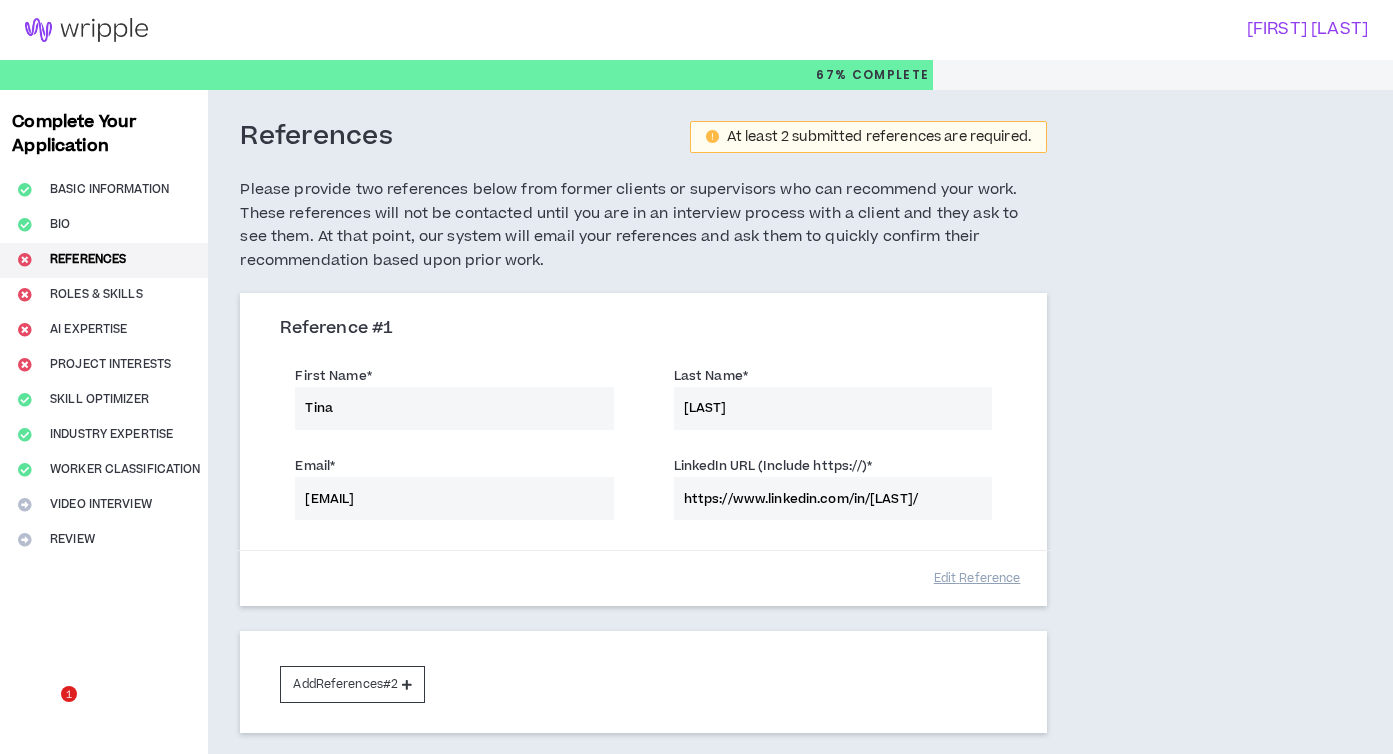 scroll, scrollTop: 0, scrollLeft: 0, axis: both 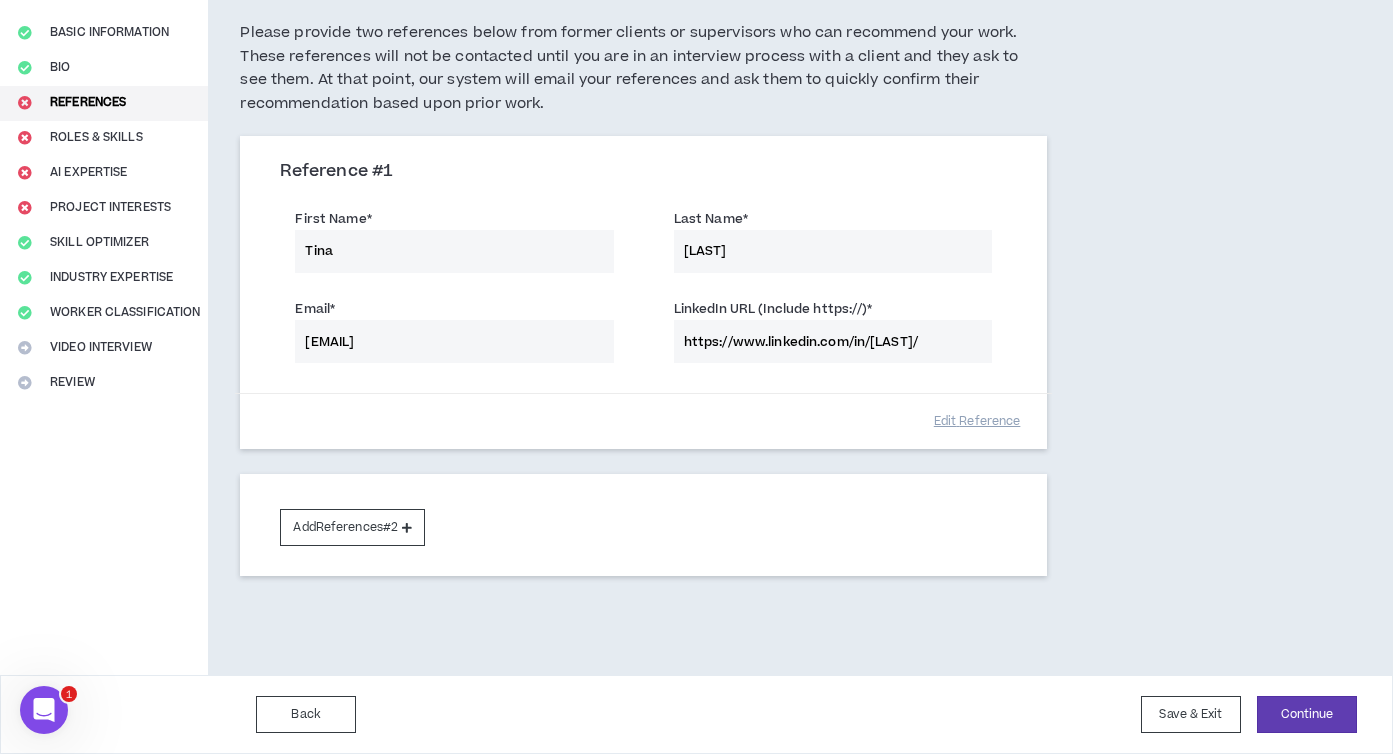 click on "References At least 2 submitted references are required. Please provide two references below from former clients or supervisors who can recommend your work. These references will not be contacted until you are in an interview process with a client and they ask to see them. At that point, our system will email your references and ask them to quickly confirm their recommendation based upon prior work. Reference # 1 First Name  * [FIRST] Last Name  * [LAST] Email  * [EMAIL] LinkedIn URL (Include https://)  * https://www.linkedin.com/in/tishah/ Edit   Reference Add  References  #2" at bounding box center [730, 304] 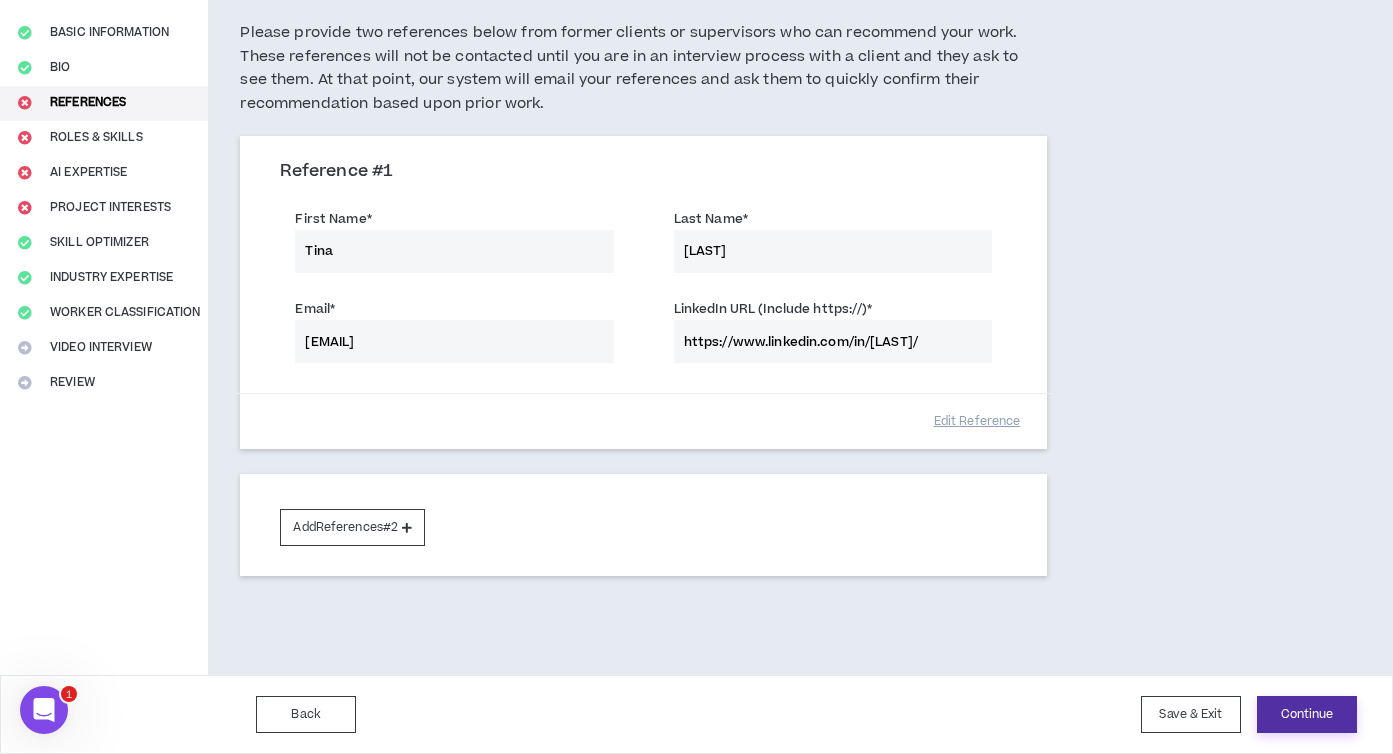 click on "Continue" at bounding box center (1307, 714) 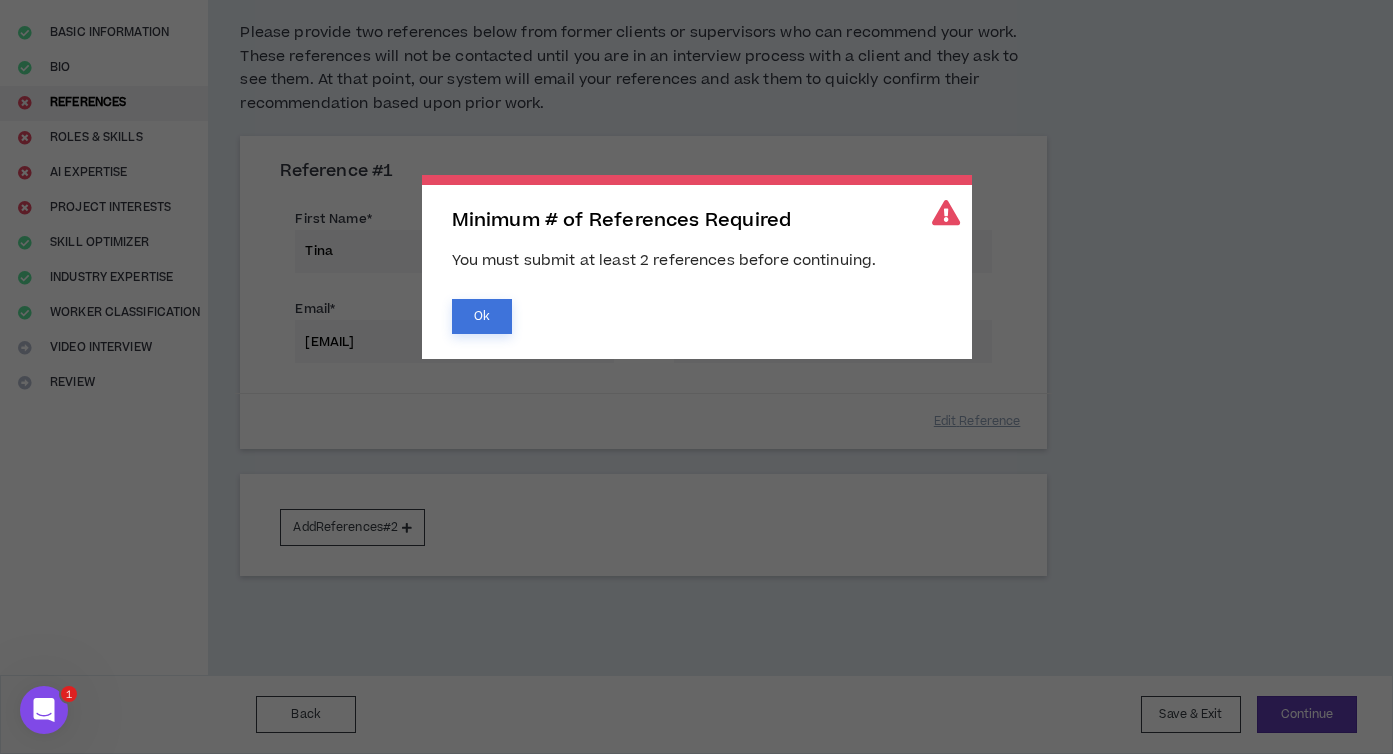 click on "Ok" at bounding box center [482, 316] 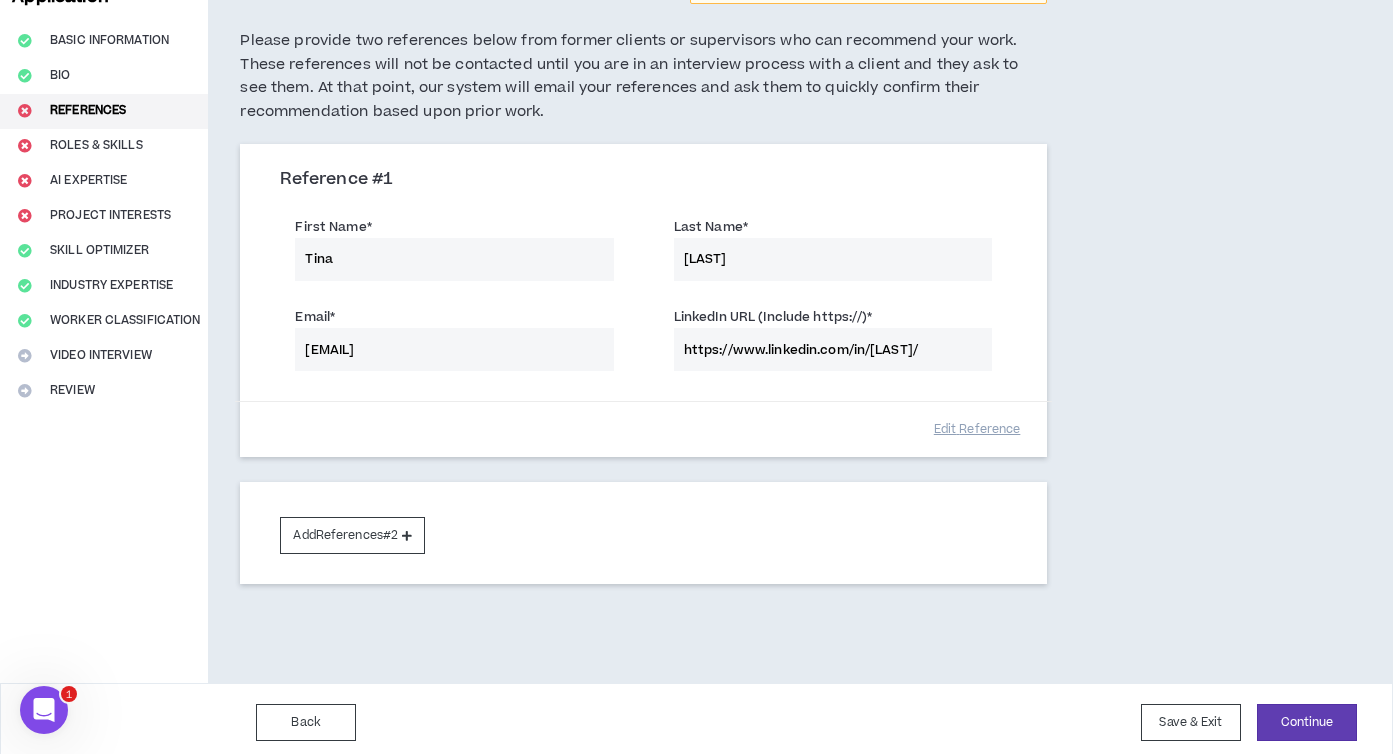 scroll, scrollTop: 150, scrollLeft: 0, axis: vertical 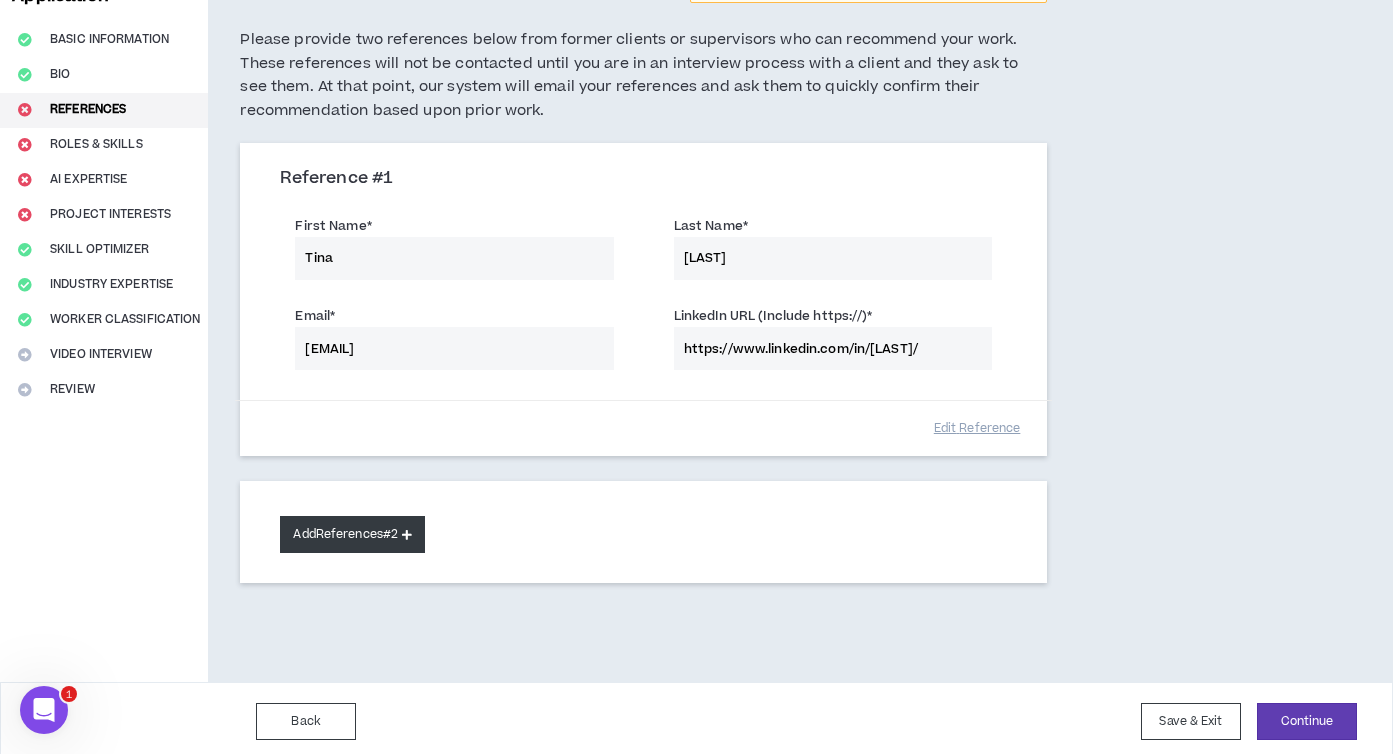 click on "Add  References  #2" at bounding box center (352, 534) 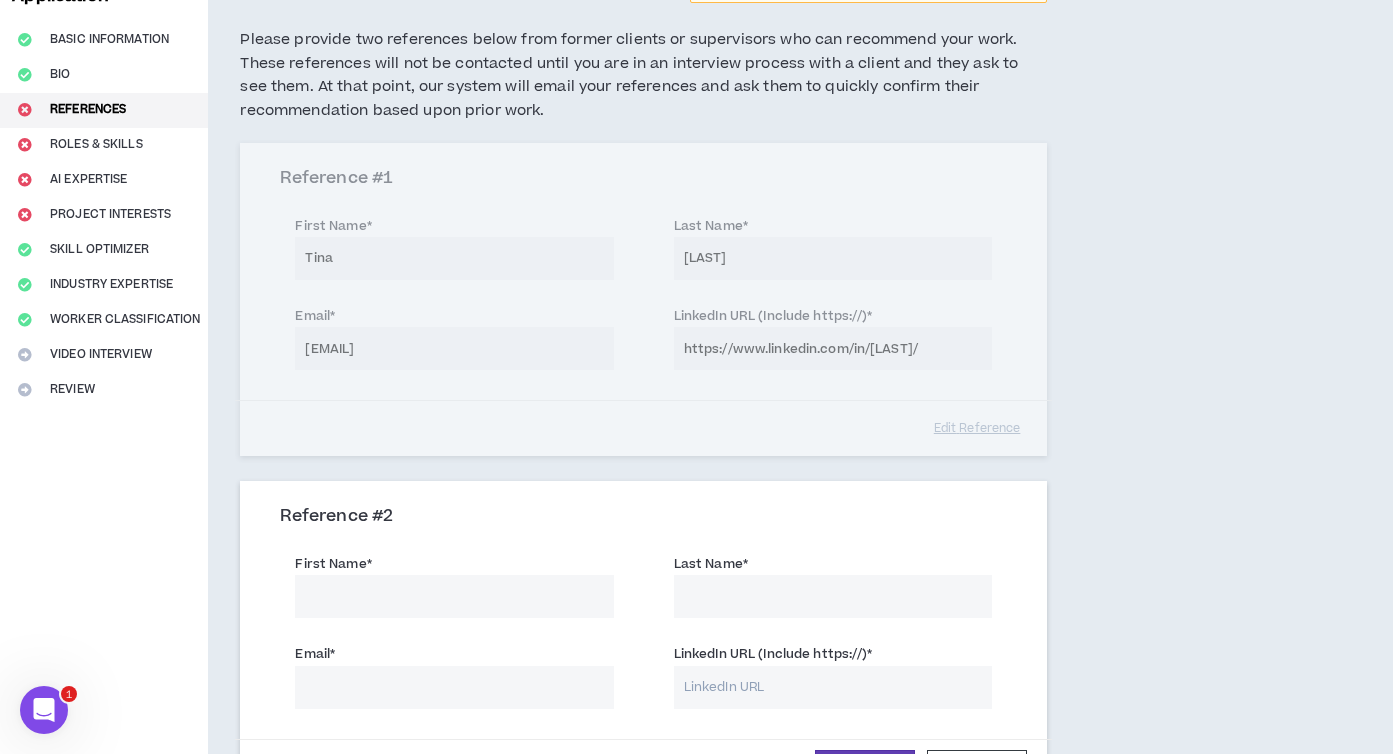 click on "First Name  *" at bounding box center (454, 596) 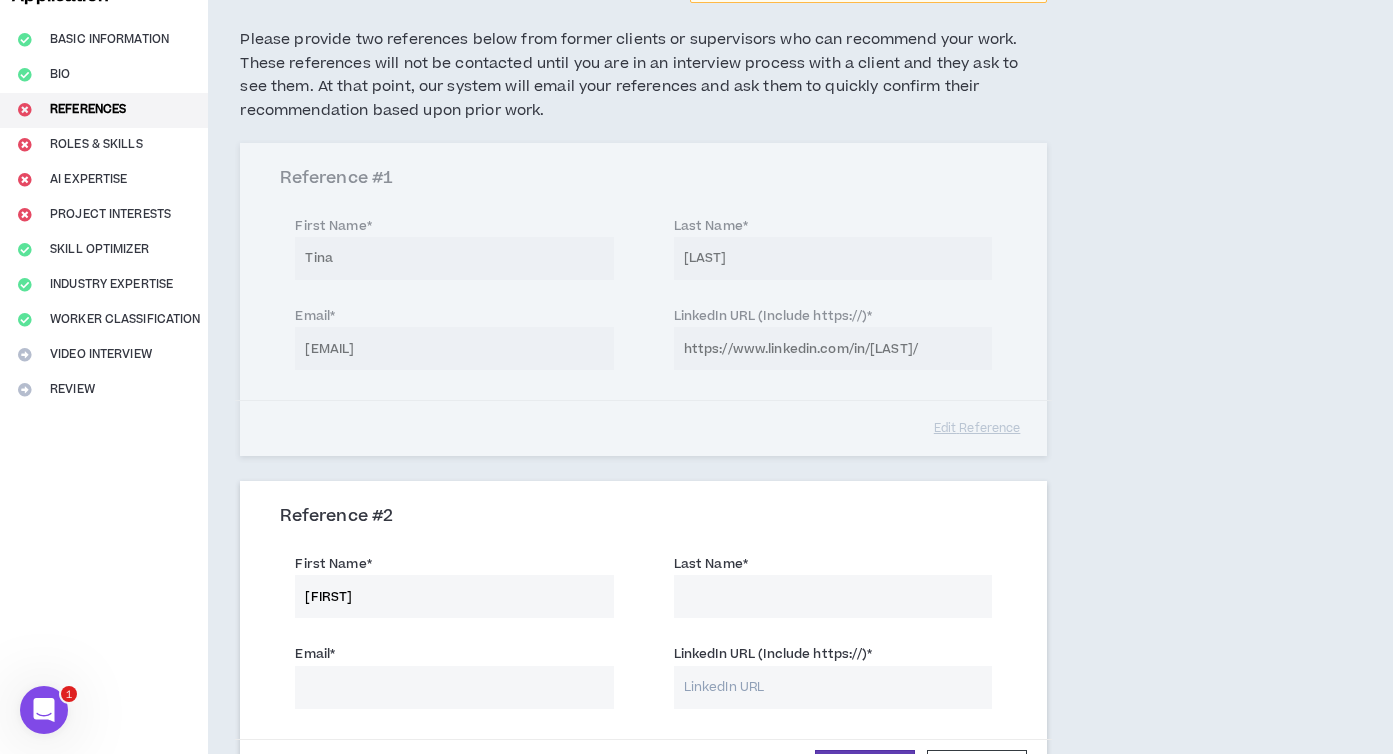 type on "[FIRST]" 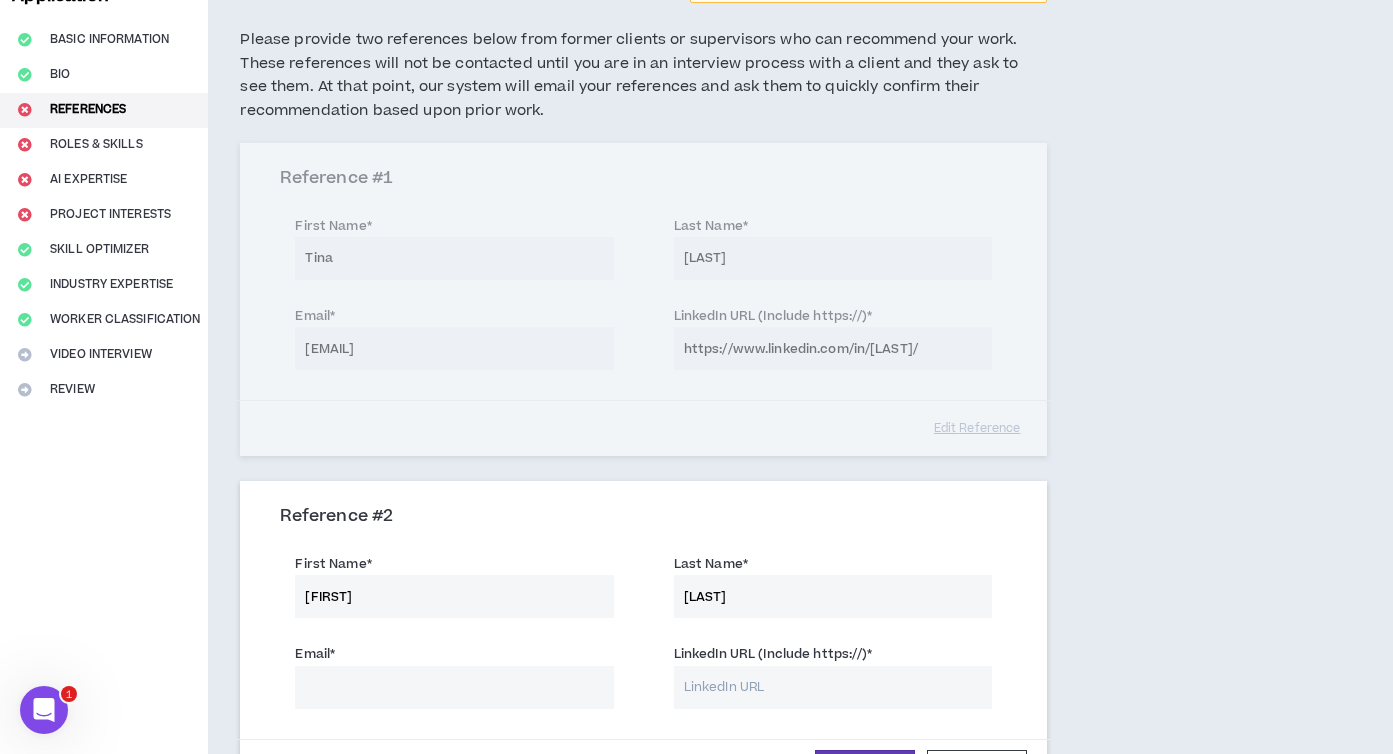 type on "[LAST]" 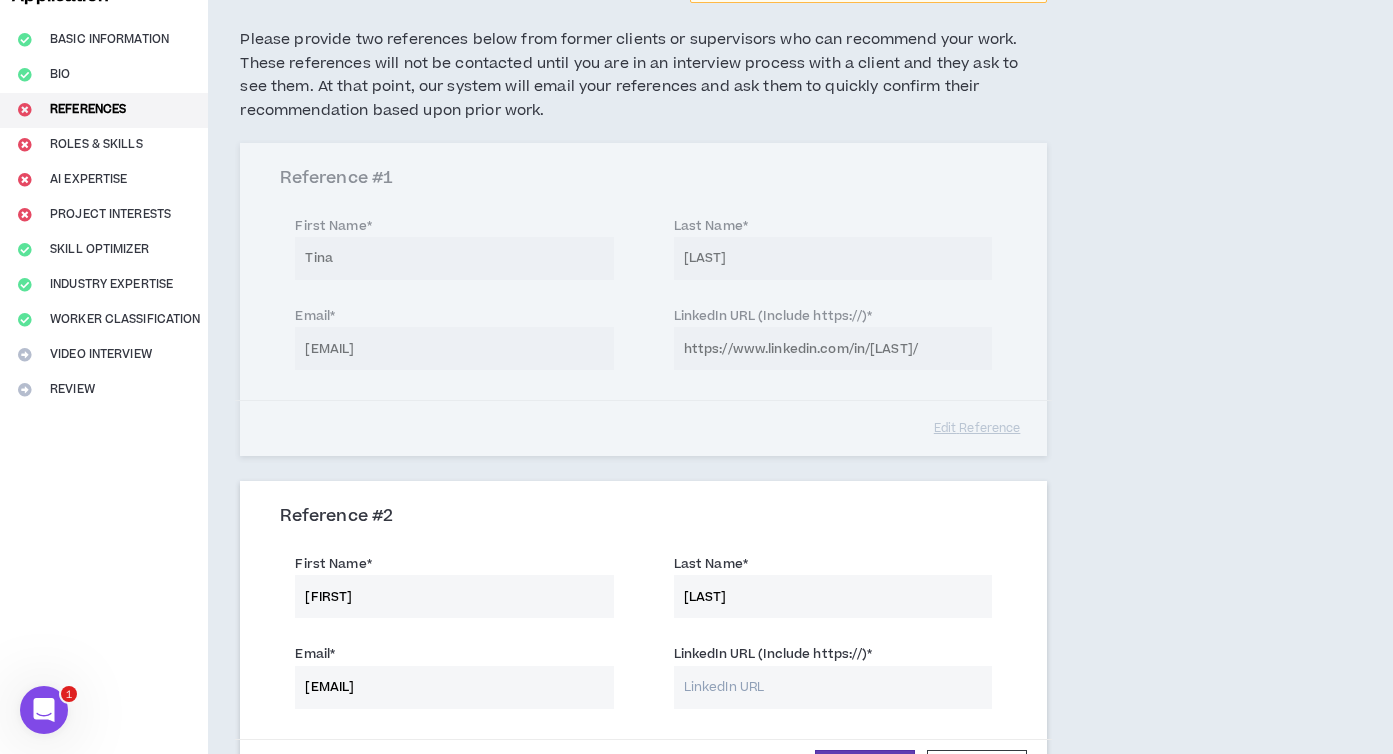 type on "[EMAIL]" 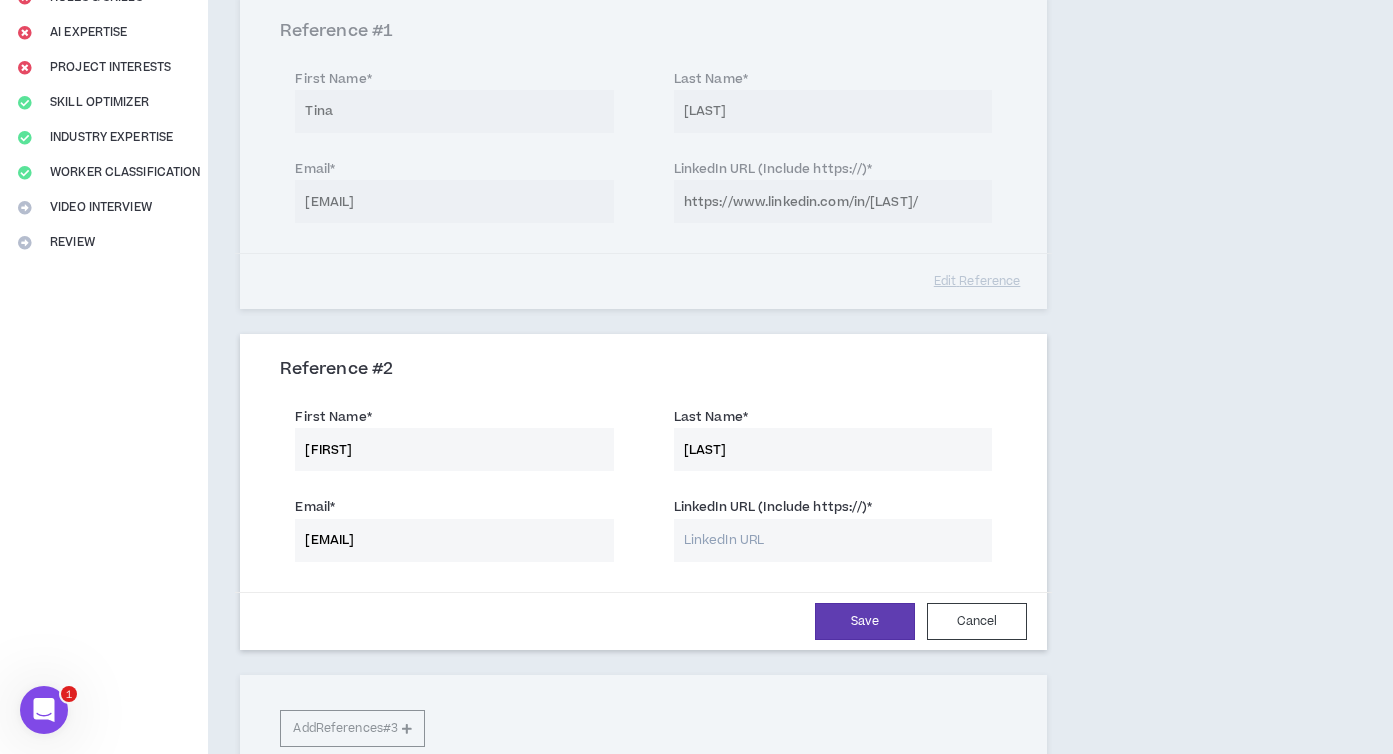 scroll, scrollTop: 412, scrollLeft: 0, axis: vertical 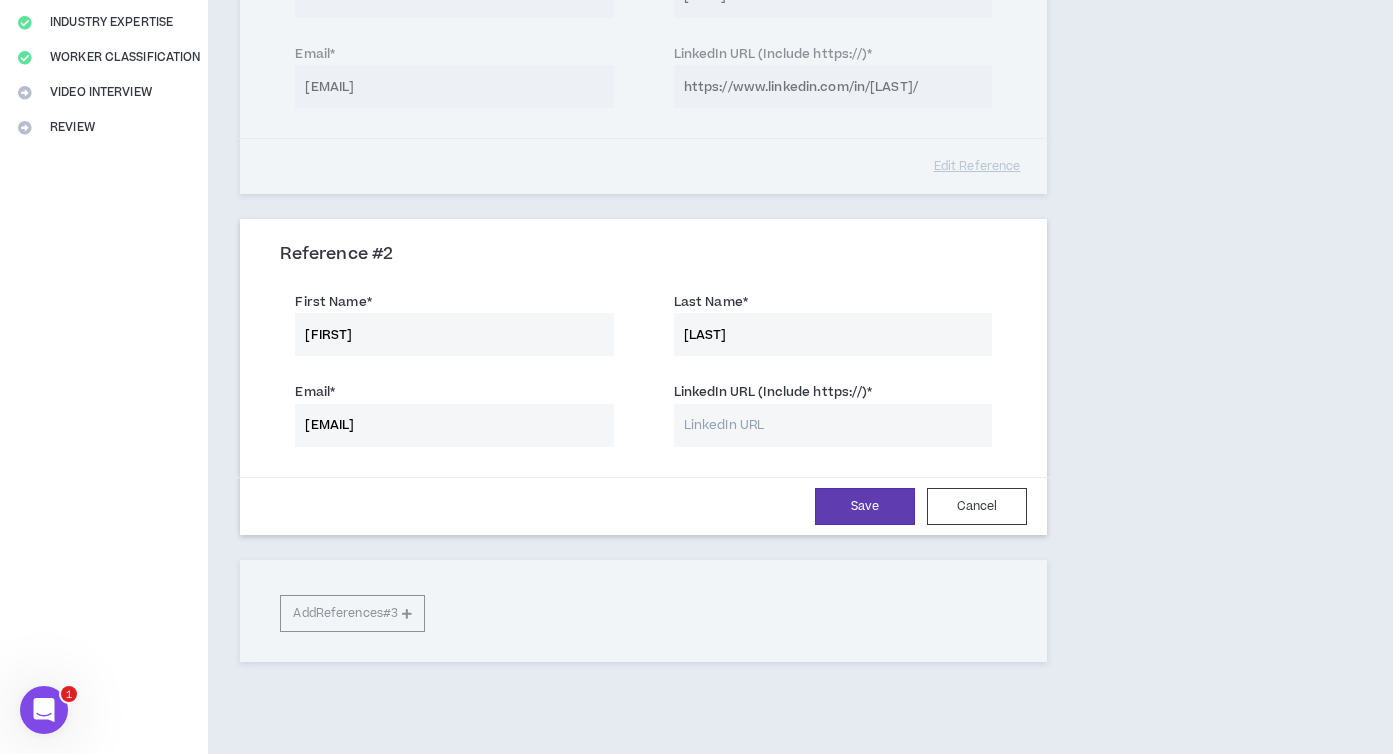 click on "Reference # 2" at bounding box center (643, 255) 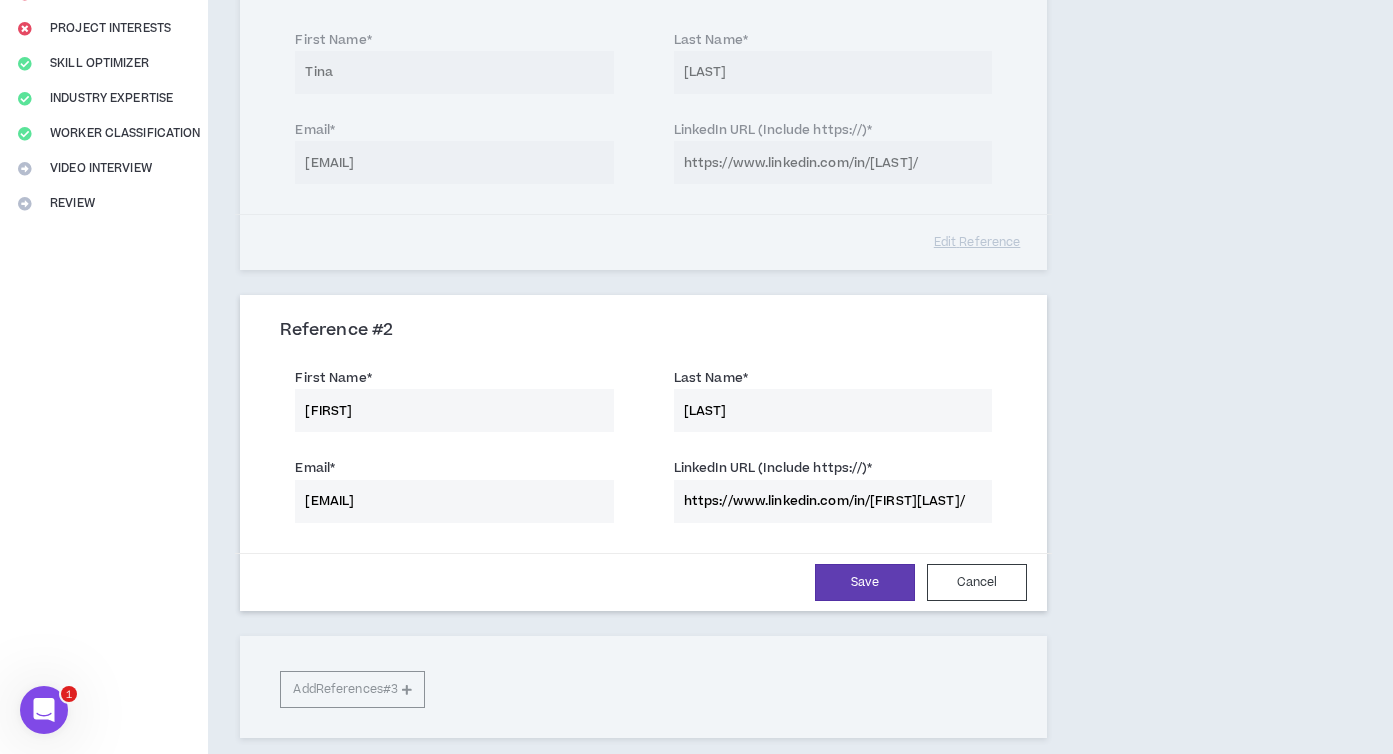 scroll, scrollTop: 367, scrollLeft: 0, axis: vertical 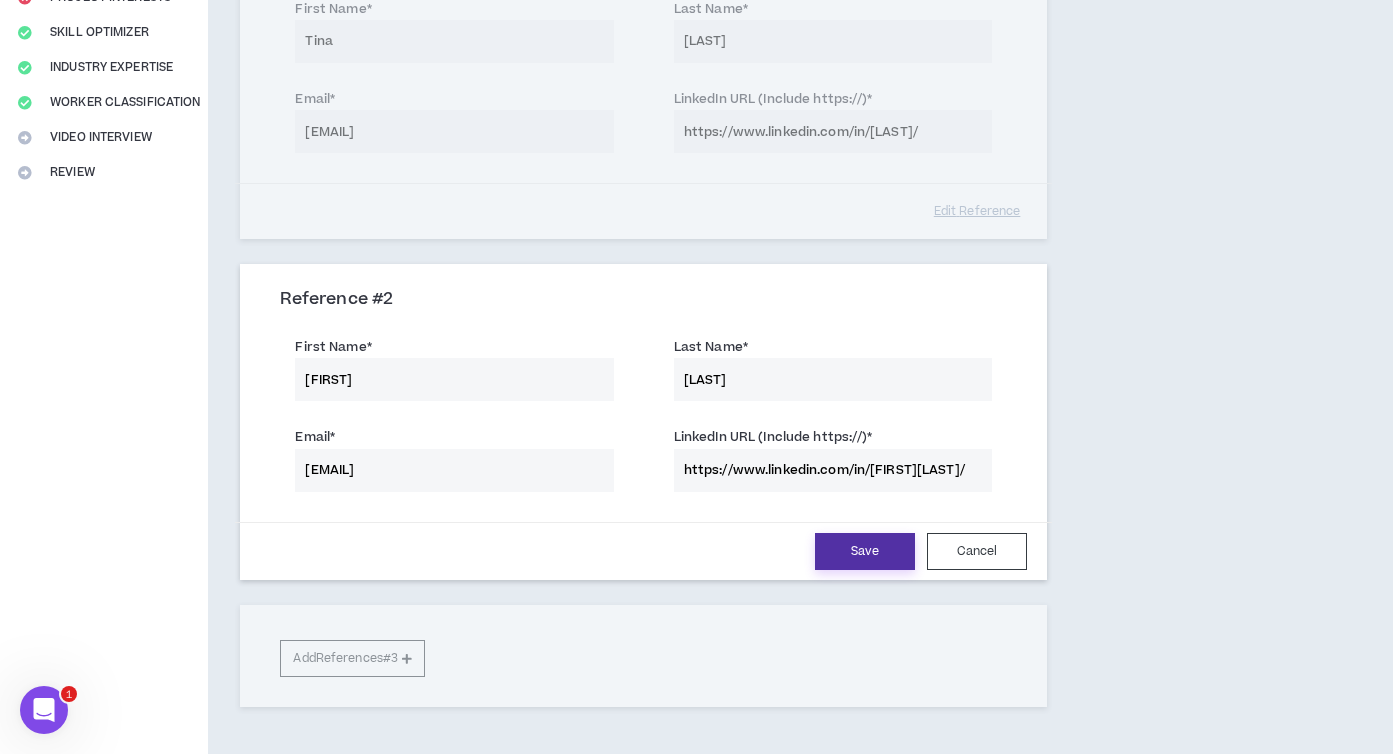 type on "https://www.linkedin.com/in/[FIRST][LAST]/" 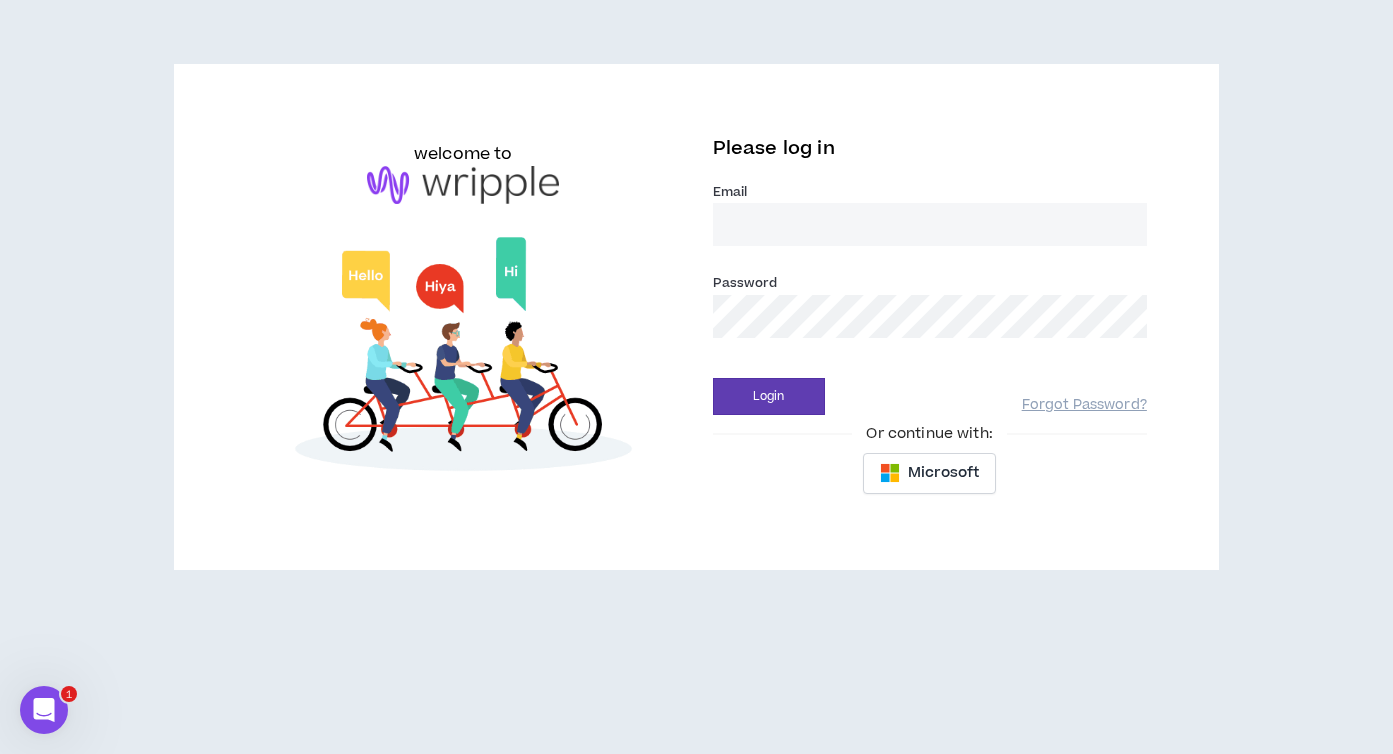 scroll, scrollTop: 0, scrollLeft: 0, axis: both 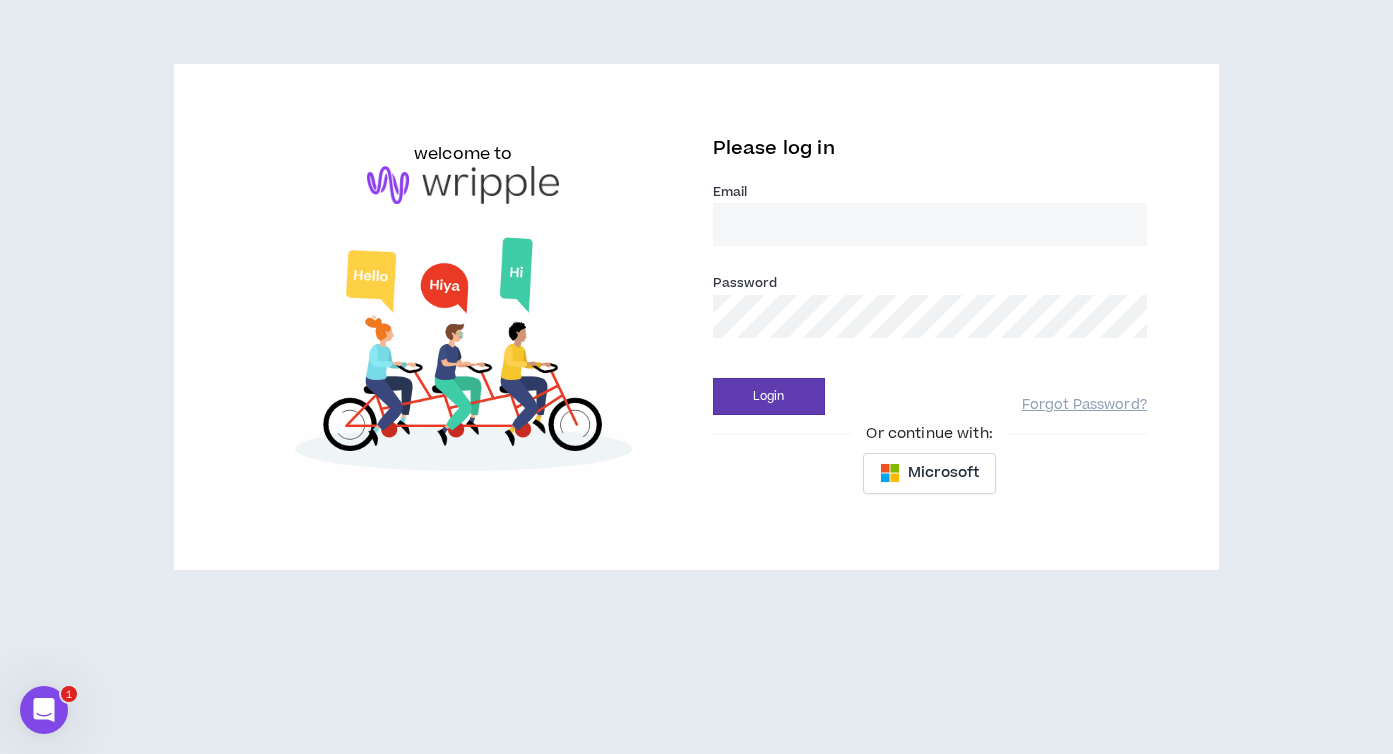 type on "[EMAIL]" 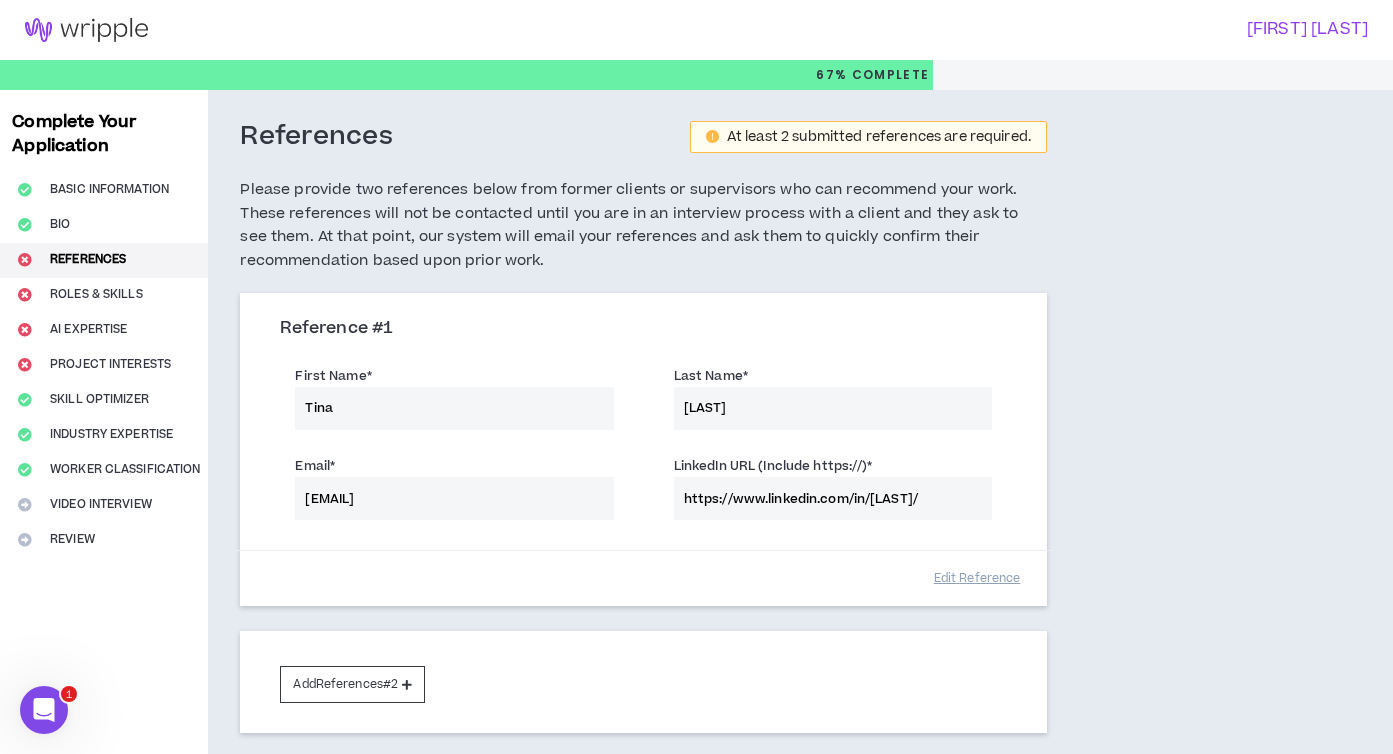 click on "Edit   Reference" at bounding box center (643, 578) 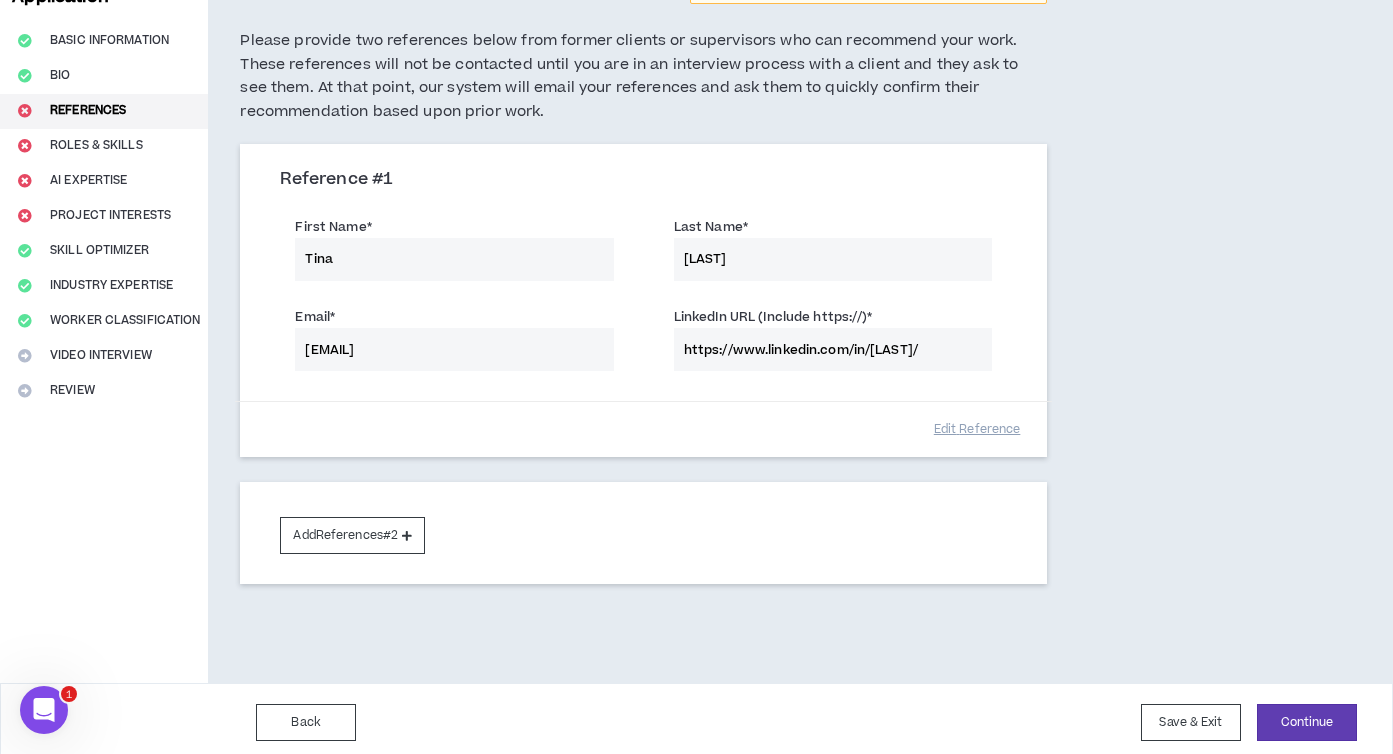 scroll, scrollTop: 157, scrollLeft: 0, axis: vertical 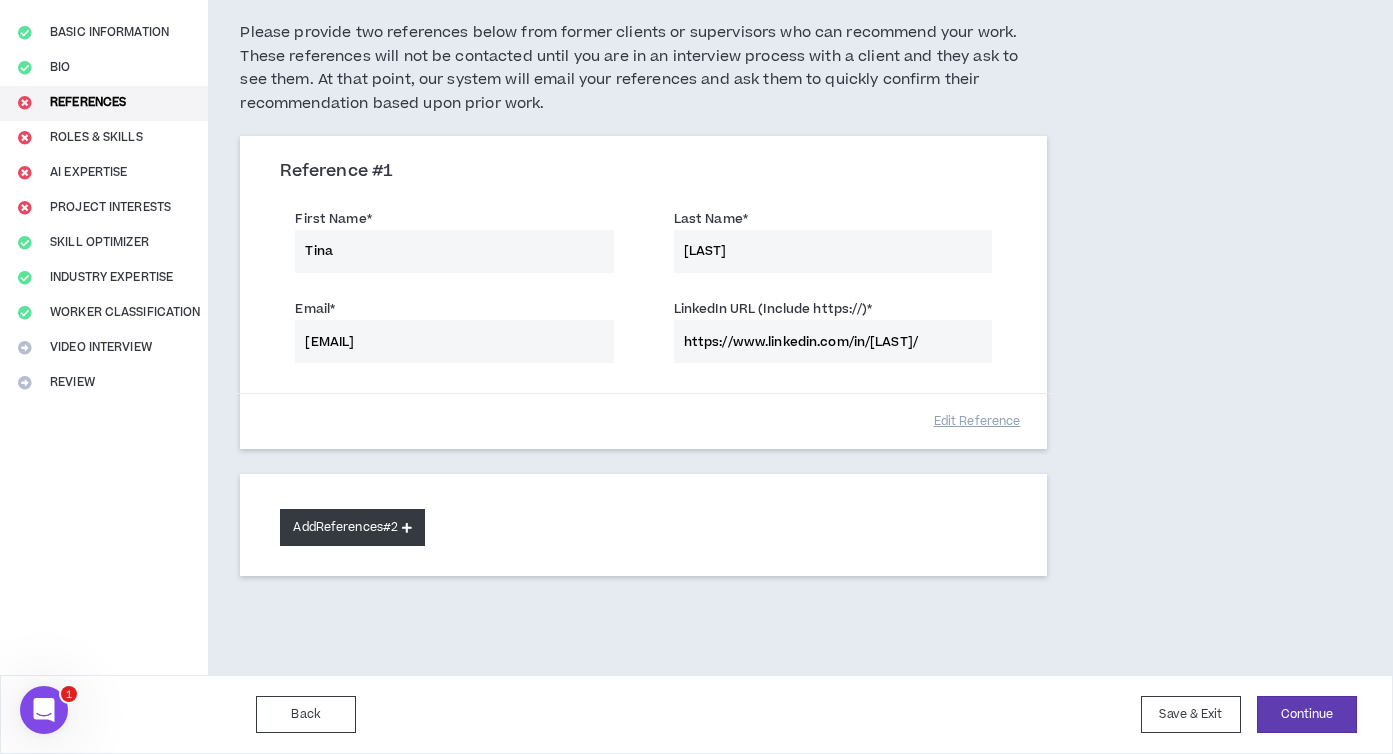 click on "Add  References  #2" at bounding box center (352, 527) 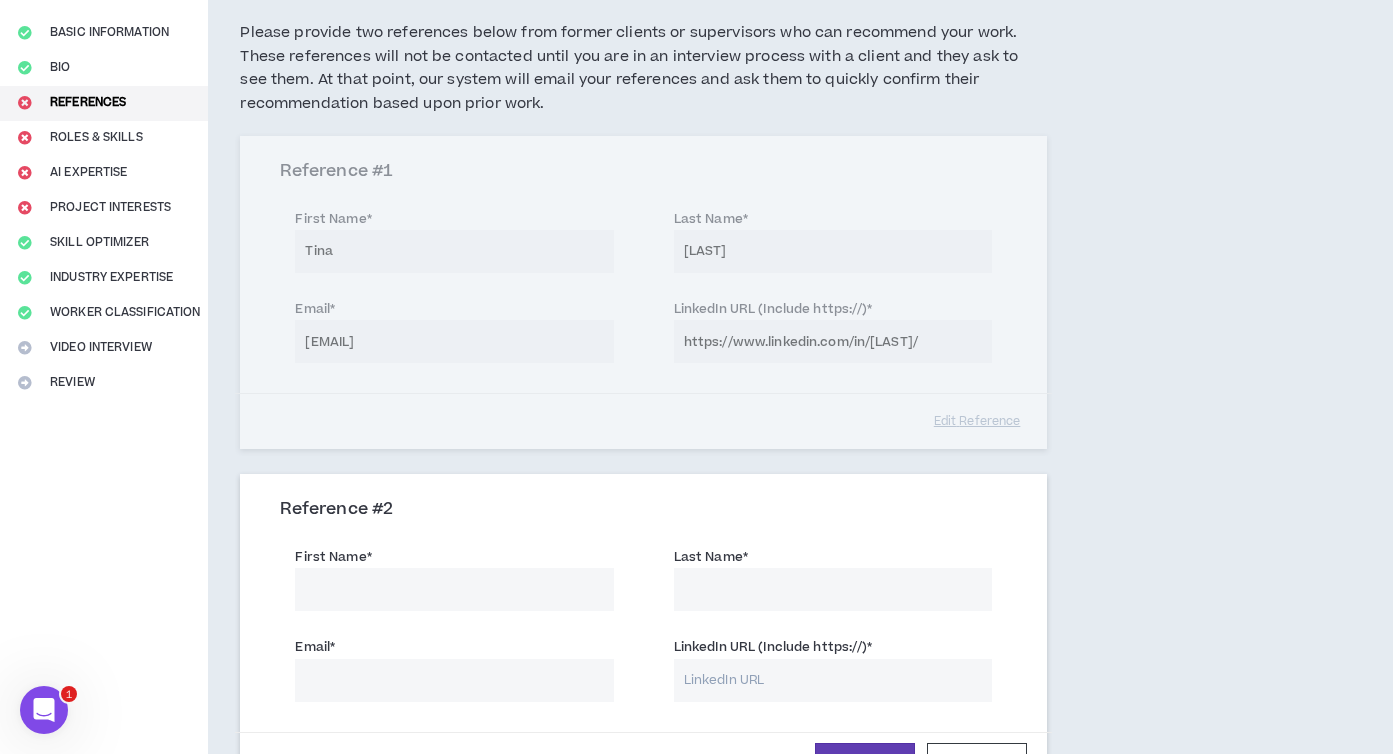 click on "First Name  *" at bounding box center [454, 589] 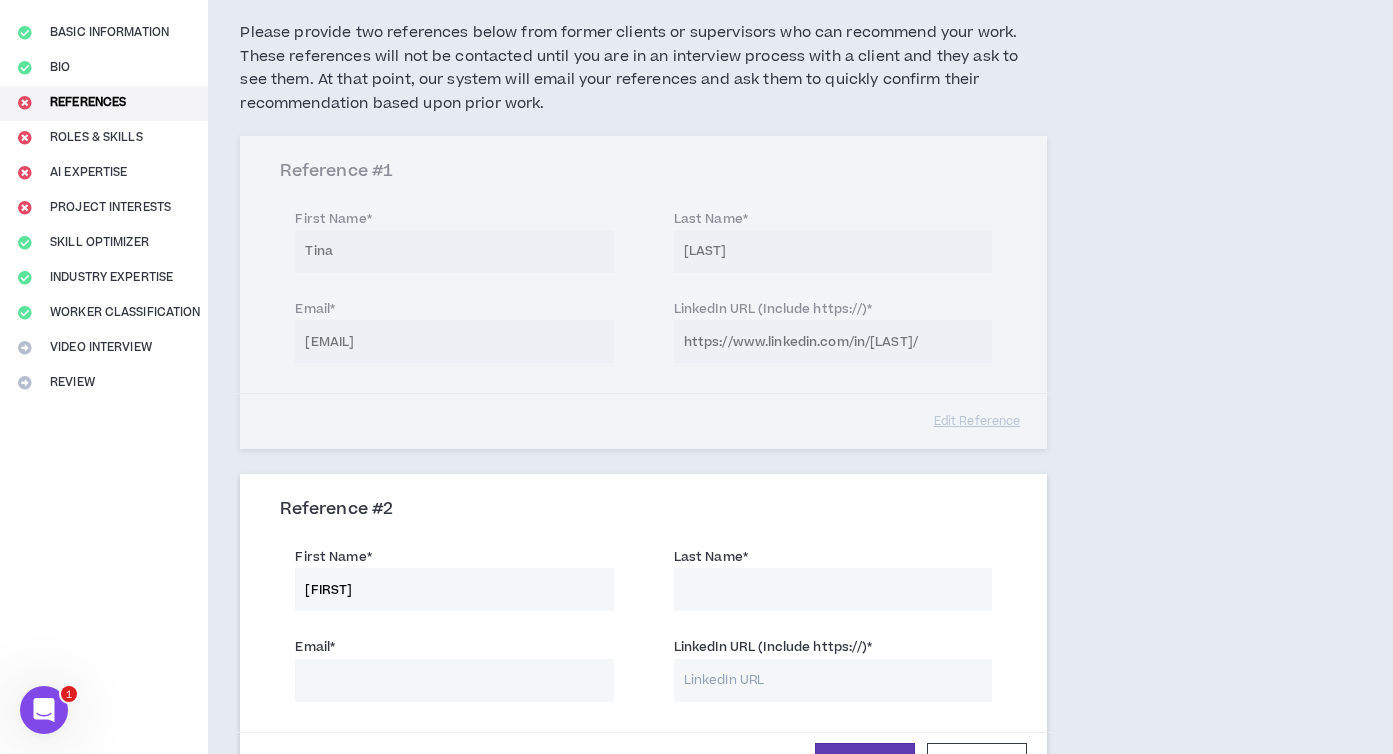 type on "[FIRST]" 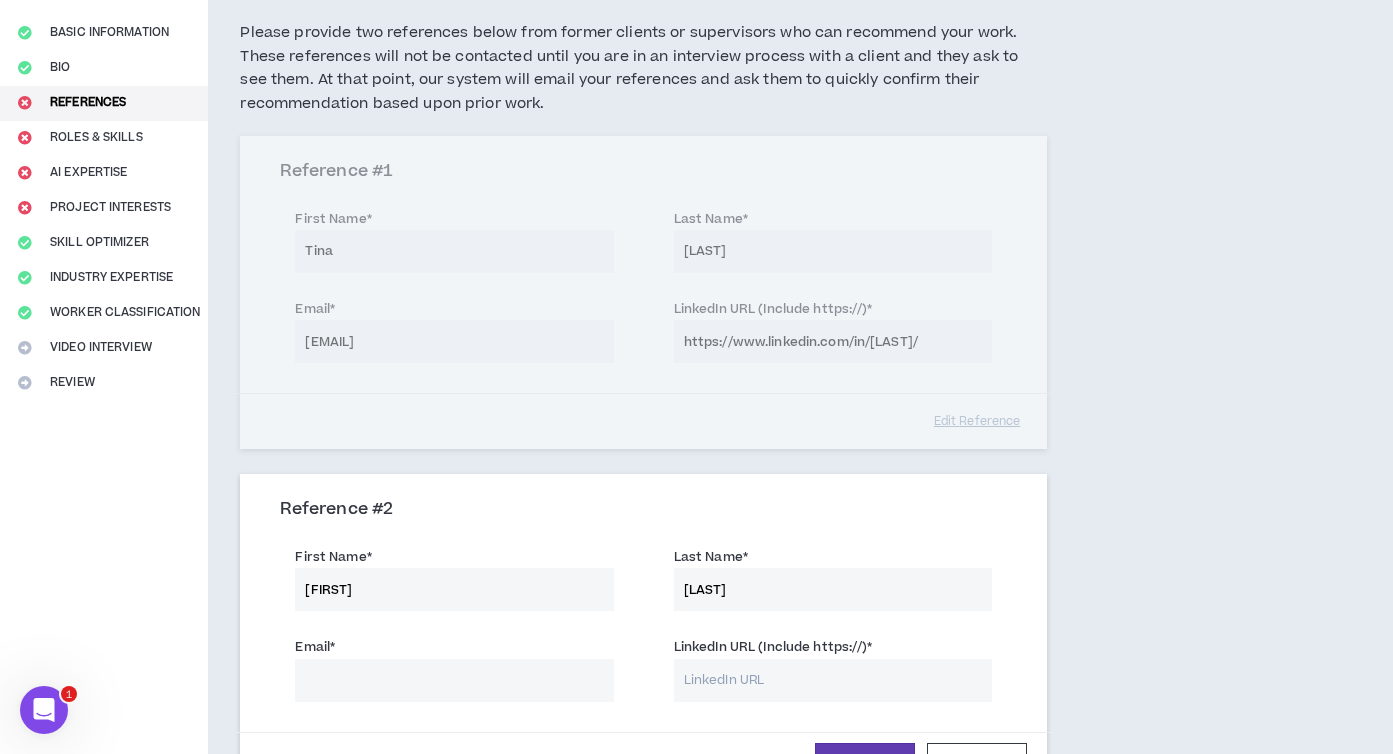 type on "[LAST]" 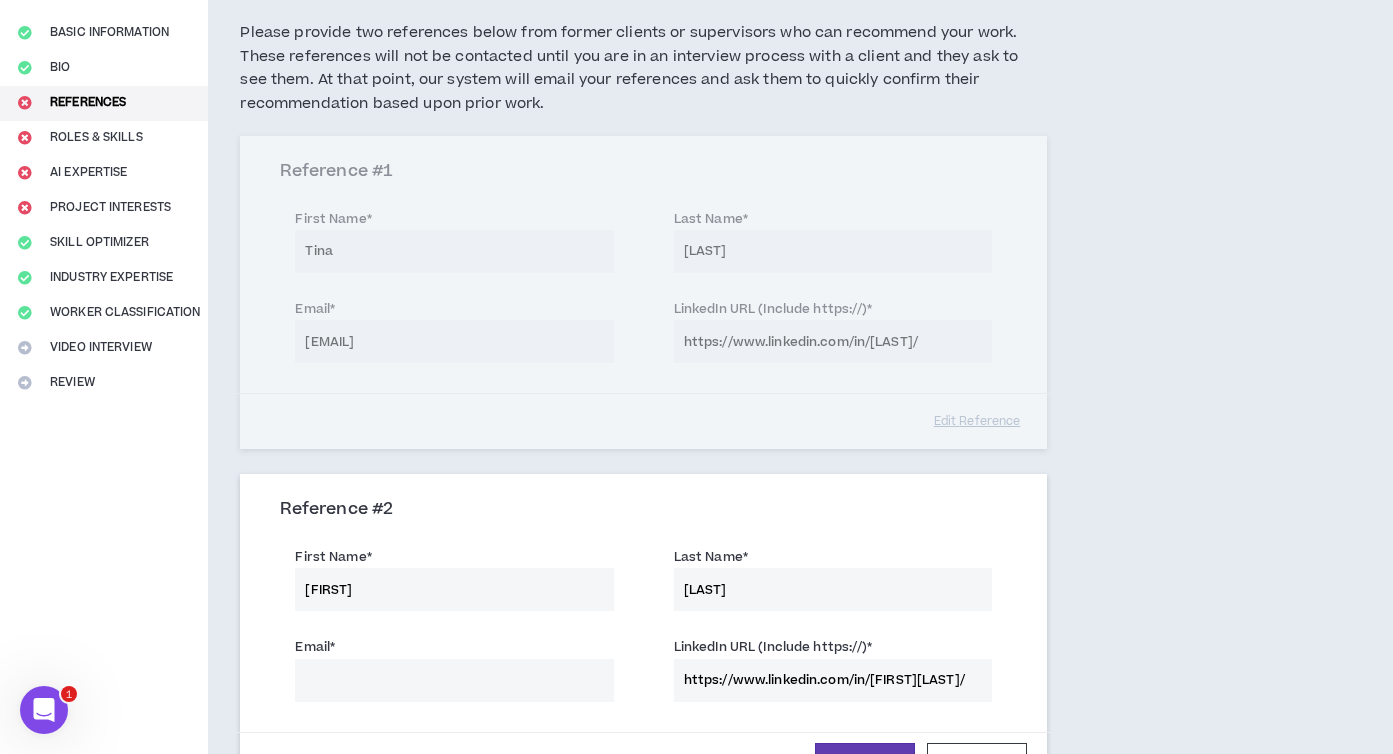type on "https://www.linkedin.com/in/[FIRST][LAST]/" 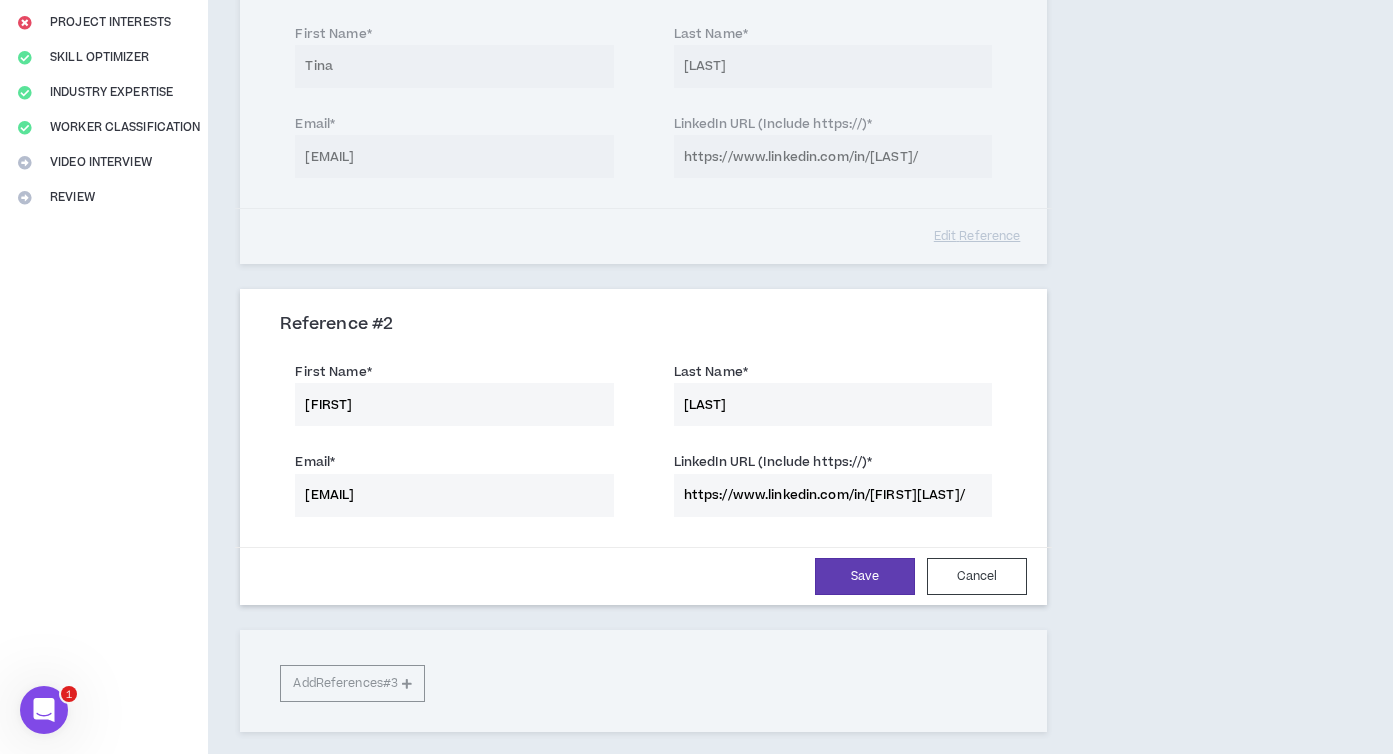 scroll, scrollTop: 498, scrollLeft: 0, axis: vertical 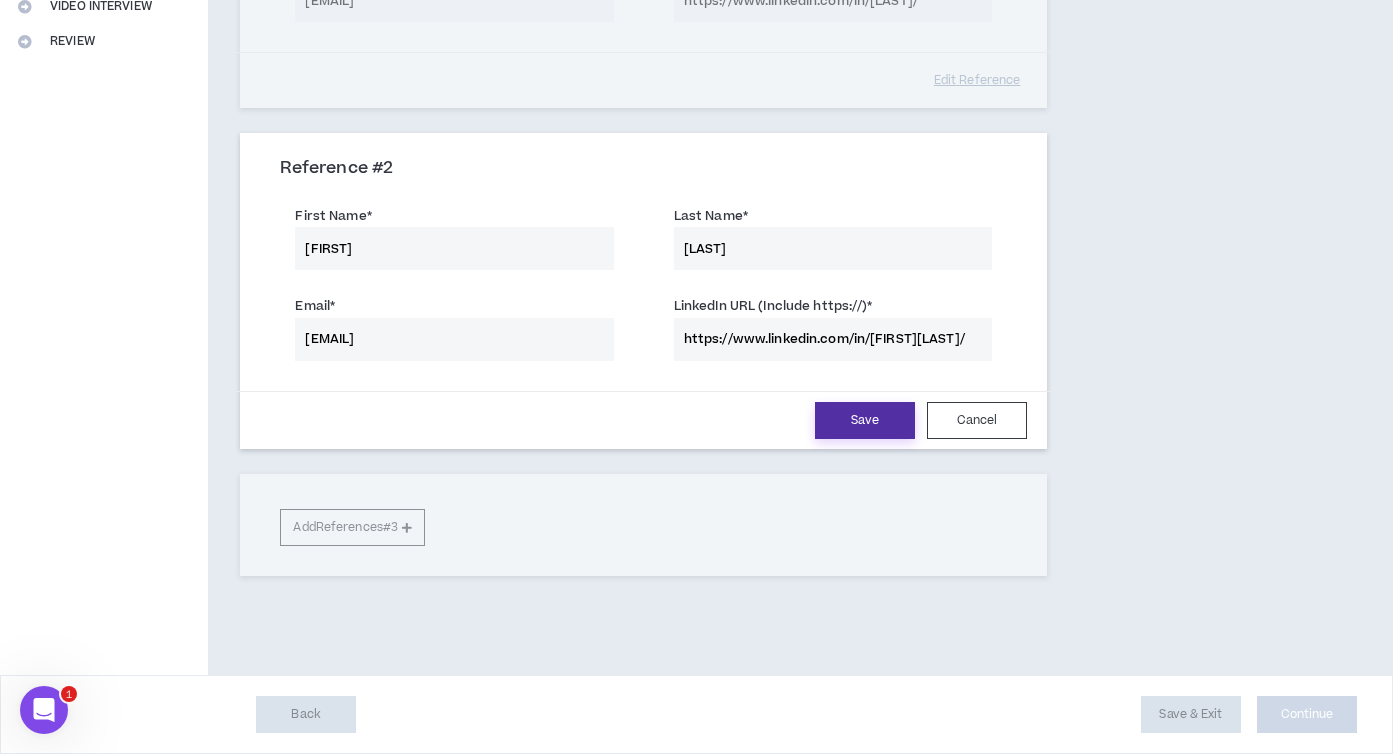 type on "[EMAIL]" 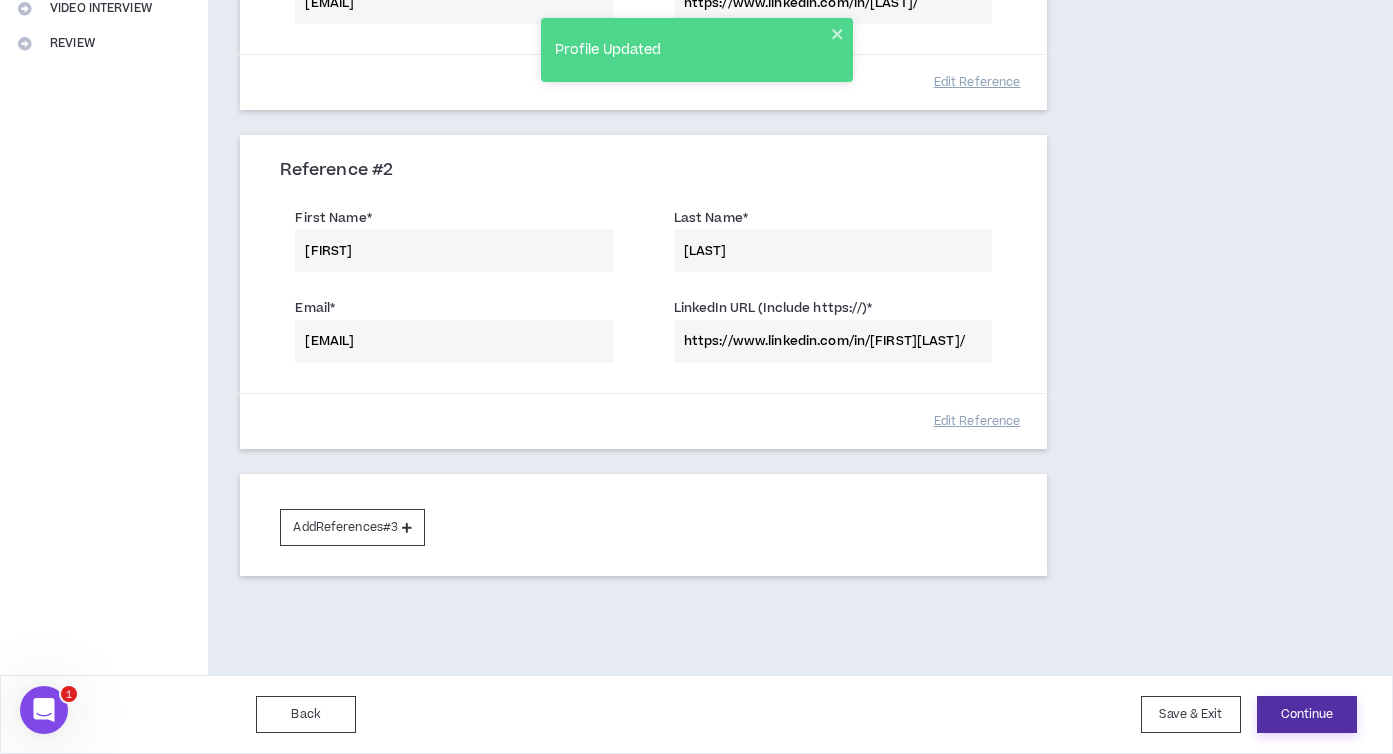click on "Continue" at bounding box center [1307, 714] 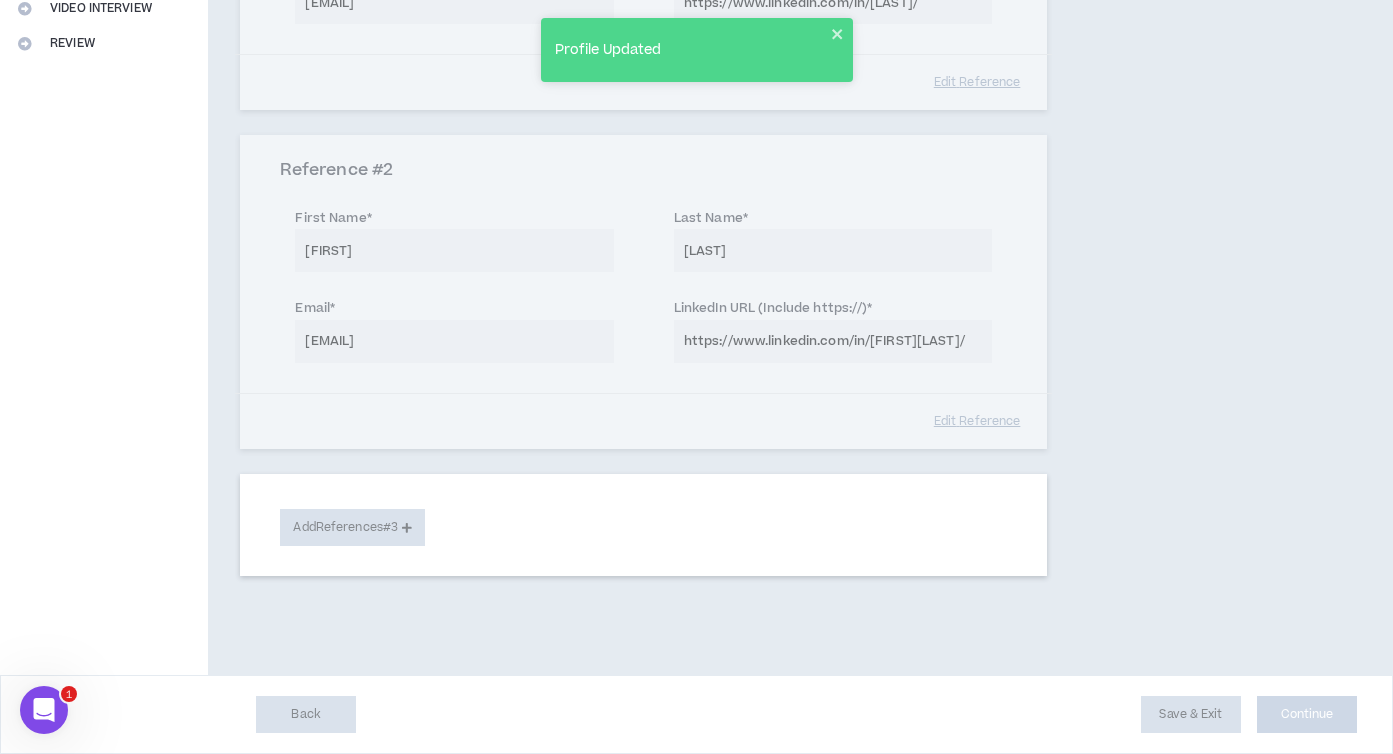 select on "***" 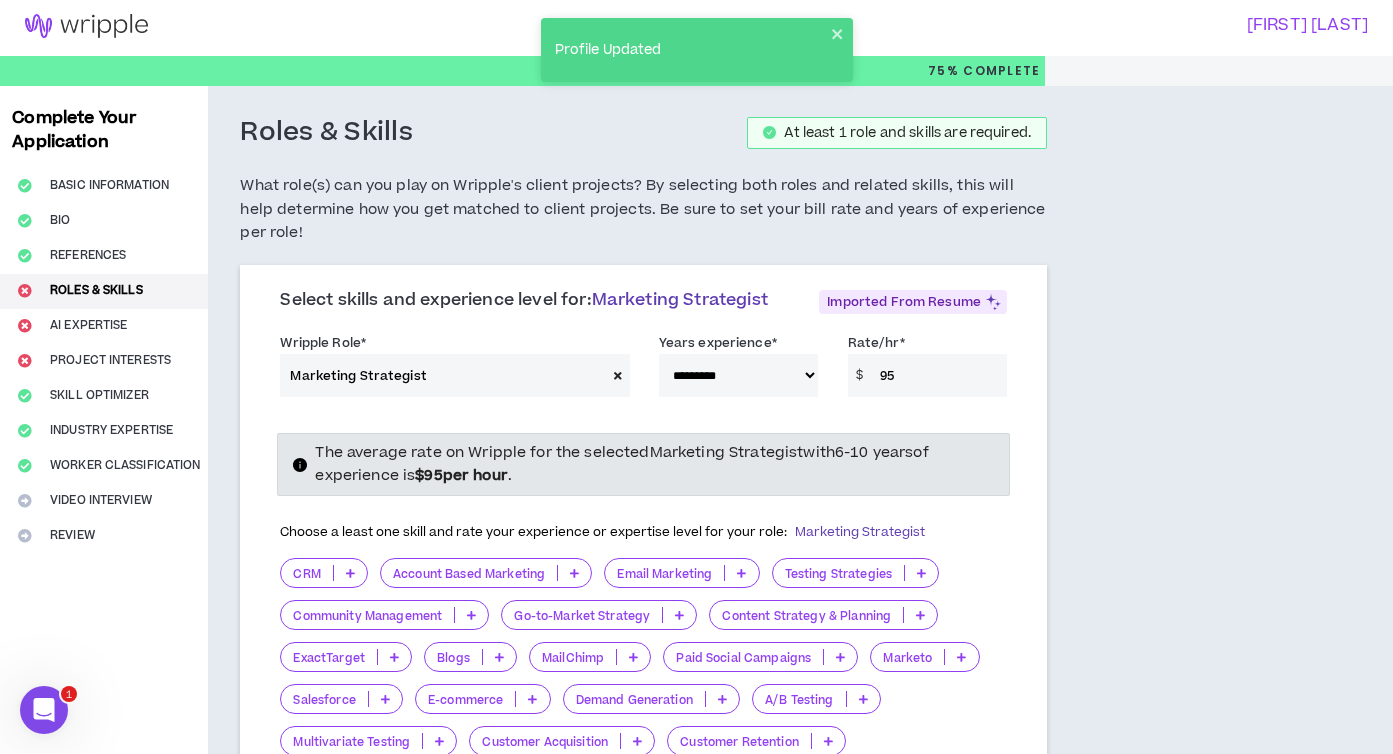 scroll, scrollTop: 0, scrollLeft: 0, axis: both 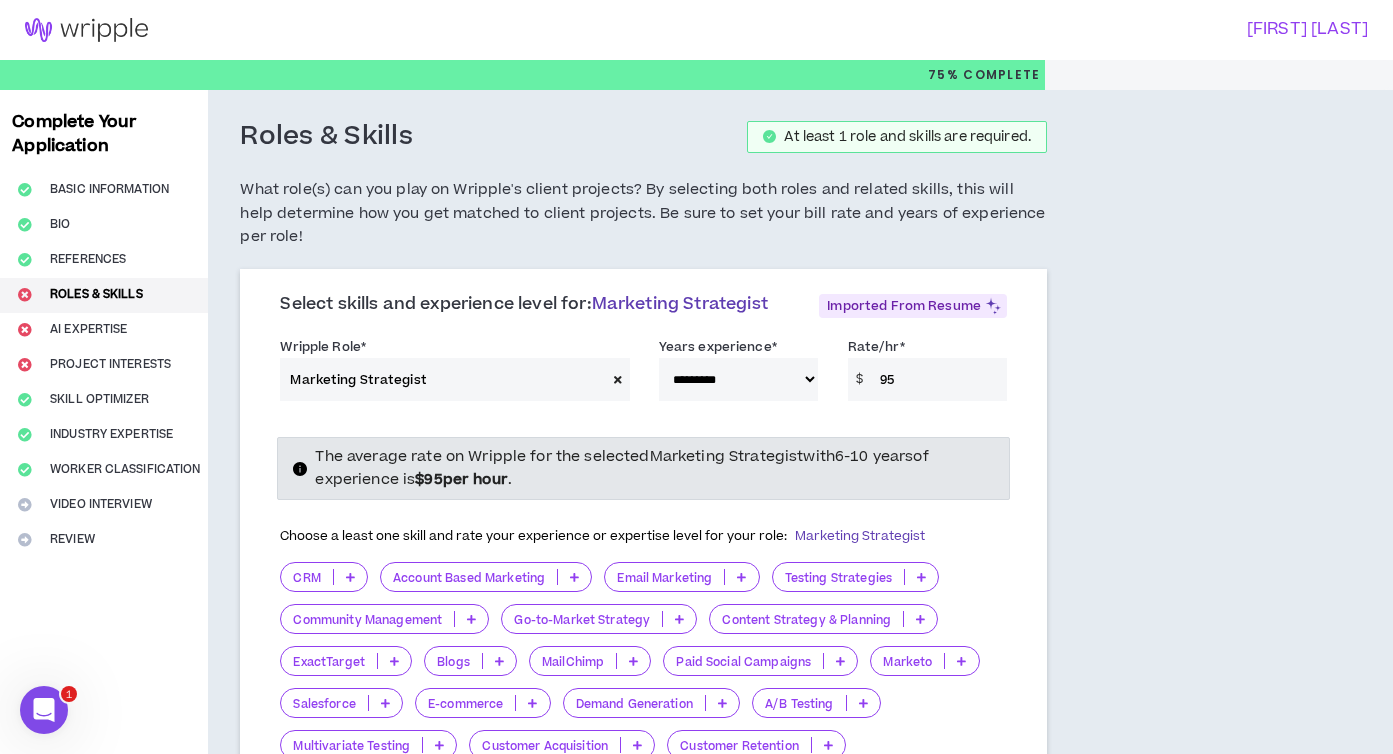 click at bounding box center (618, 379) 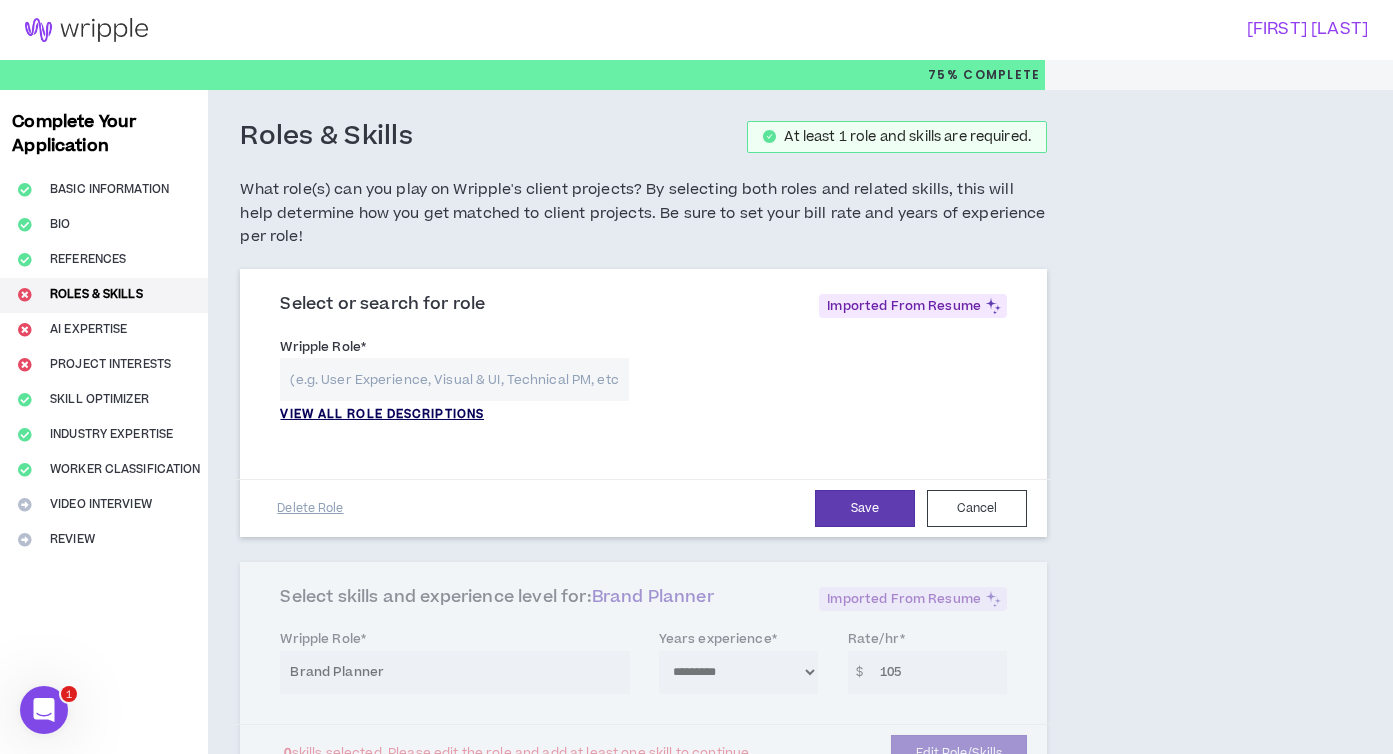 click on "VIEW ALL ROLE DESCRIPTIONS" at bounding box center (382, 415) 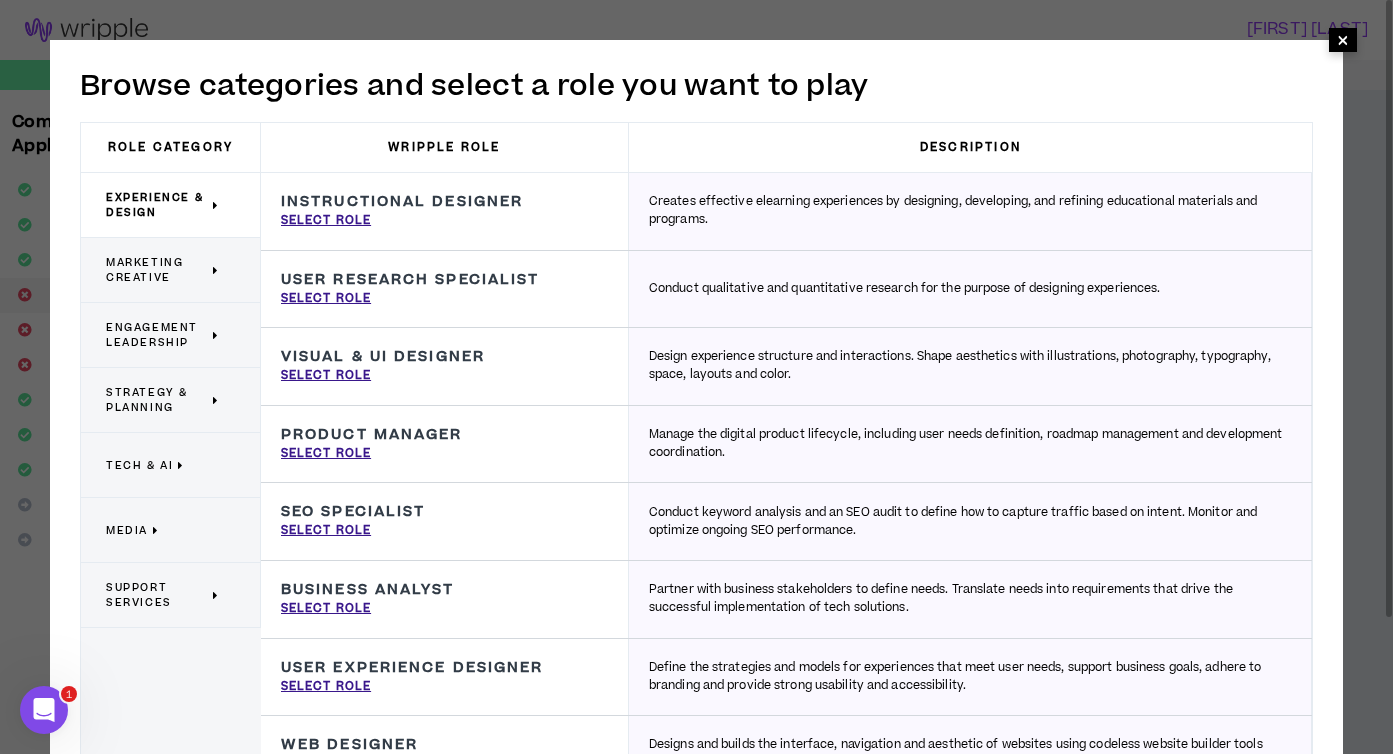 click on "×" at bounding box center [1343, 40] 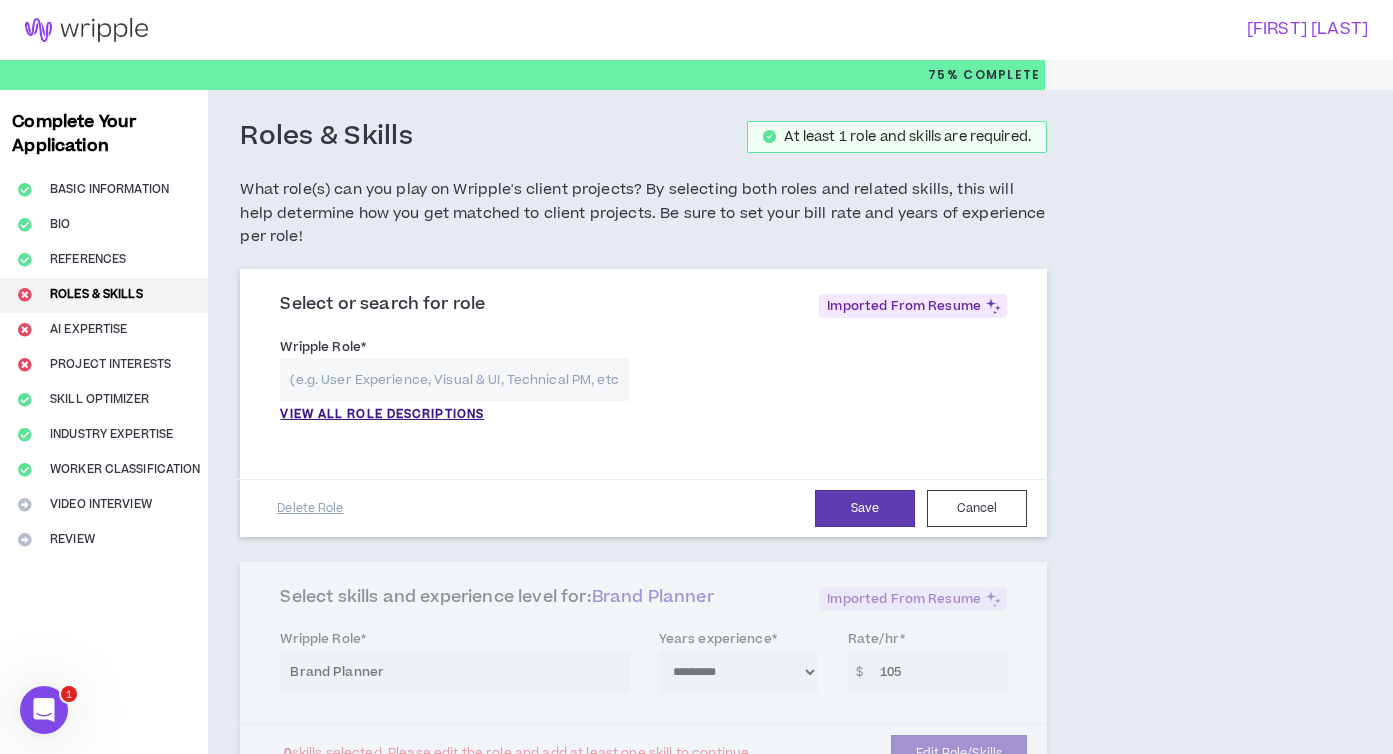 click at bounding box center [454, 379] 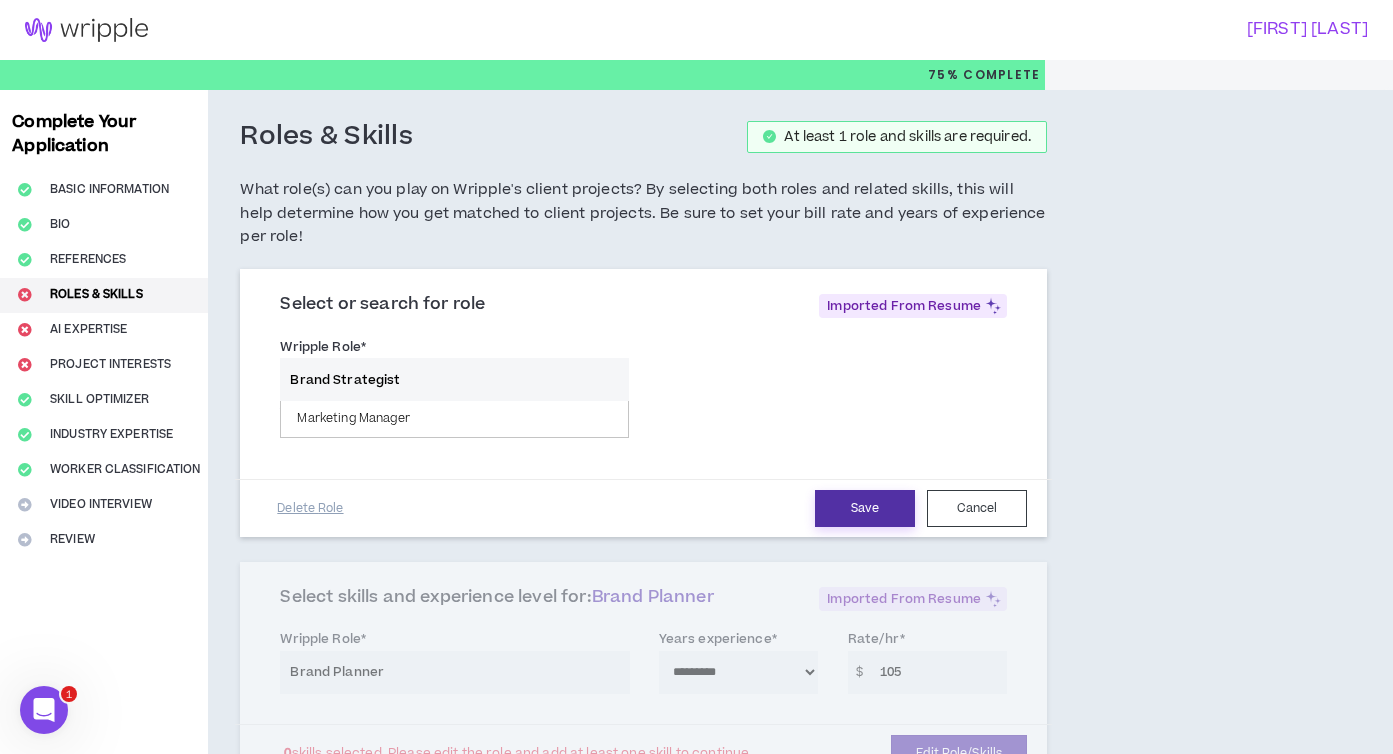 click on "Save" at bounding box center (865, 508) 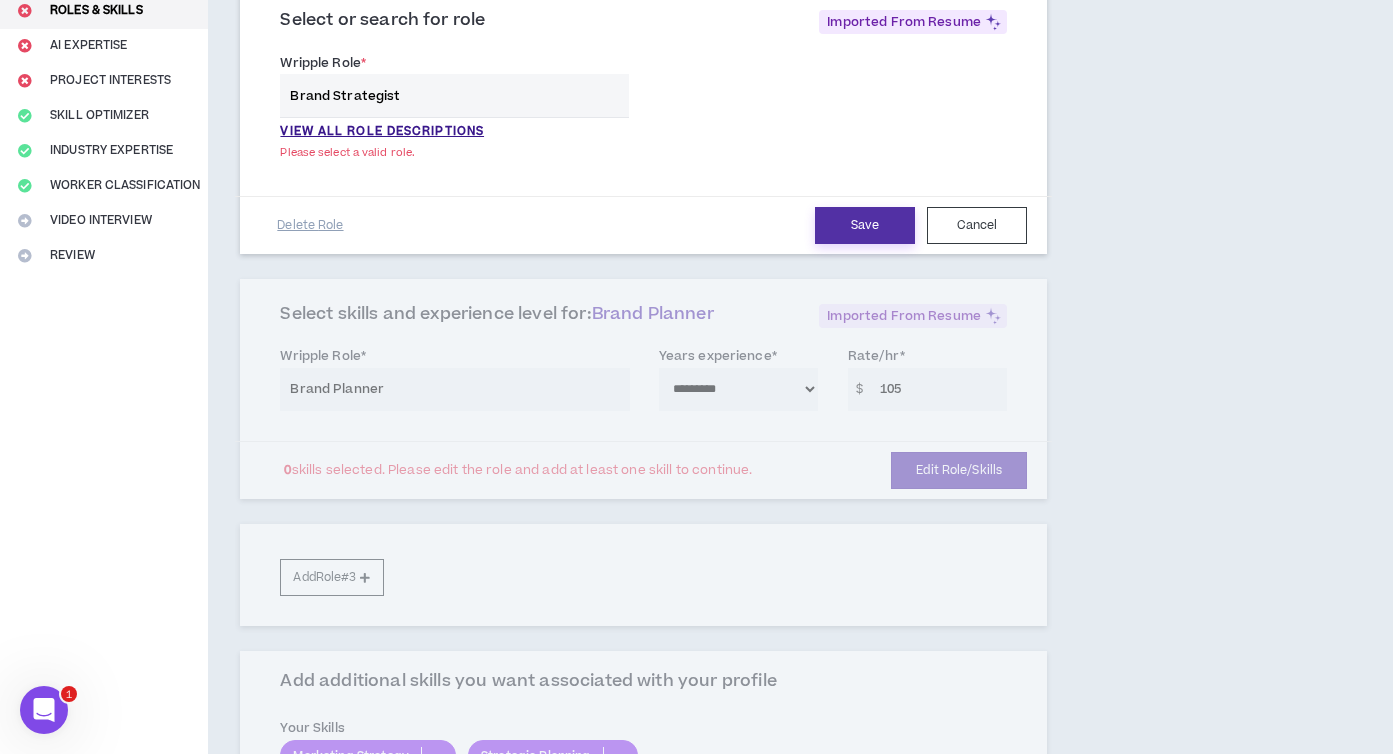 scroll, scrollTop: 336, scrollLeft: 0, axis: vertical 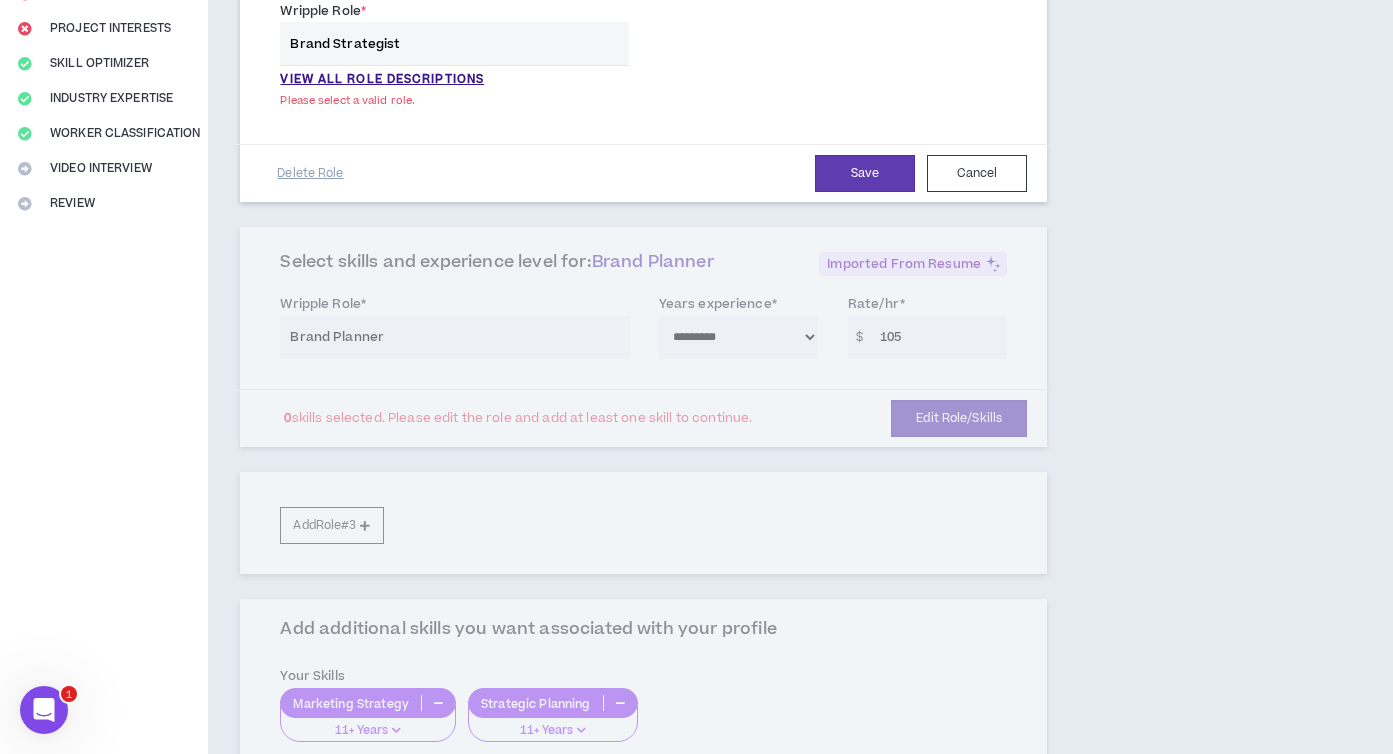 click on "Please select a valid role." at bounding box center [454, 100] 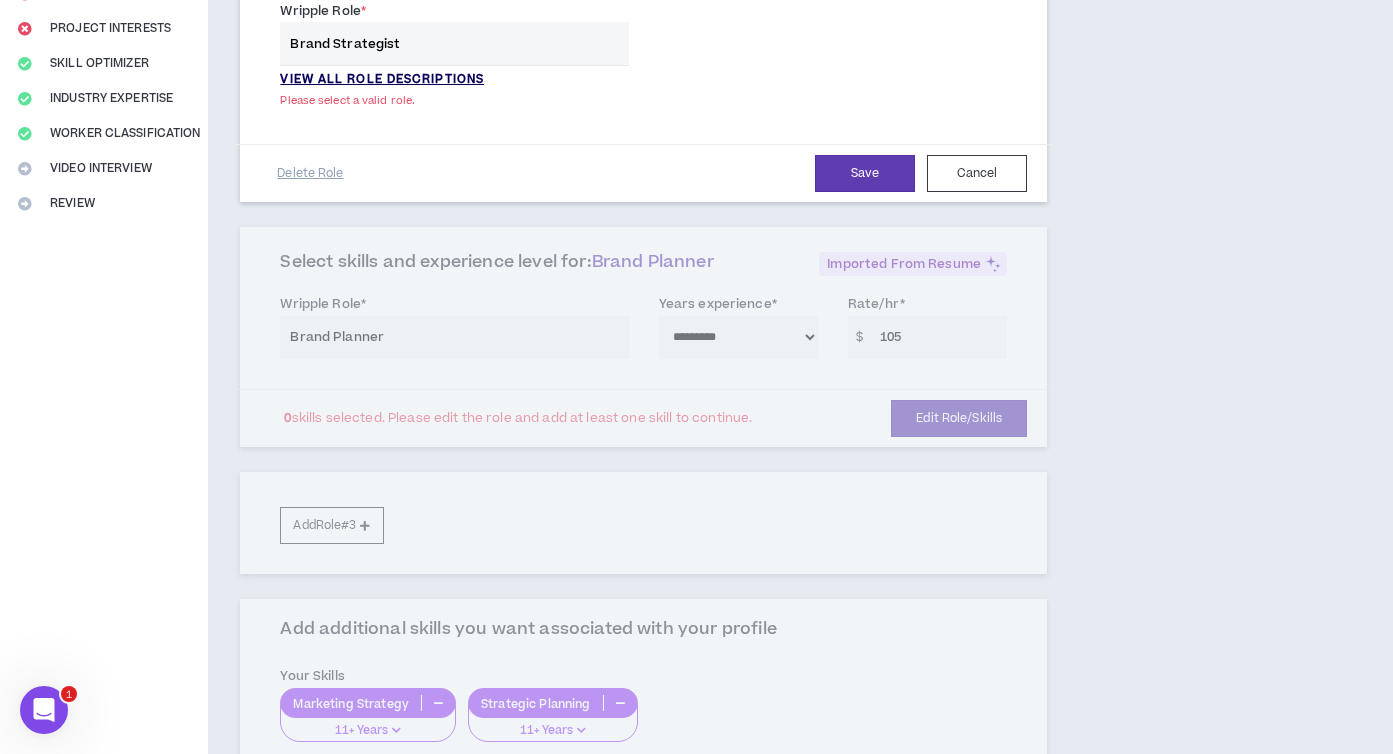 click on "VIEW ALL ROLE DESCRIPTIONS" at bounding box center (382, 80) 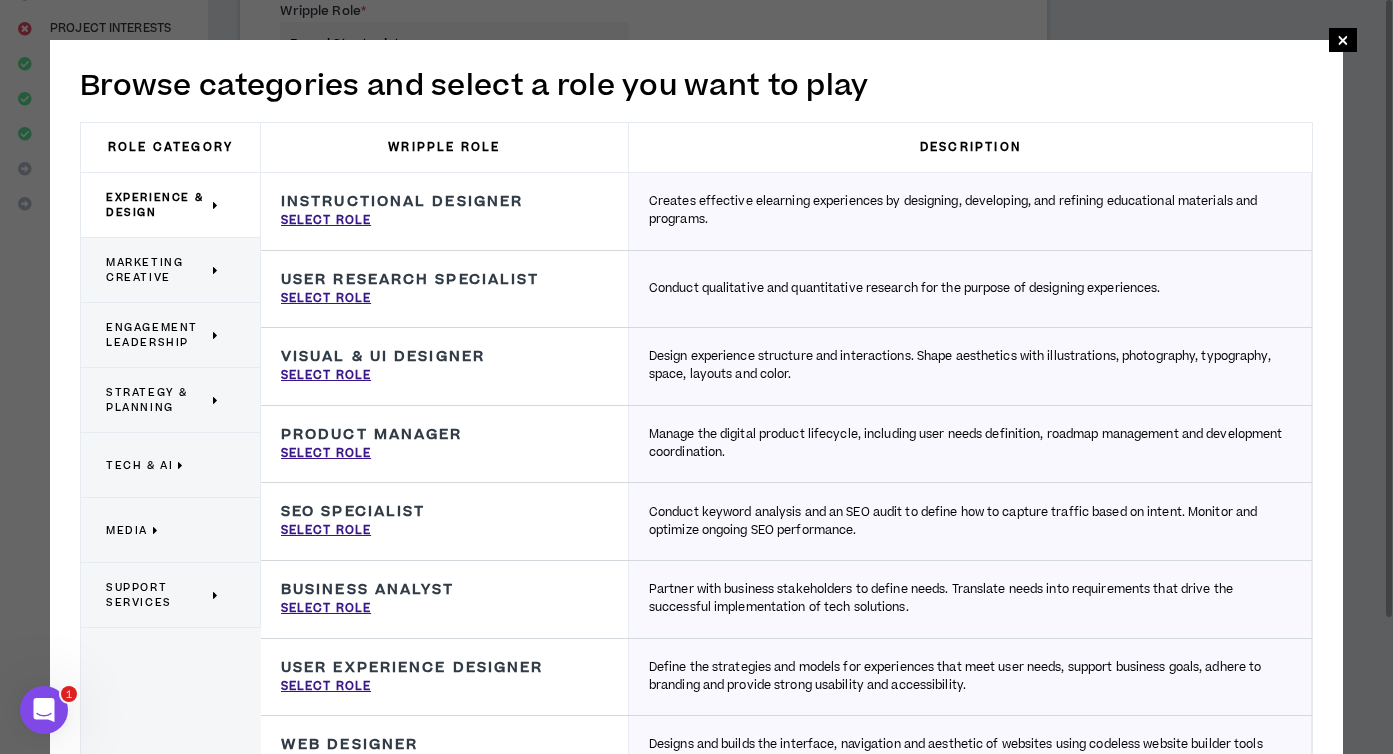 click on "Engagement Leadership" at bounding box center (157, 335) 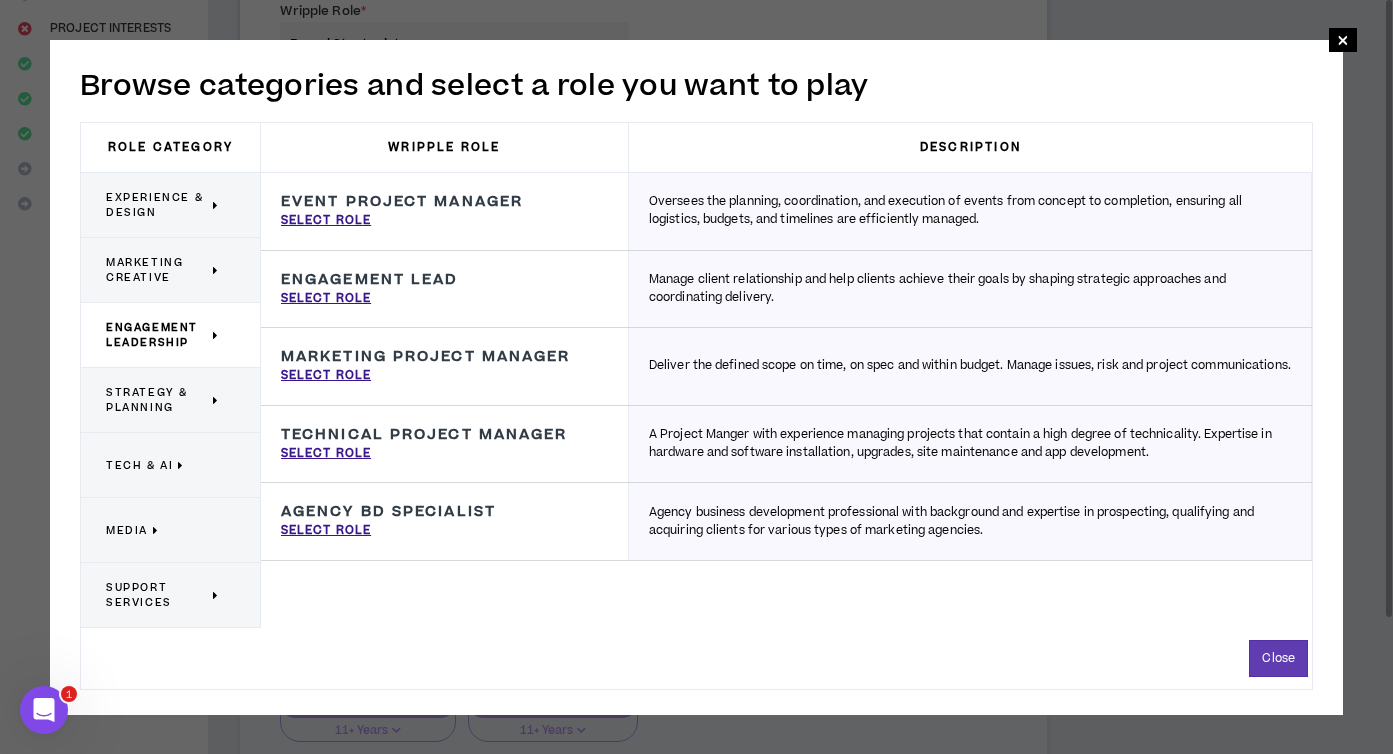 click on "Marketing Creative" at bounding box center [157, 270] 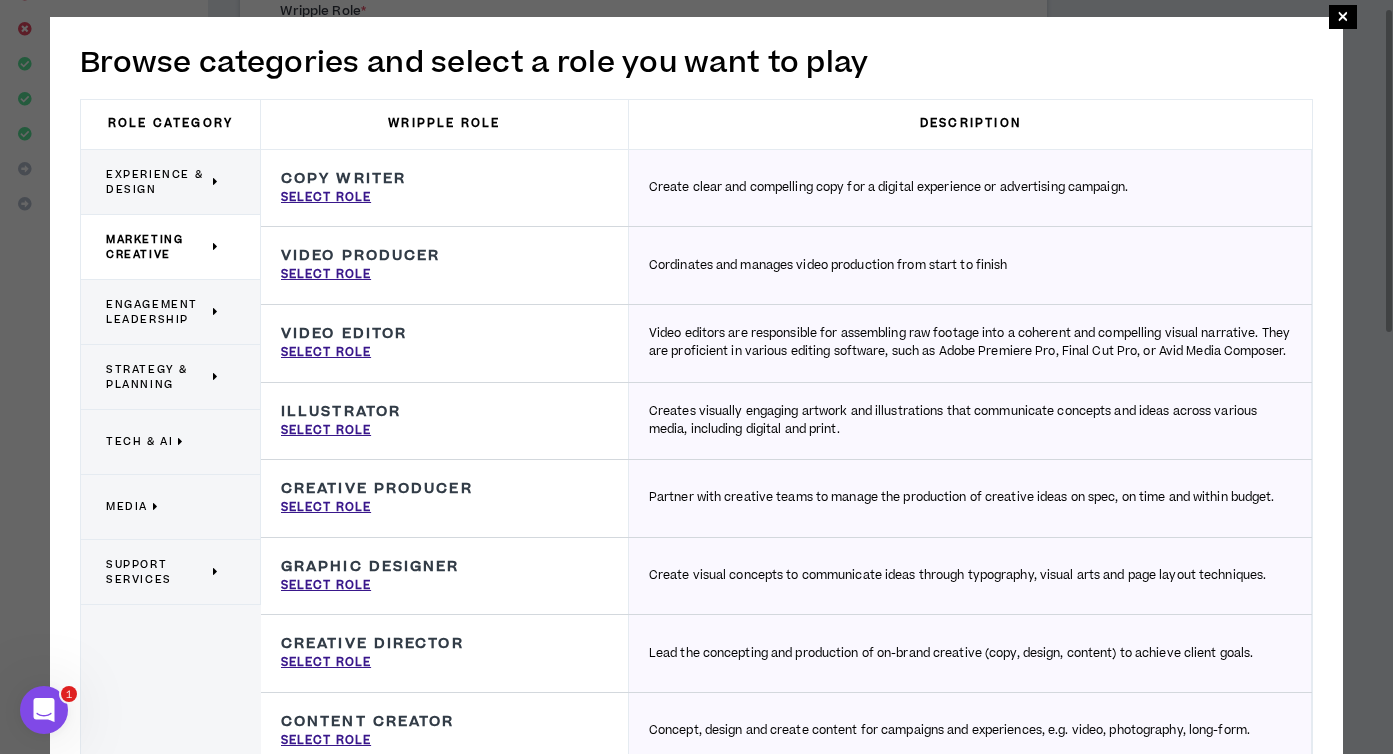 click on "Strategy & Planning" at bounding box center [157, 377] 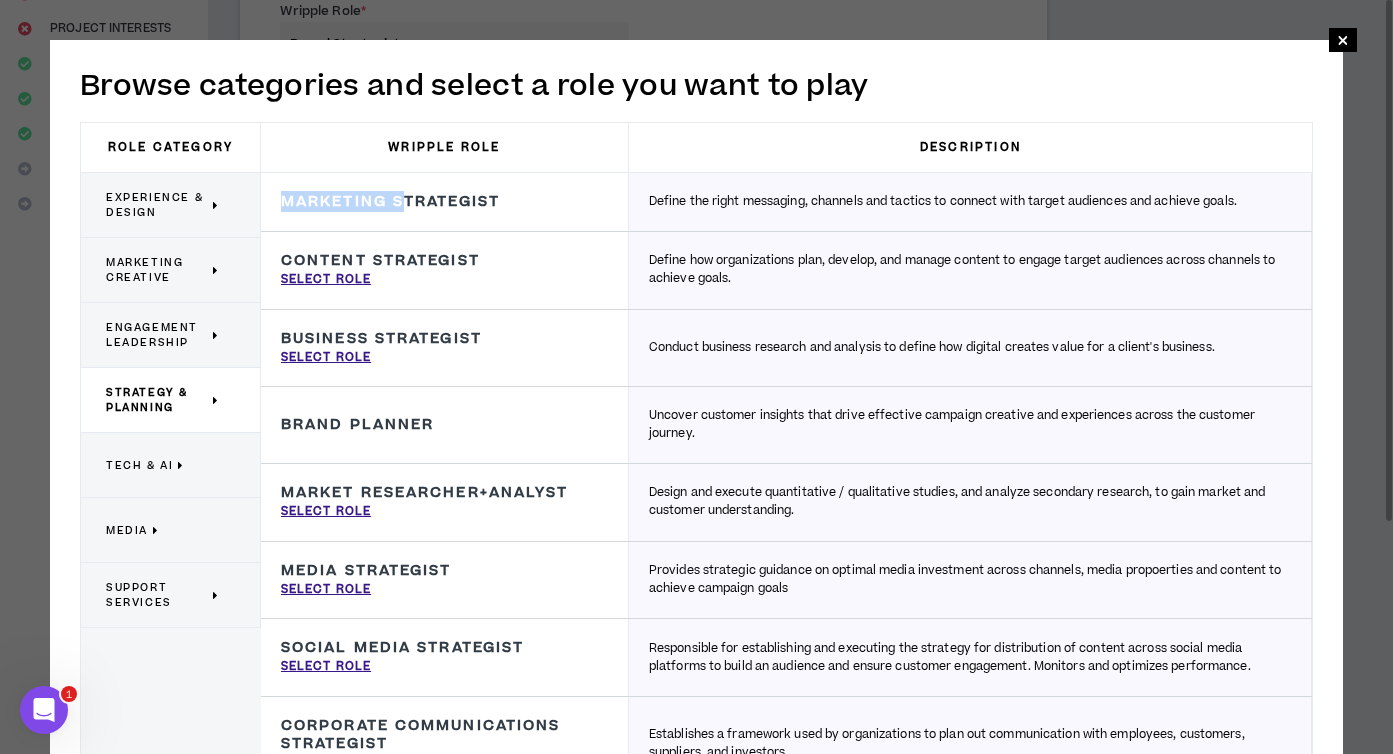 drag, startPoint x: 404, startPoint y: 203, endPoint x: 576, endPoint y: 187, distance: 172.74258 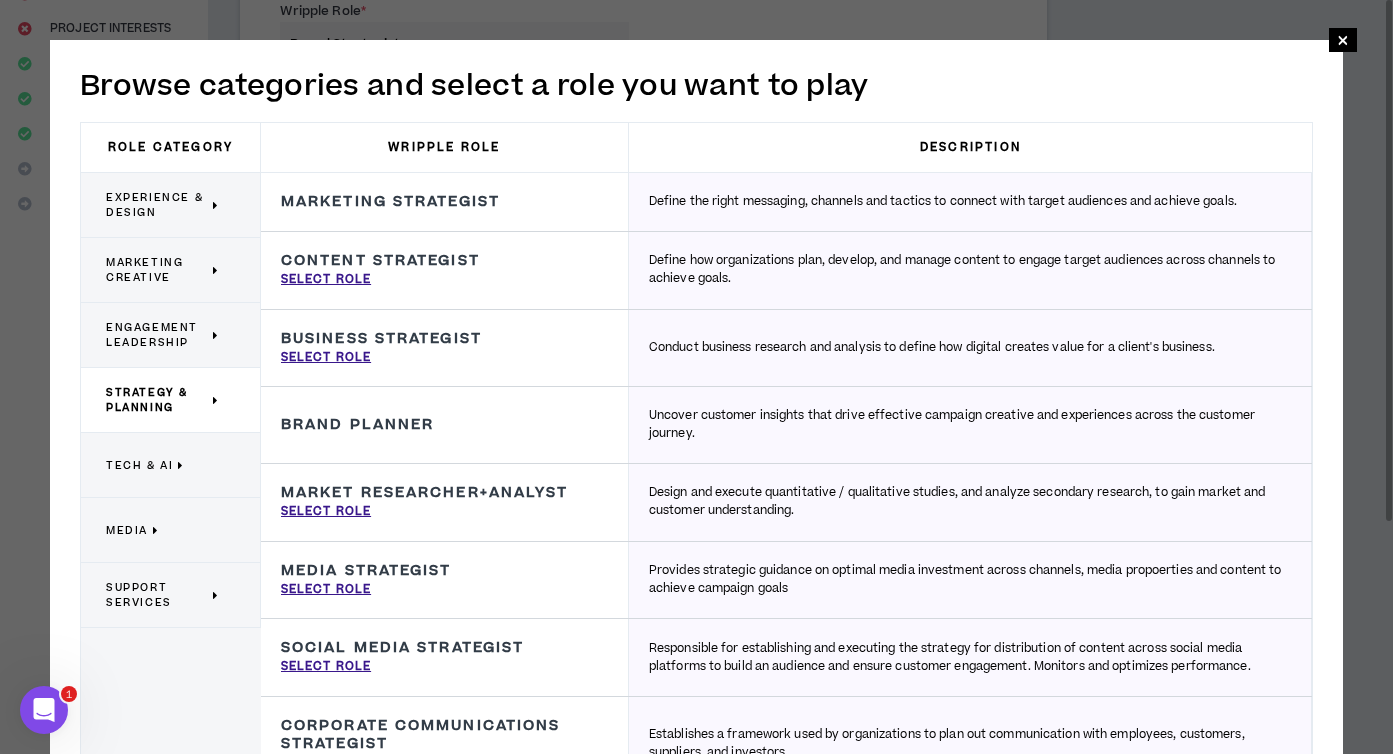 click on "Marketing Strategist Define the right messaging, channels and tactics to connect with target audiences and achieve goals." at bounding box center (445, 202) 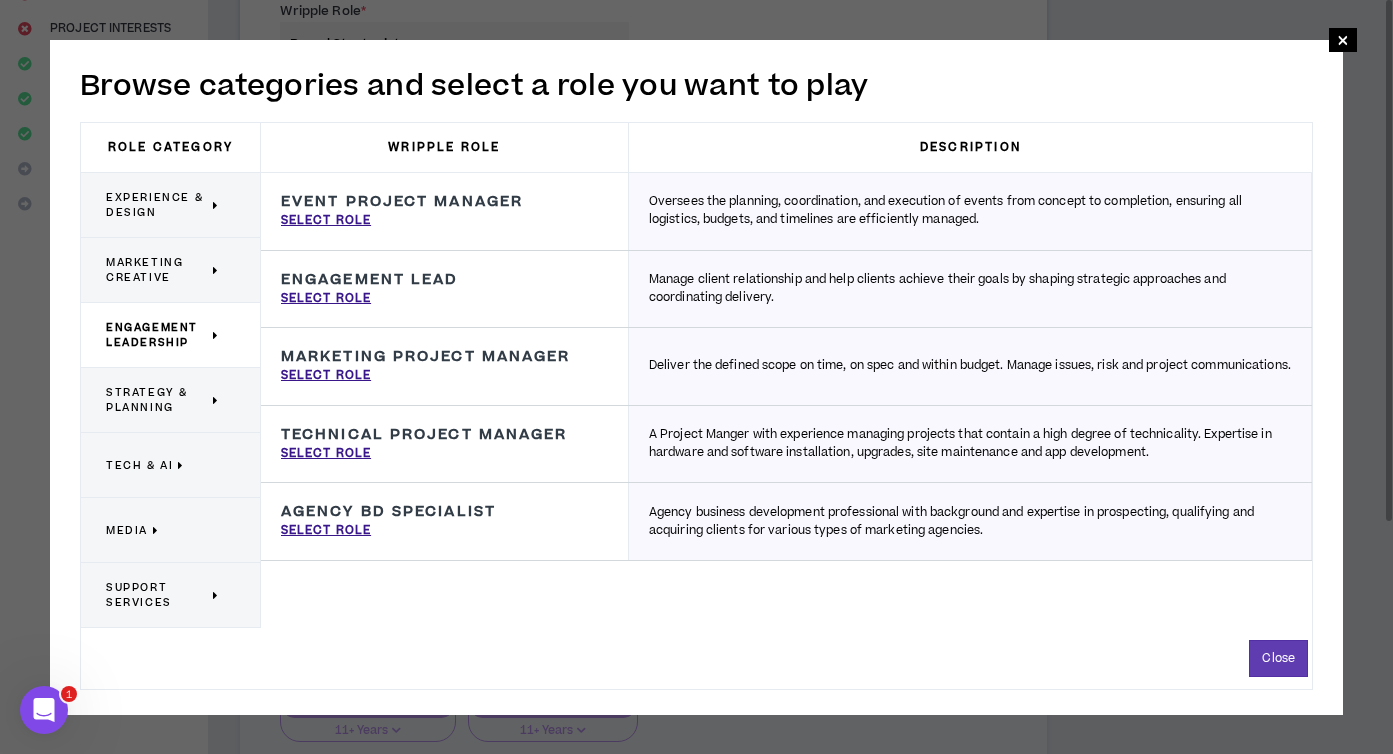 click on "Marketing Creative" at bounding box center (157, 270) 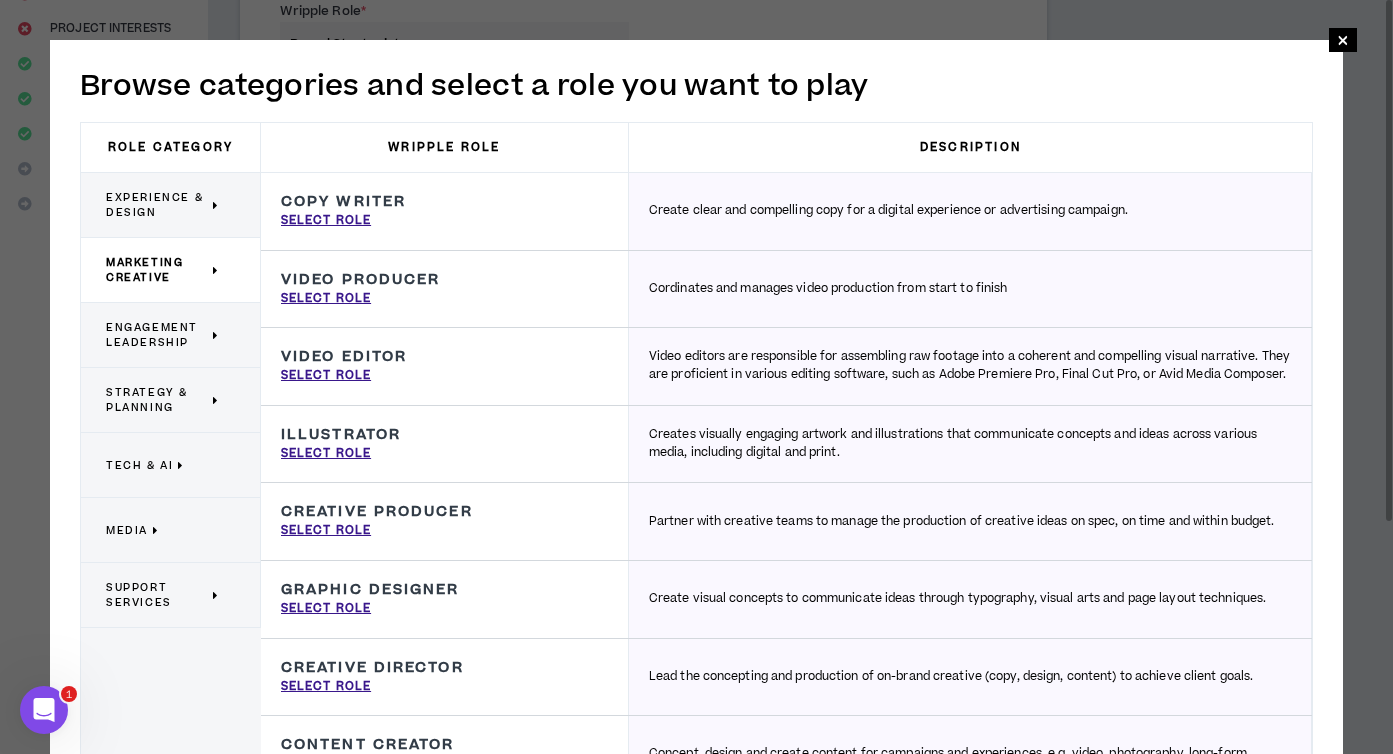 click on "Experience & Design" at bounding box center [163, 205] 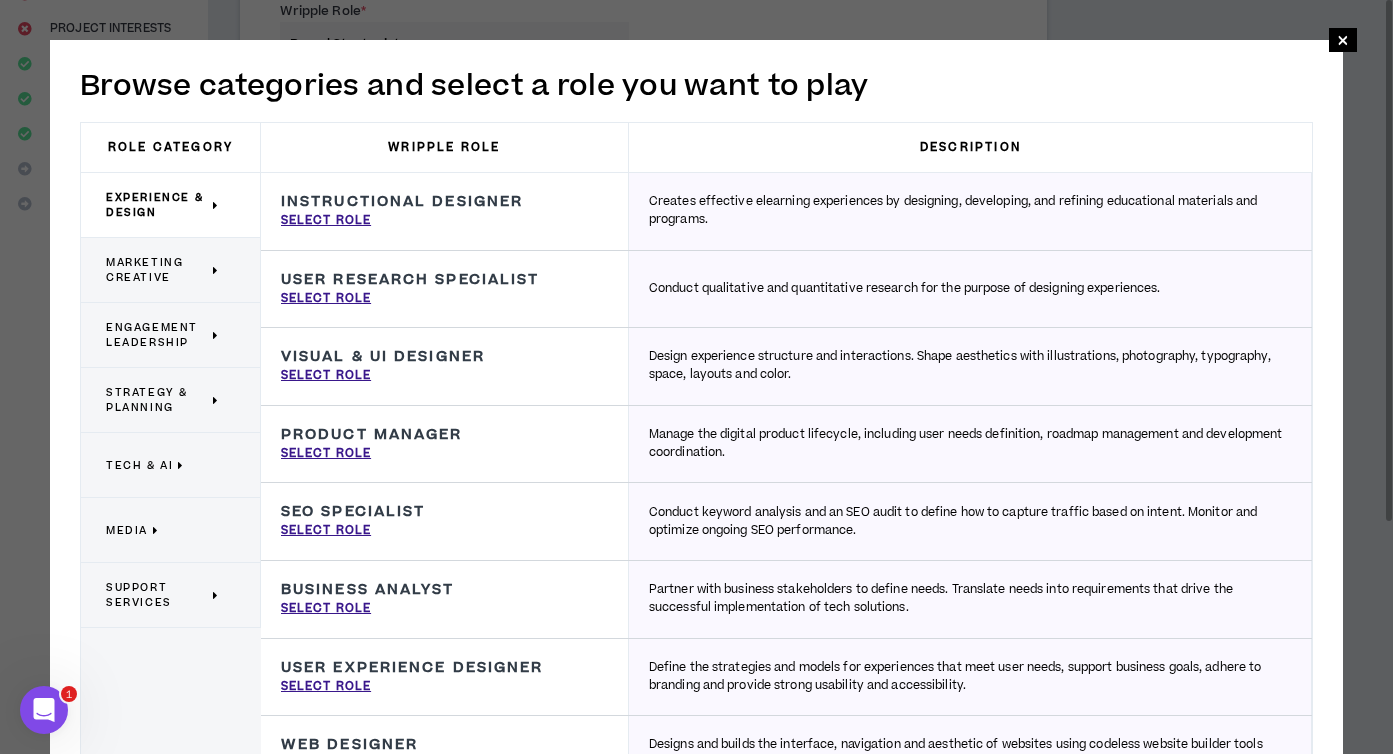 click on "Marketing Creative" at bounding box center [157, 270] 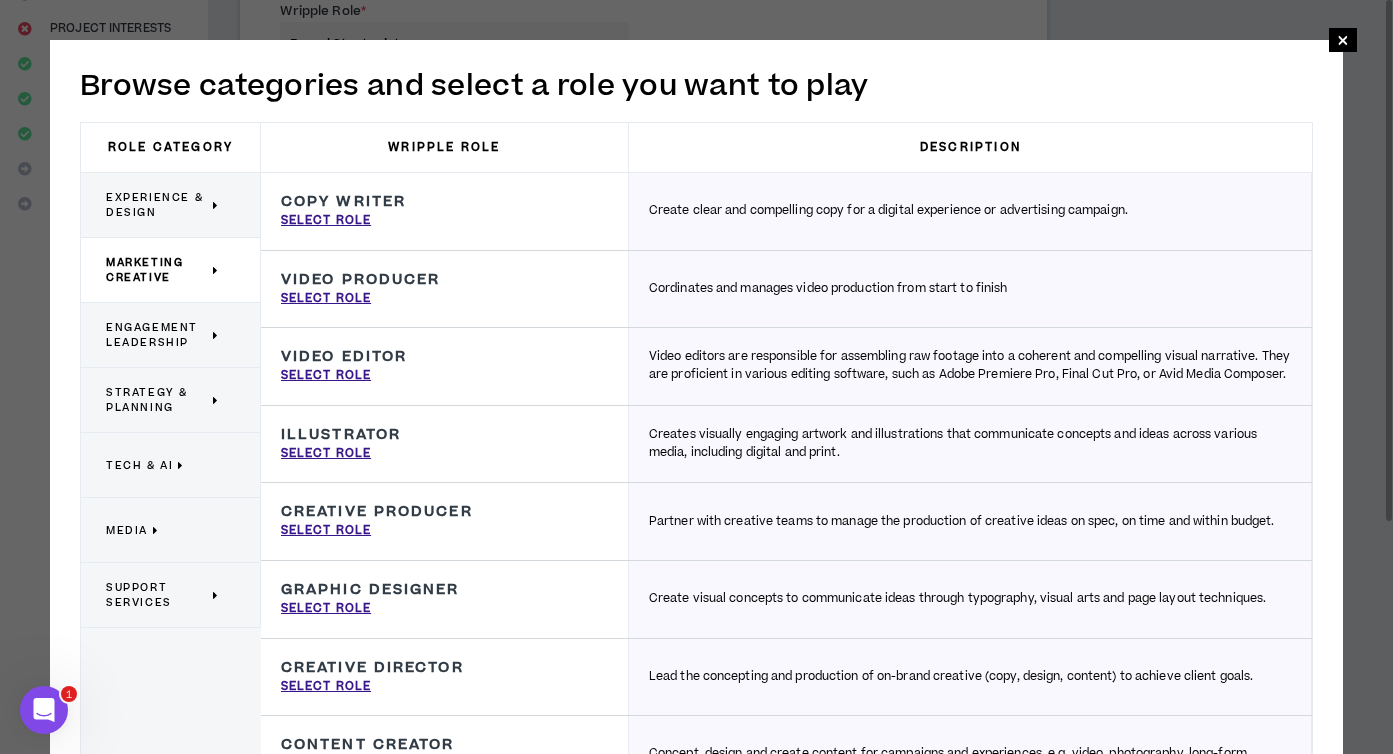 click on "Engagement Leadership" at bounding box center [157, 335] 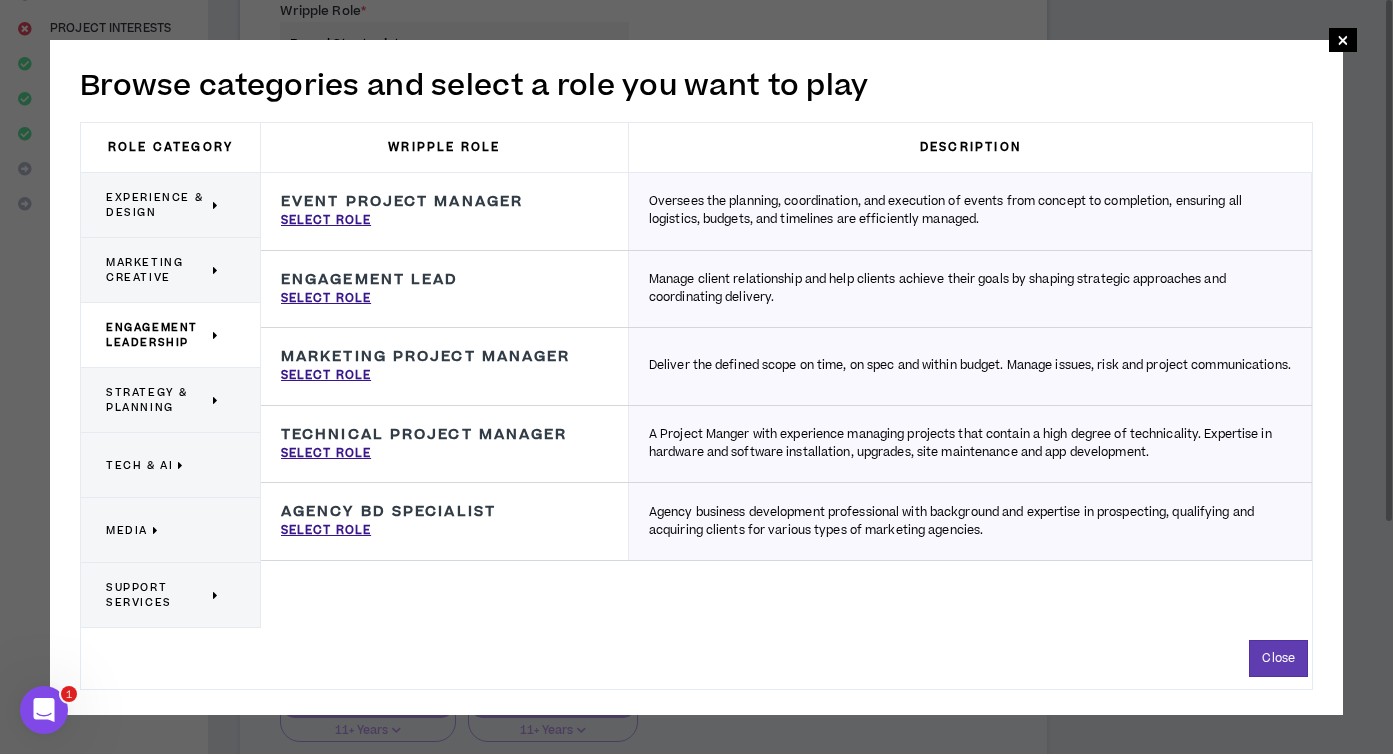 click on "Strategy & Planning" at bounding box center [157, 400] 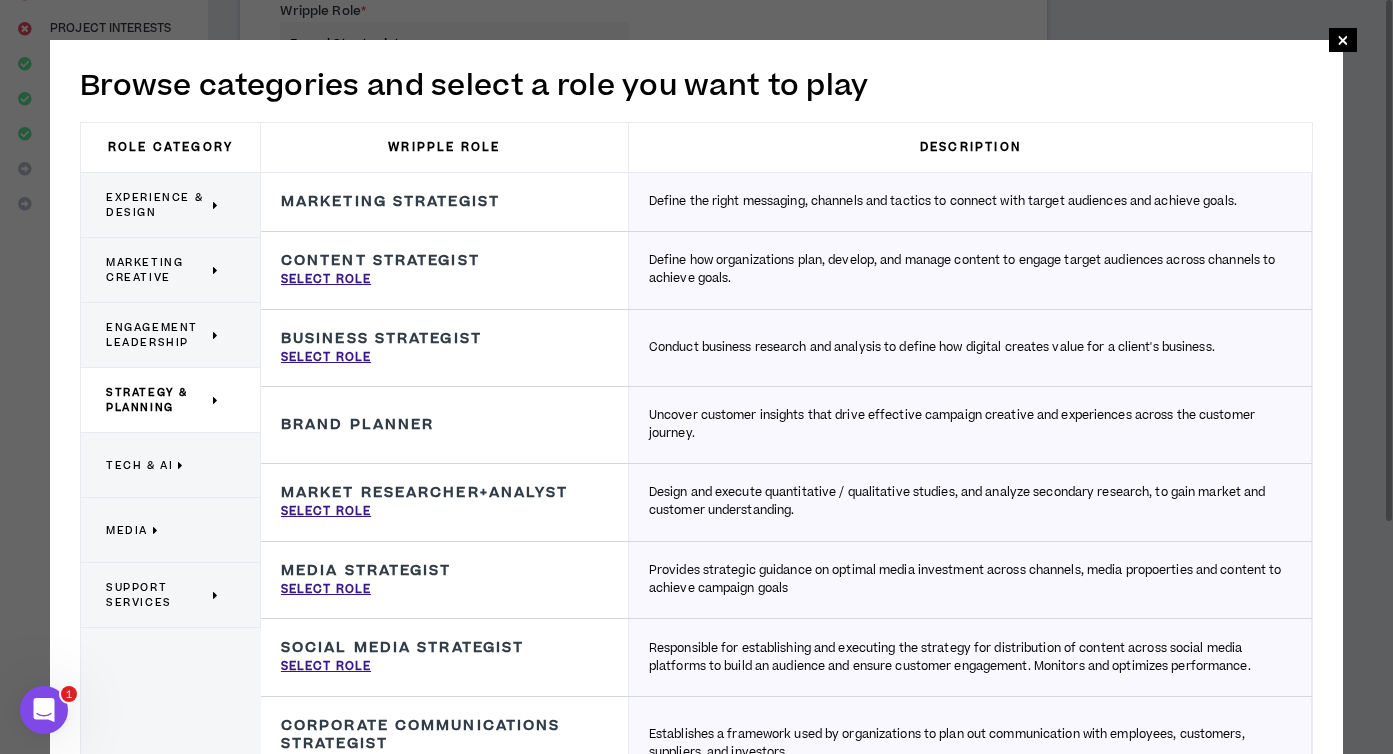 click on "Engagement Leadership" at bounding box center [157, 335] 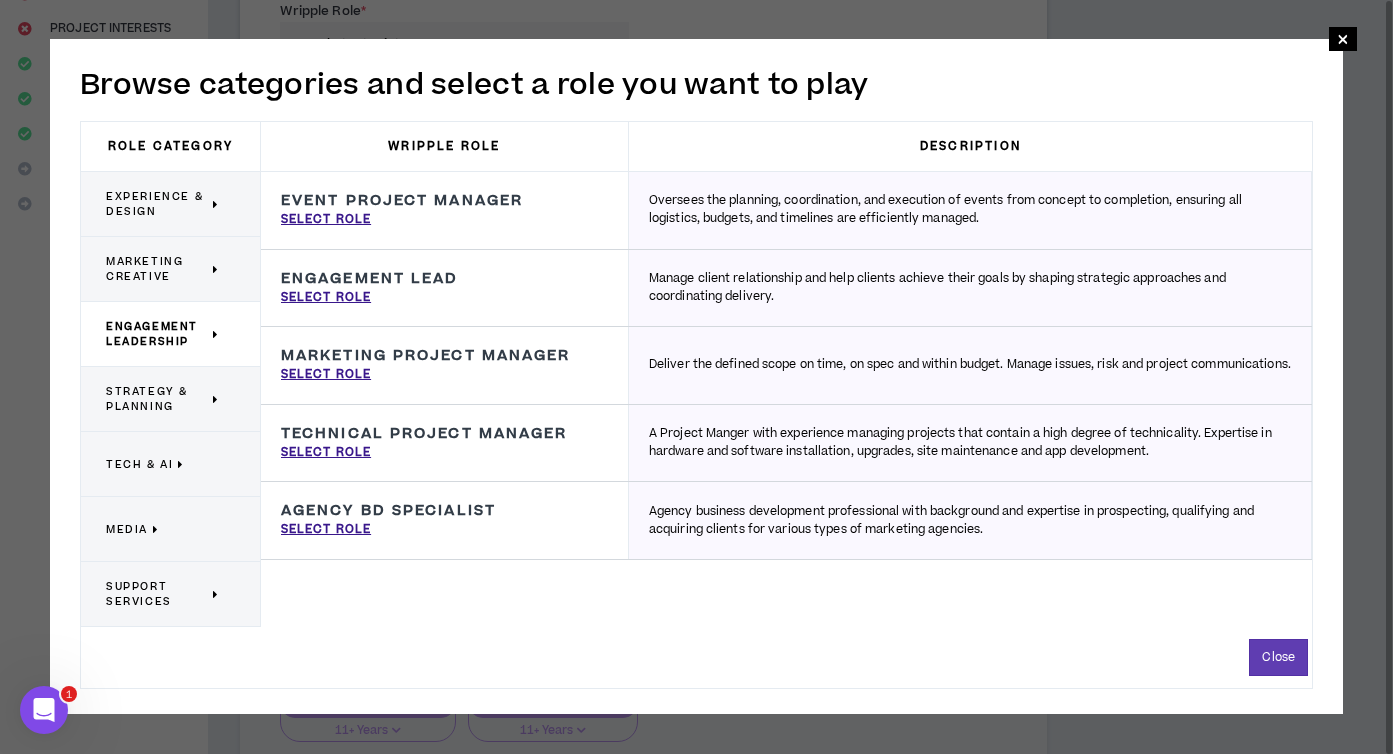 click on "Strategy & Planning" at bounding box center (157, 399) 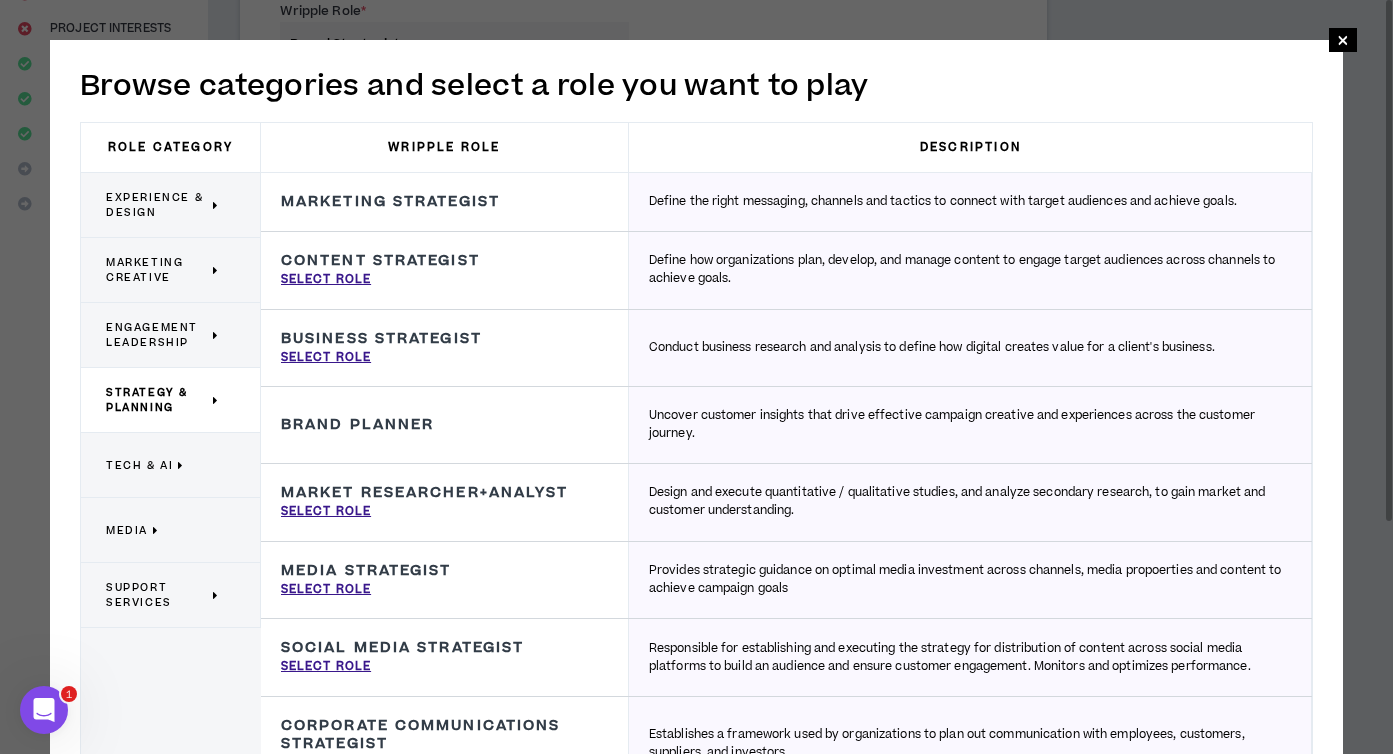 click on "Marketing Strategist" at bounding box center [390, 202] 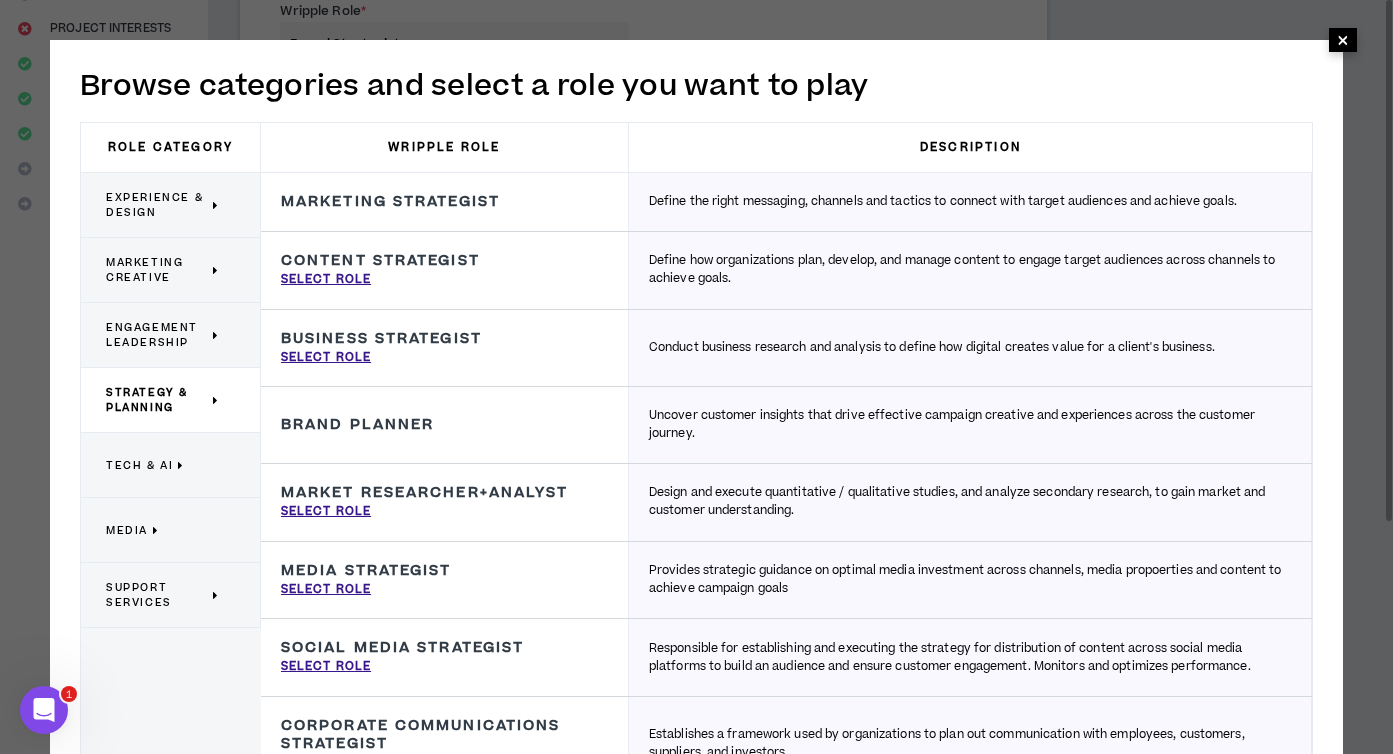 click on "×" at bounding box center (1343, 40) 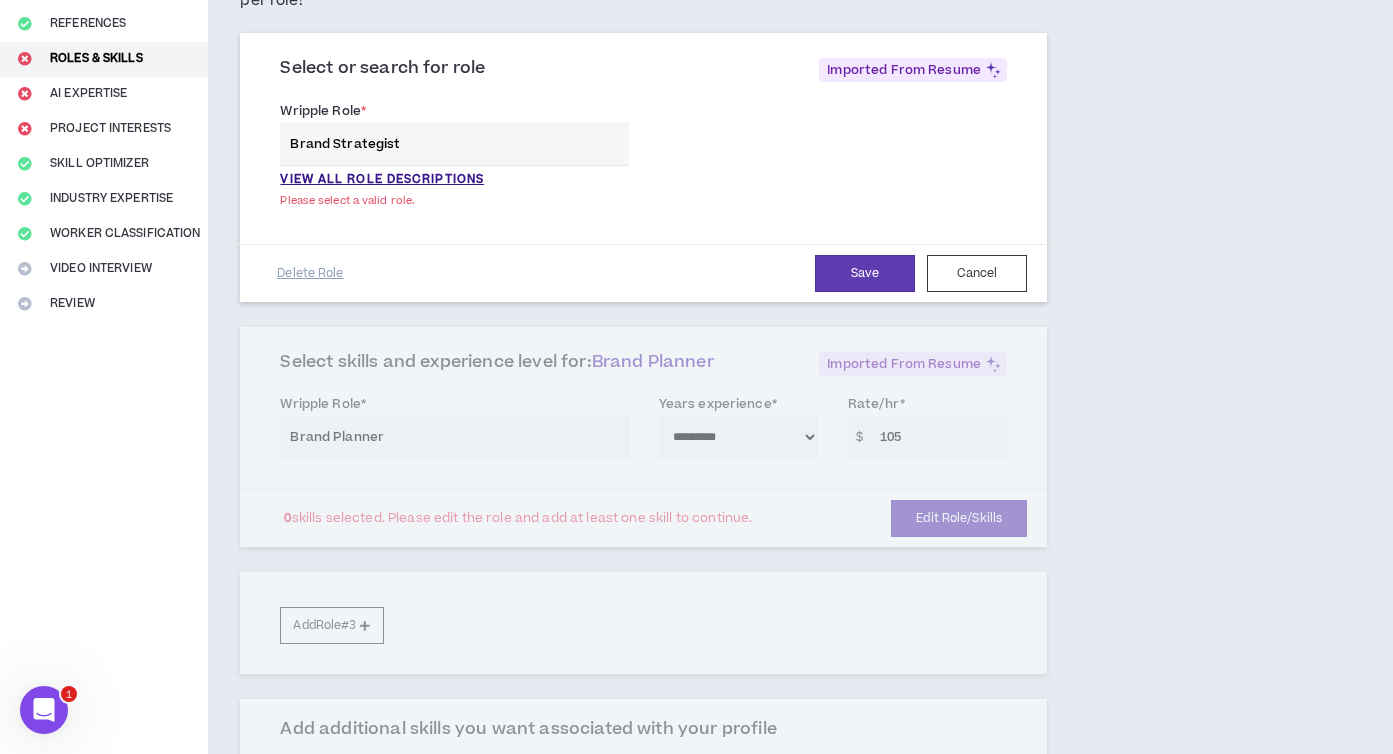 scroll, scrollTop: 181, scrollLeft: 0, axis: vertical 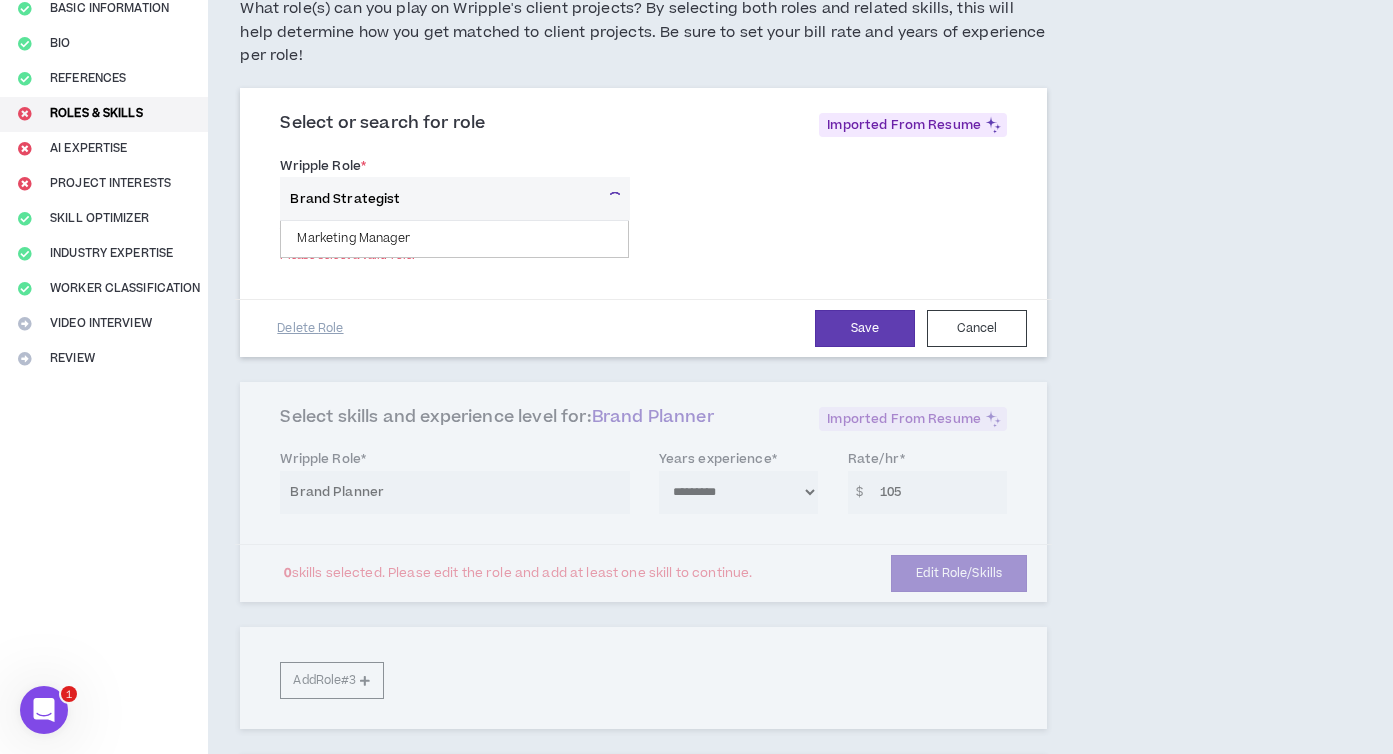 click on "Brand Strategist" at bounding box center [439, 198] 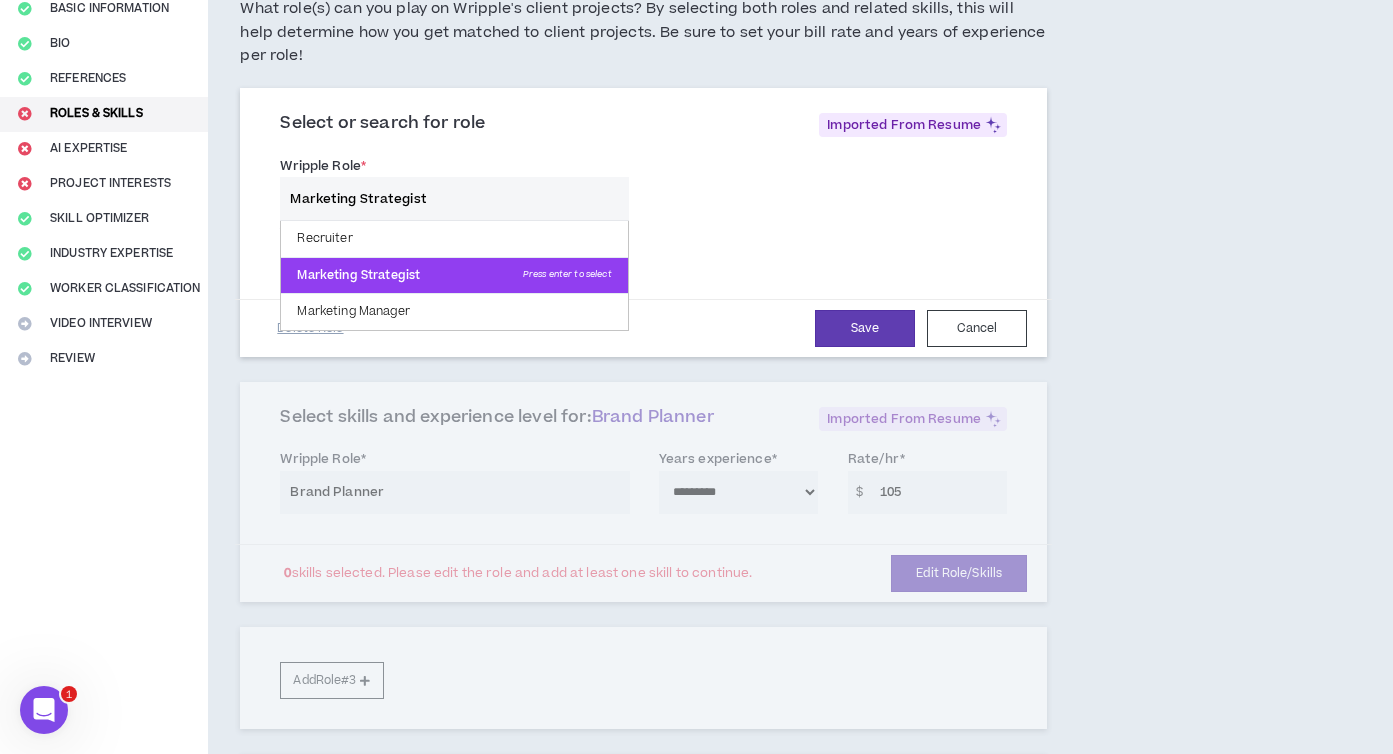 type on "Marketing Strategist" 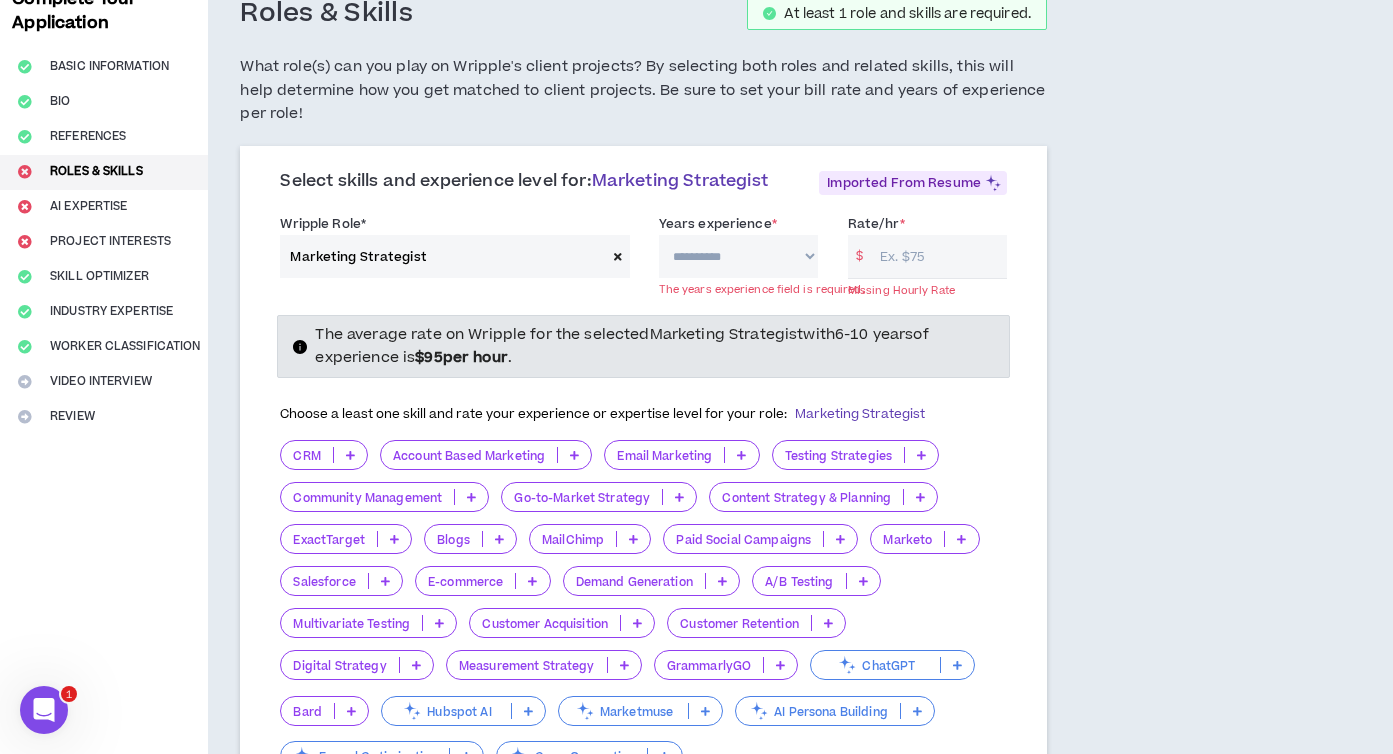 scroll, scrollTop: 121, scrollLeft: 0, axis: vertical 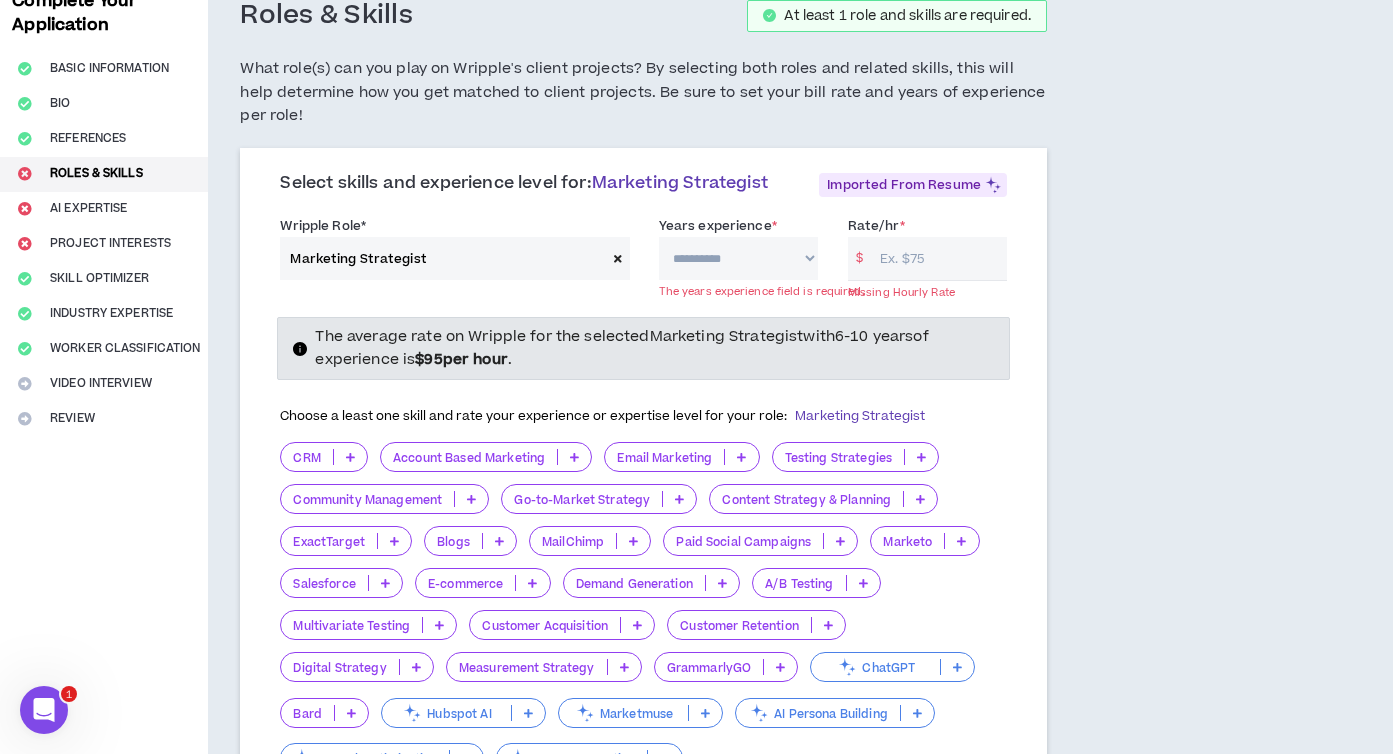 click on "**********" at bounding box center (738, 258) 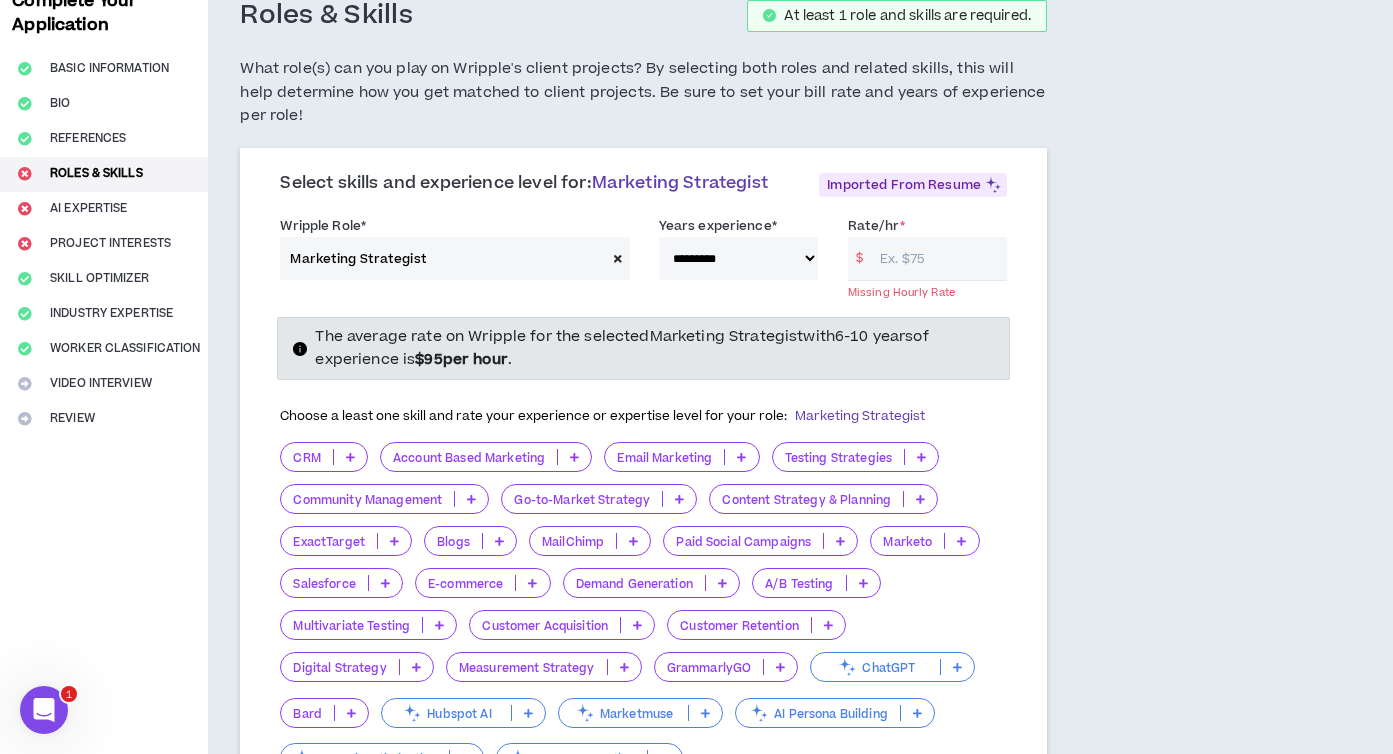click on "Rate/hr  *" at bounding box center [938, 258] 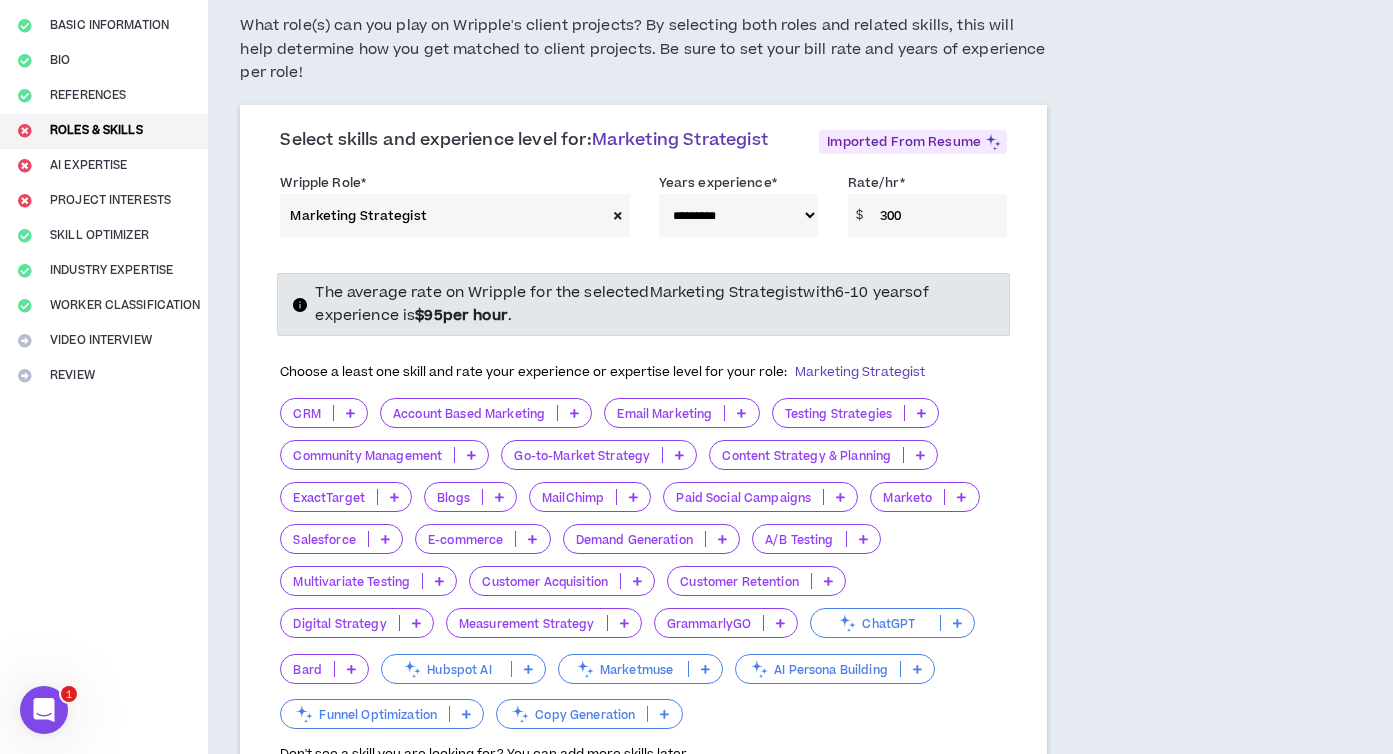 scroll, scrollTop: 162, scrollLeft: 0, axis: vertical 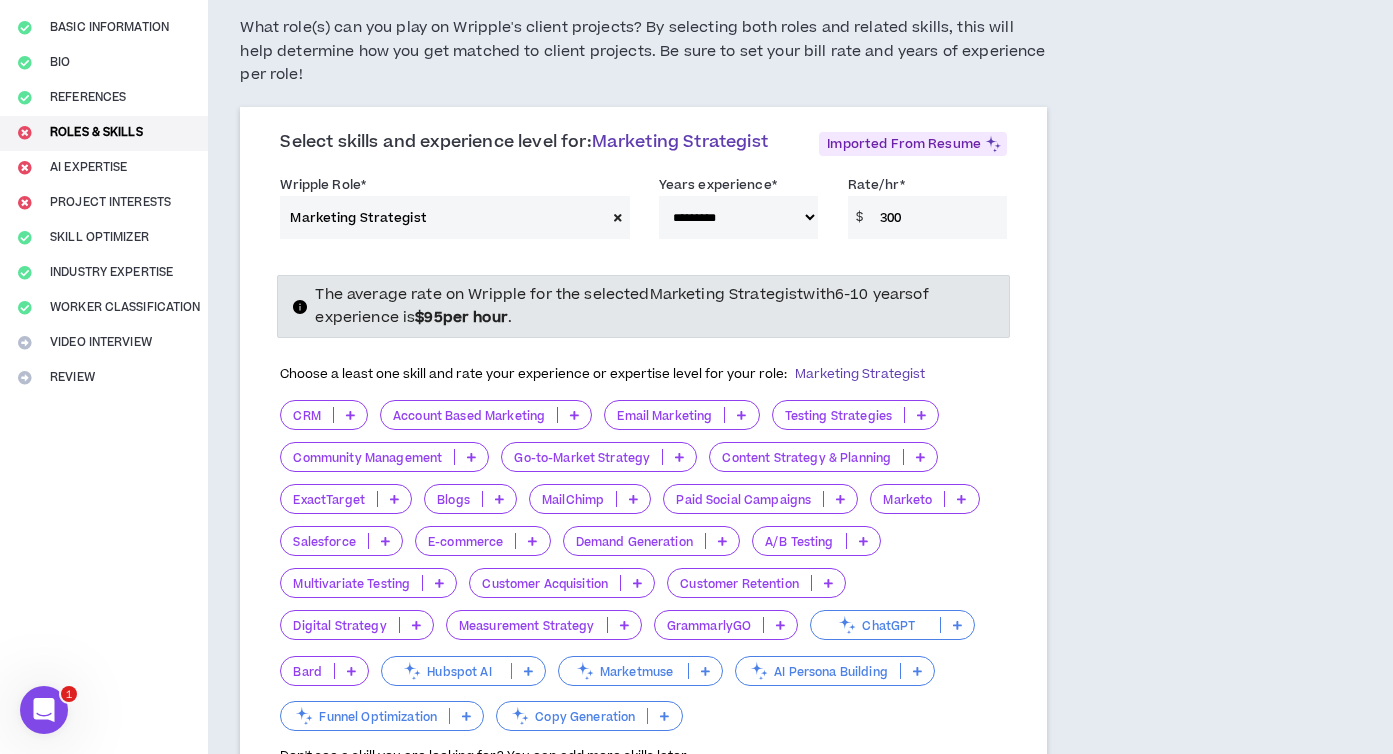 type on "300" 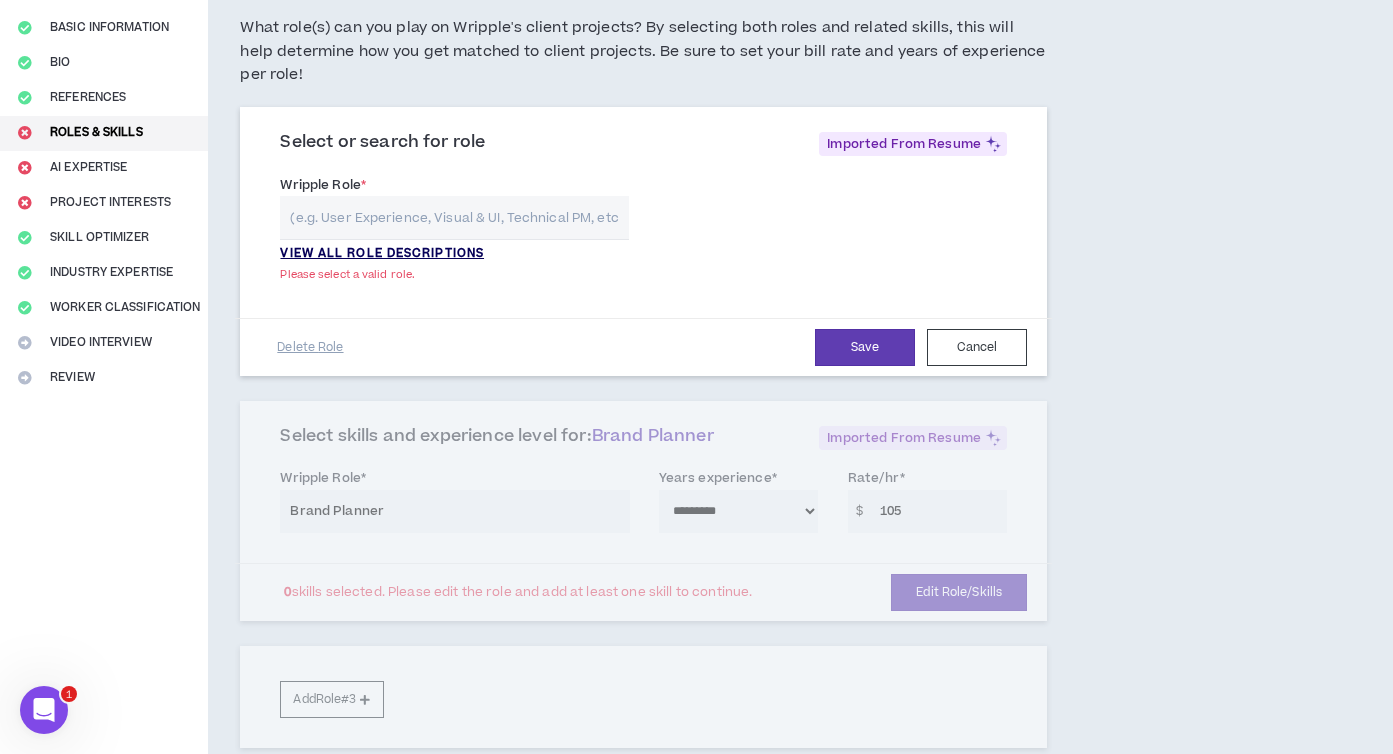 click on "VIEW ALL ROLE DESCRIPTIONS" at bounding box center [382, 254] 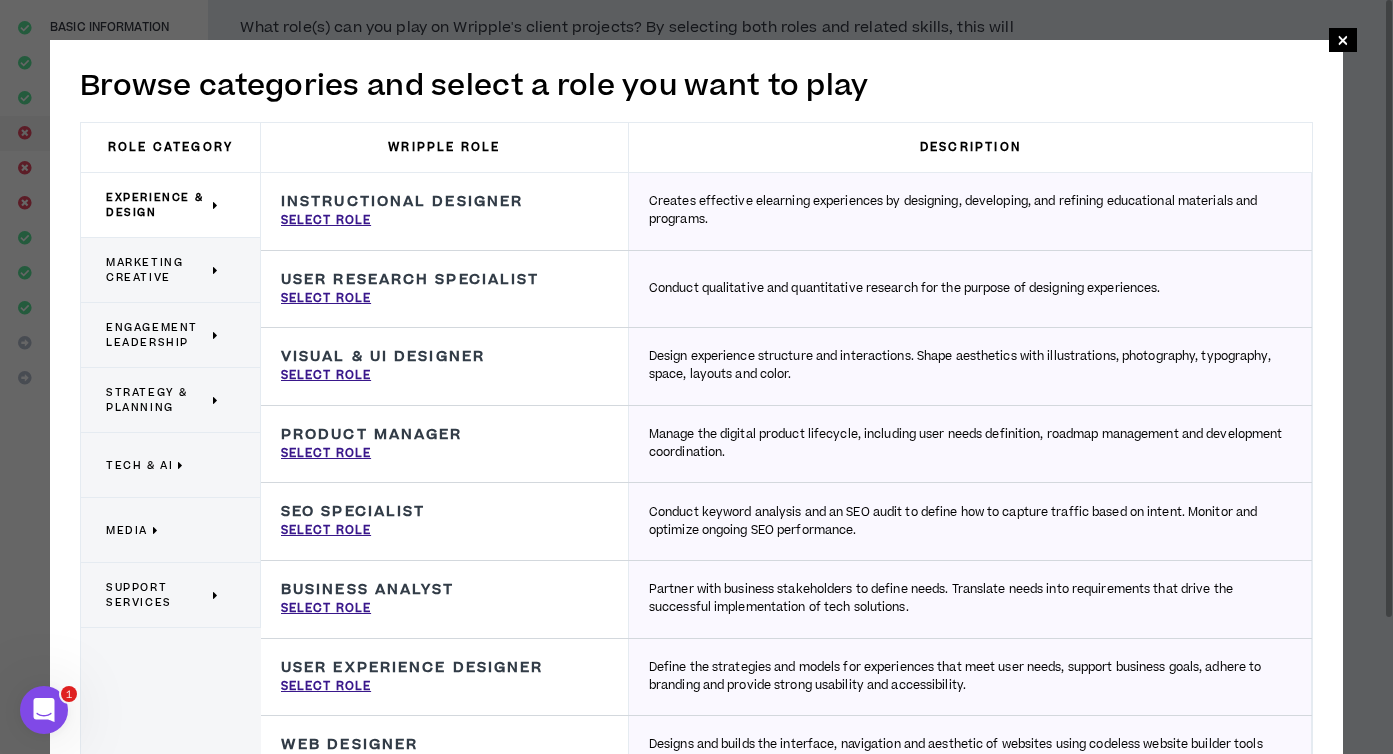 click on "Marketing Creative" at bounding box center (157, 270) 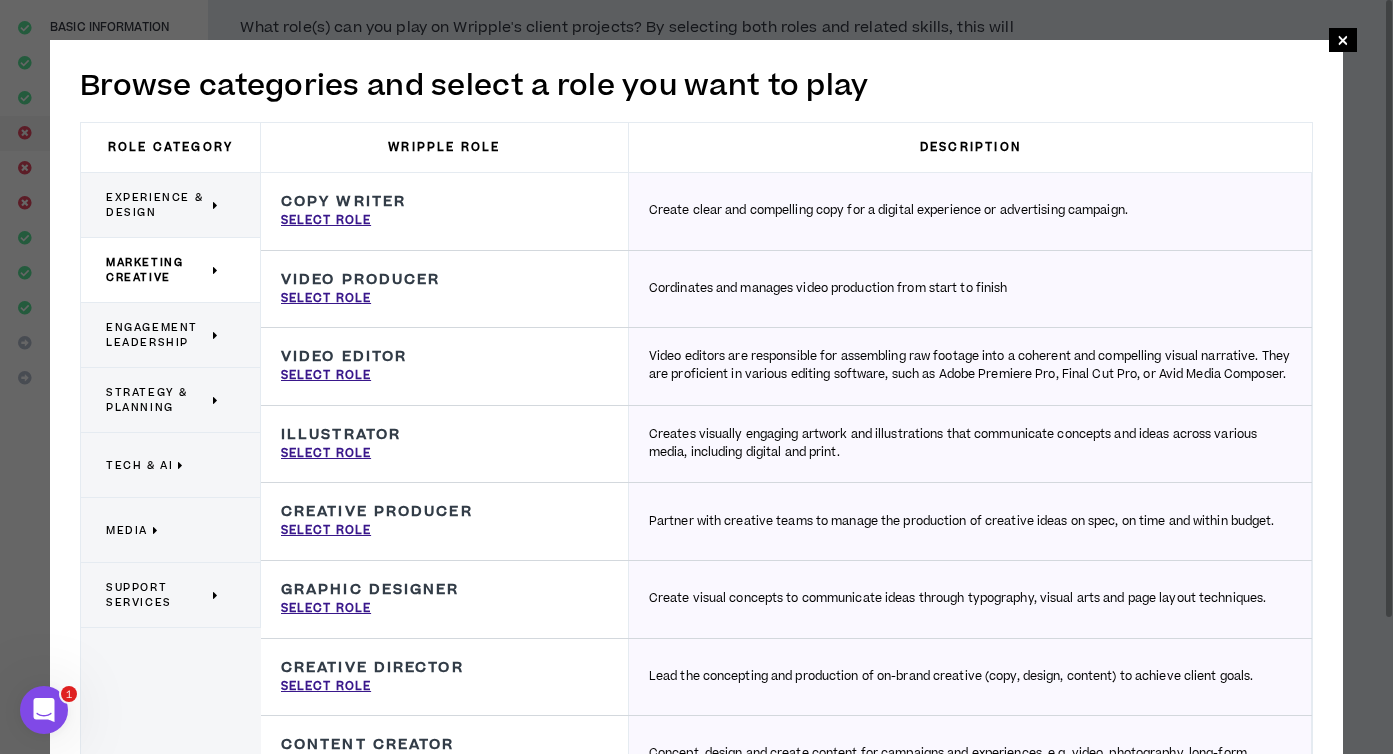 click on "Engagement Leadership" at bounding box center (157, 335) 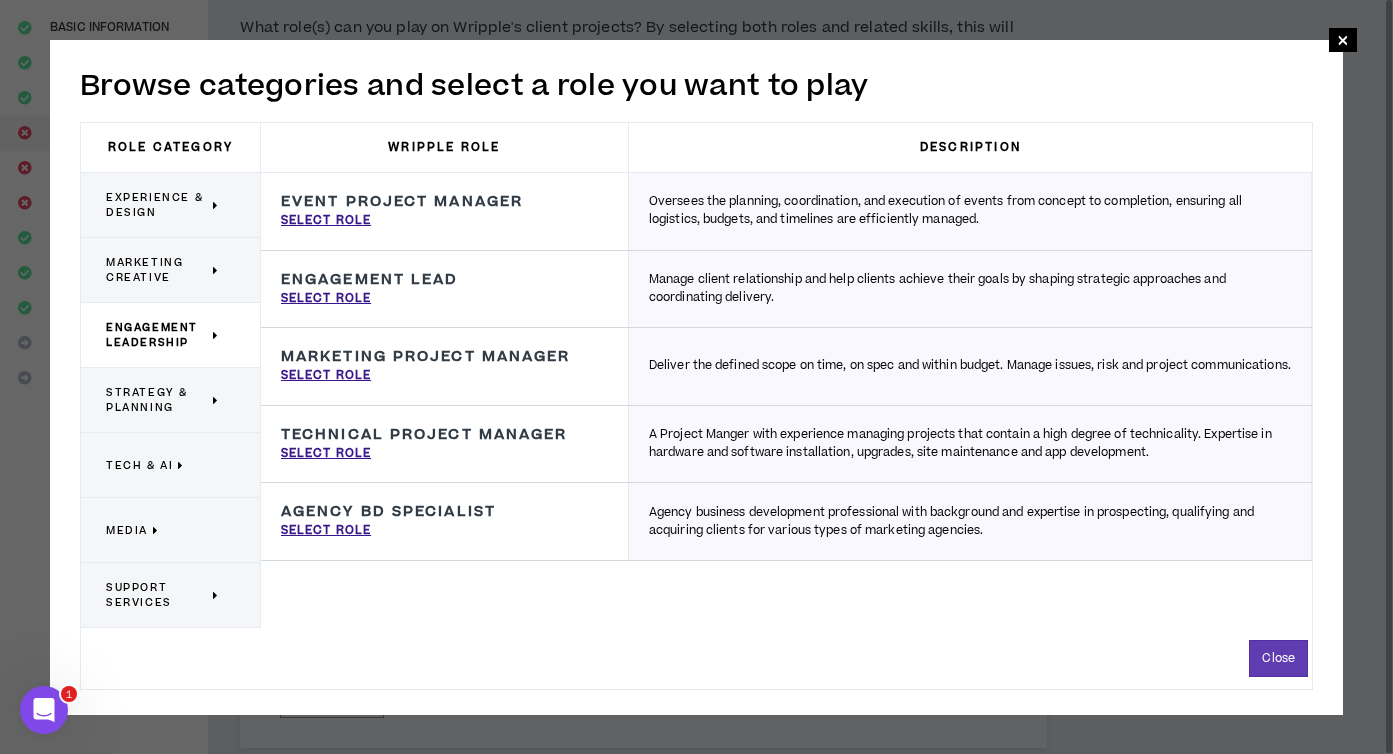 click on "Strategy & Planning" at bounding box center [157, 400] 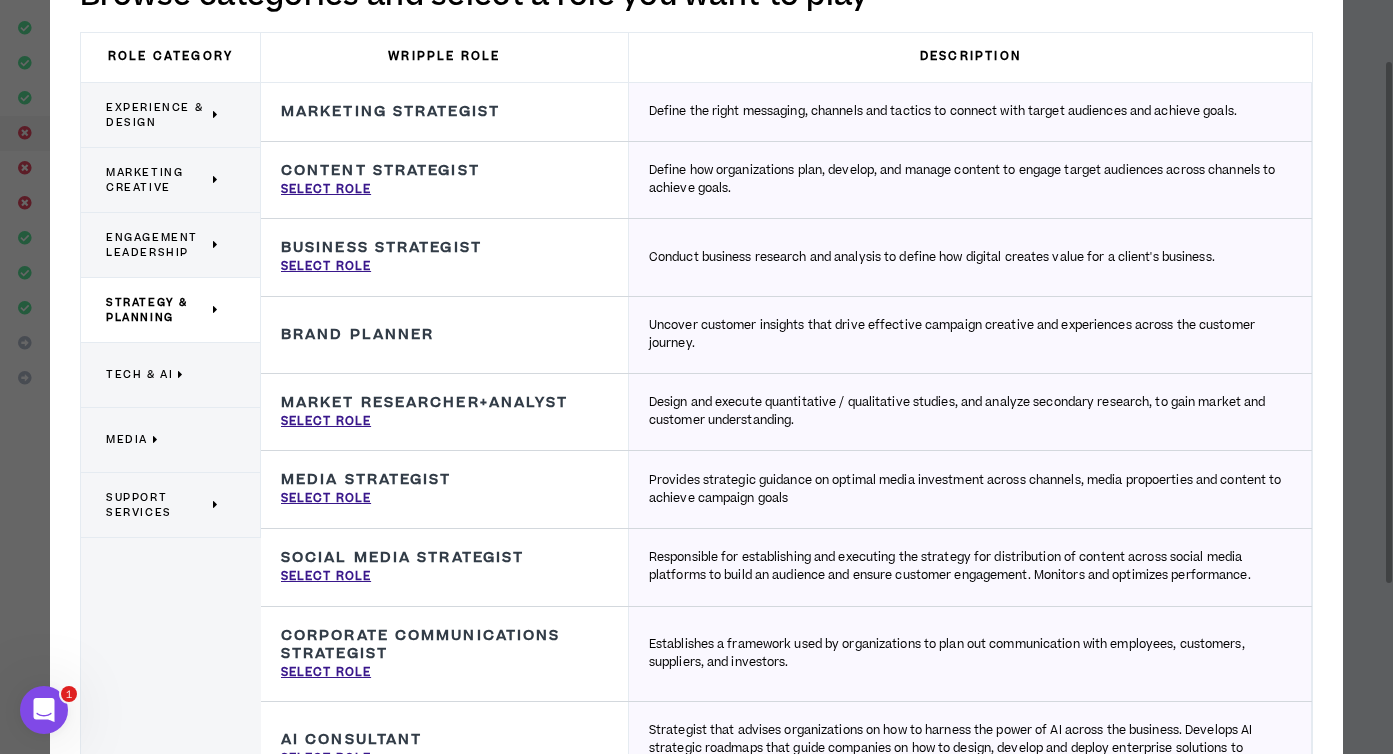 click on "Brand Planner Uncover customer insights that drive effective campaign creative and experiences across the customer journey." at bounding box center [445, 335] 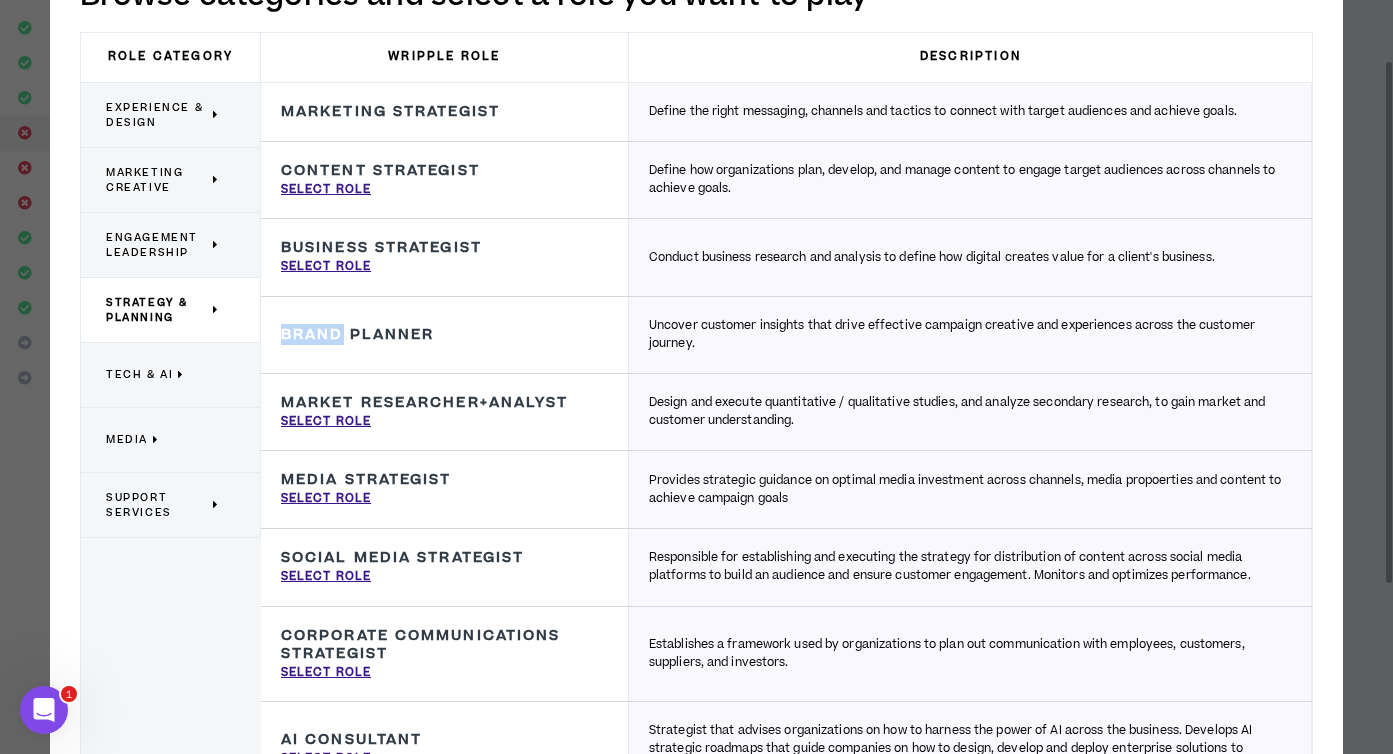 click on "Brand Planner Uncover customer insights that drive effective campaign creative and experiences across the customer journey." at bounding box center (445, 335) 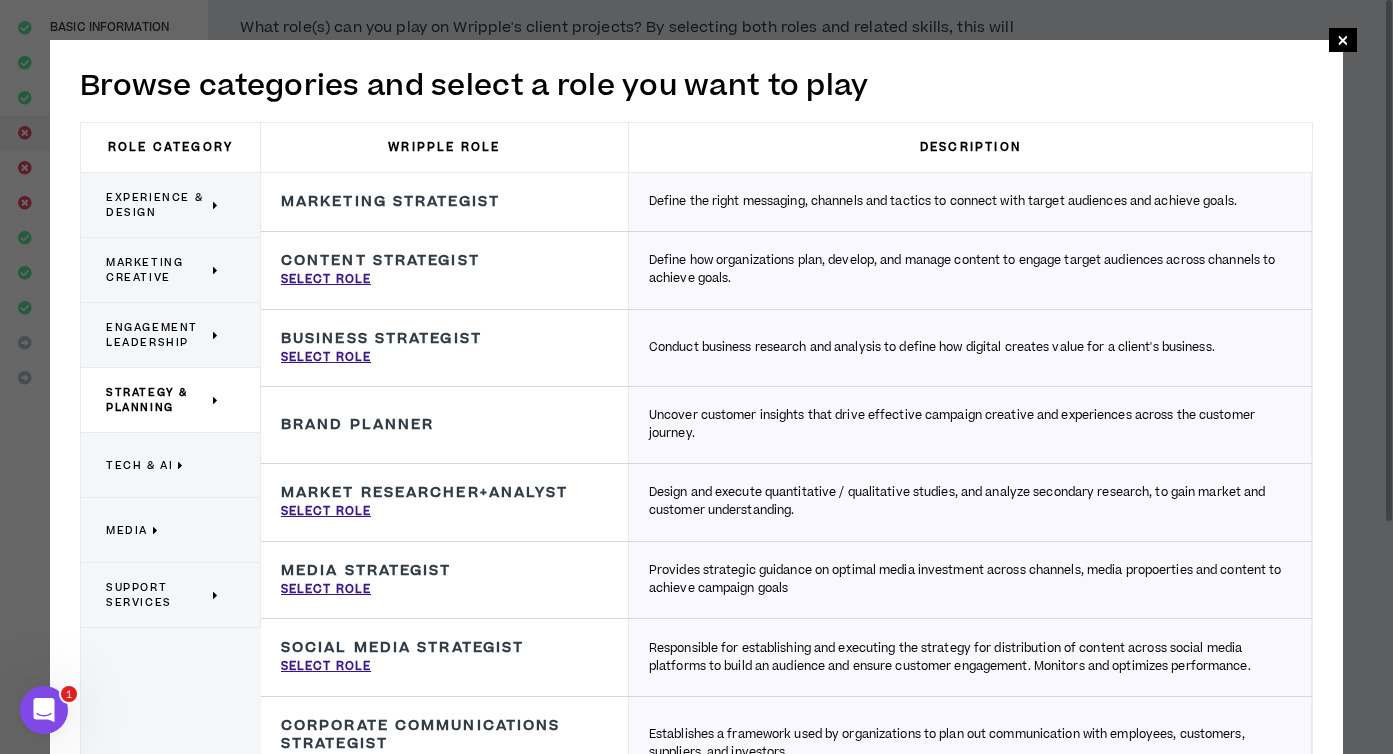 click on "Tech & AI" at bounding box center [163, 465] 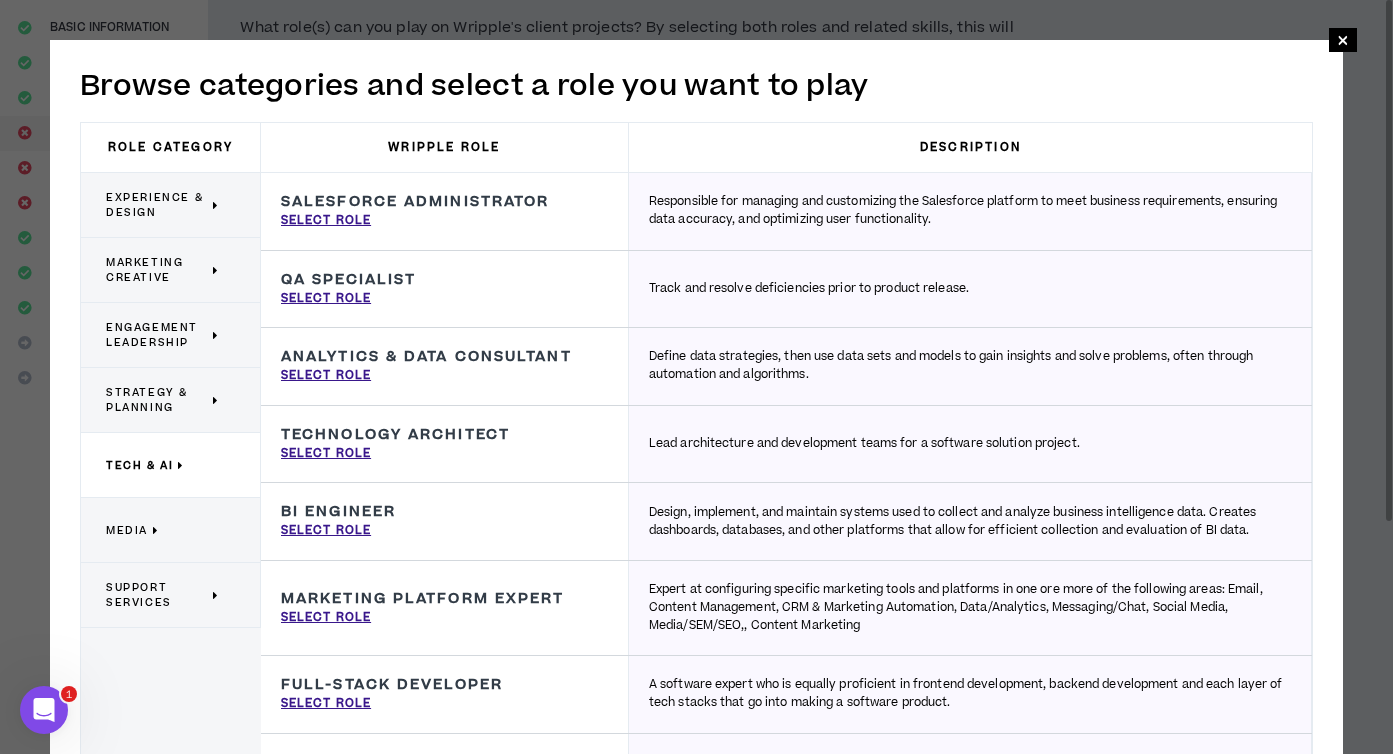 click on "Media" at bounding box center (163, 530) 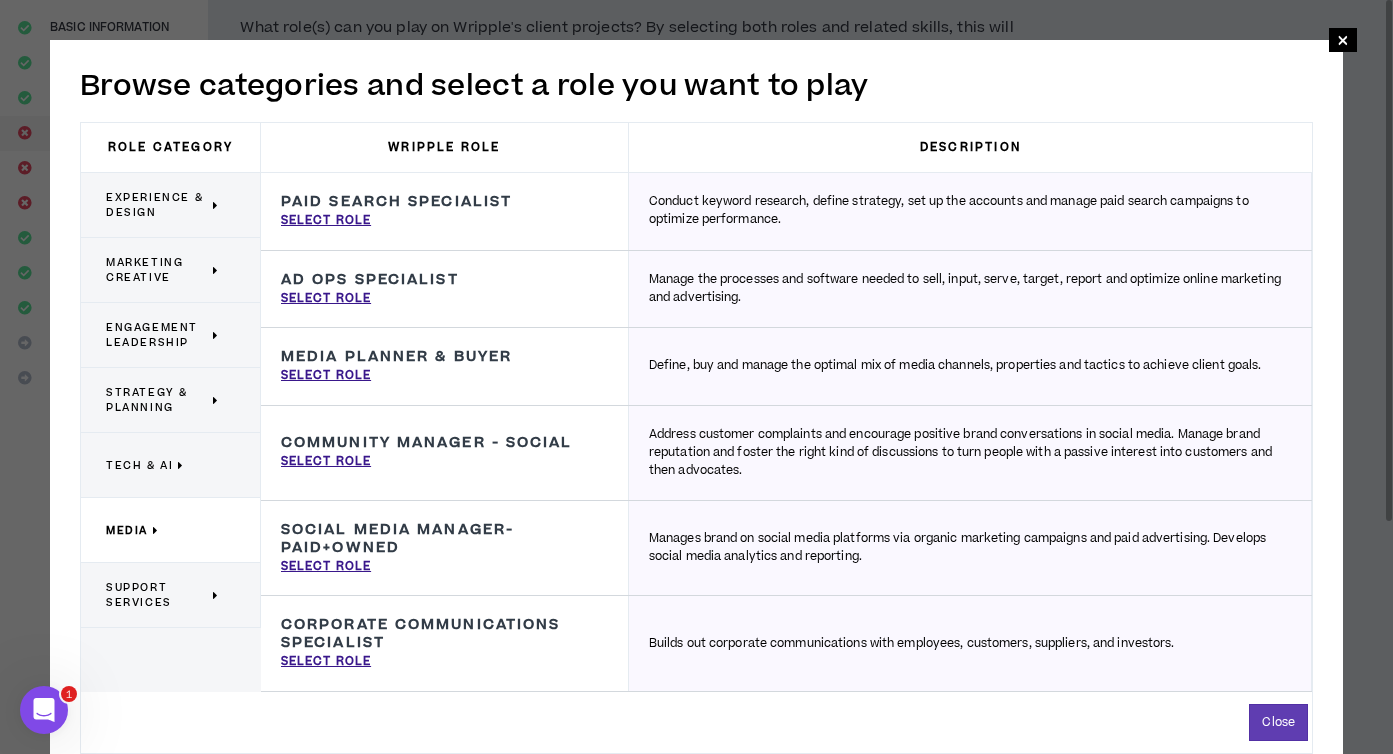 click on "Support Services" at bounding box center [157, 595] 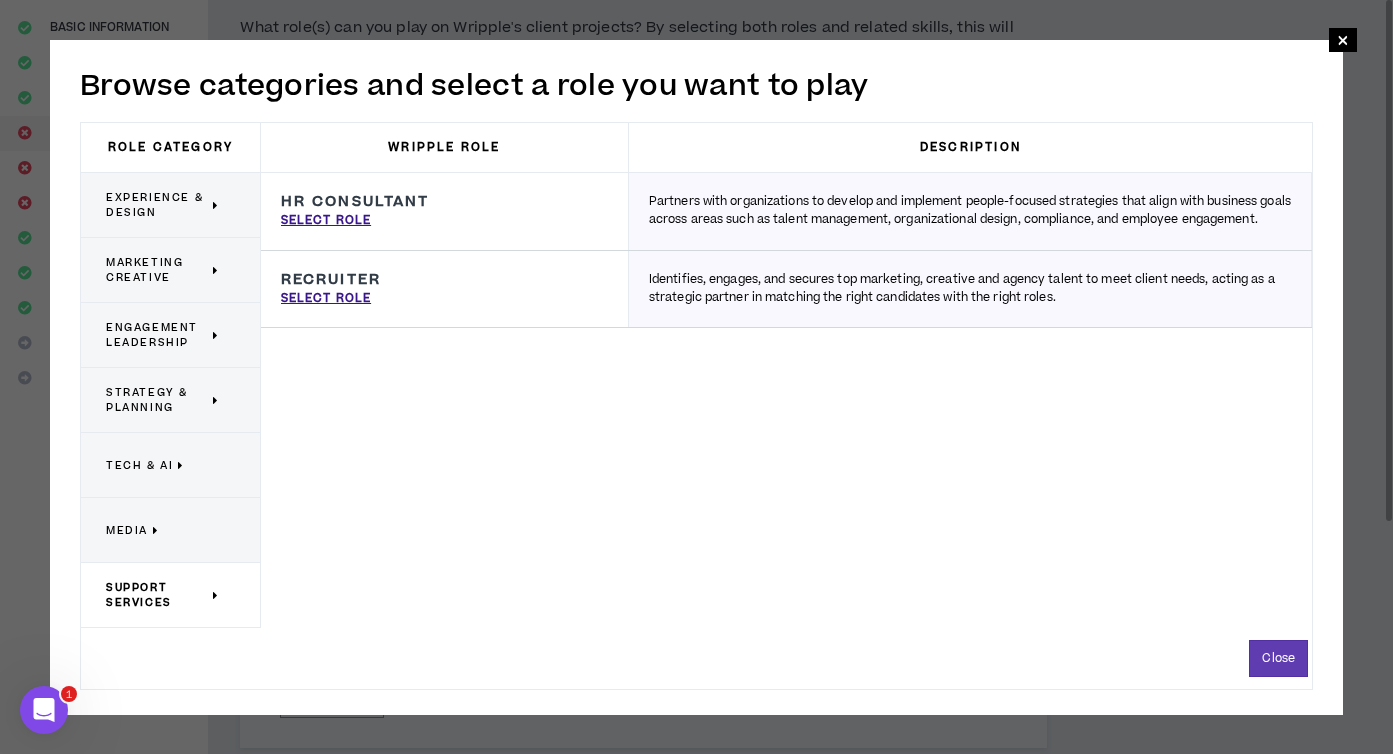 click on "Strategy & Planning" at bounding box center [157, 400] 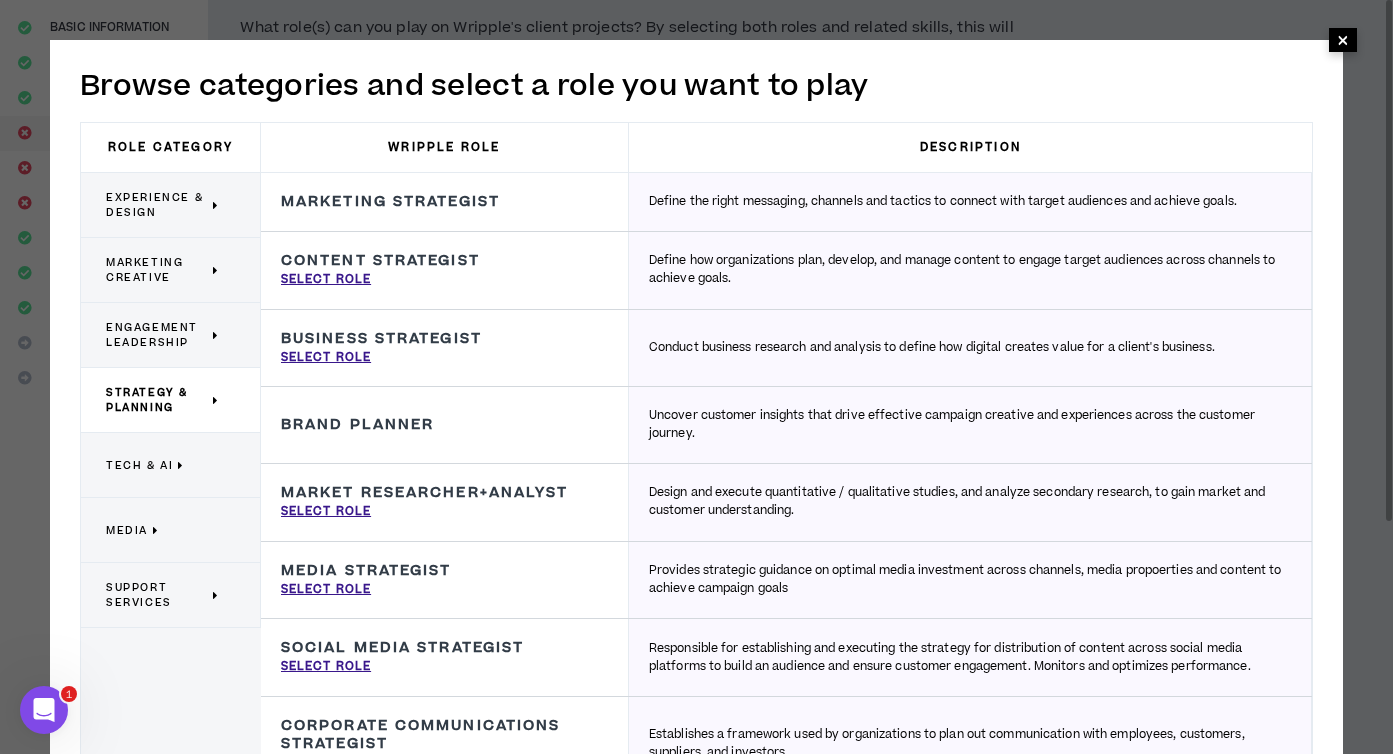 click on "×" at bounding box center (1343, 40) 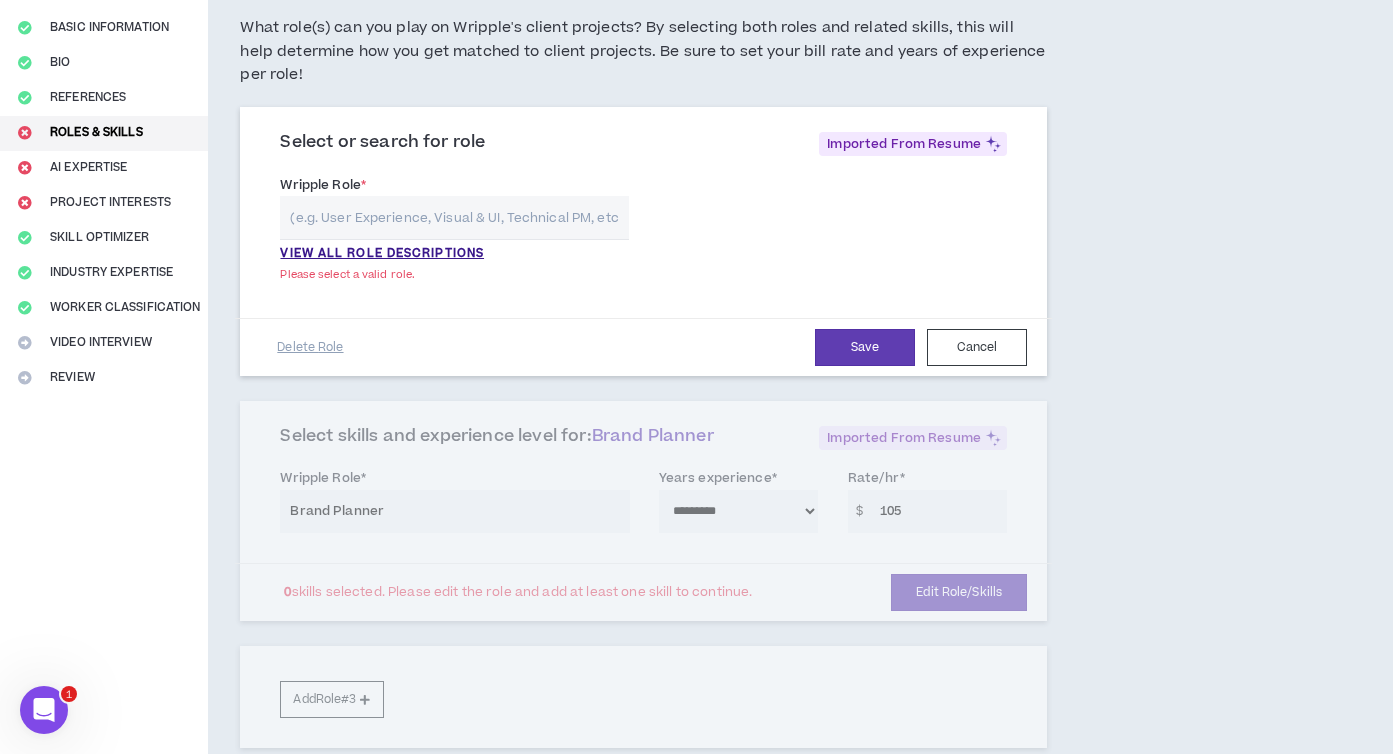 click at bounding box center (454, 217) 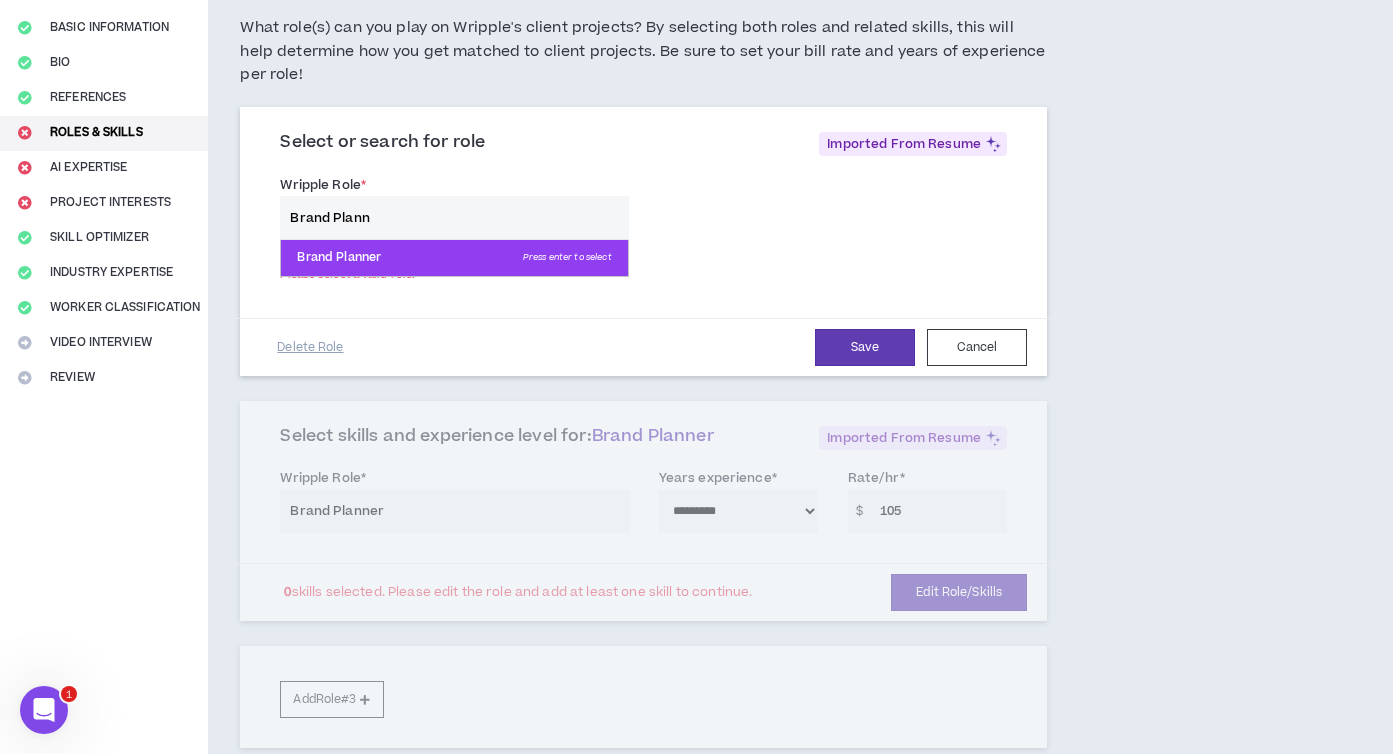 click on "Brand Planner Press enter to select" at bounding box center (454, 258) 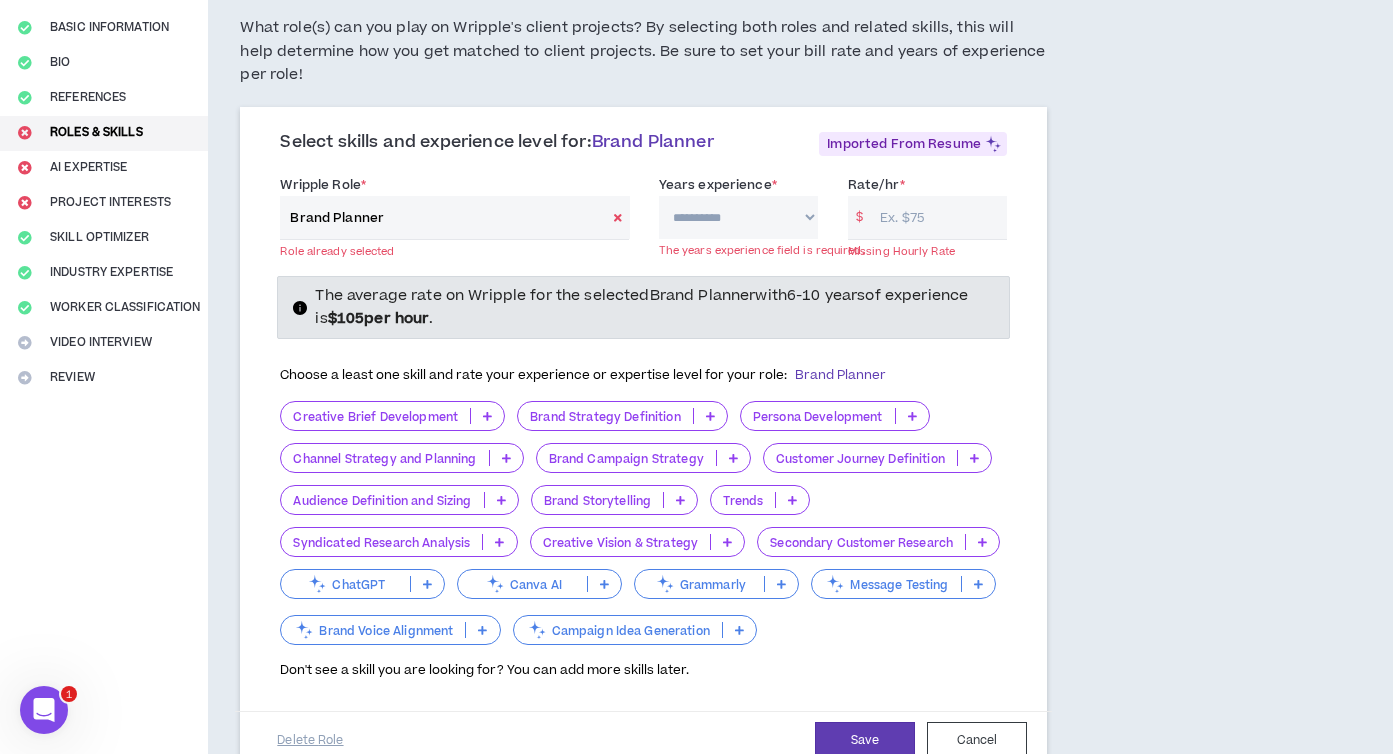 click on "**********" at bounding box center (738, 217) 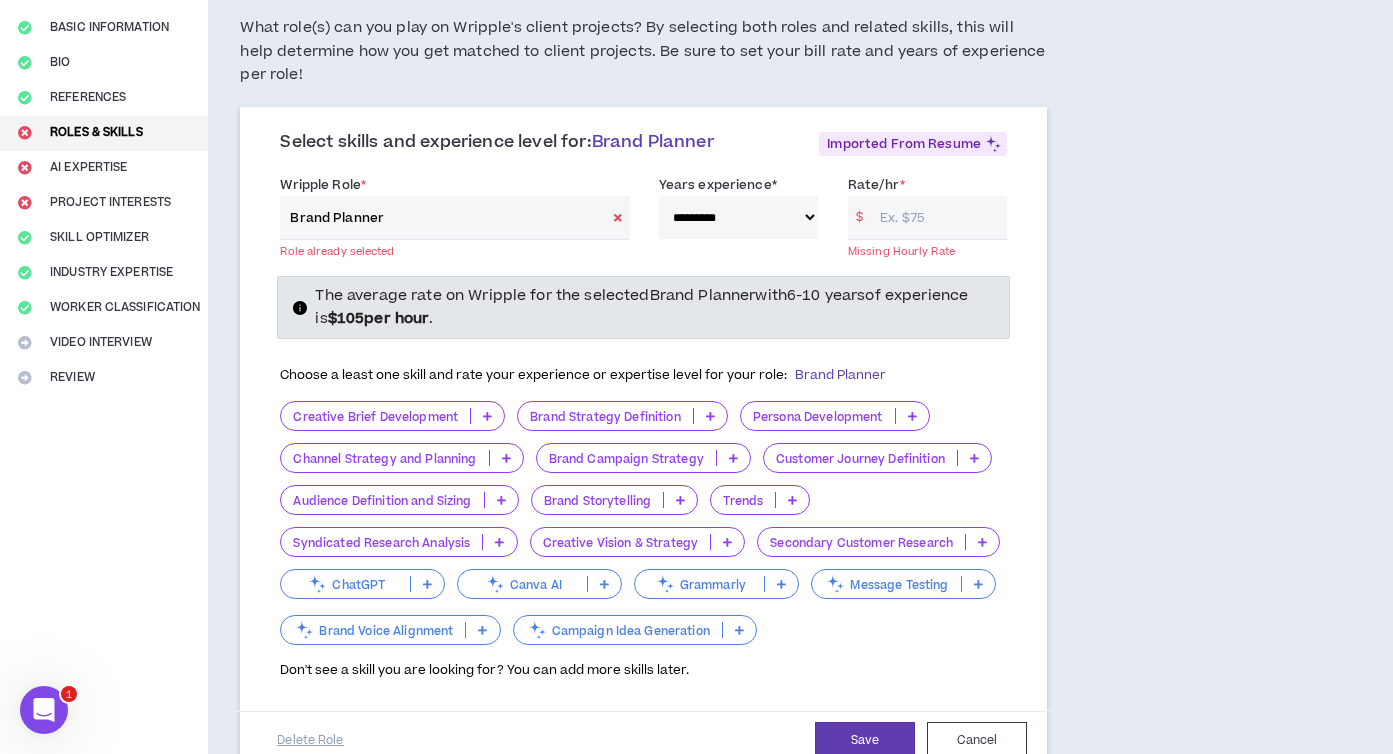 click on "Rate/hr  *" at bounding box center [938, 217] 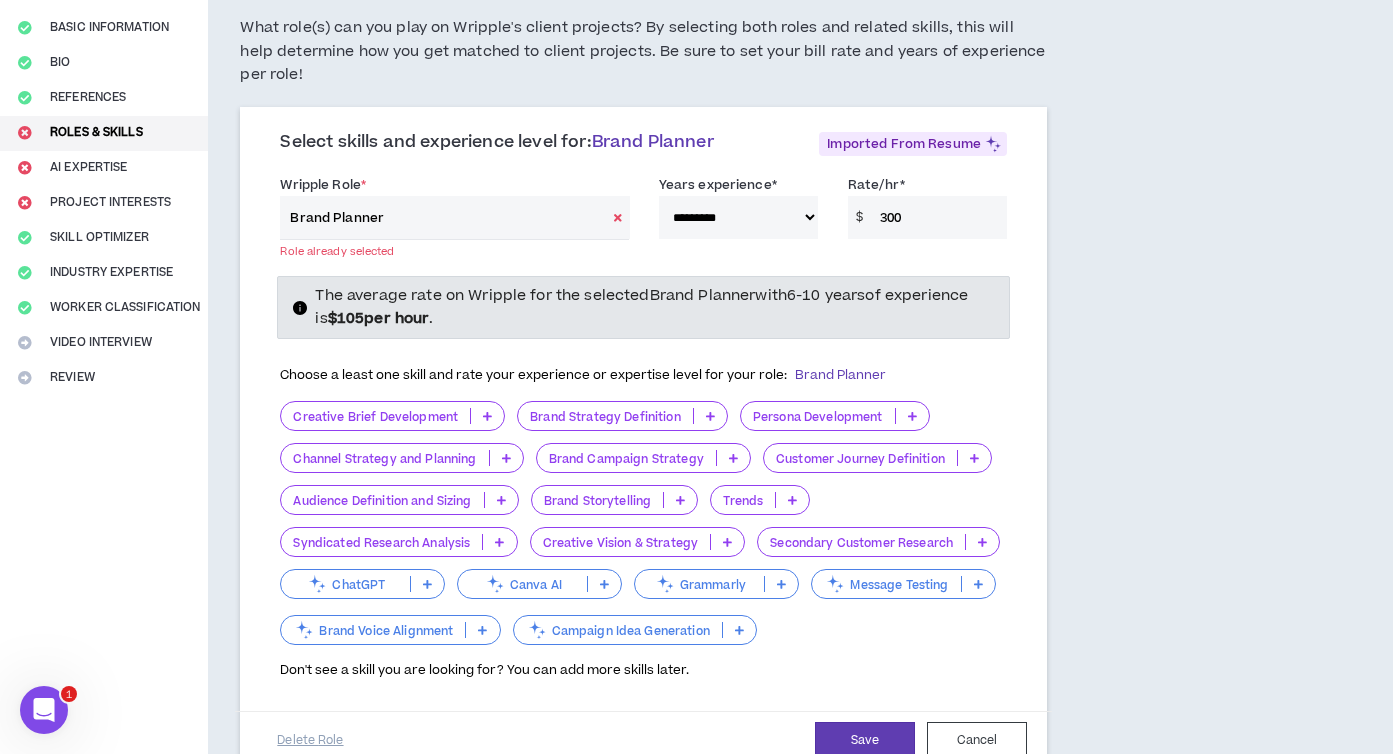 type on "300" 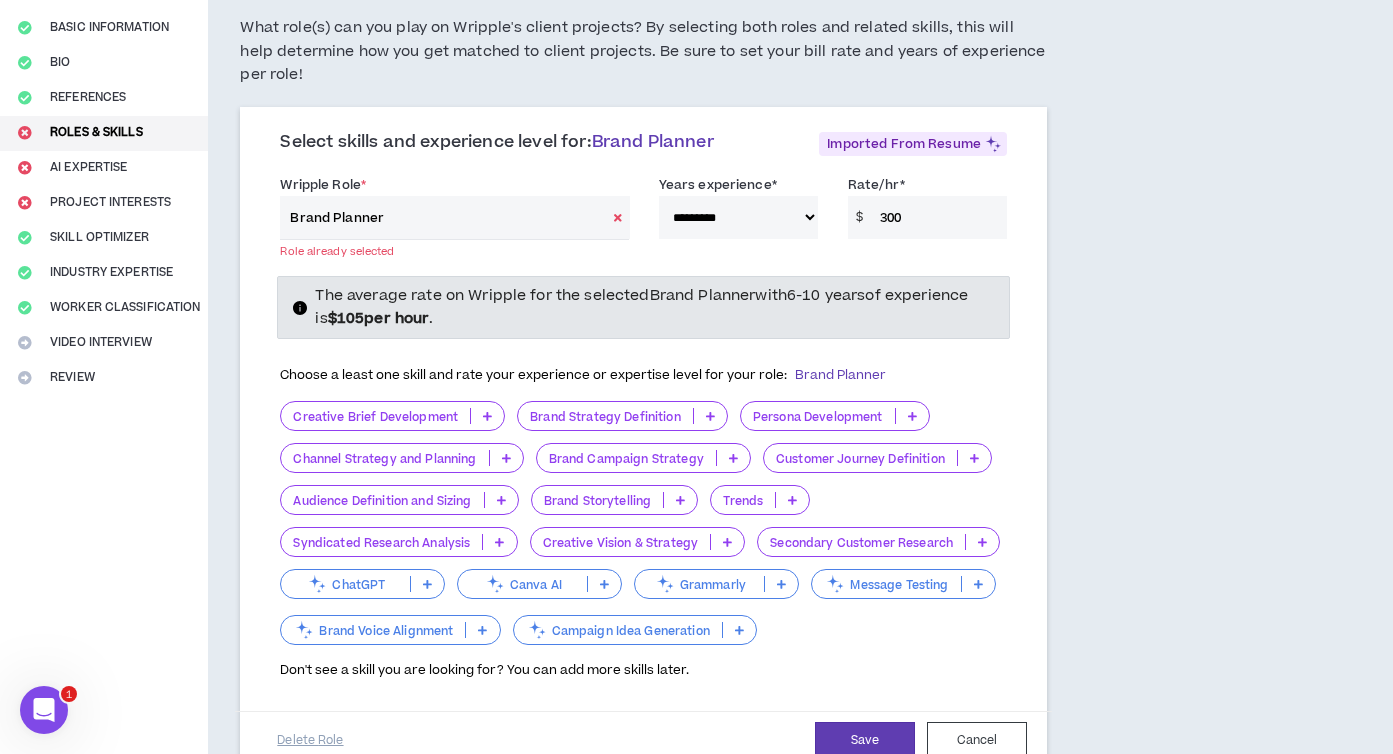 click at bounding box center (733, 458) 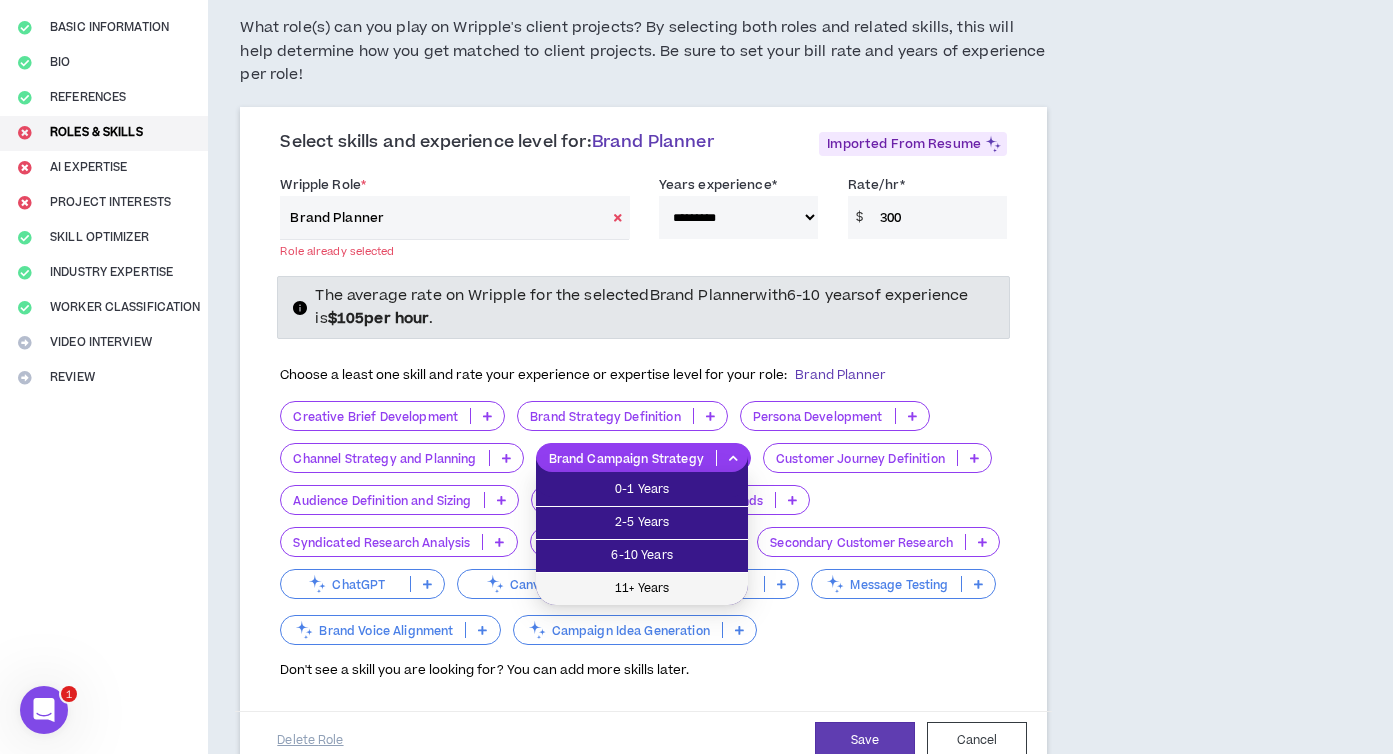 click on "11+ Years" at bounding box center [642, 589] 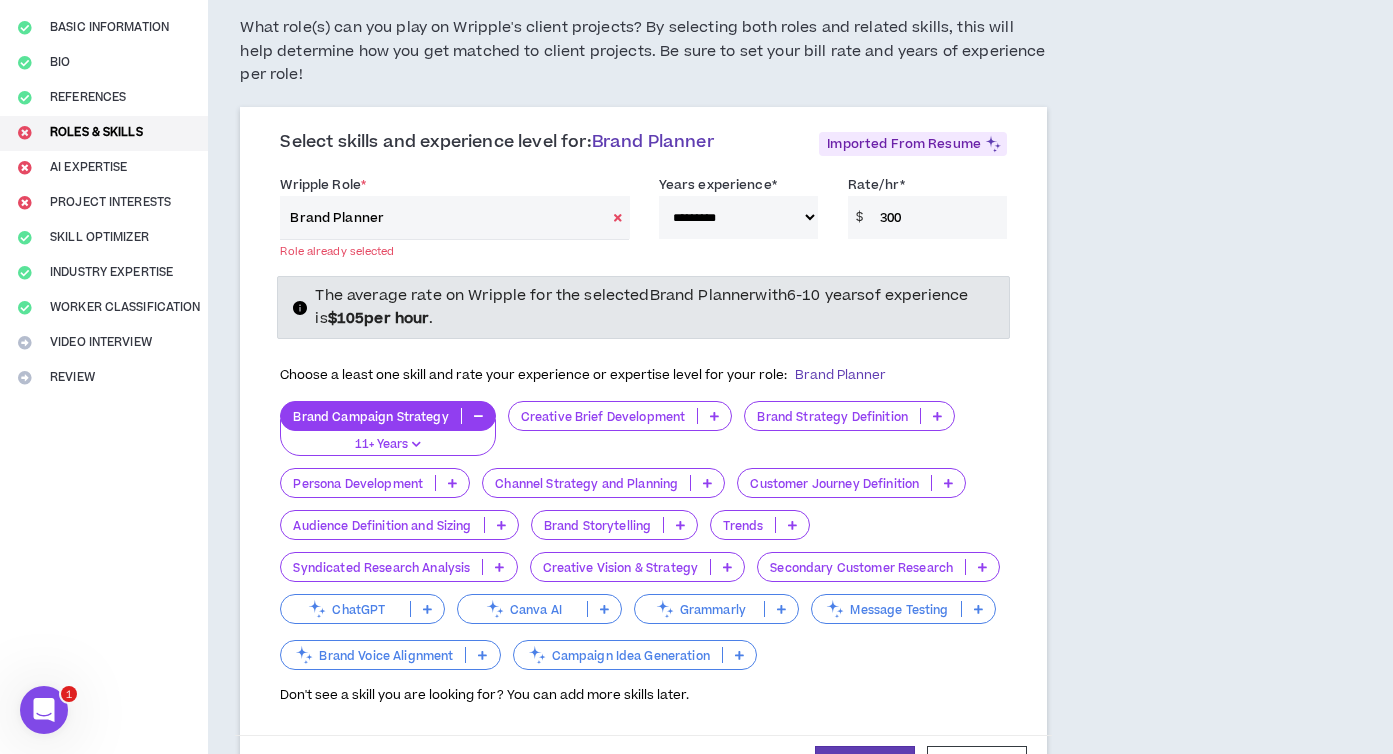 click at bounding box center [680, 525] 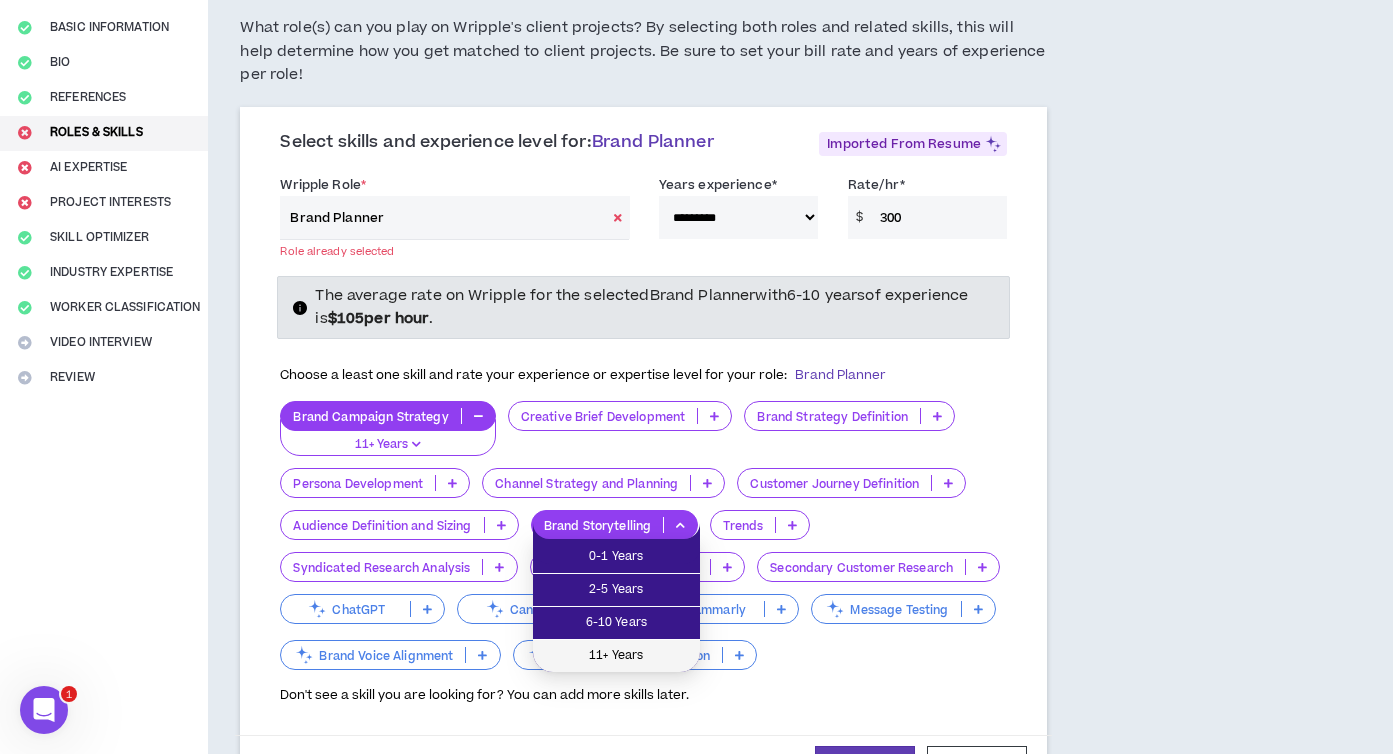 click on "11+ Years" at bounding box center [616, 656] 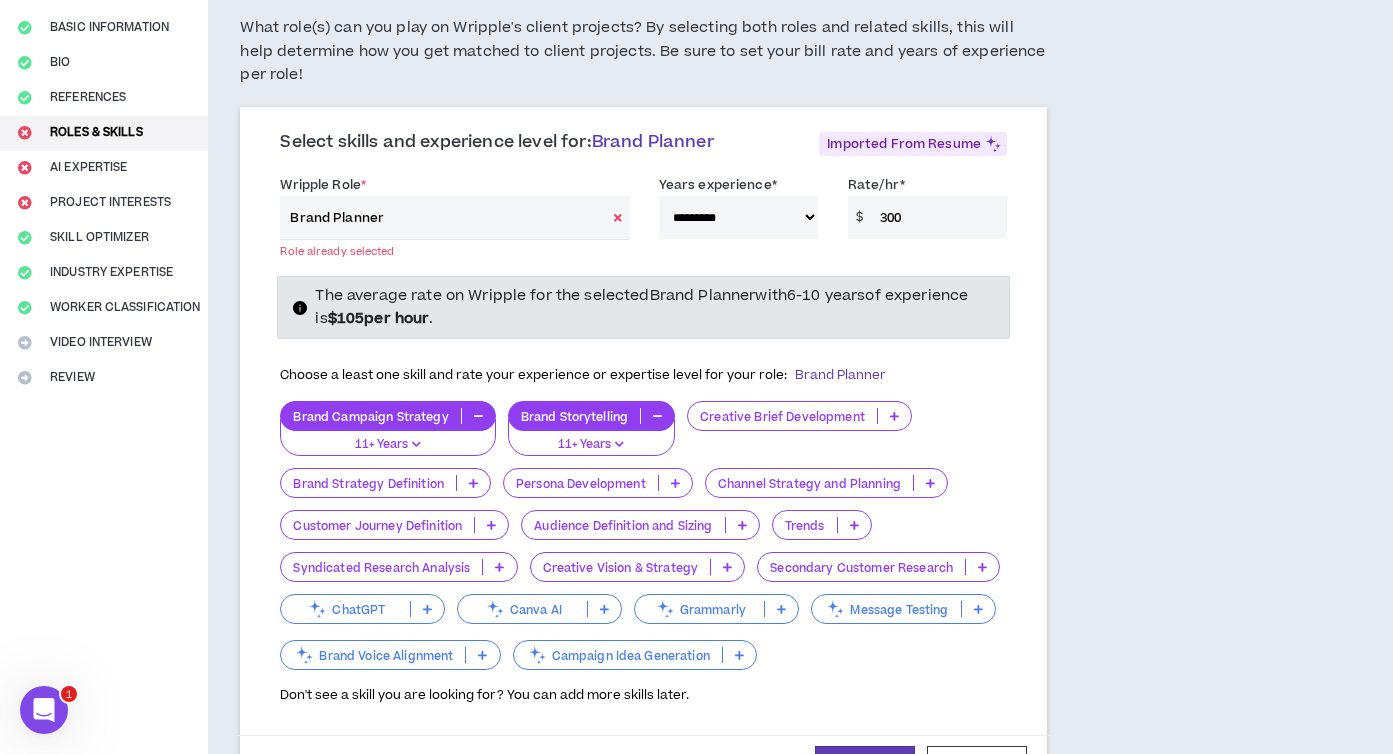 click at bounding box center [894, 416] 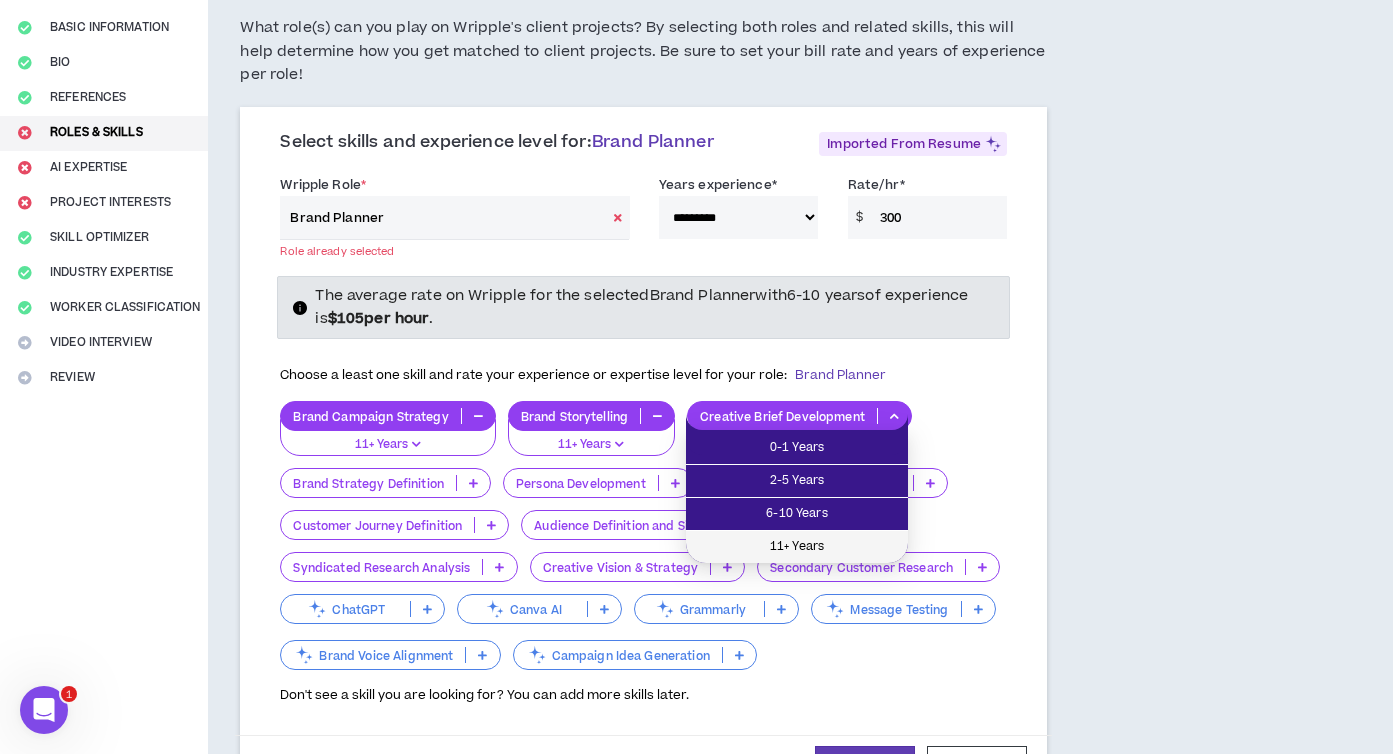 click on "11+ Years" at bounding box center [797, 547] 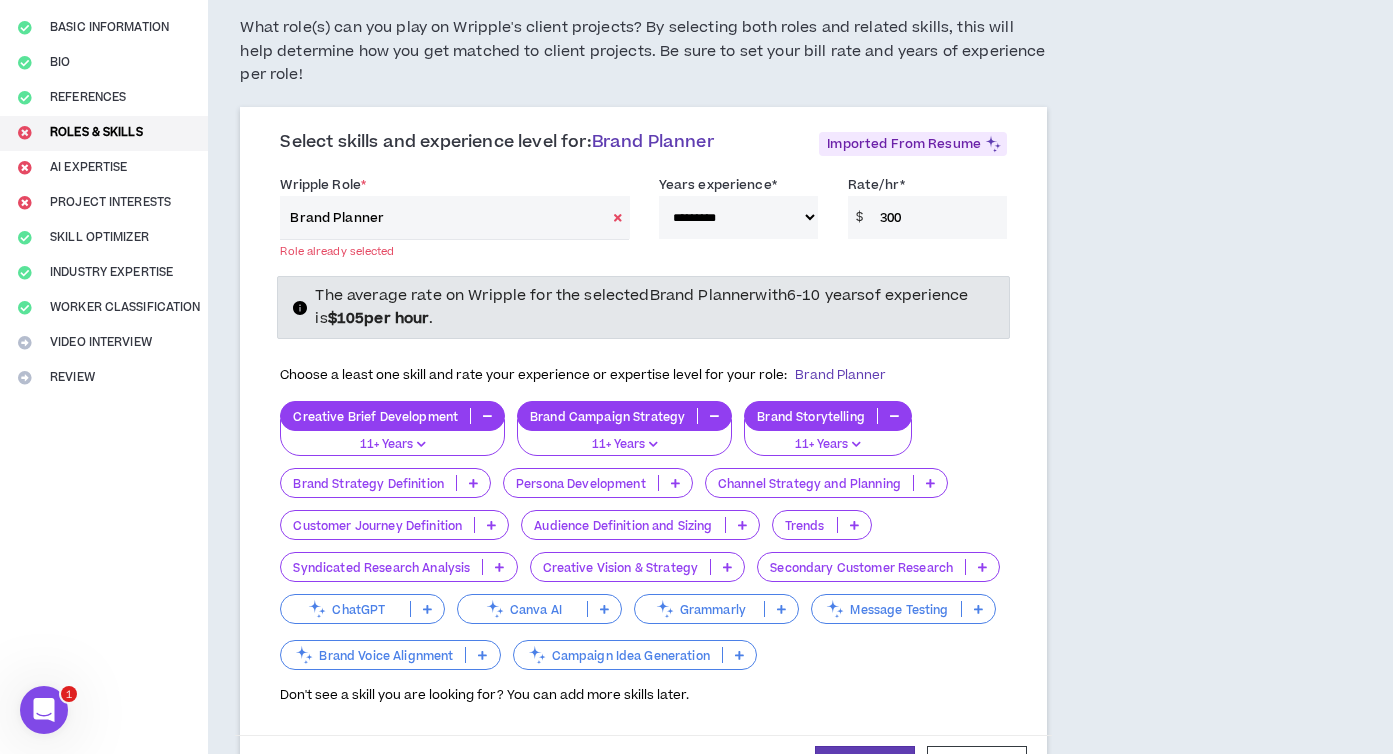 click at bounding box center (473, 483) 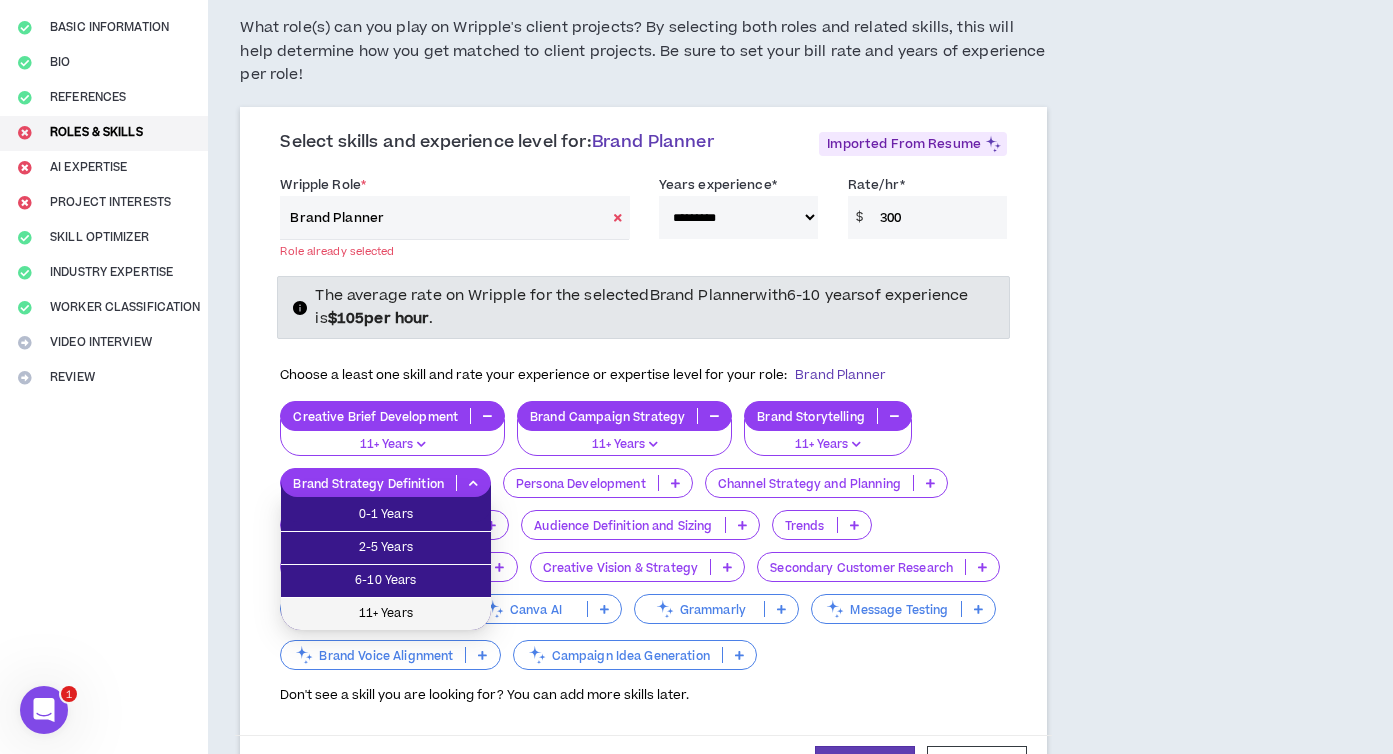 click on "11+ Years" at bounding box center (386, 614) 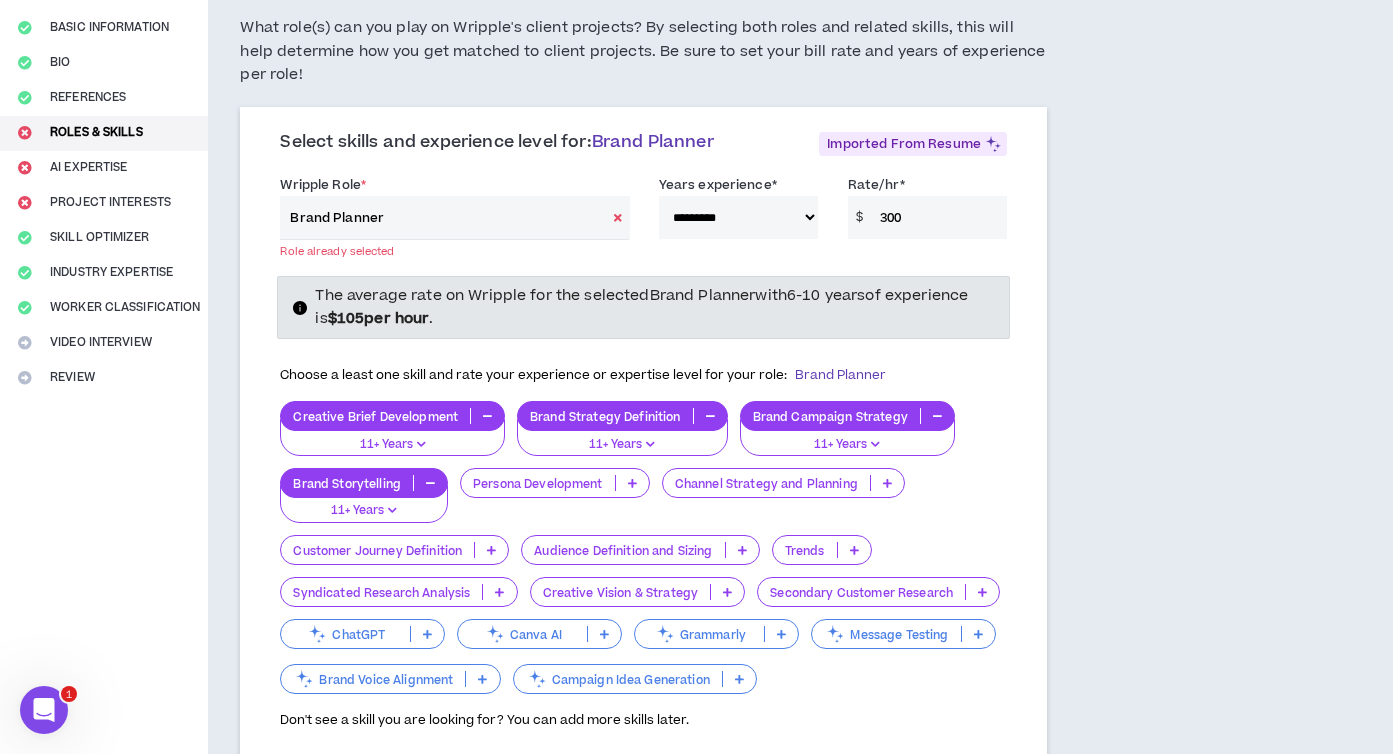 click at bounding box center (887, 483) 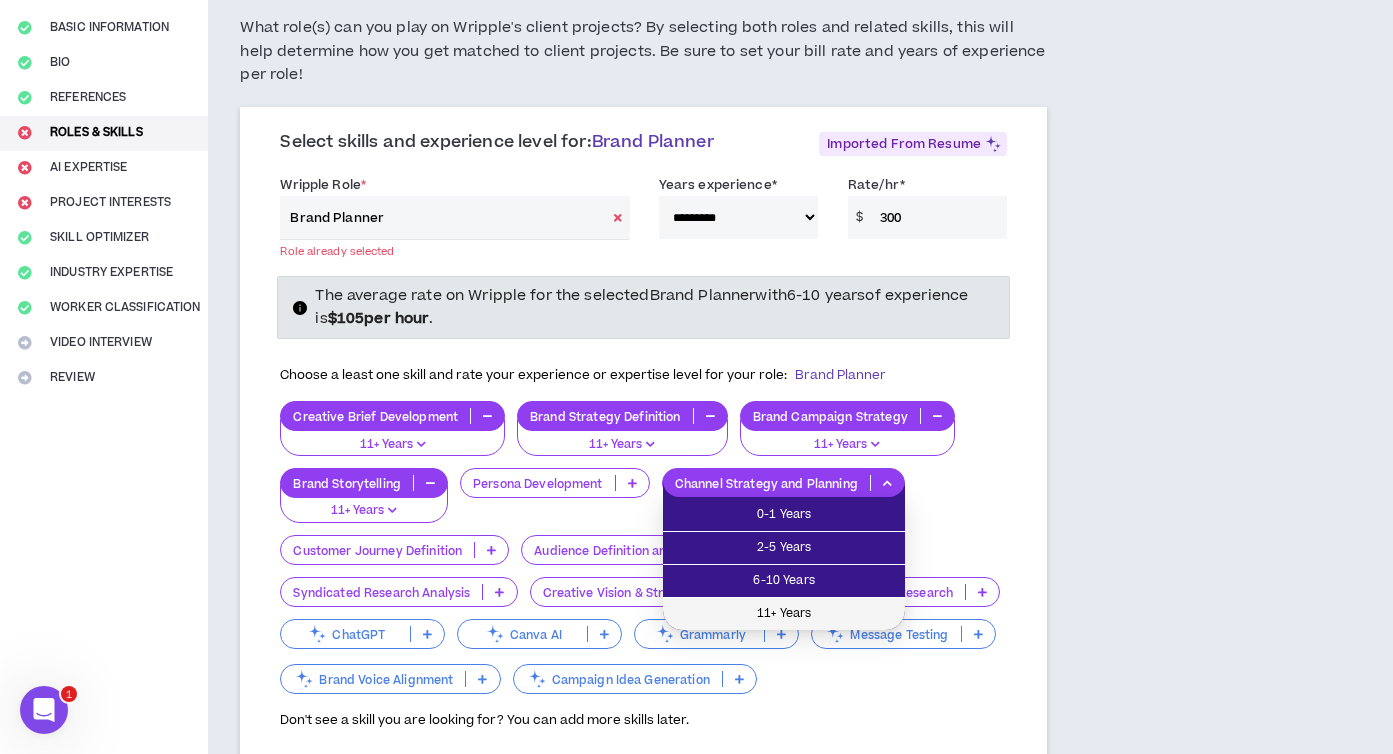 click on "11+ Years" at bounding box center [784, 614] 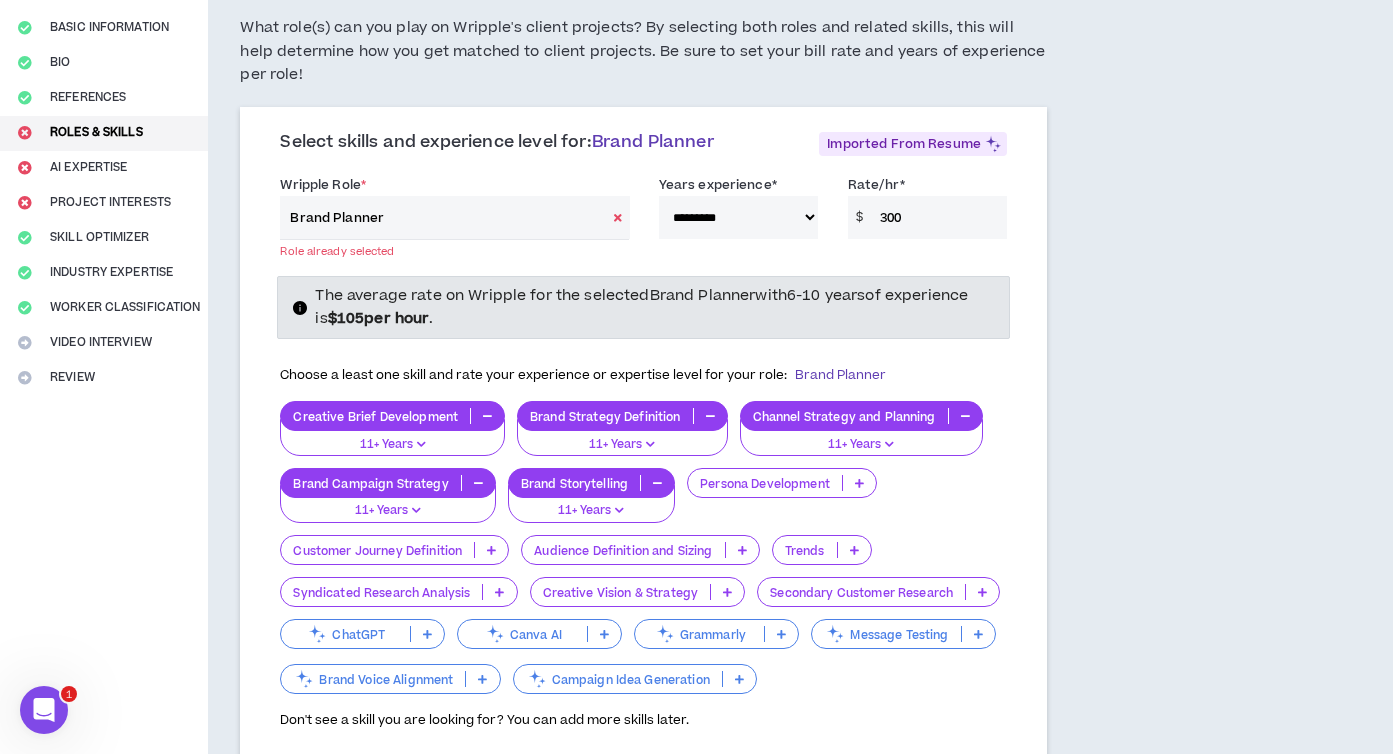 click at bounding box center (727, 592) 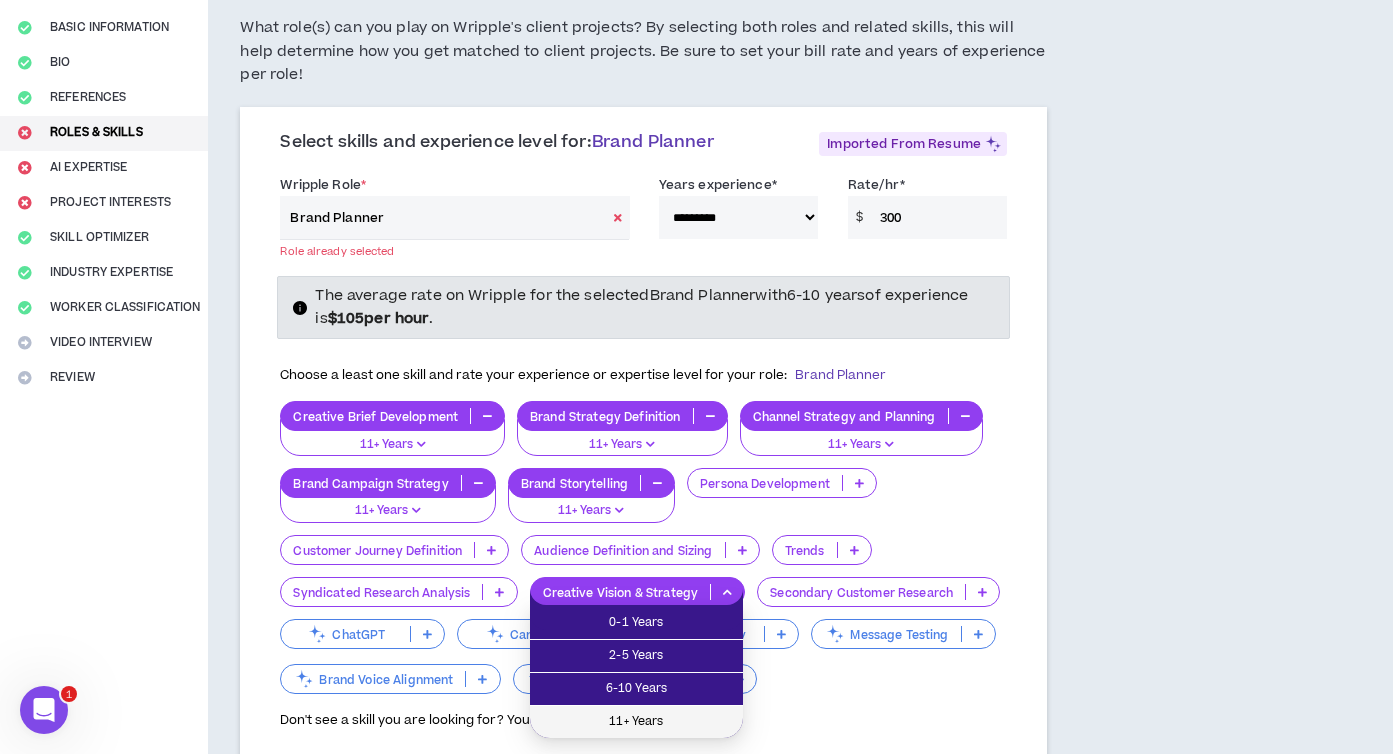 click on "11+ Years" at bounding box center [636, 722] 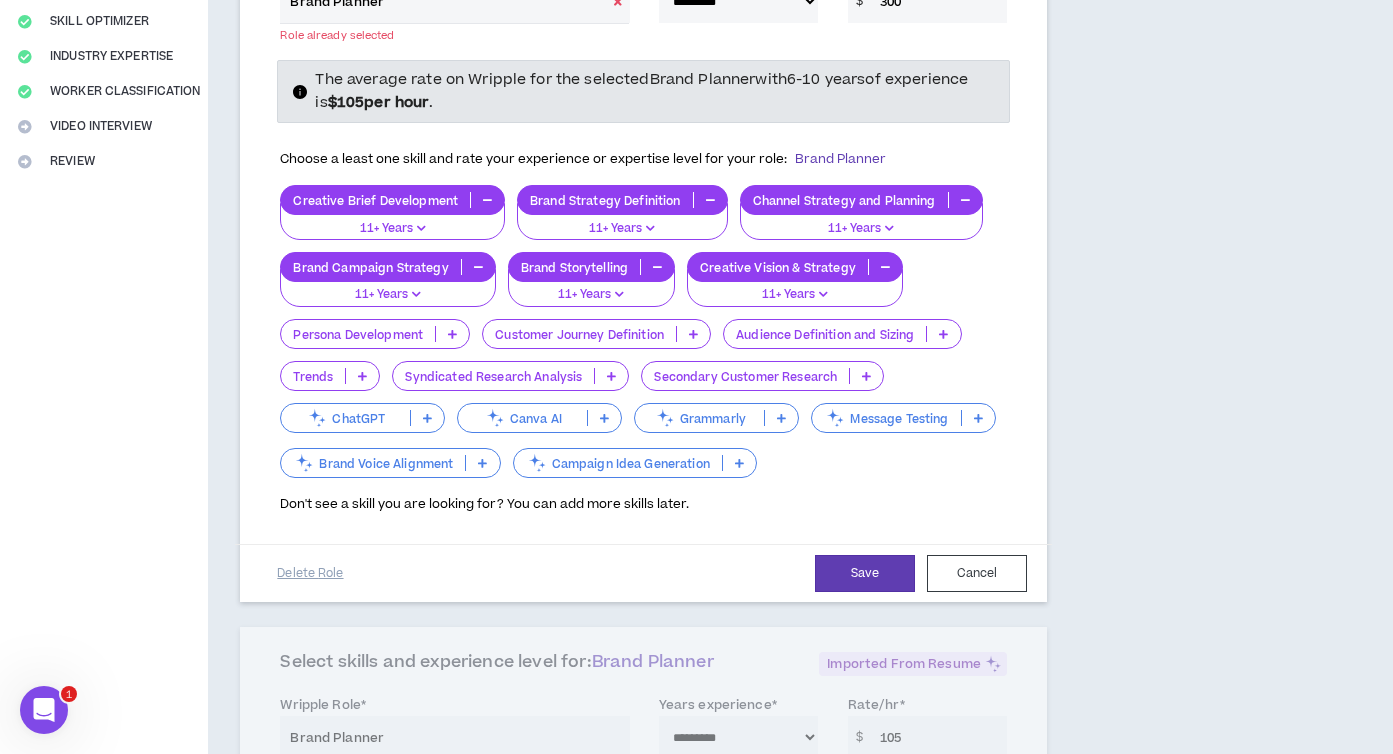 scroll, scrollTop: 383, scrollLeft: 0, axis: vertical 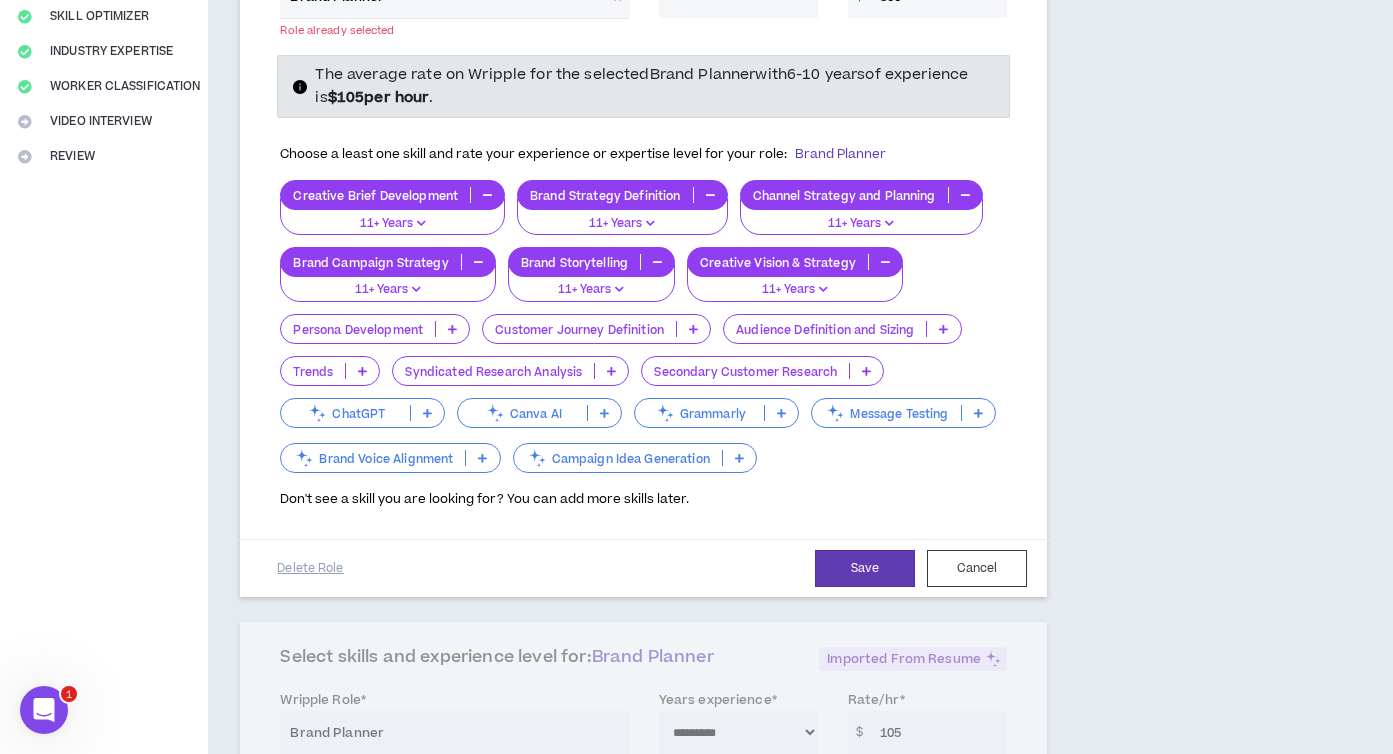 click at bounding box center [978, 413] 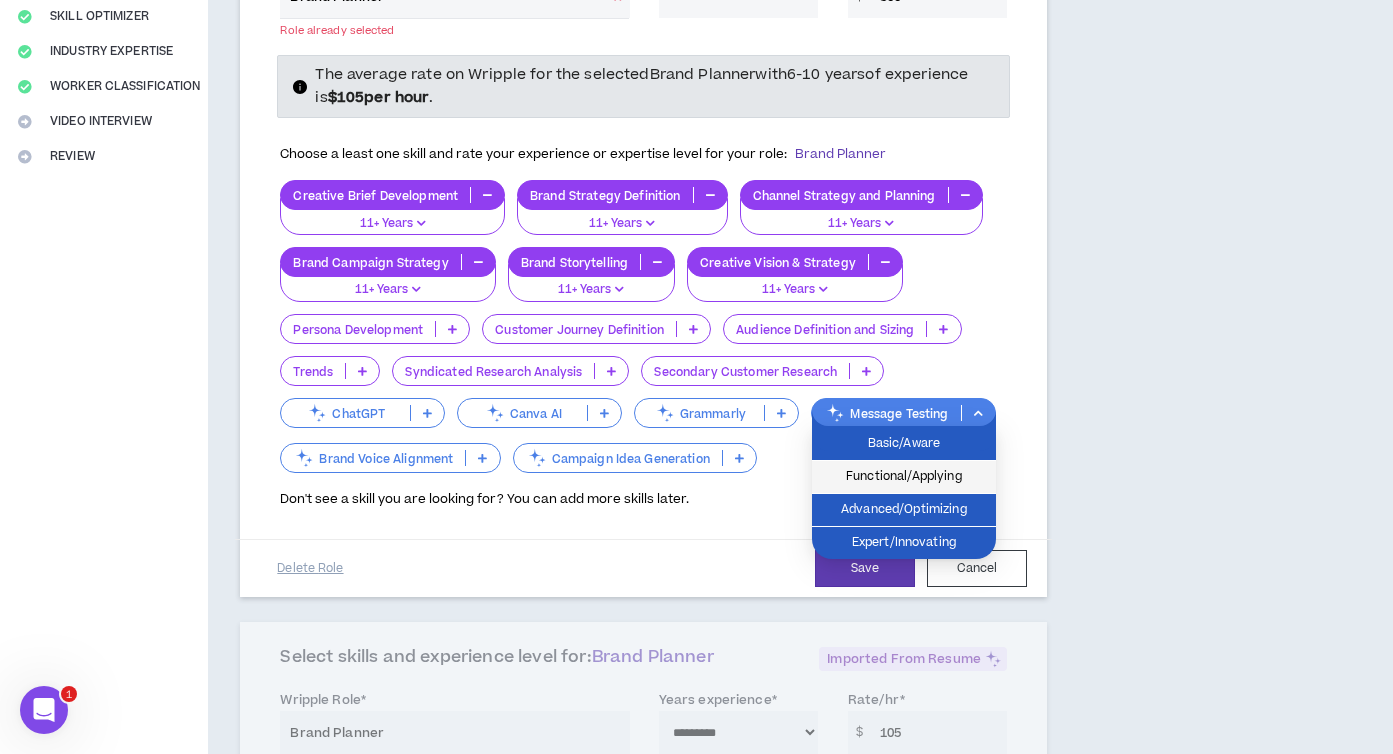 click on "Functional/Applying" at bounding box center [904, 477] 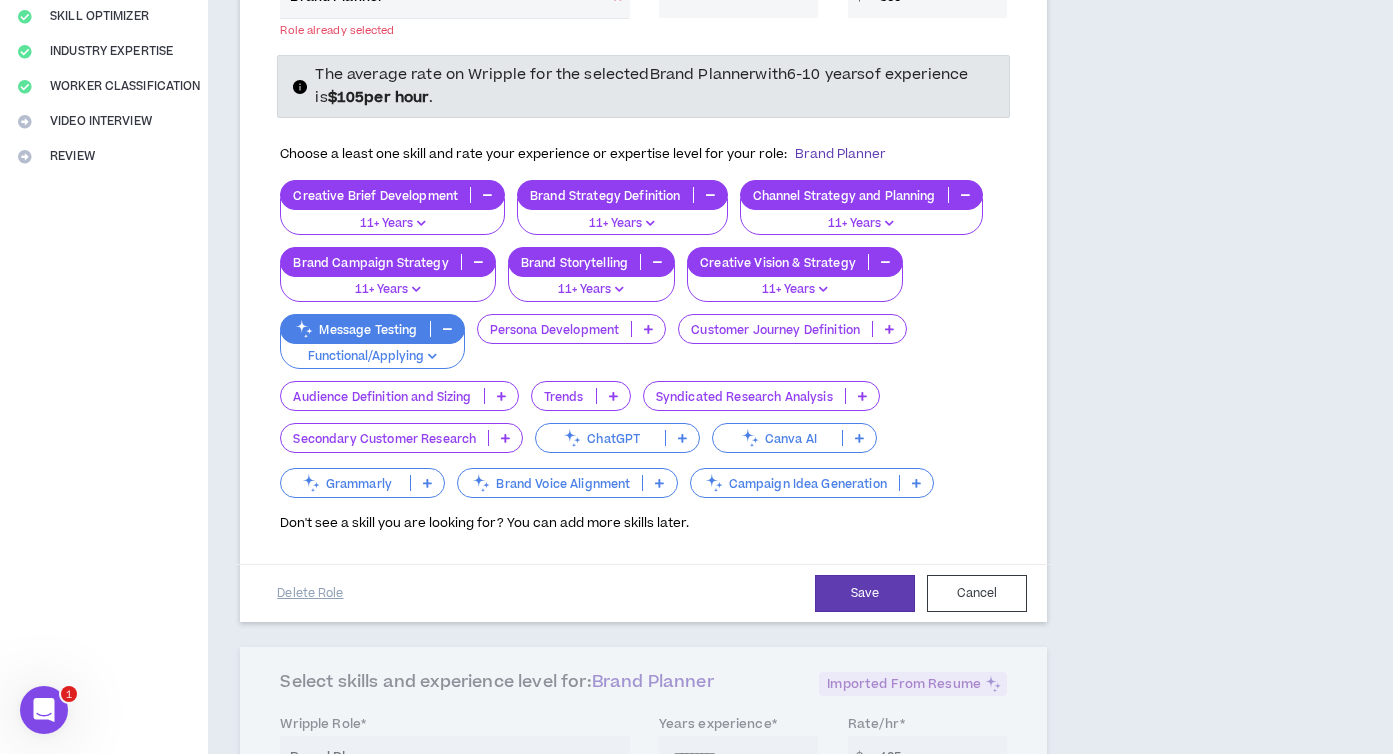click on "Canva AI" at bounding box center [777, 438] 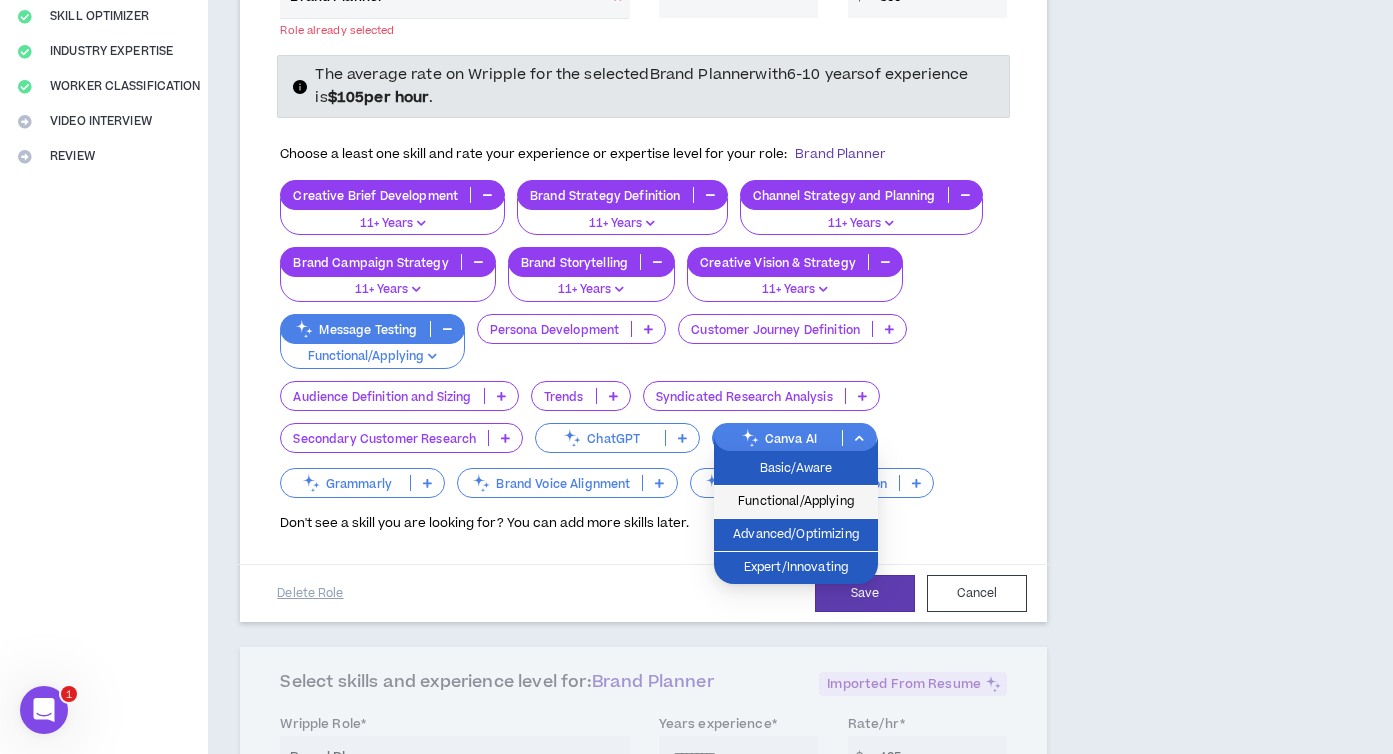 click on "Functional/Applying" at bounding box center [796, 502] 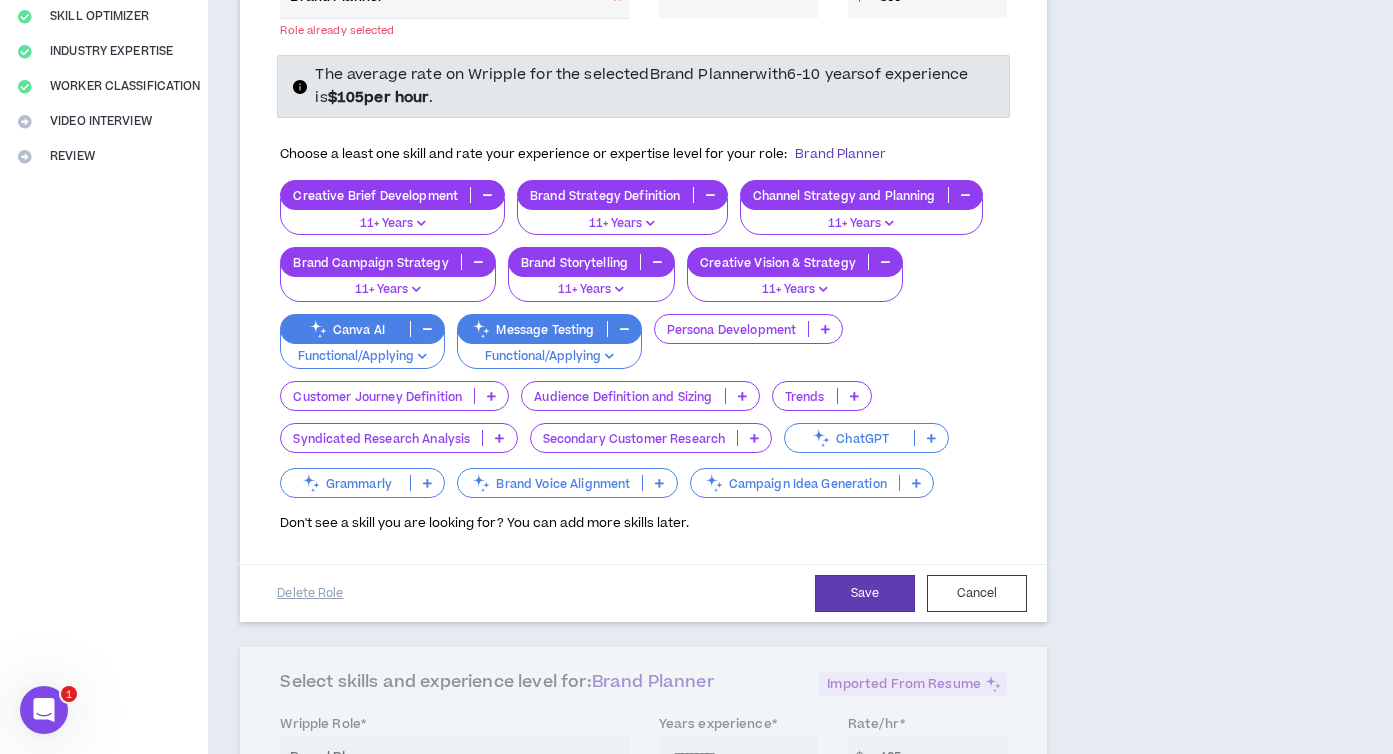 click at bounding box center (659, 483) 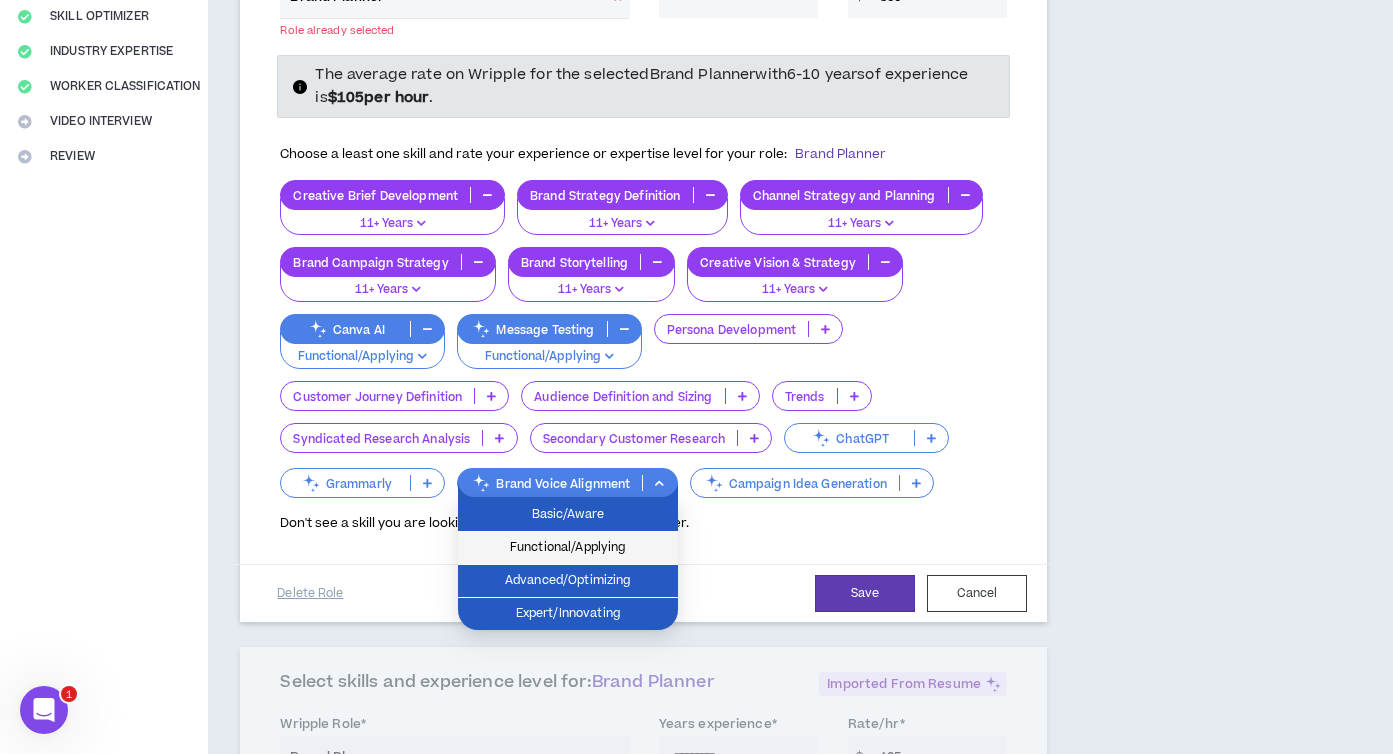click on "Functional/Applying" at bounding box center (568, 548) 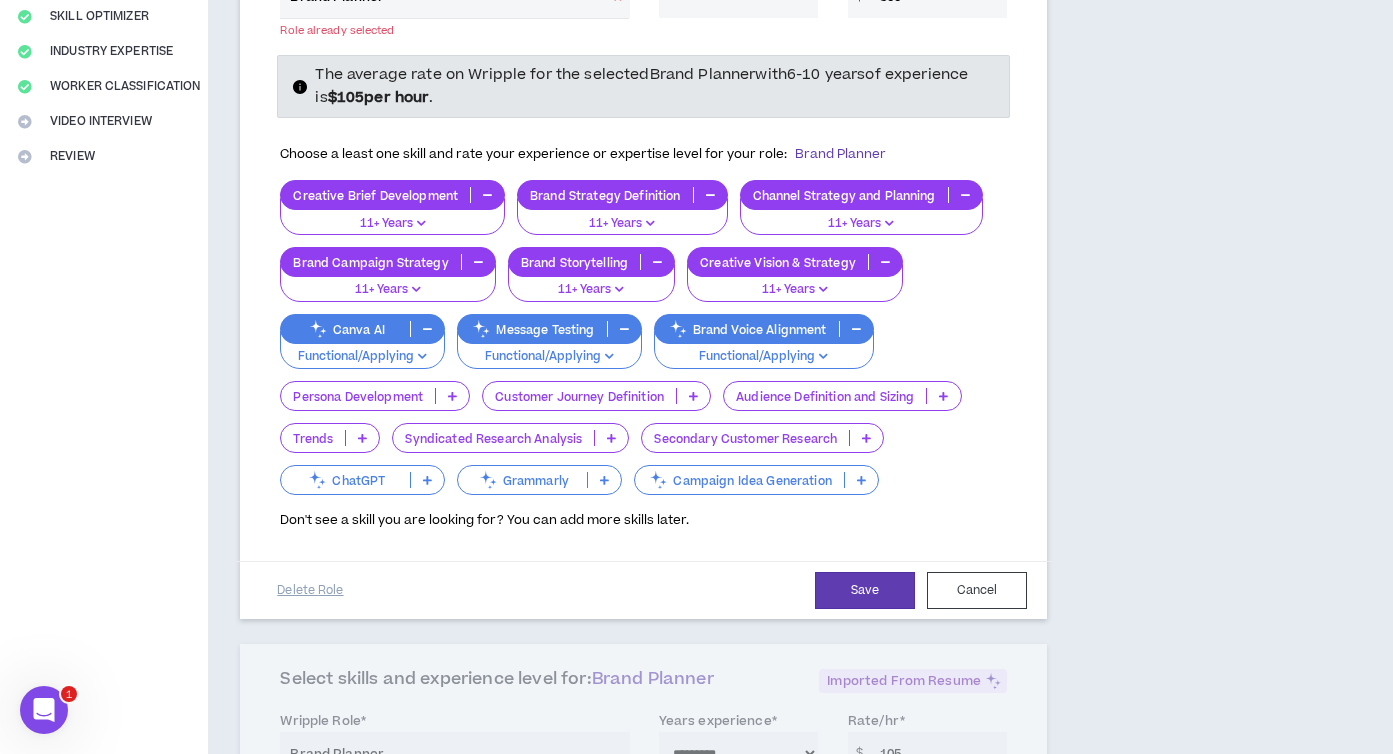 click on "Campaign Idea Generation" at bounding box center [739, 480] 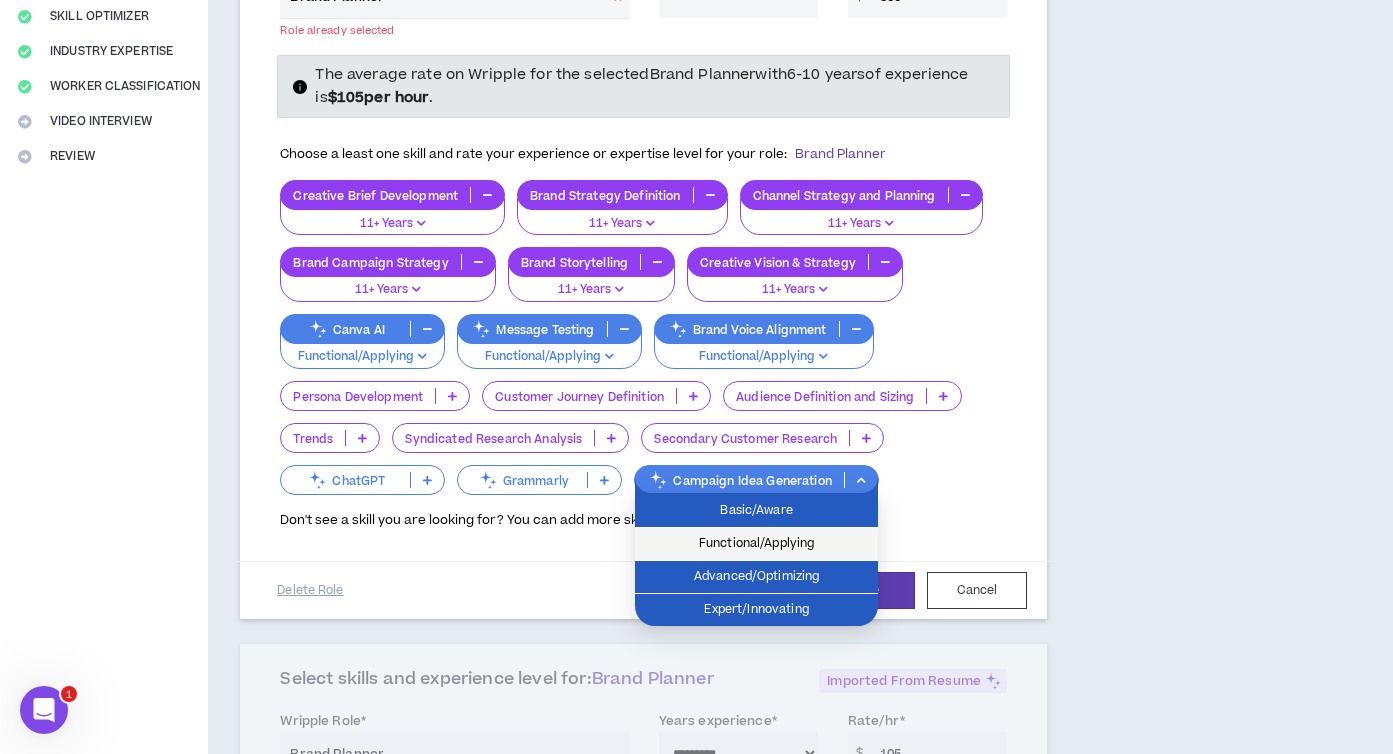 click on "Functional/Applying" at bounding box center [756, 544] 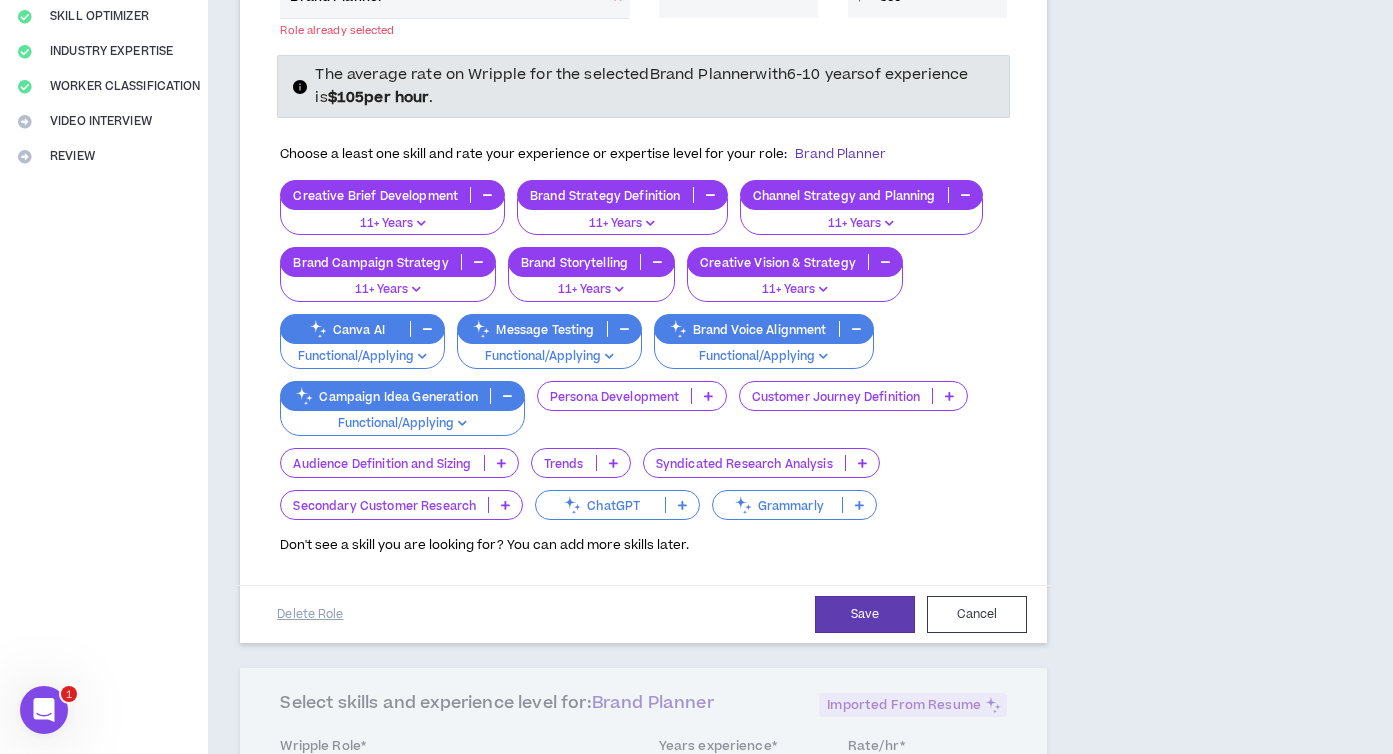 click on "Syndicated Research Analysis" at bounding box center [744, 463] 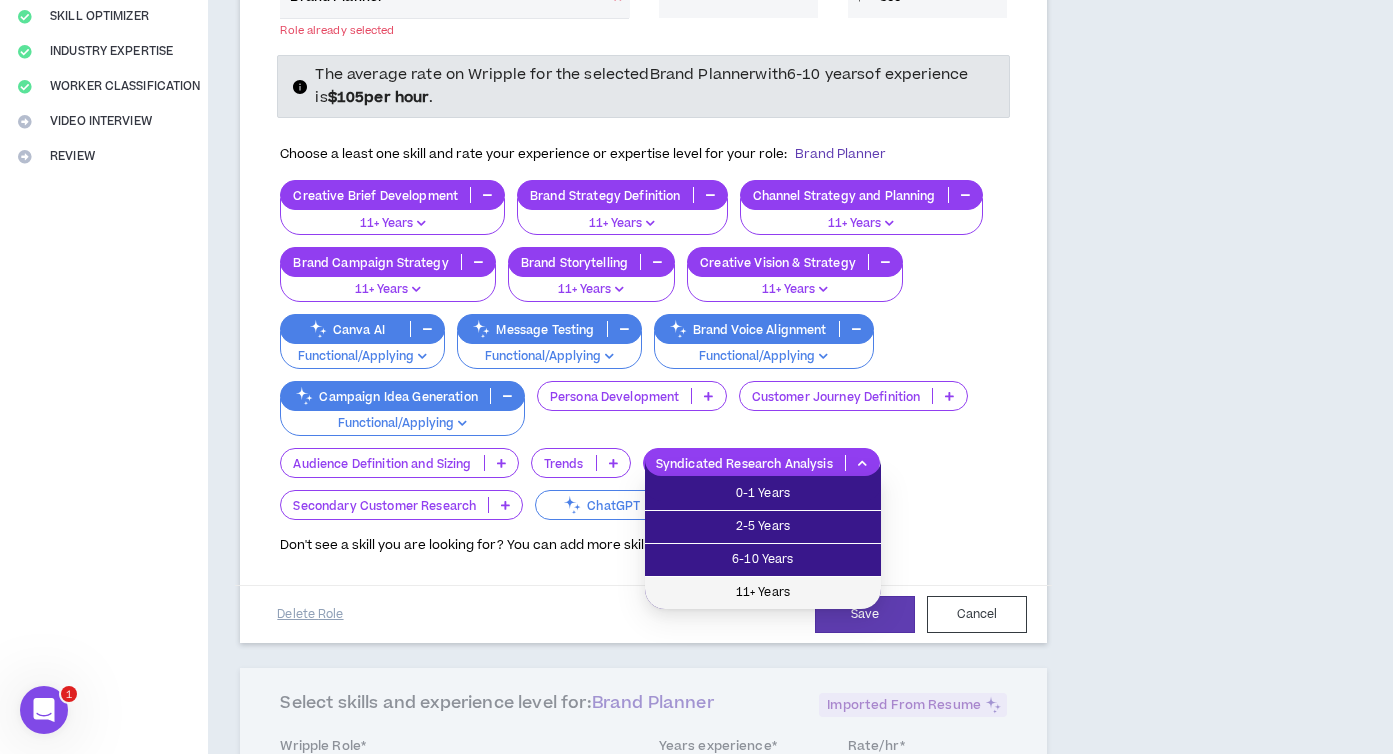 click on "11+ Years" at bounding box center [763, 593] 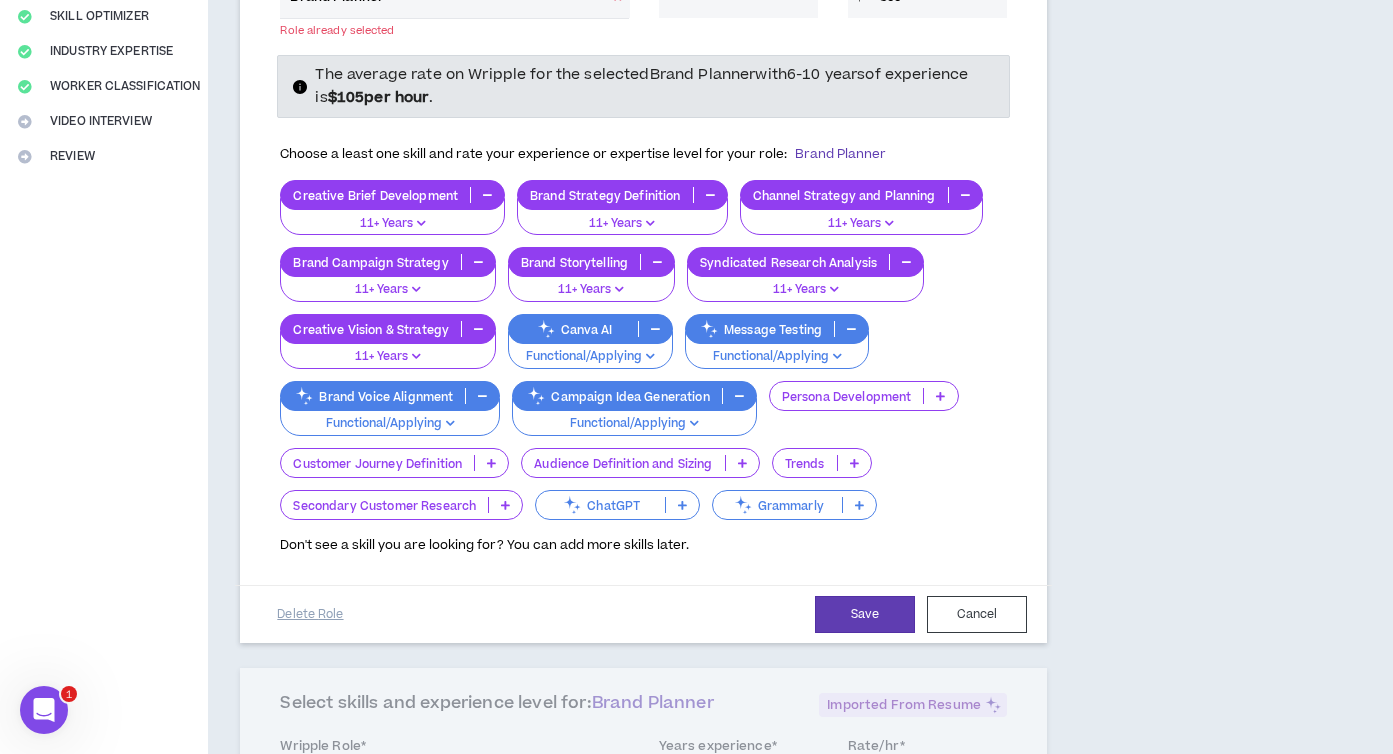 click on "Secondary Customer Research" at bounding box center [384, 505] 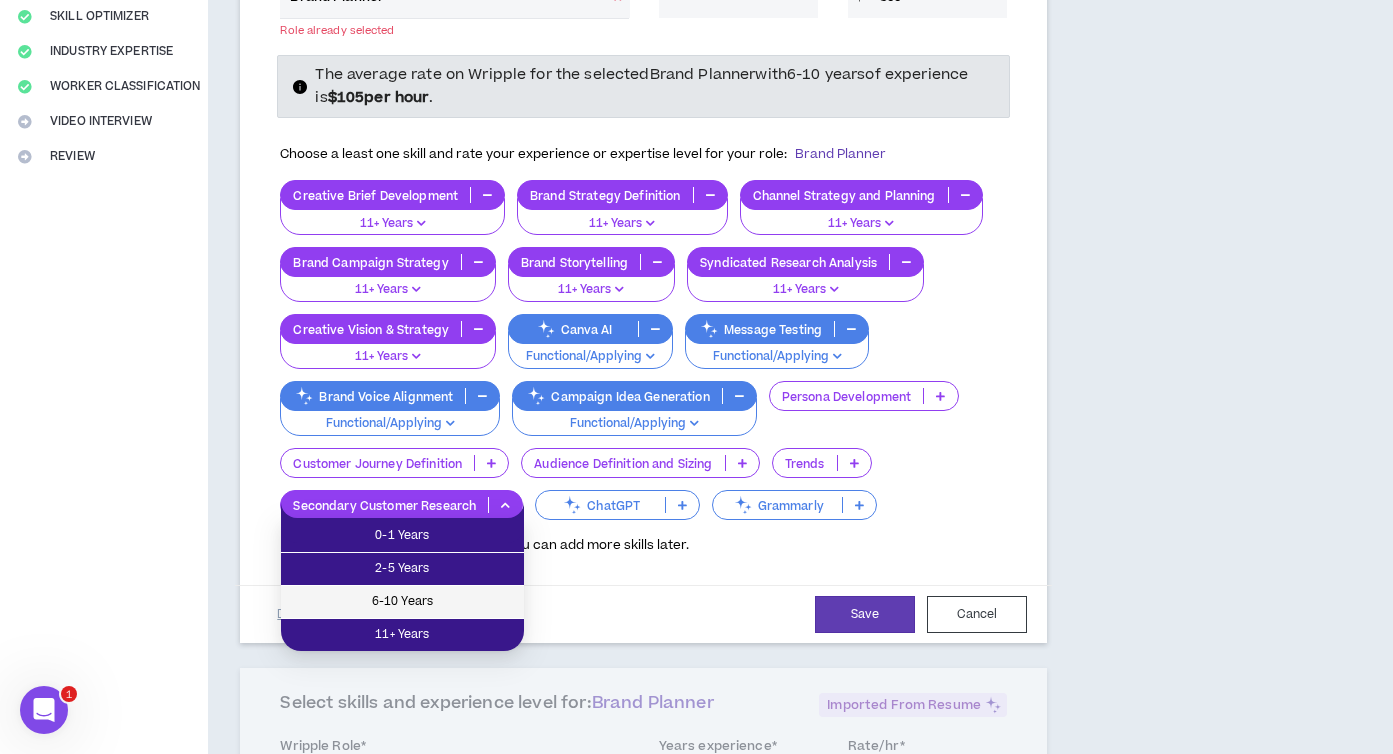 click on "6-10 Years" at bounding box center (402, 602) 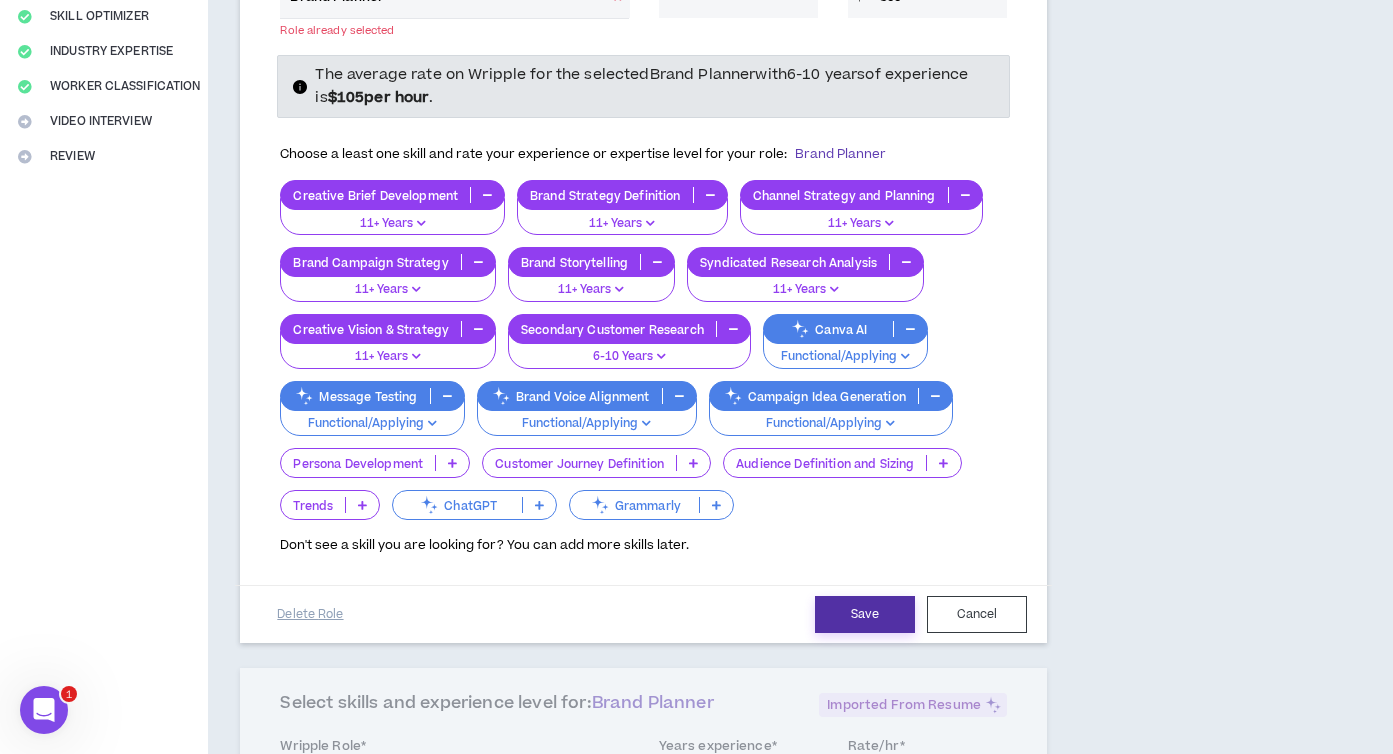 click on "Save" at bounding box center [865, 614] 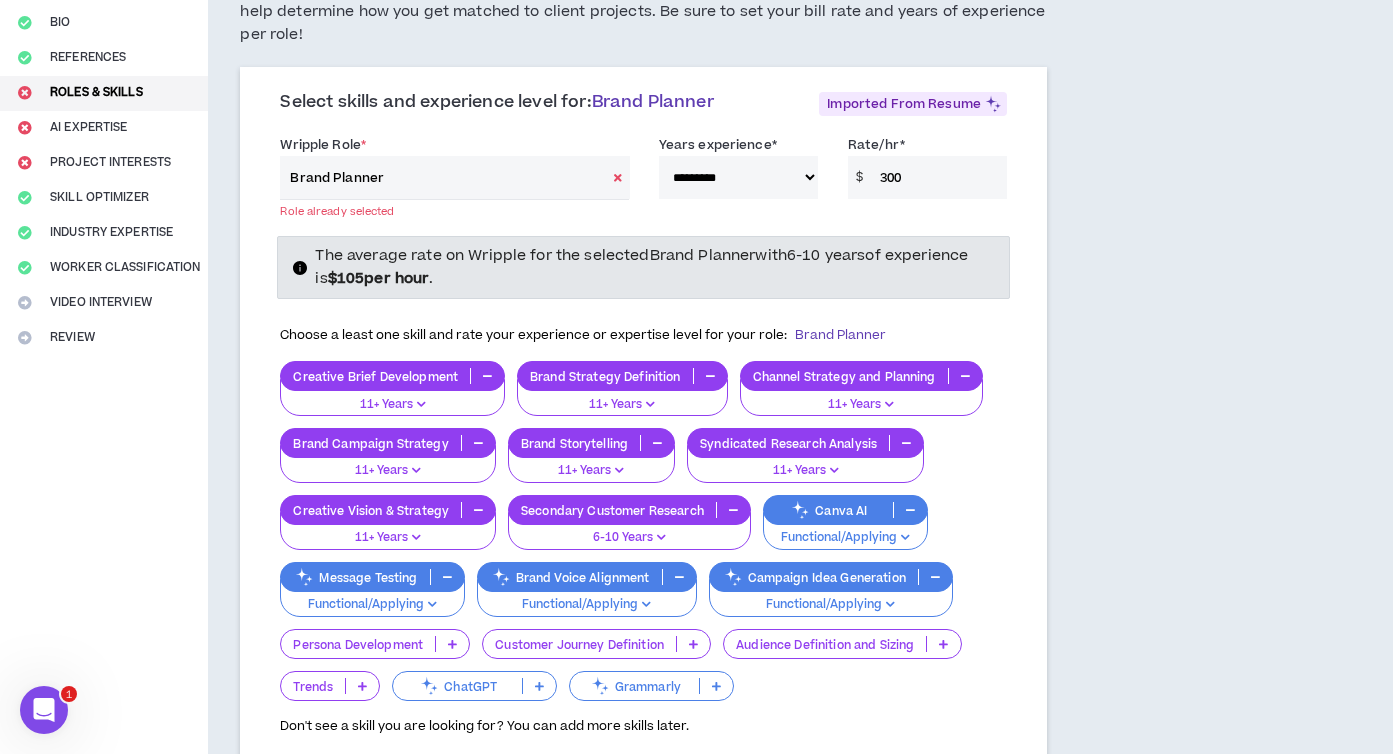 scroll, scrollTop: 208, scrollLeft: 0, axis: vertical 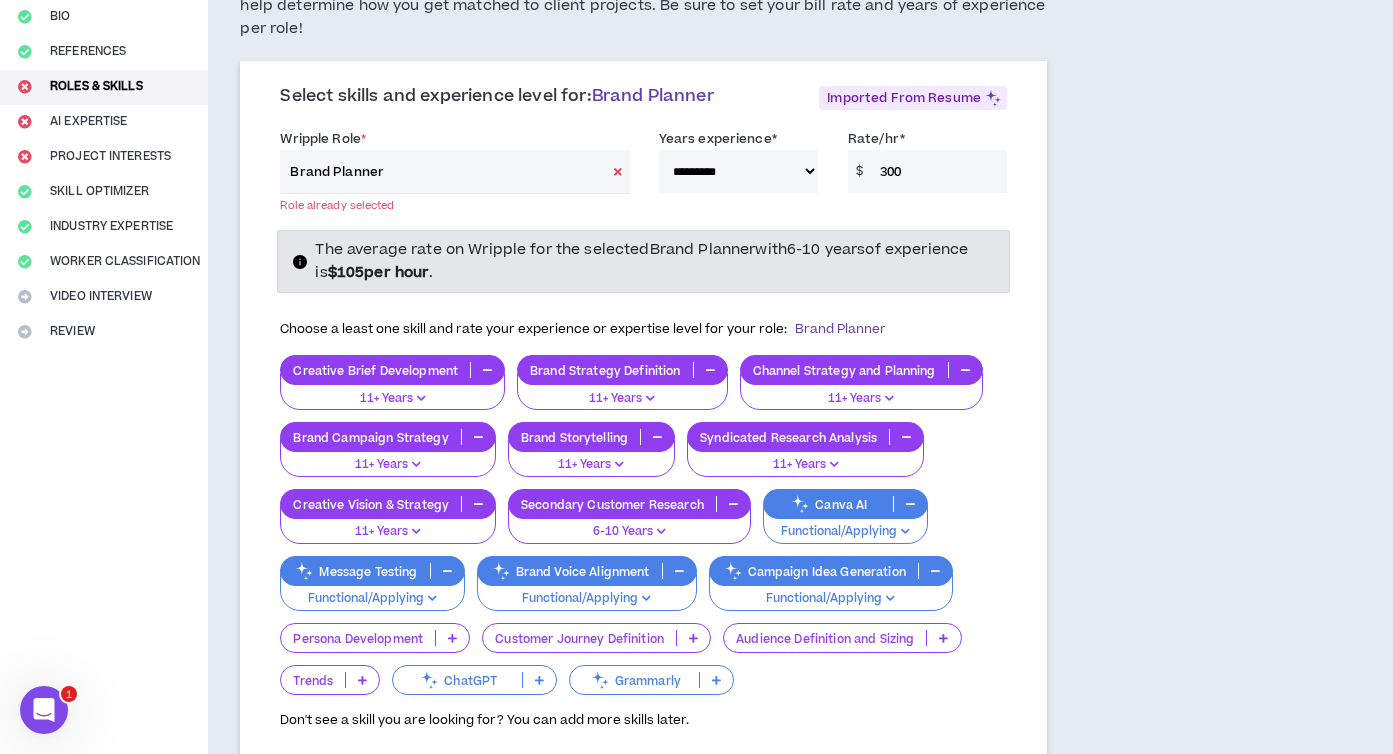click on "The average rate on Wripple for the selected  Brand Planner  with  6-10 years  of experience is  $ 105  per hour ." at bounding box center [641, 260] 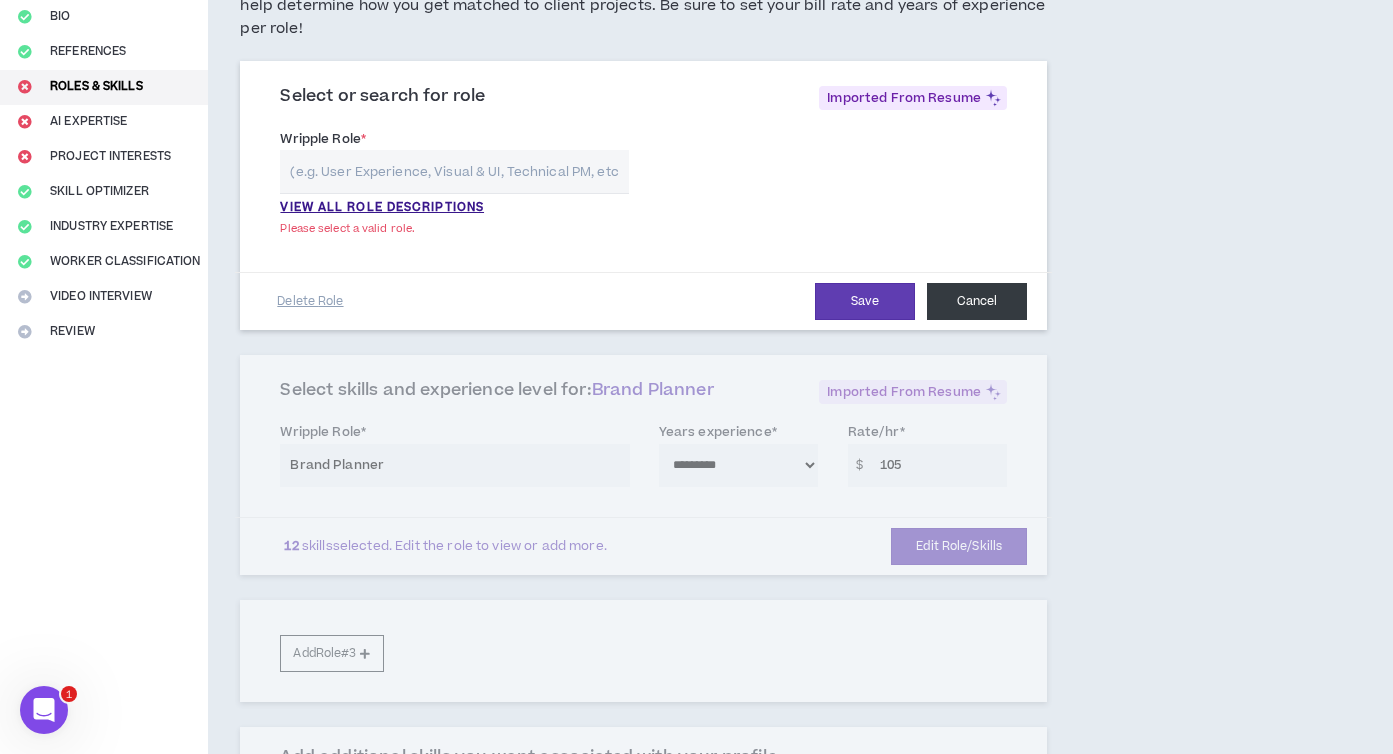 click on "Cancel" at bounding box center (977, 301) 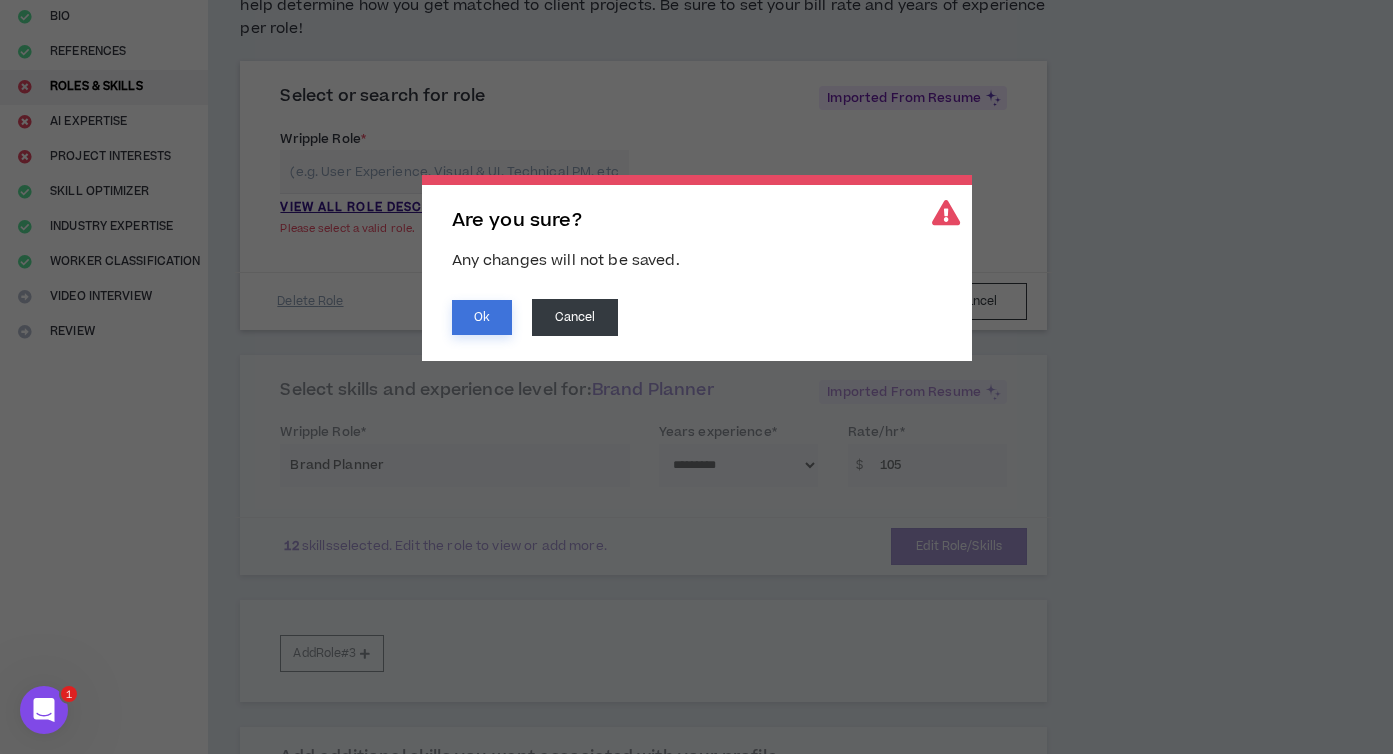 click on "Ok" at bounding box center [482, 317] 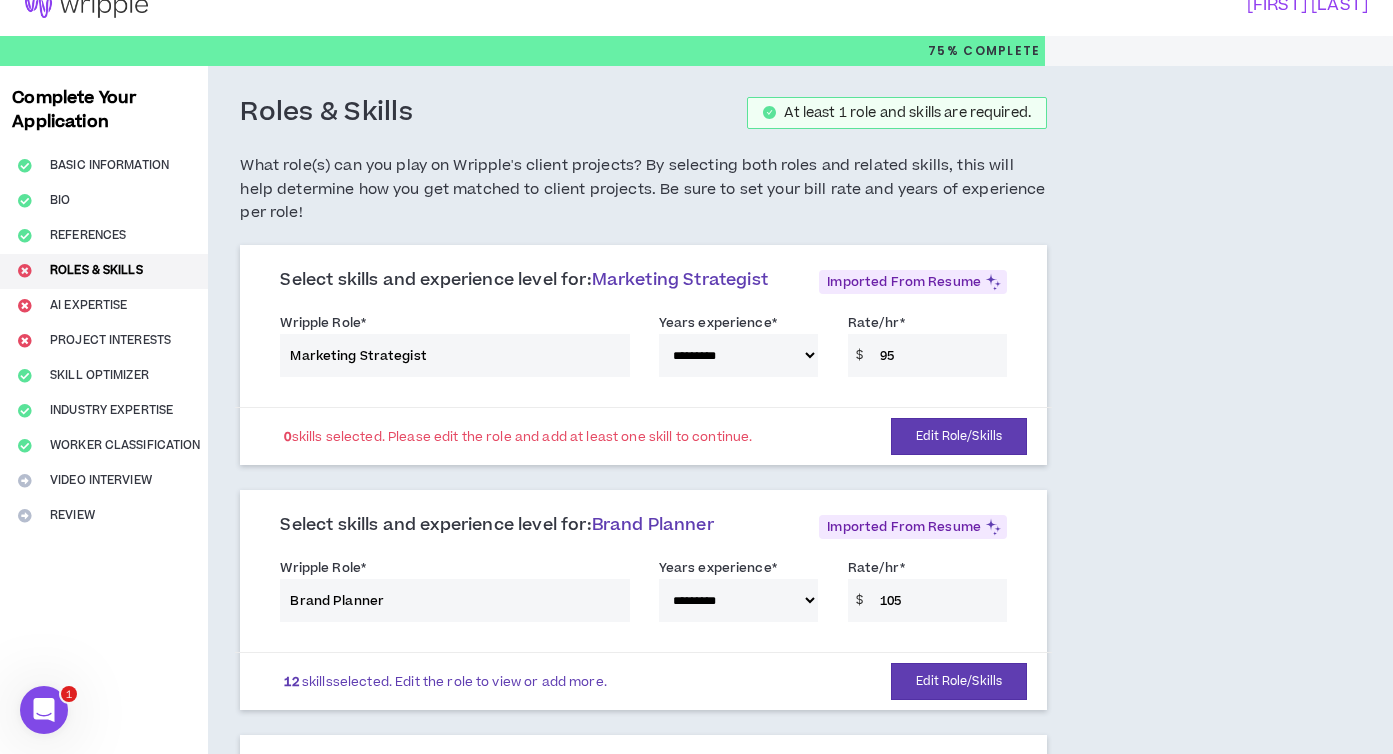 scroll, scrollTop: 0, scrollLeft: 0, axis: both 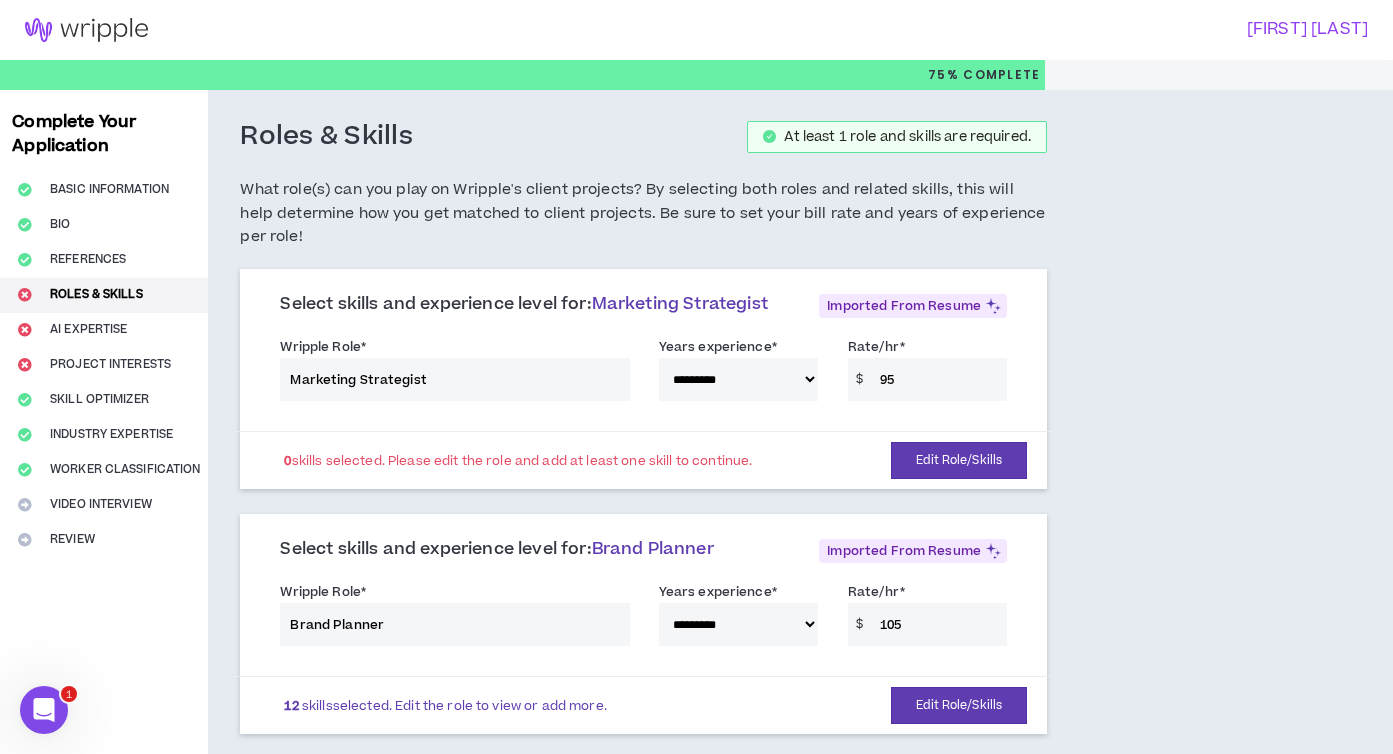 click on "**********" at bounding box center [643, 373] 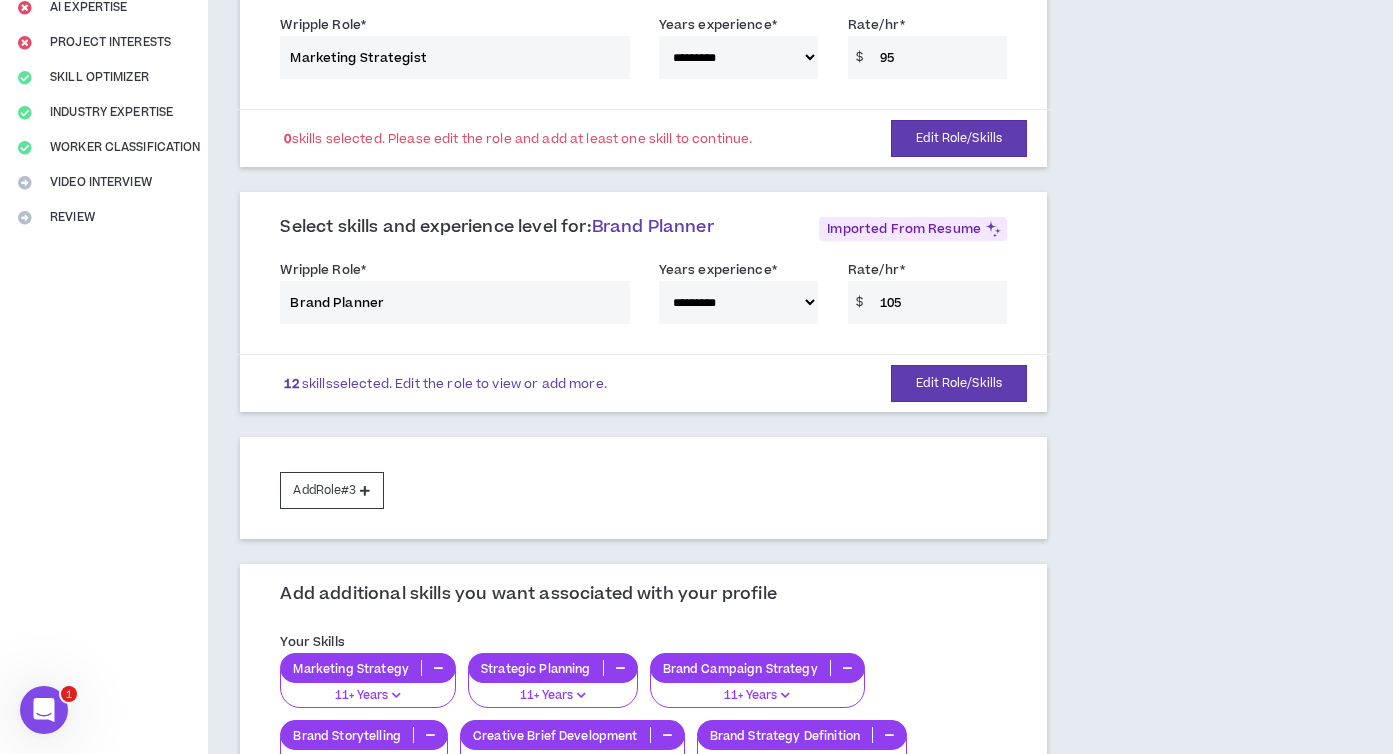 scroll, scrollTop: 342, scrollLeft: 0, axis: vertical 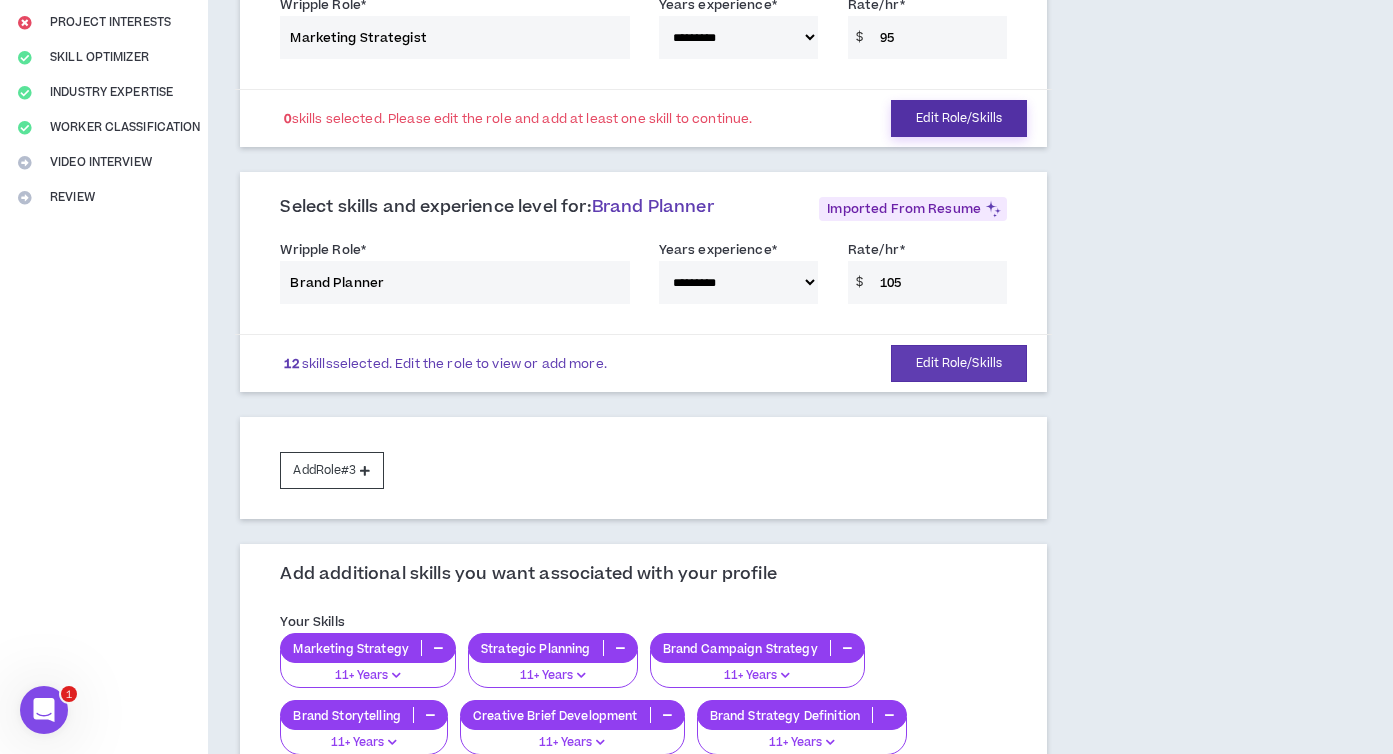 click on "Edit Role/Skills" at bounding box center [959, 118] 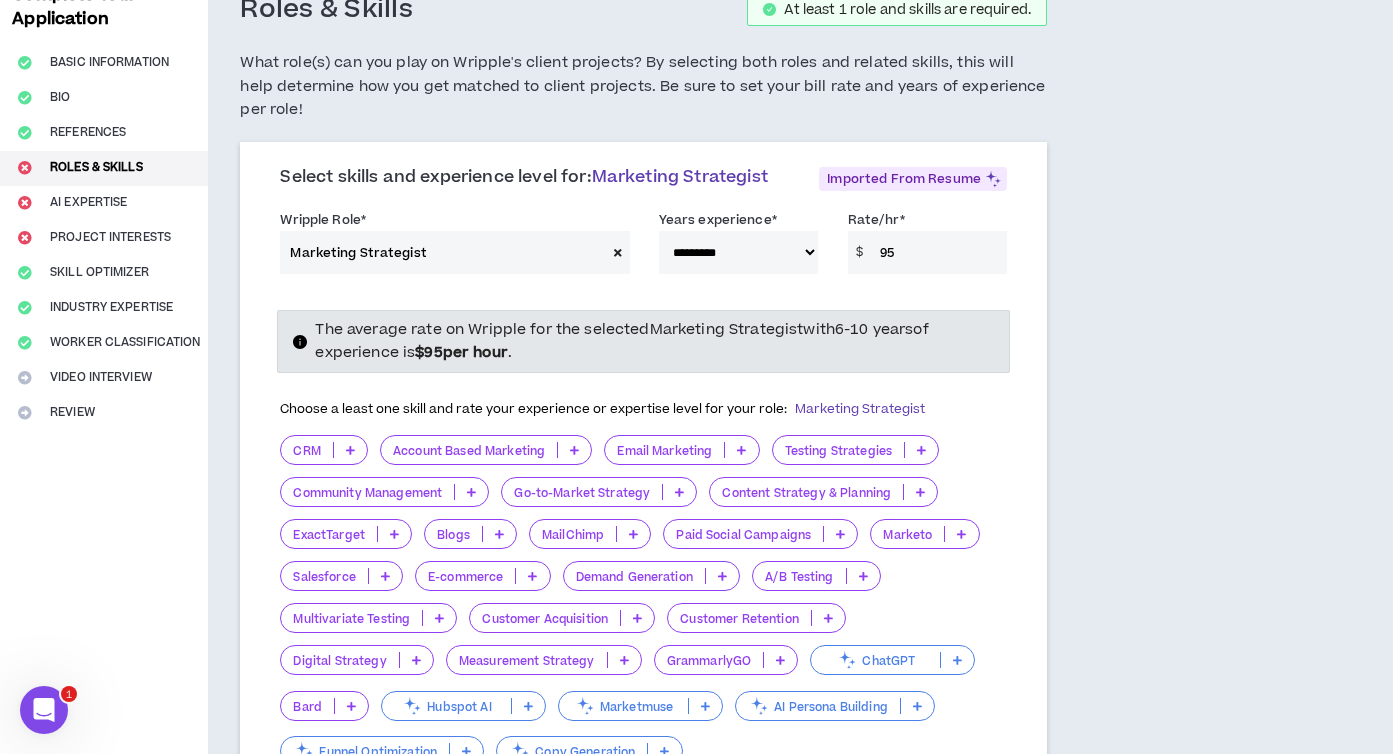 scroll, scrollTop: 124, scrollLeft: 0, axis: vertical 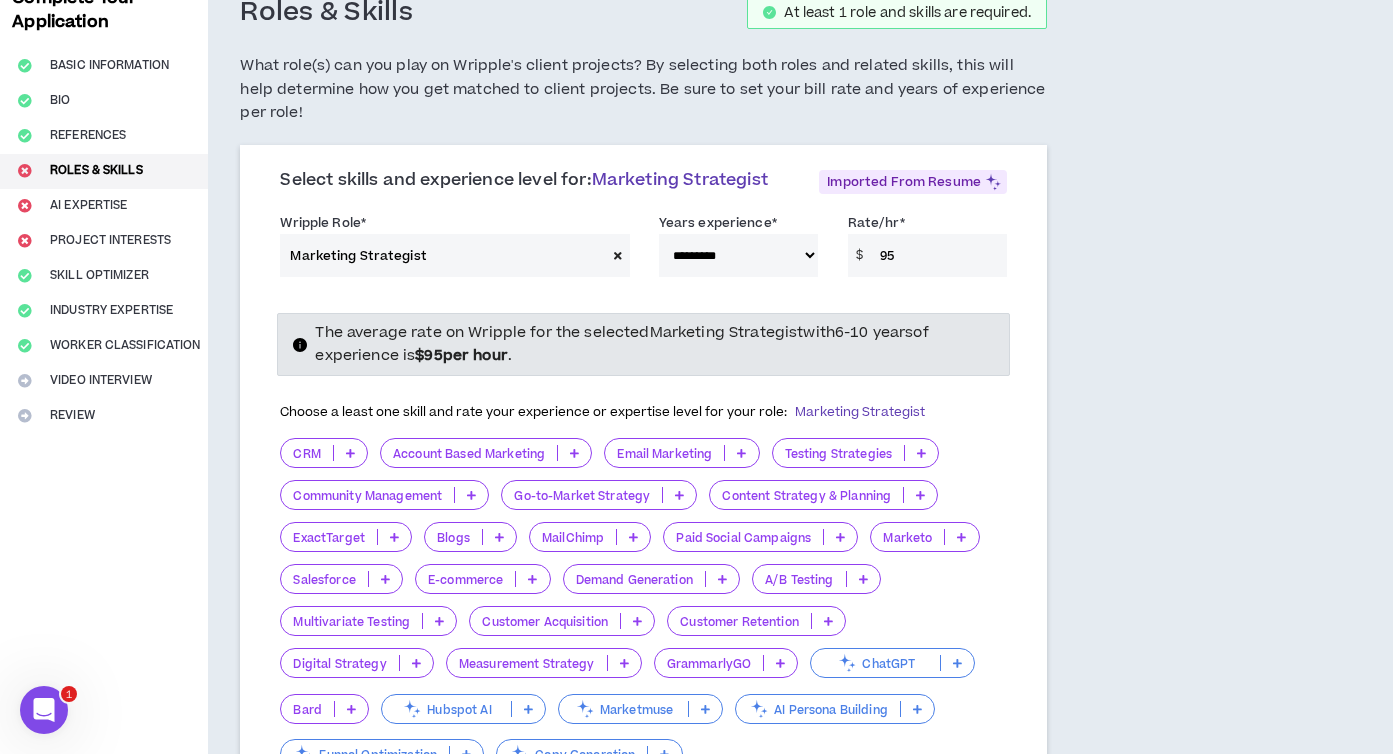 click at bounding box center [618, 255] 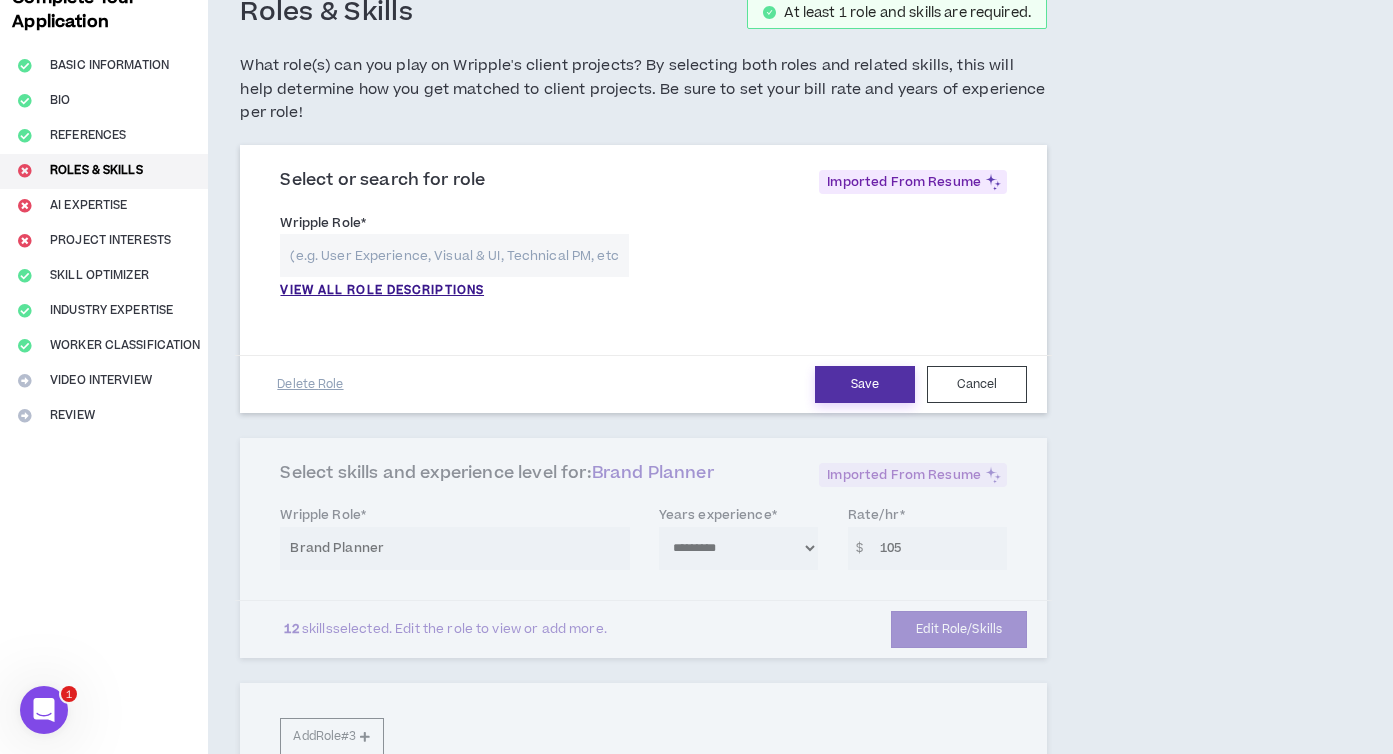 click on "Save" at bounding box center [865, 384] 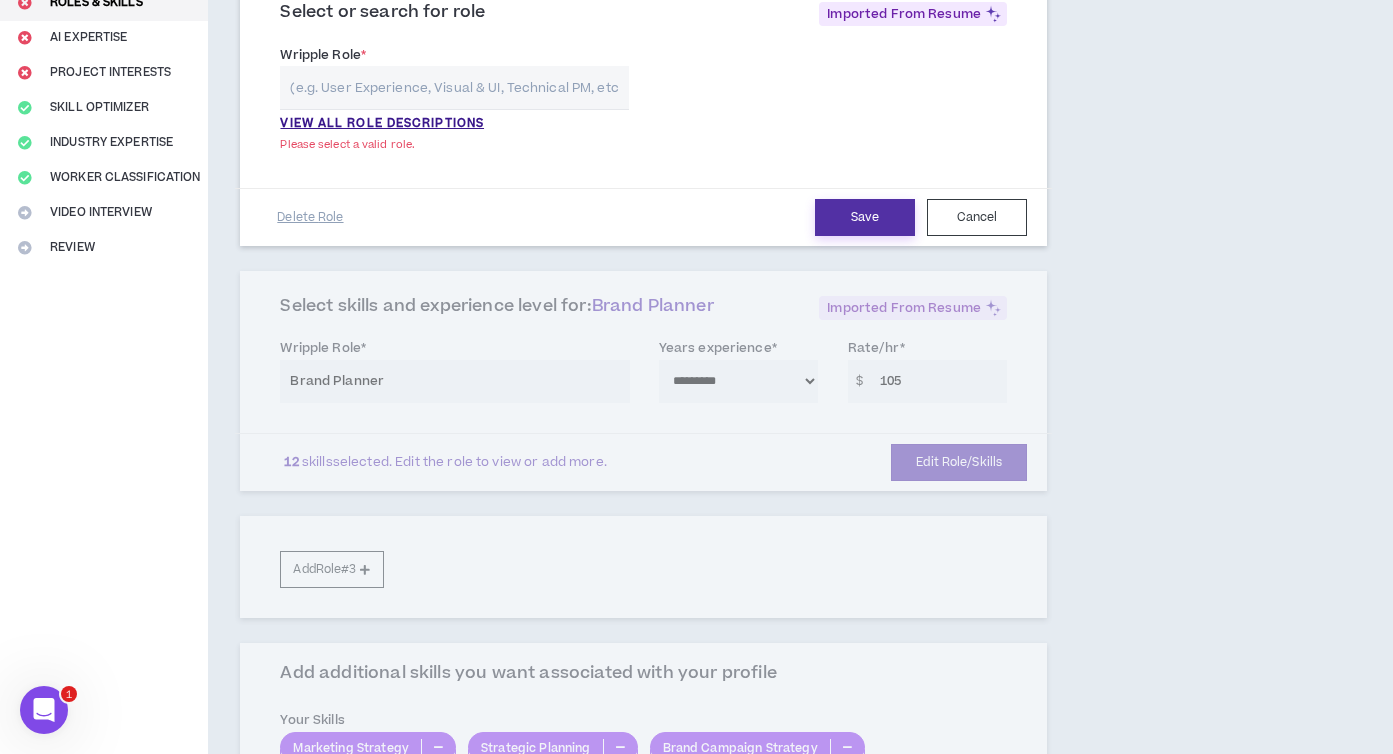 scroll, scrollTop: 336, scrollLeft: 0, axis: vertical 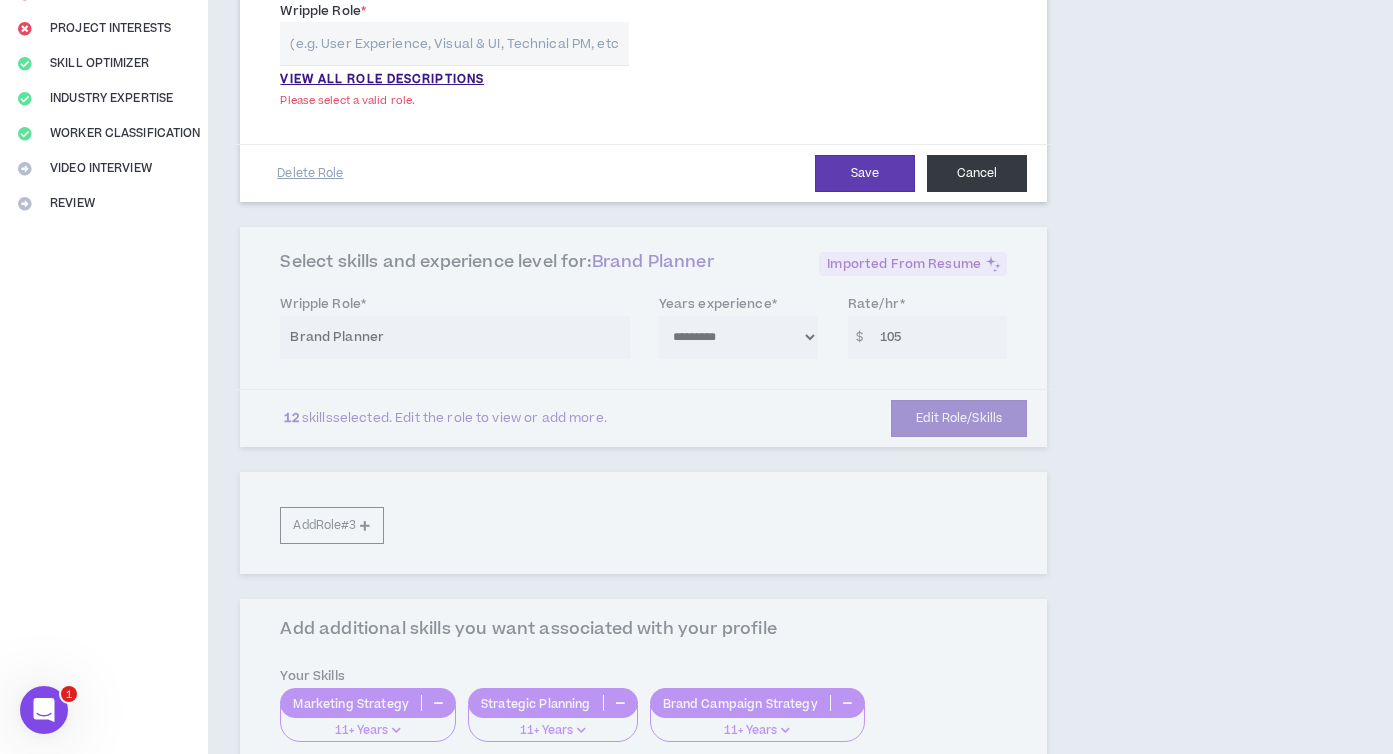 click on "Cancel" at bounding box center [977, 173] 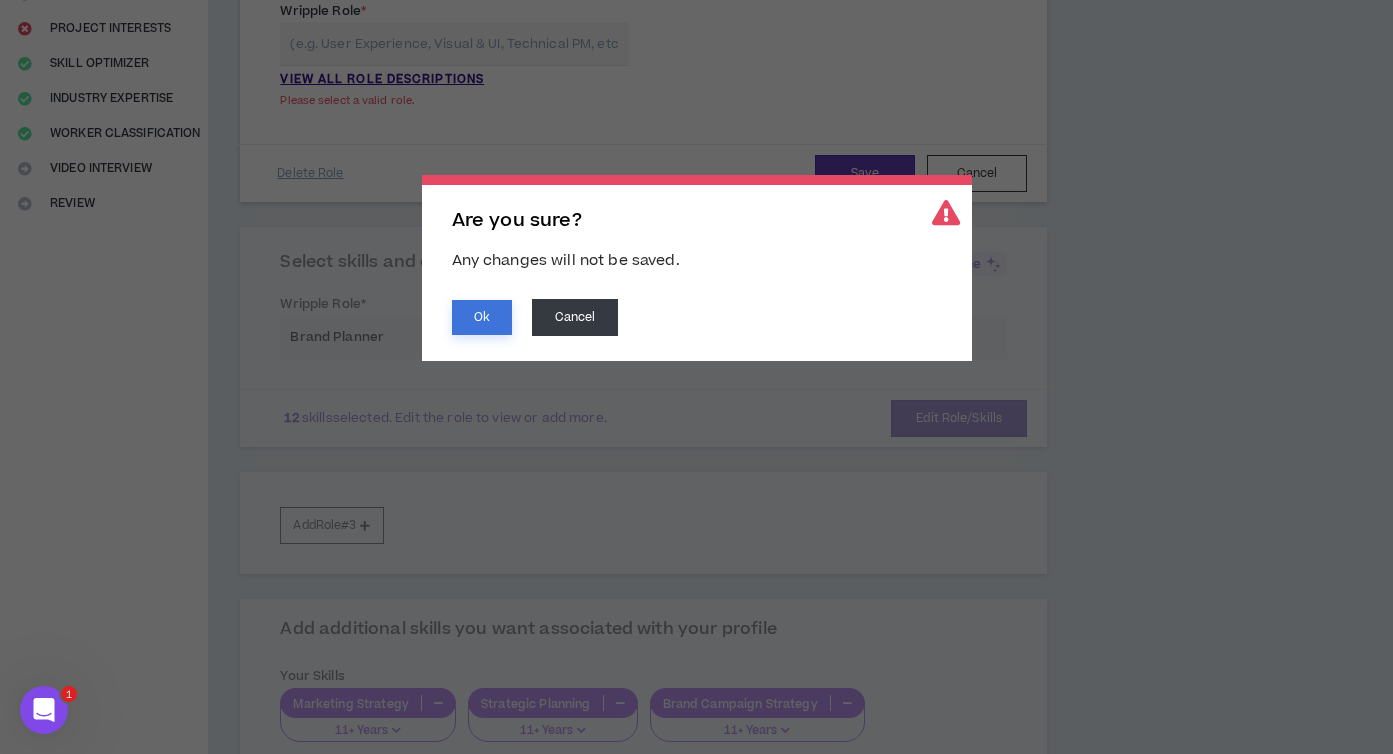 click on "Ok" at bounding box center (482, 317) 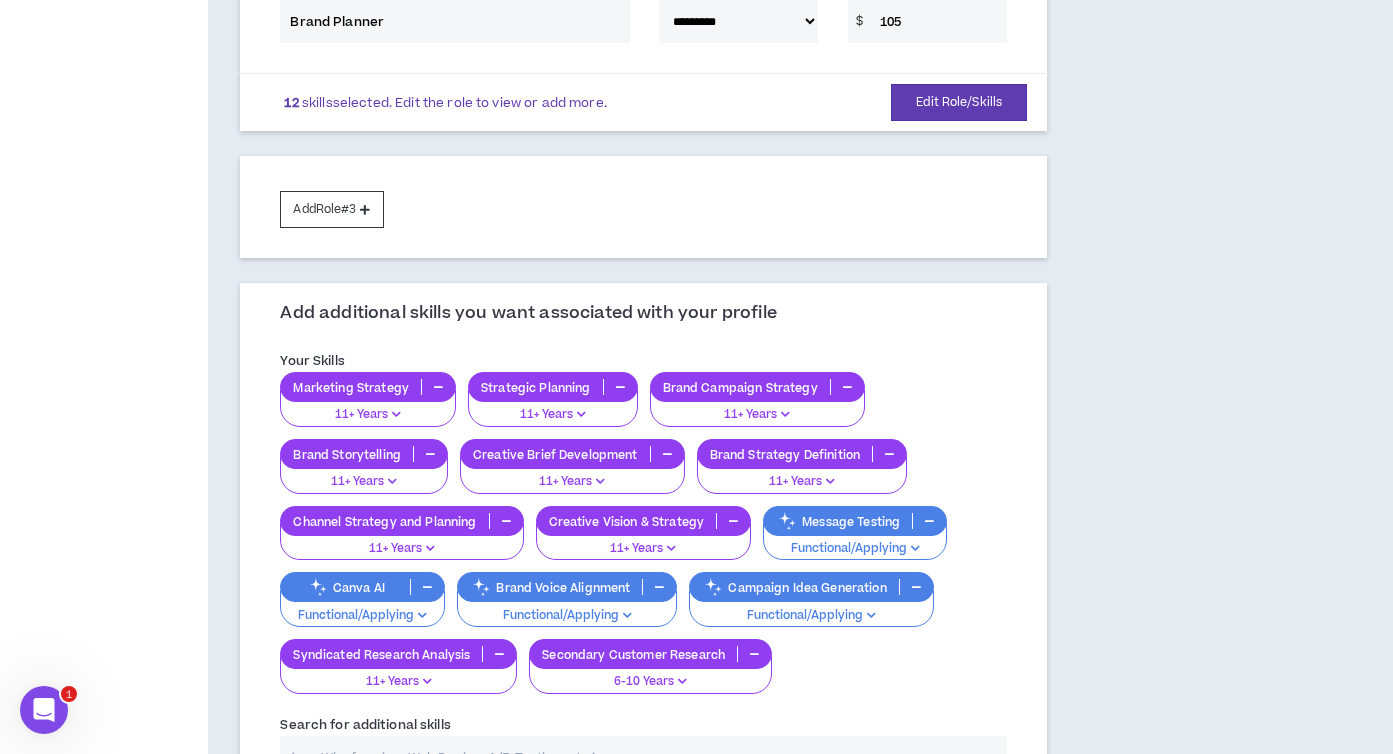scroll, scrollTop: 881, scrollLeft: 0, axis: vertical 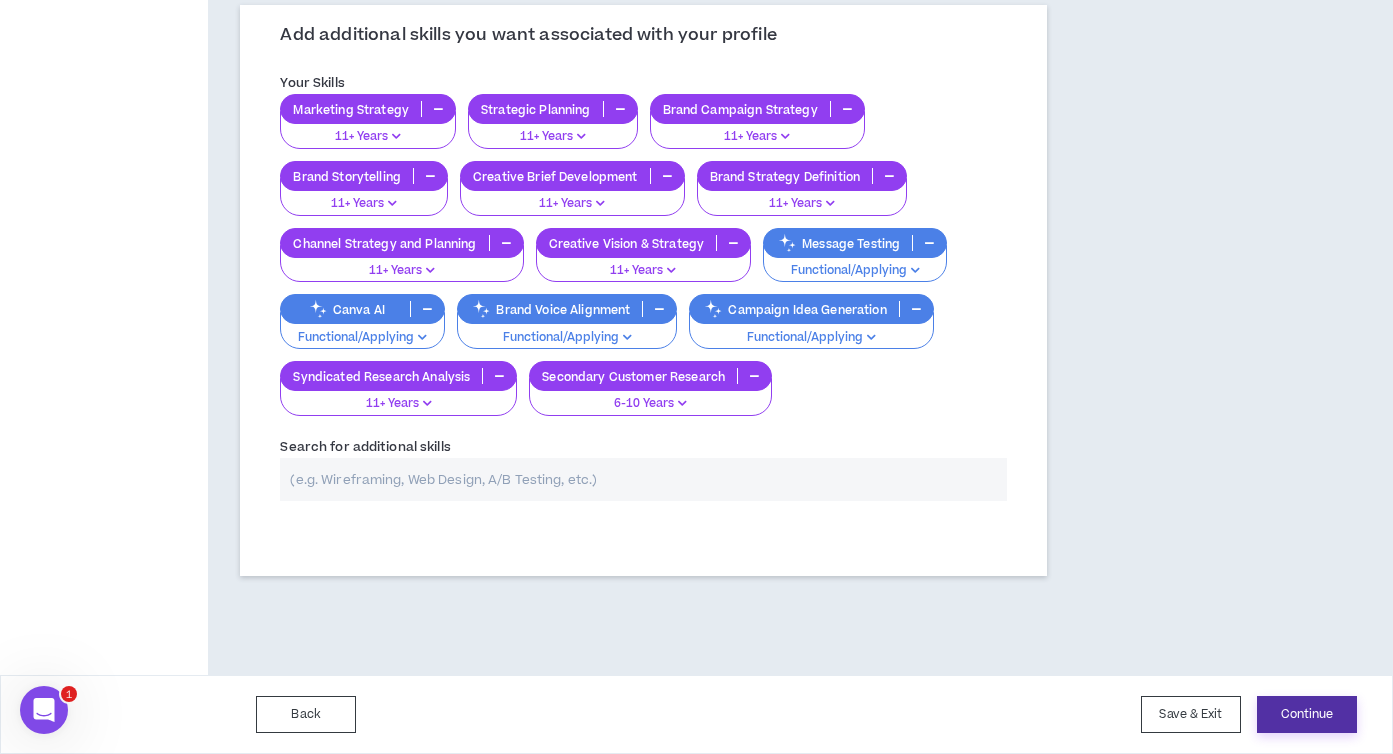 click on "Continue" at bounding box center (1307, 714) 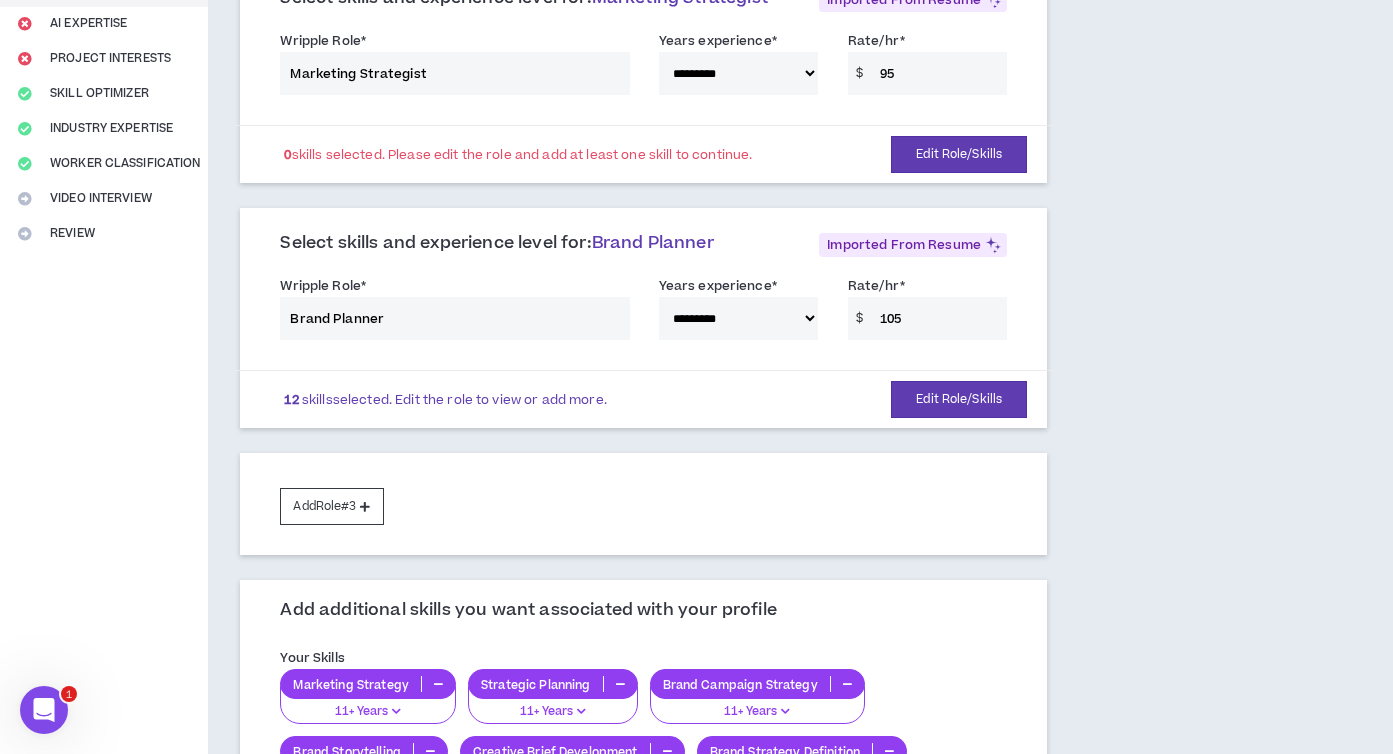 scroll, scrollTop: 249, scrollLeft: 0, axis: vertical 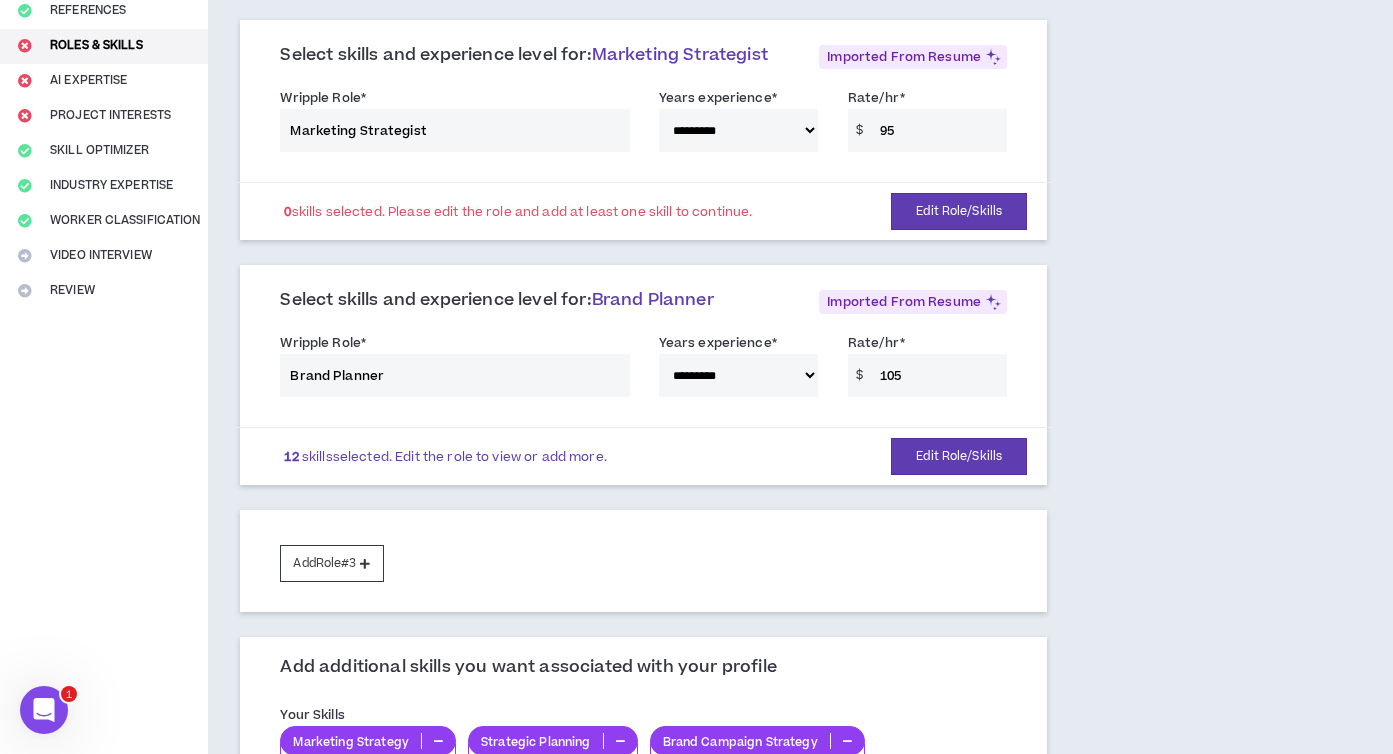 click on "**********" at bounding box center [643, 369] 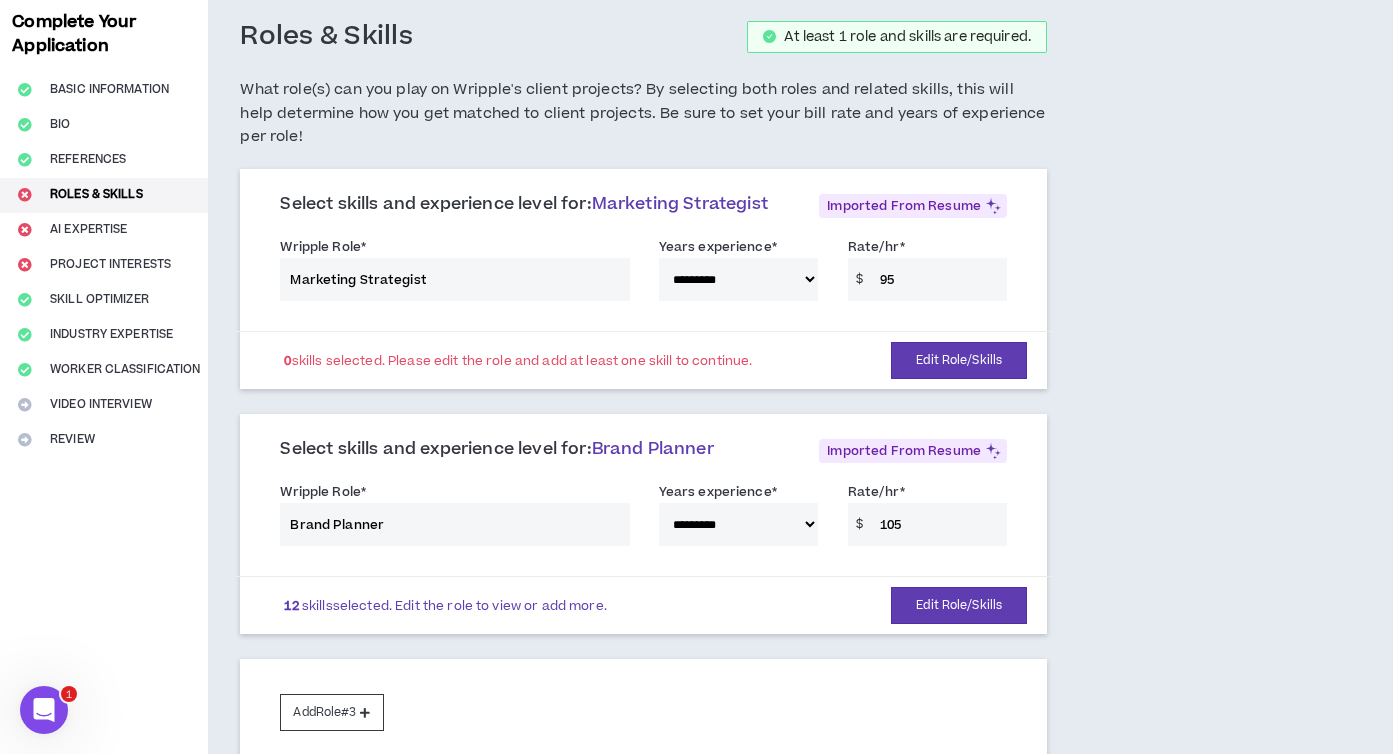 scroll, scrollTop: 34, scrollLeft: 0, axis: vertical 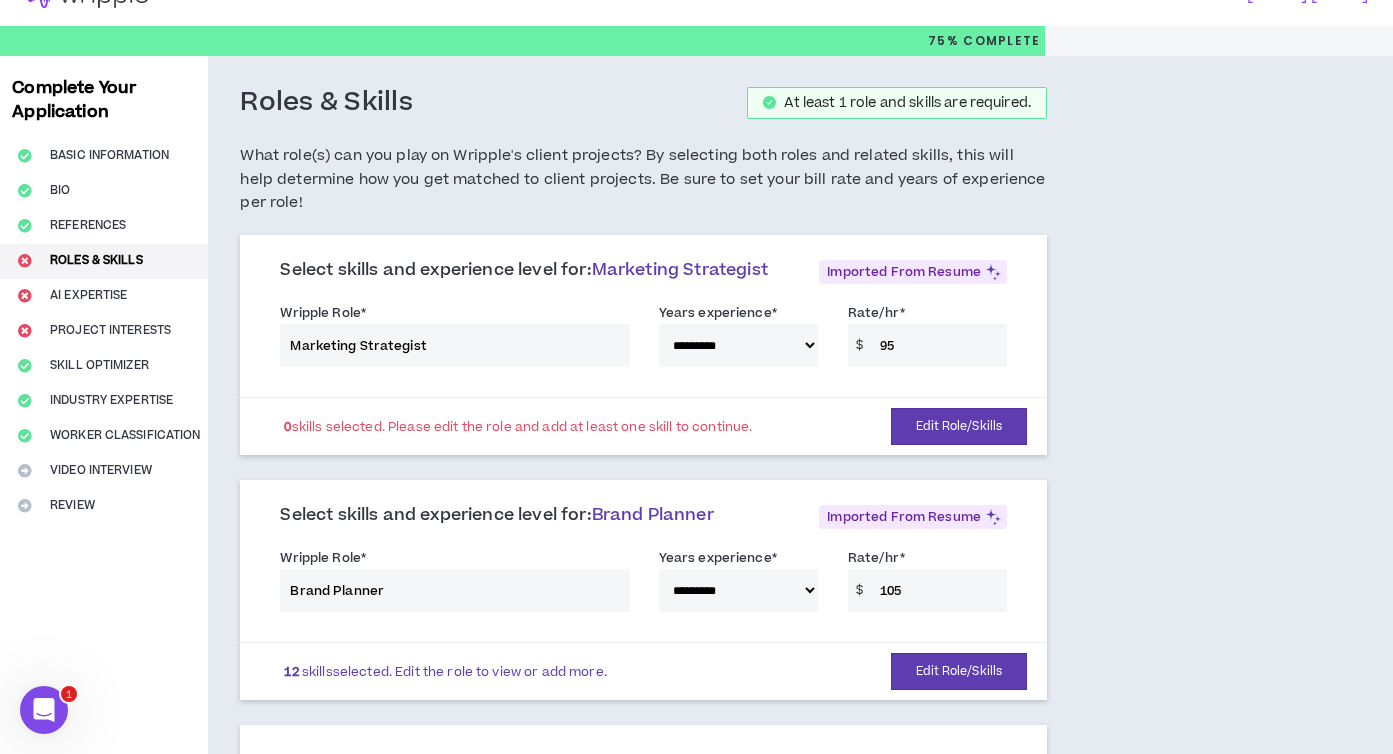 click on "**********" at bounding box center [643, 339] 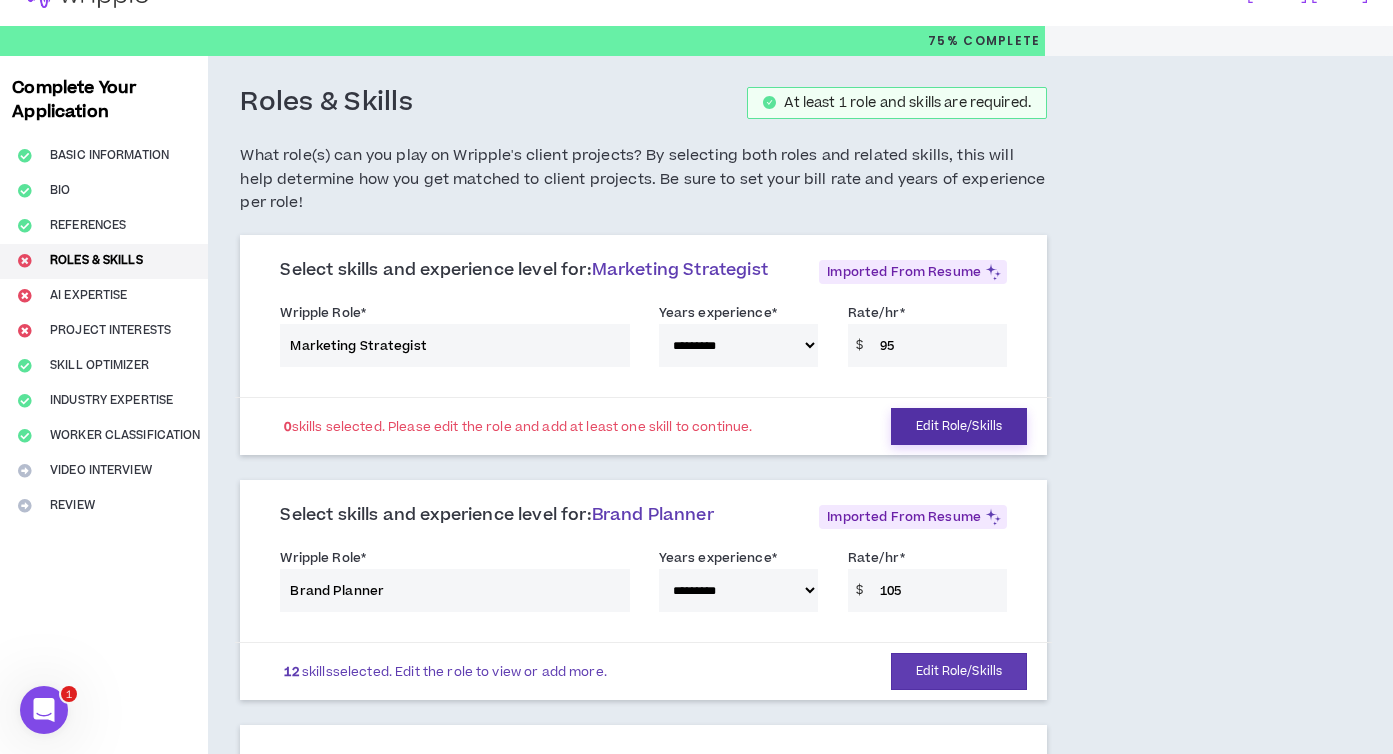 click on "Edit Role/Skills" at bounding box center (959, 426) 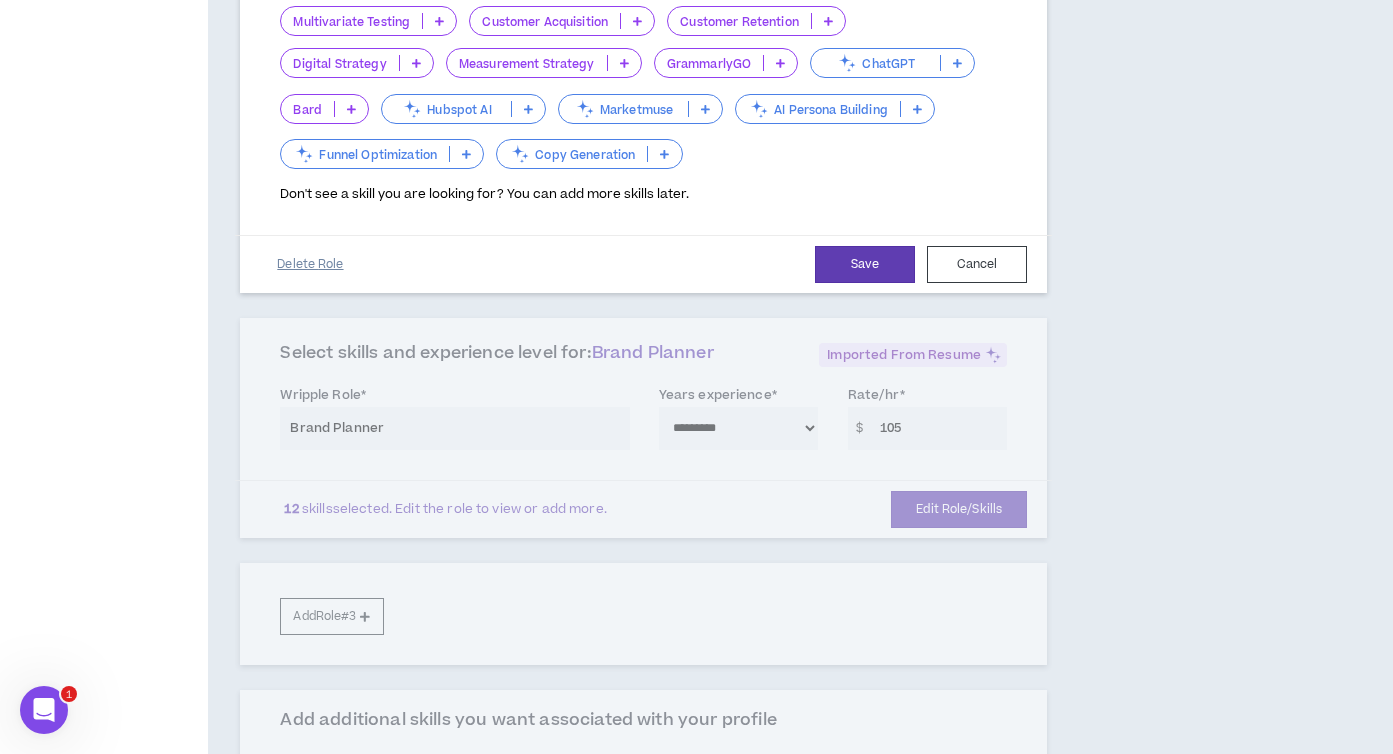 scroll, scrollTop: 667, scrollLeft: 0, axis: vertical 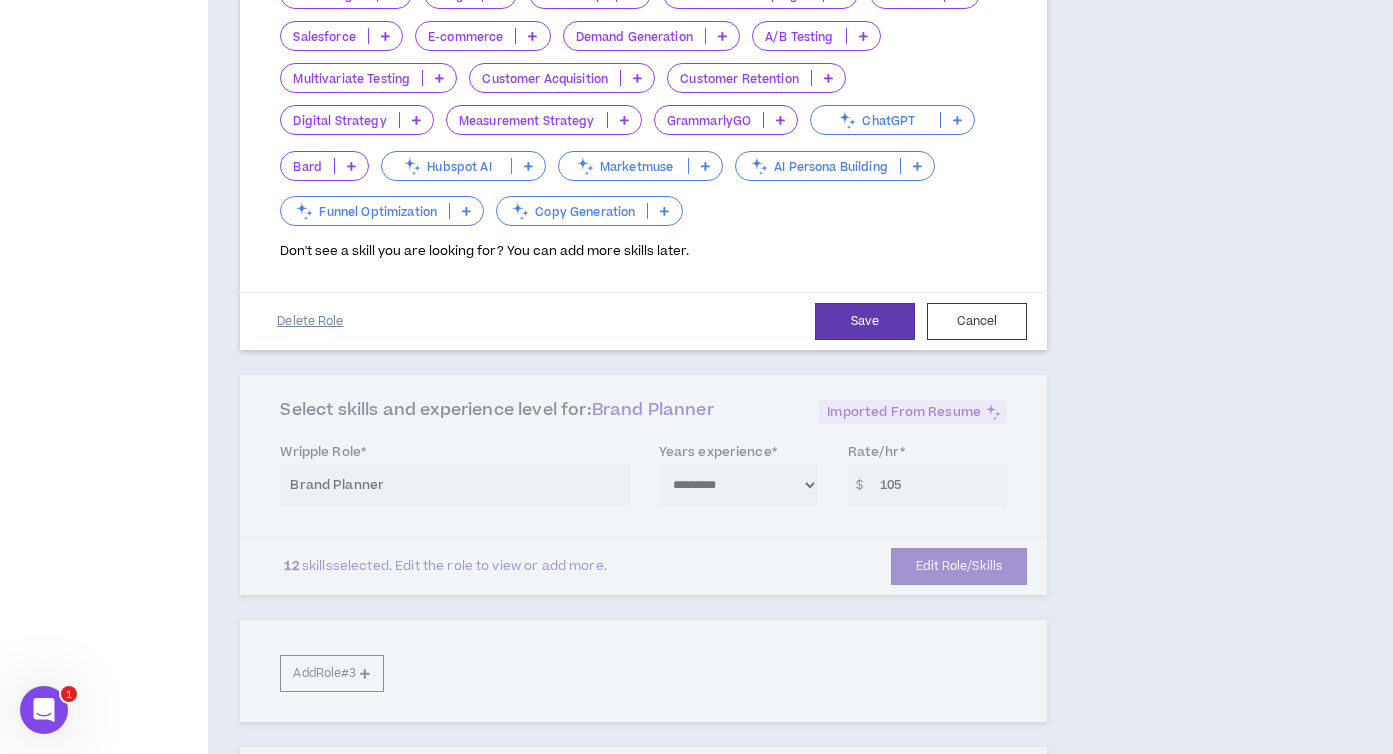 click on "Delete   Role" at bounding box center (310, 321) 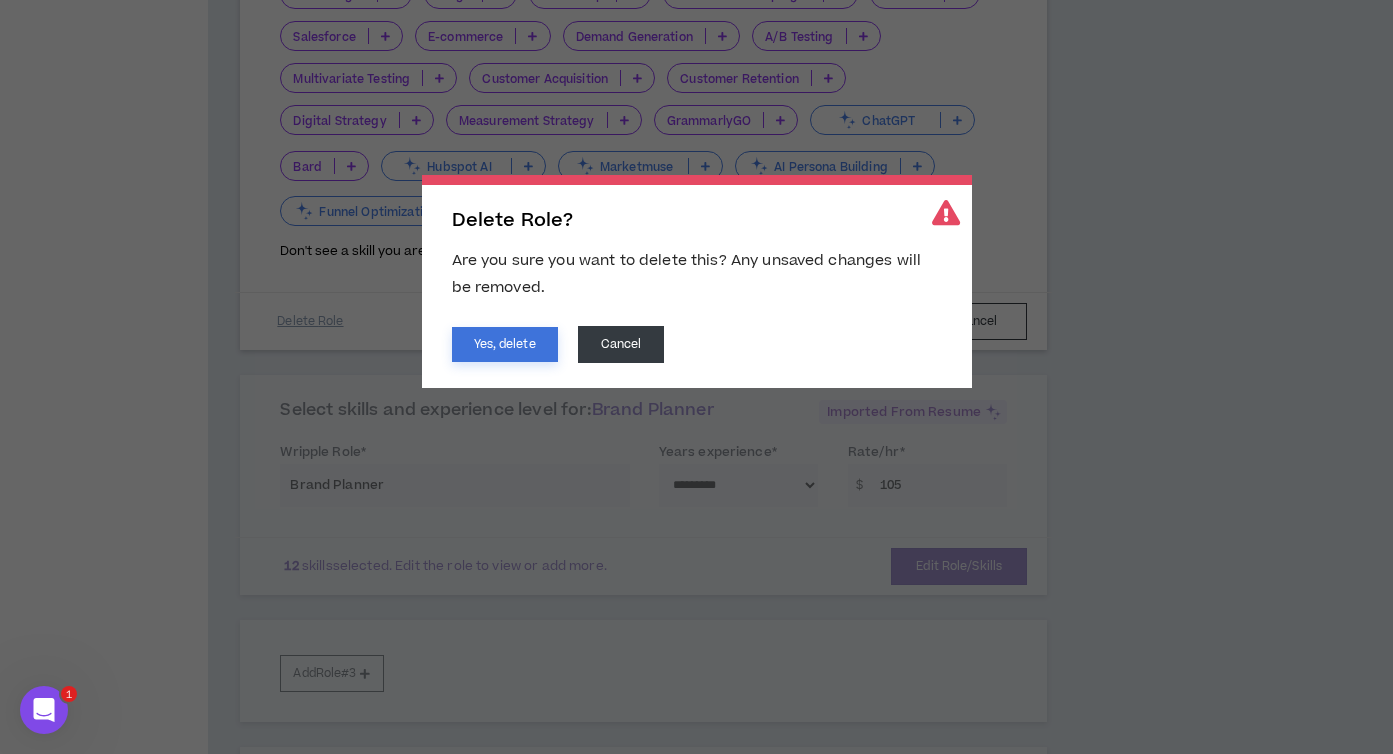 click on "Yes, delete" at bounding box center (505, 344) 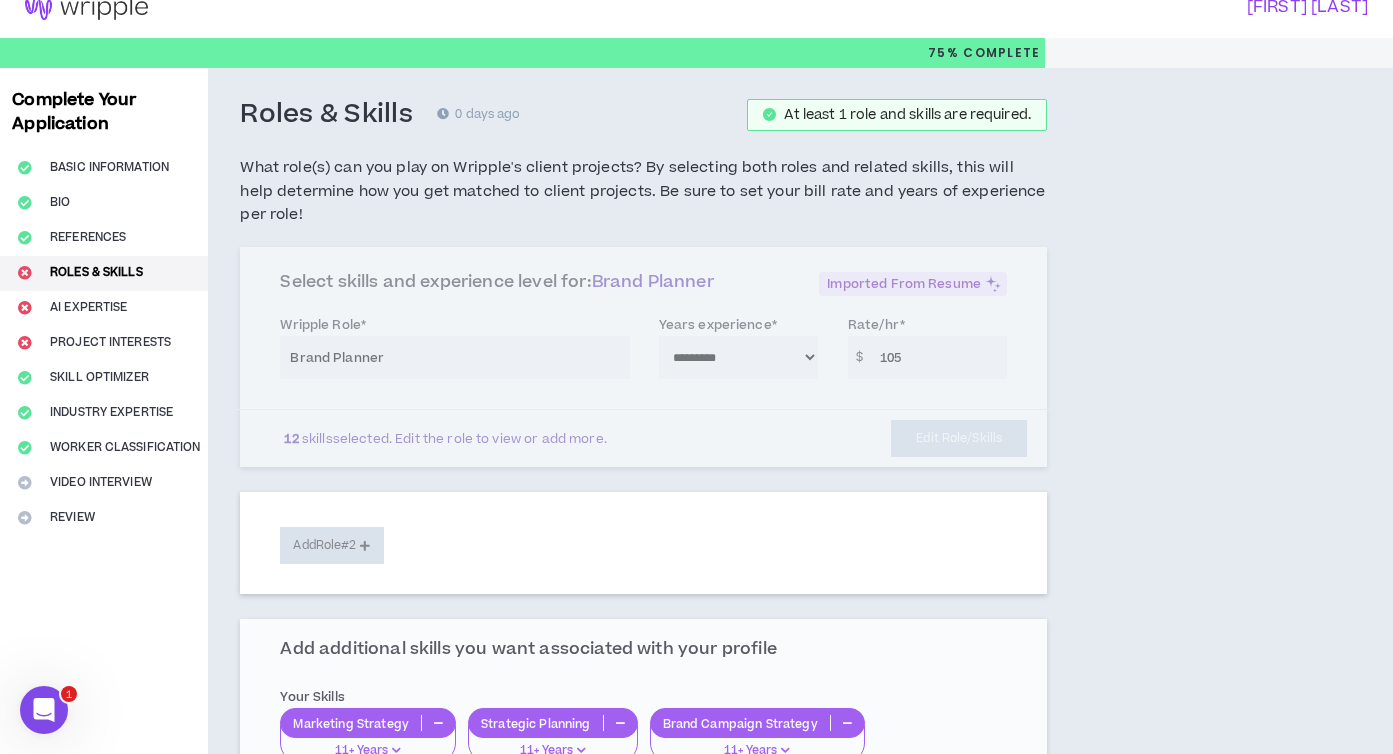 scroll, scrollTop: 0, scrollLeft: 0, axis: both 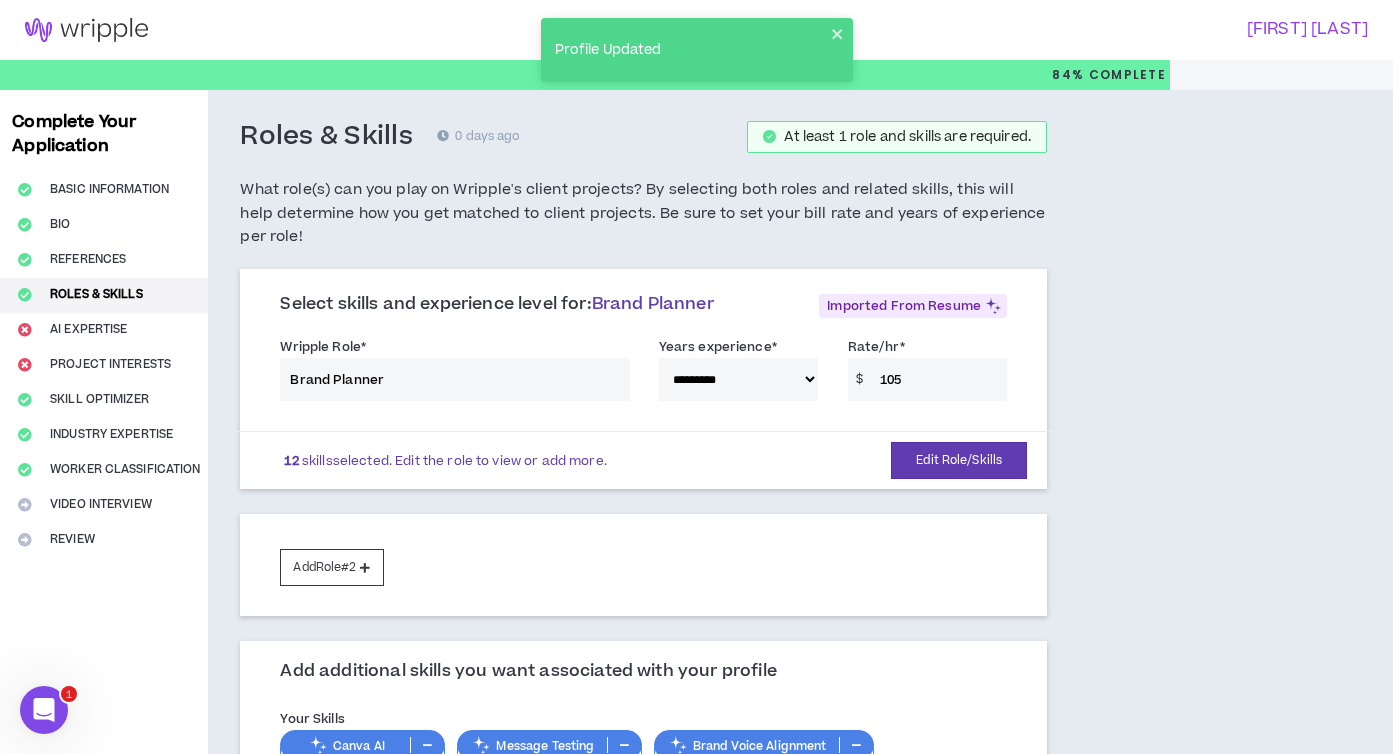 click on "**********" at bounding box center (643, 373) 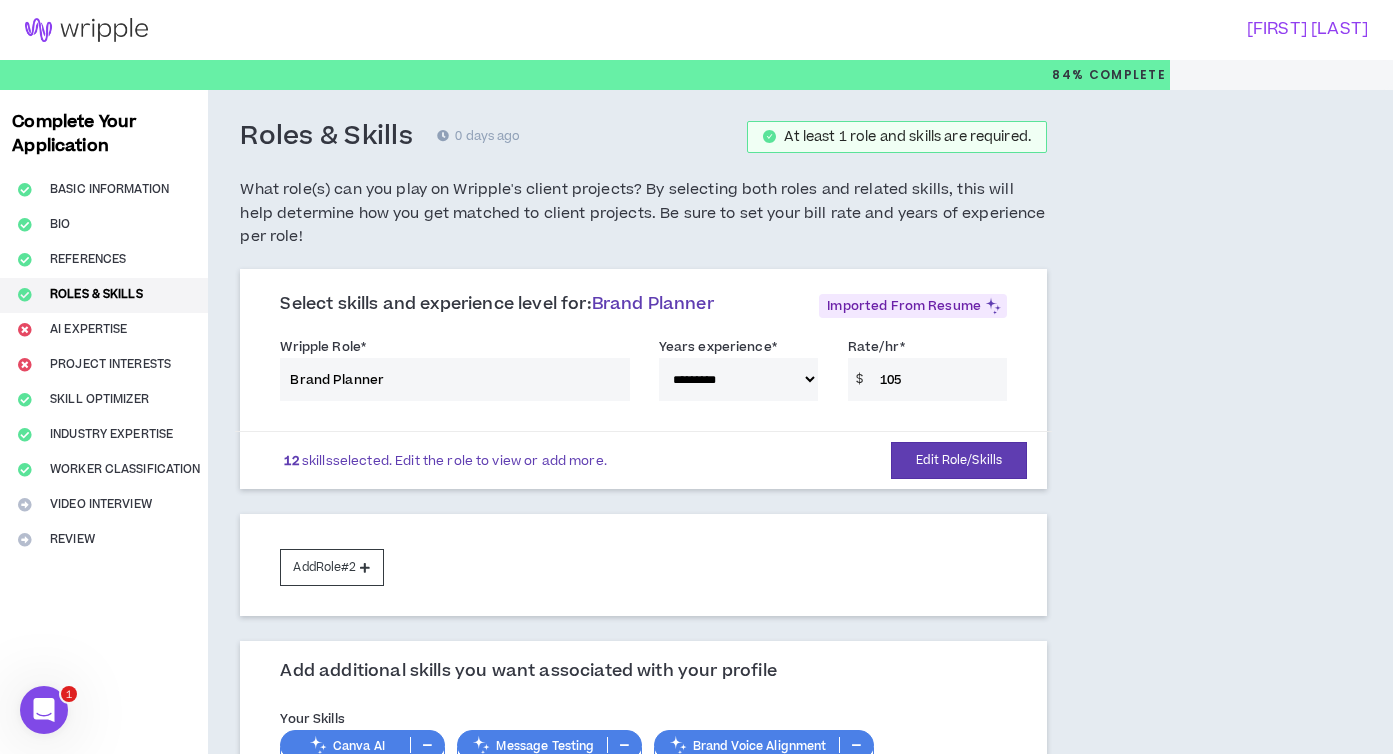 click on "**********" at bounding box center [643, 373] 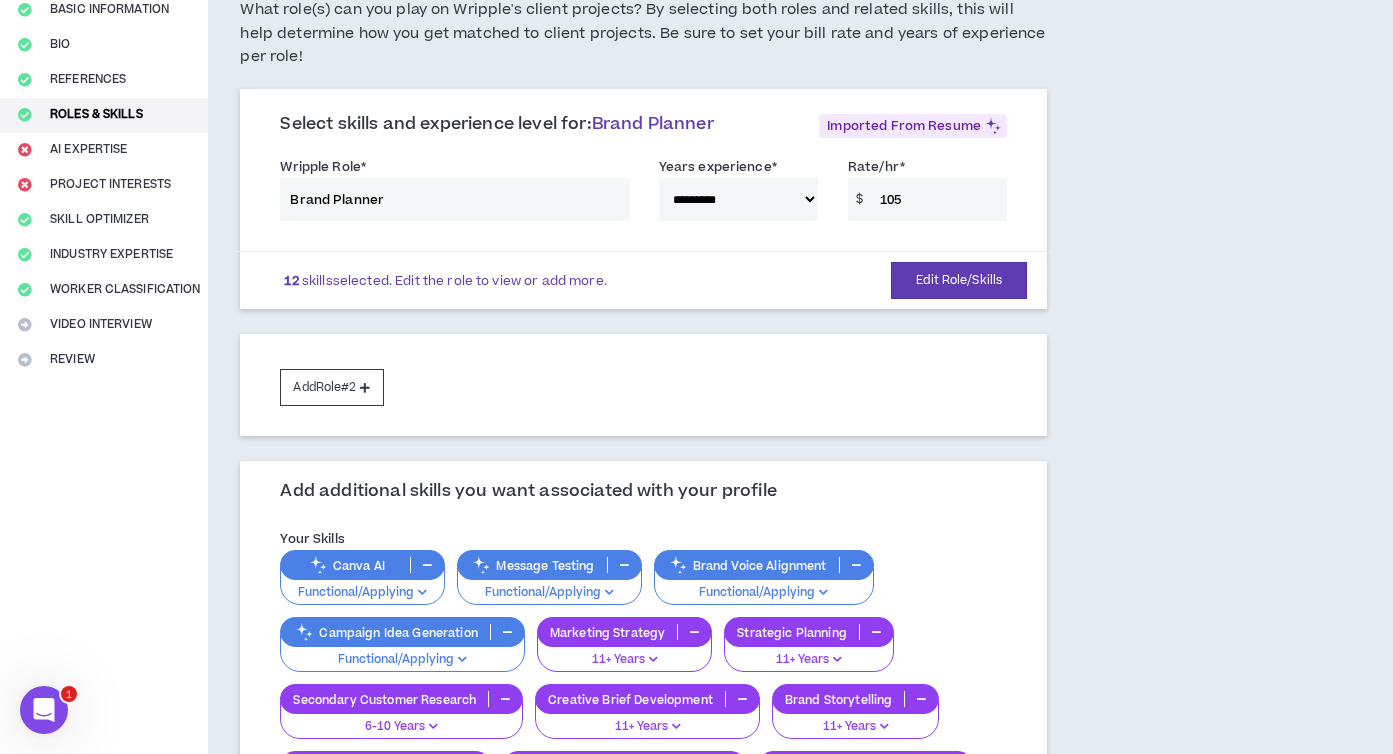 scroll, scrollTop: 173, scrollLeft: 0, axis: vertical 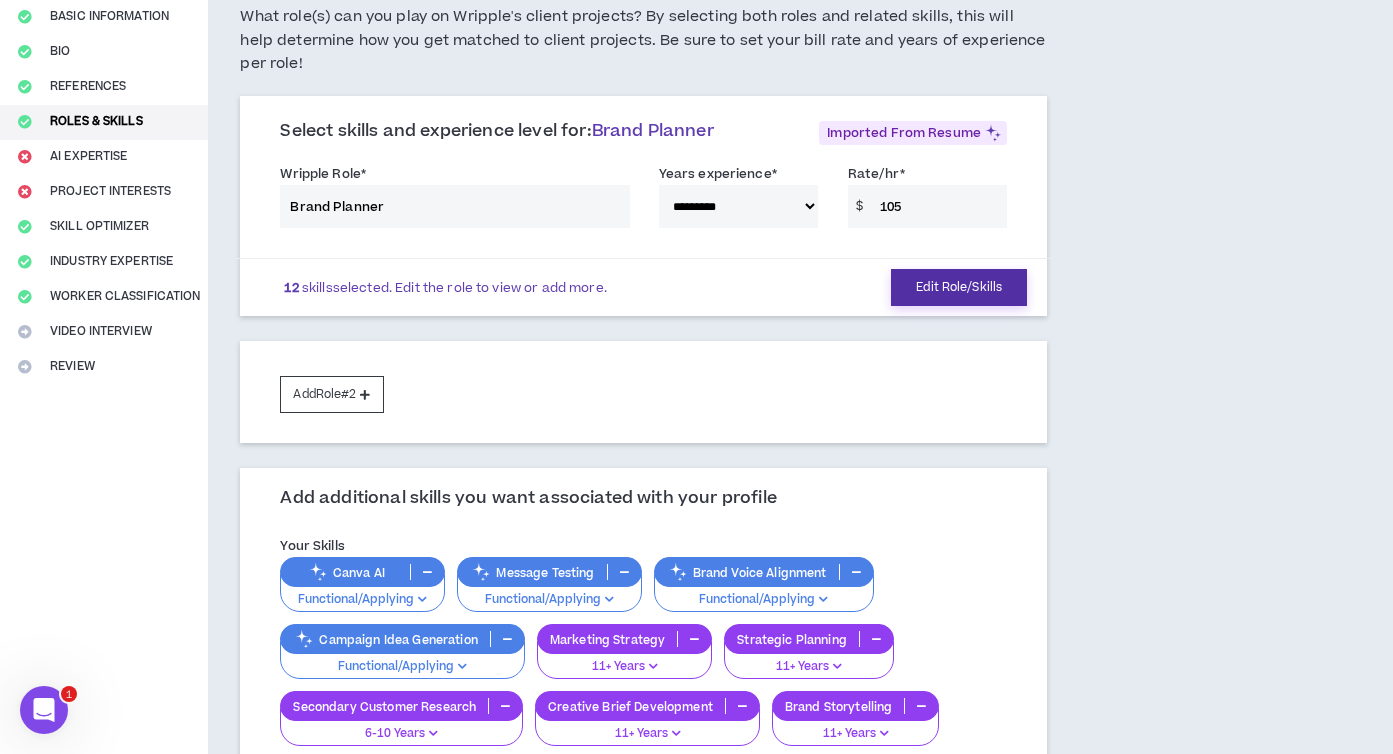 click on "Edit Role/Skills" at bounding box center (959, 287) 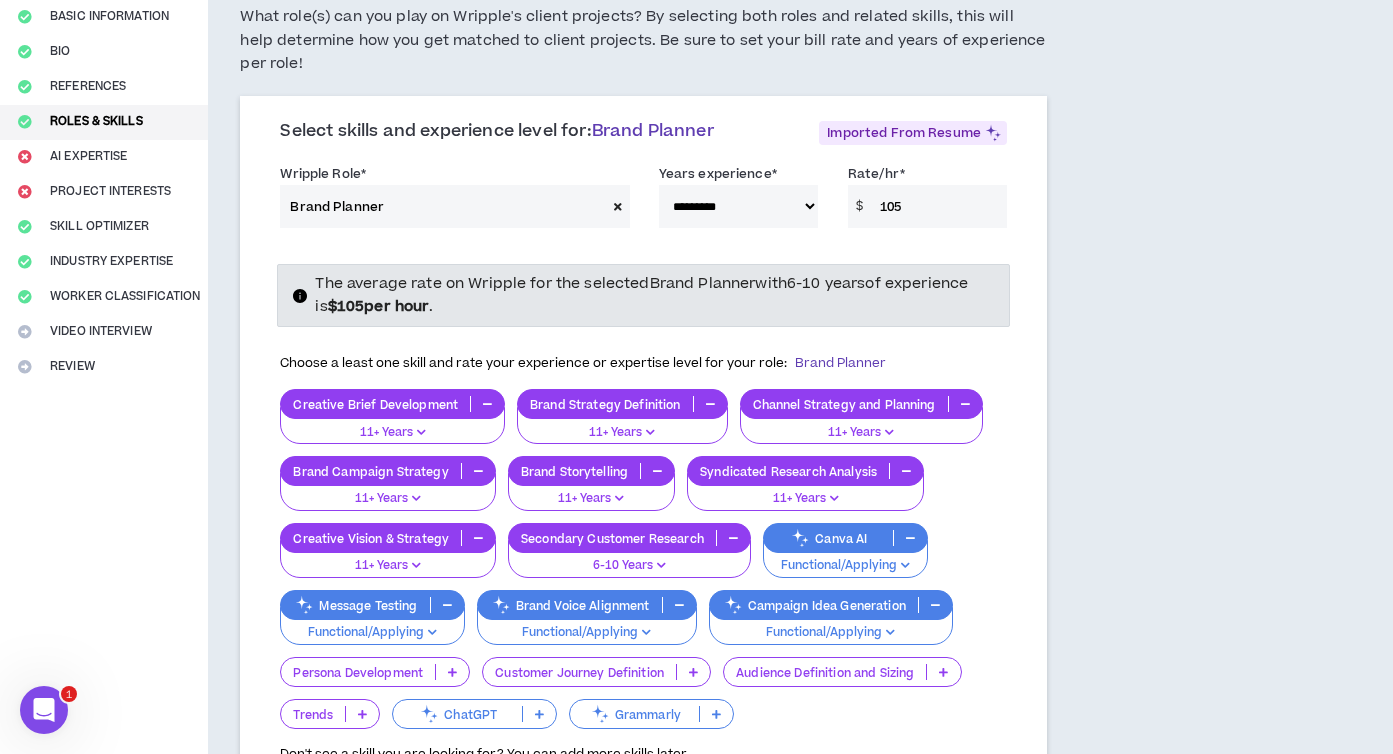 click on "**********" at bounding box center [738, 206] 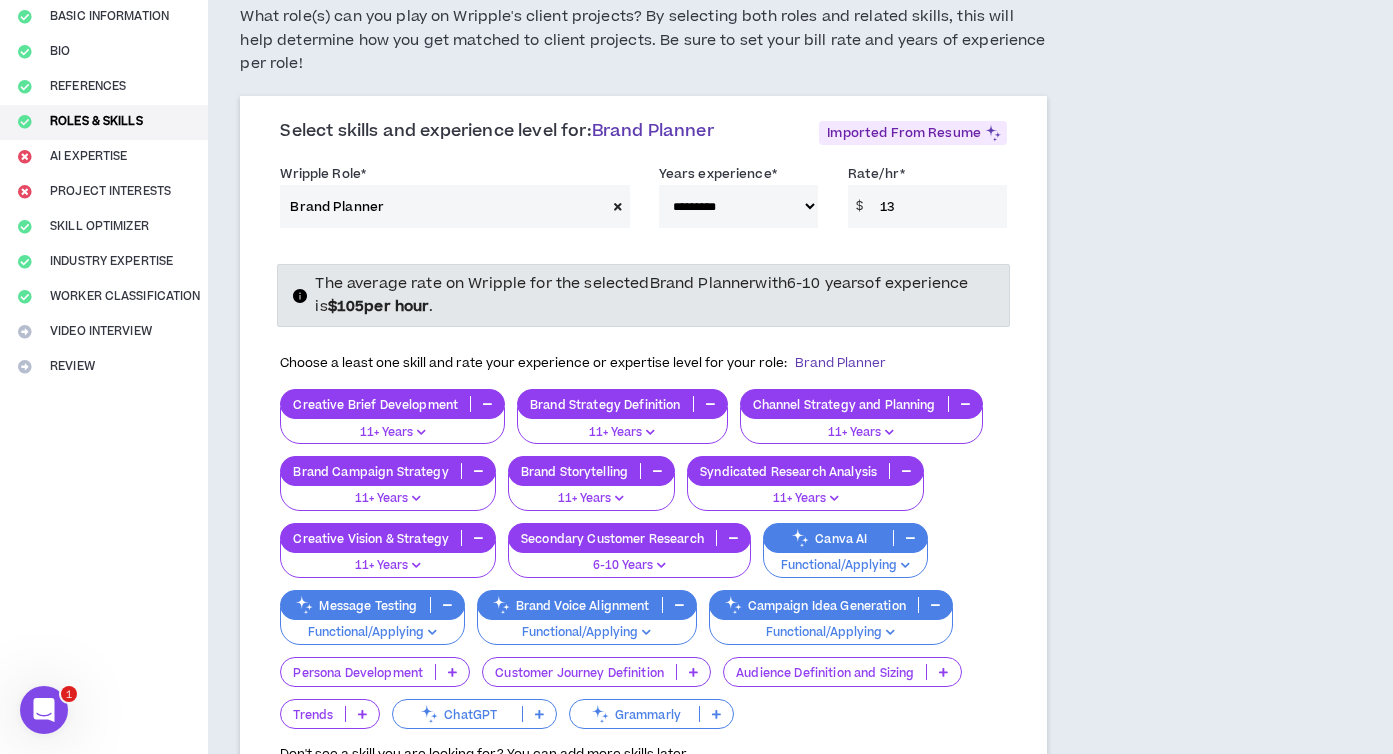 type on "1" 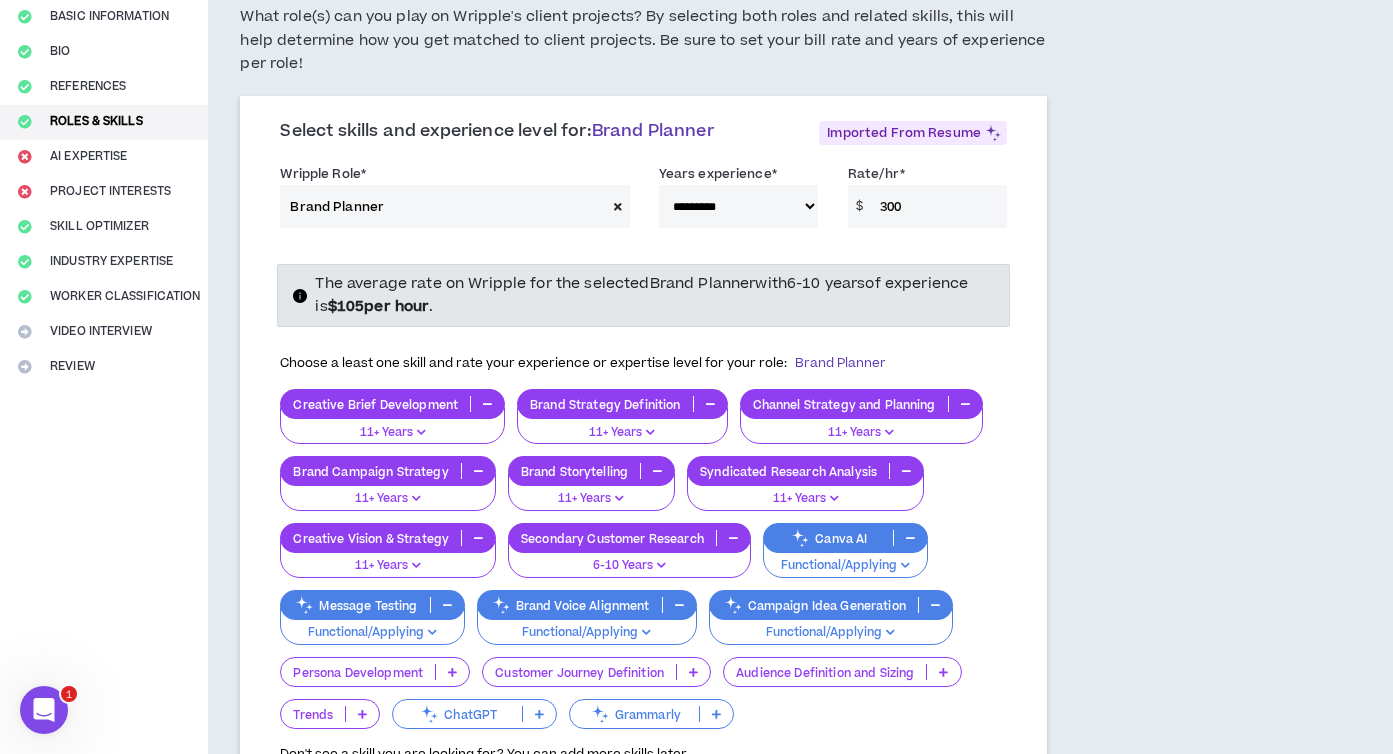 type on "300" 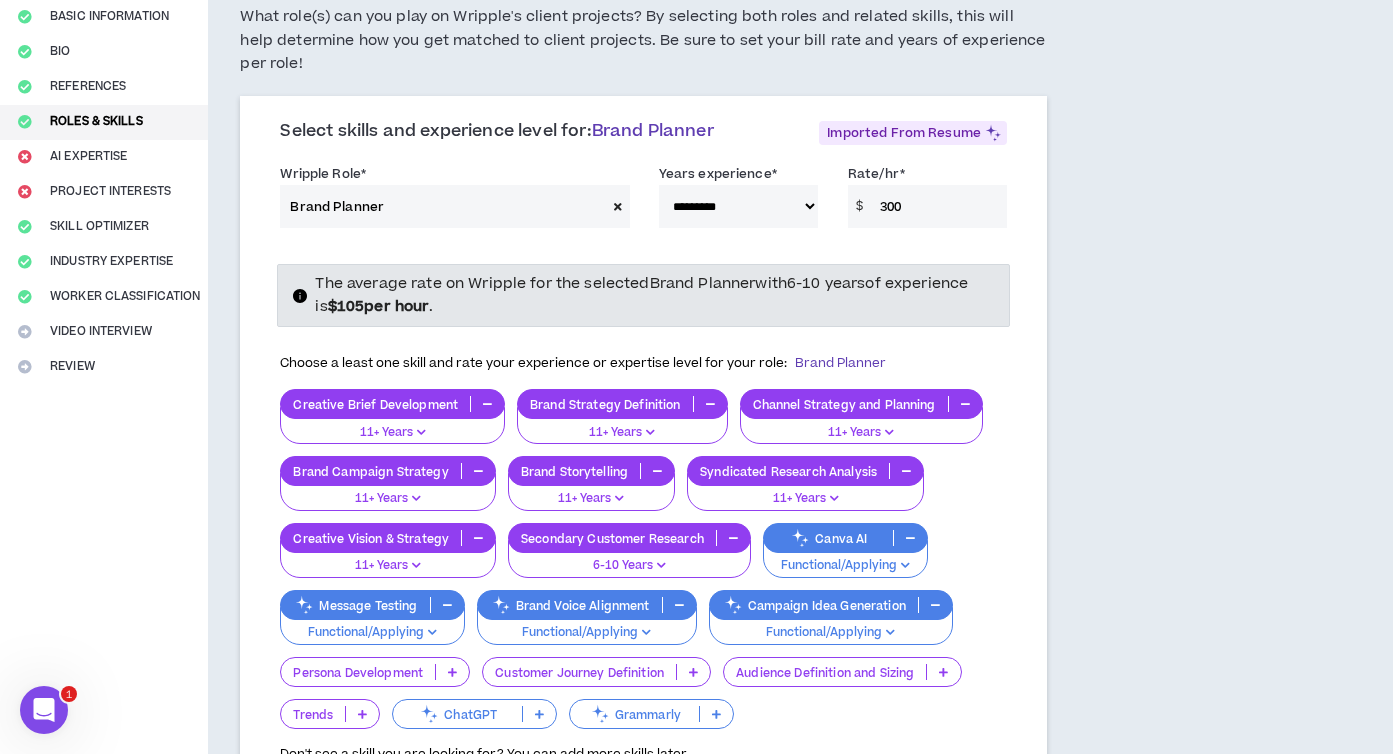 click on "**********" at bounding box center (643, 200) 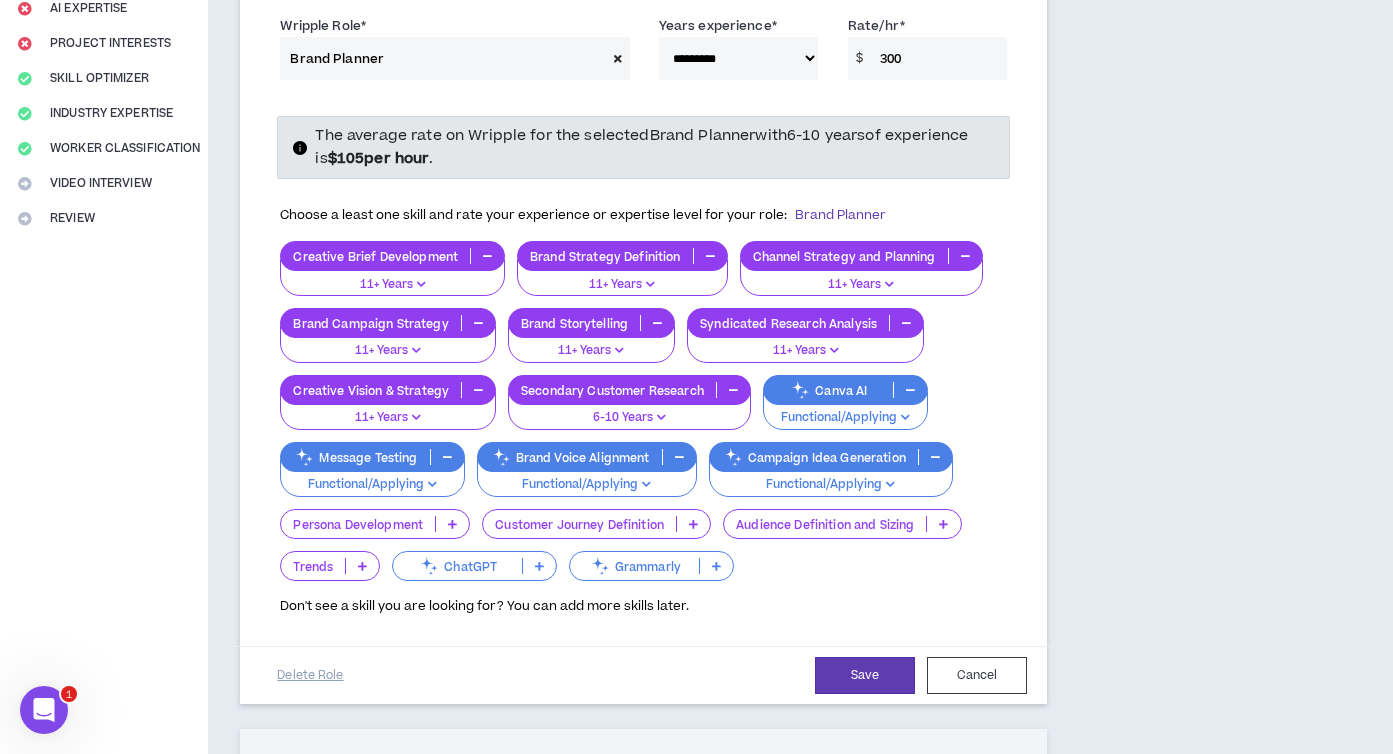 scroll, scrollTop: 348, scrollLeft: 0, axis: vertical 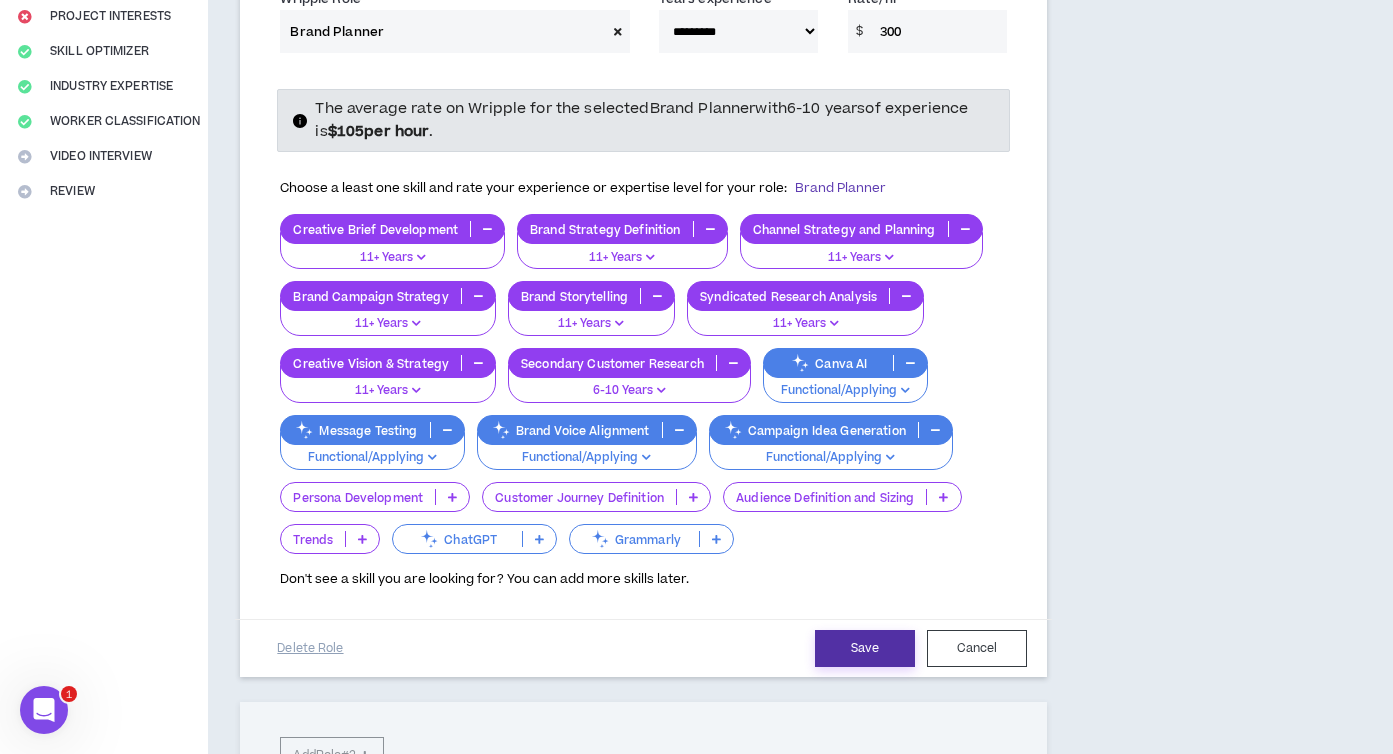 click on "Save" at bounding box center [865, 648] 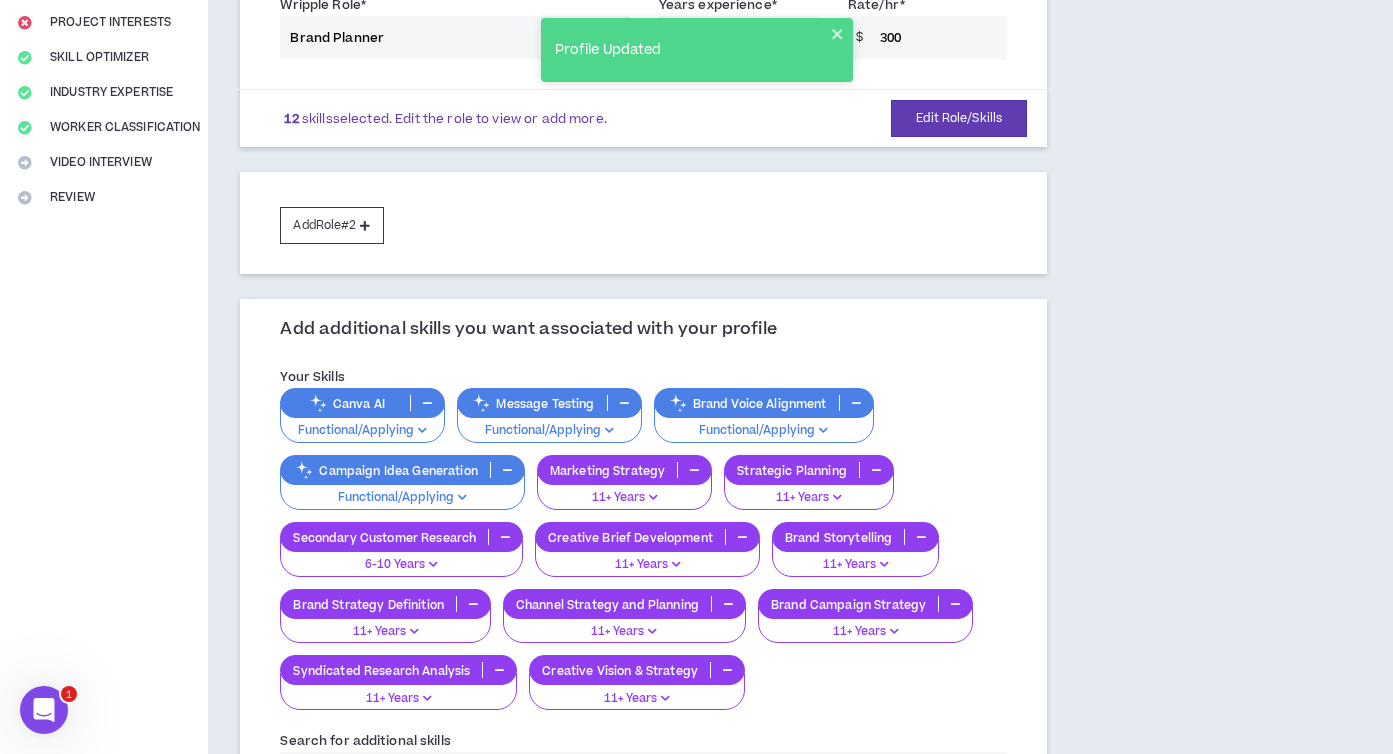 scroll, scrollTop: 636, scrollLeft: 0, axis: vertical 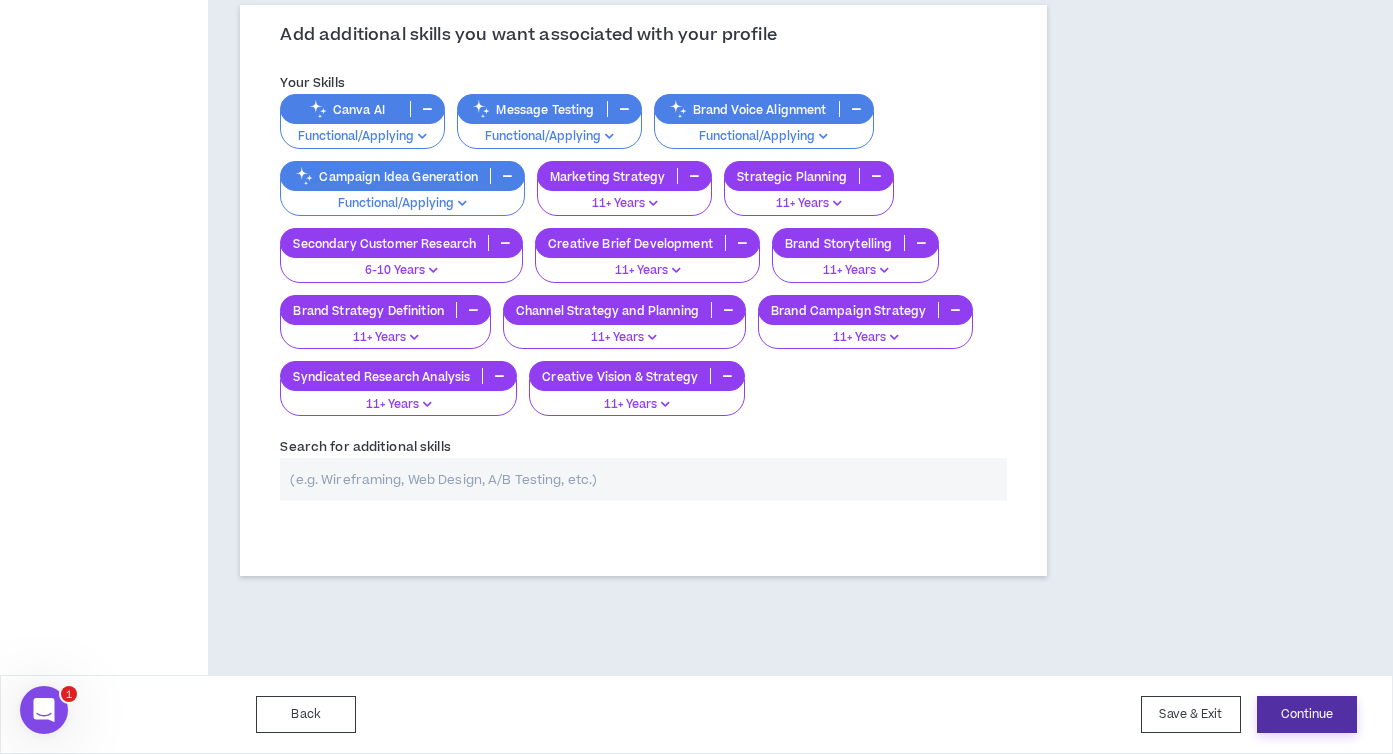 click on "Continue" at bounding box center (1307, 714) 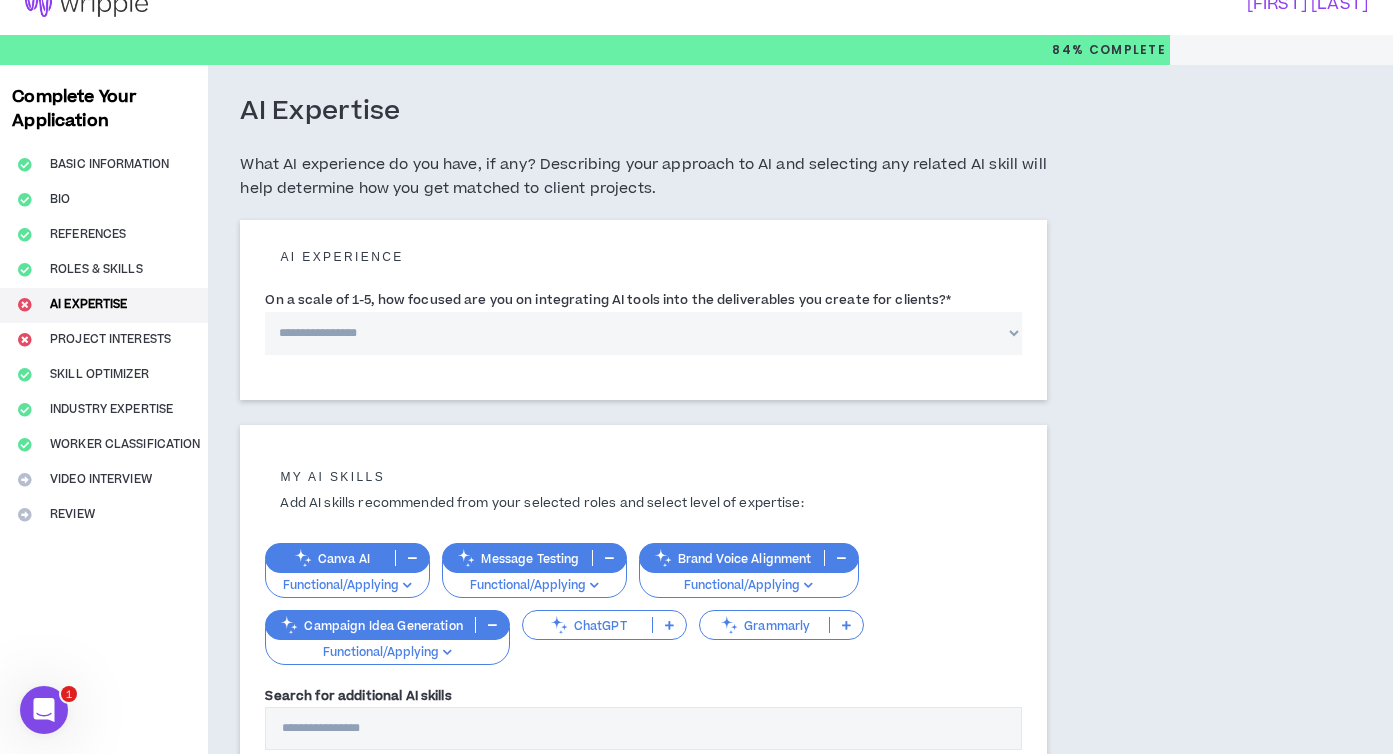 scroll, scrollTop: 0, scrollLeft: 0, axis: both 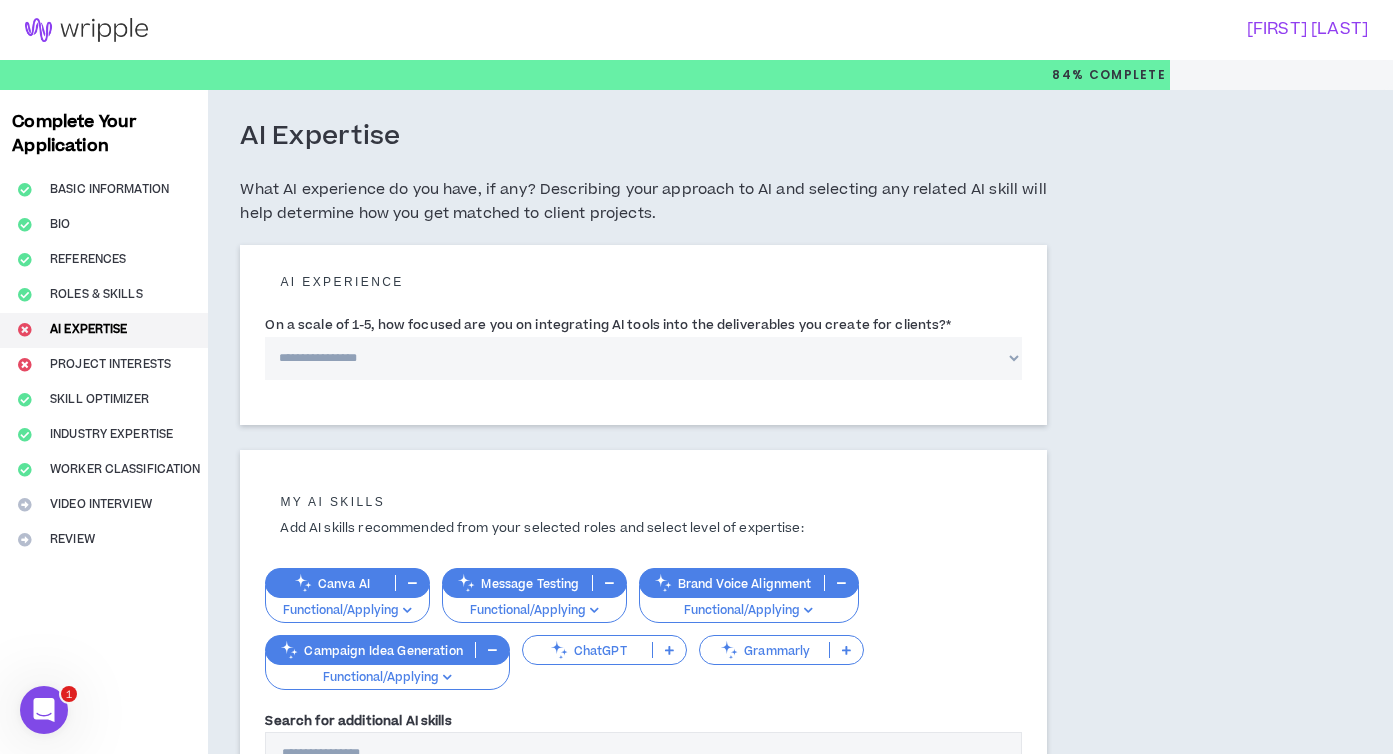 click on "**********" at bounding box center (643, 358) 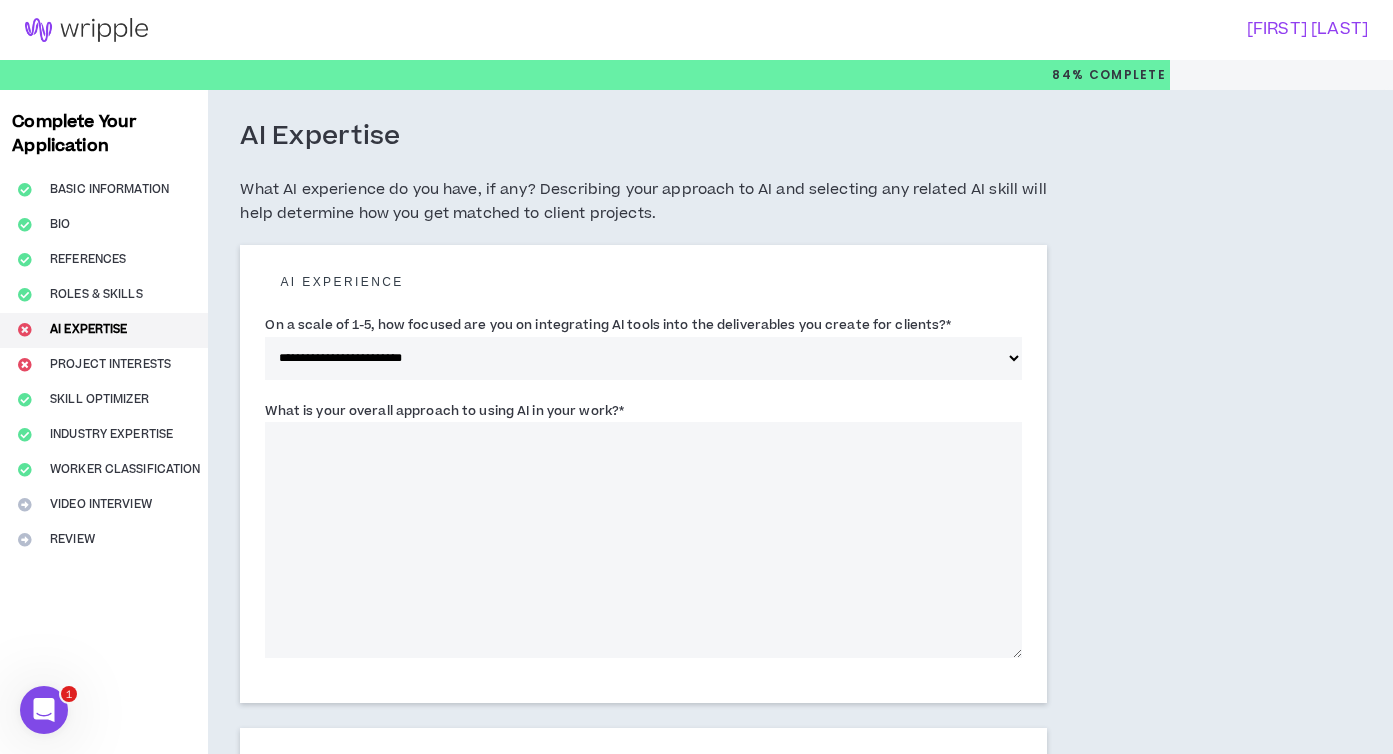 scroll, scrollTop: 8, scrollLeft: 0, axis: vertical 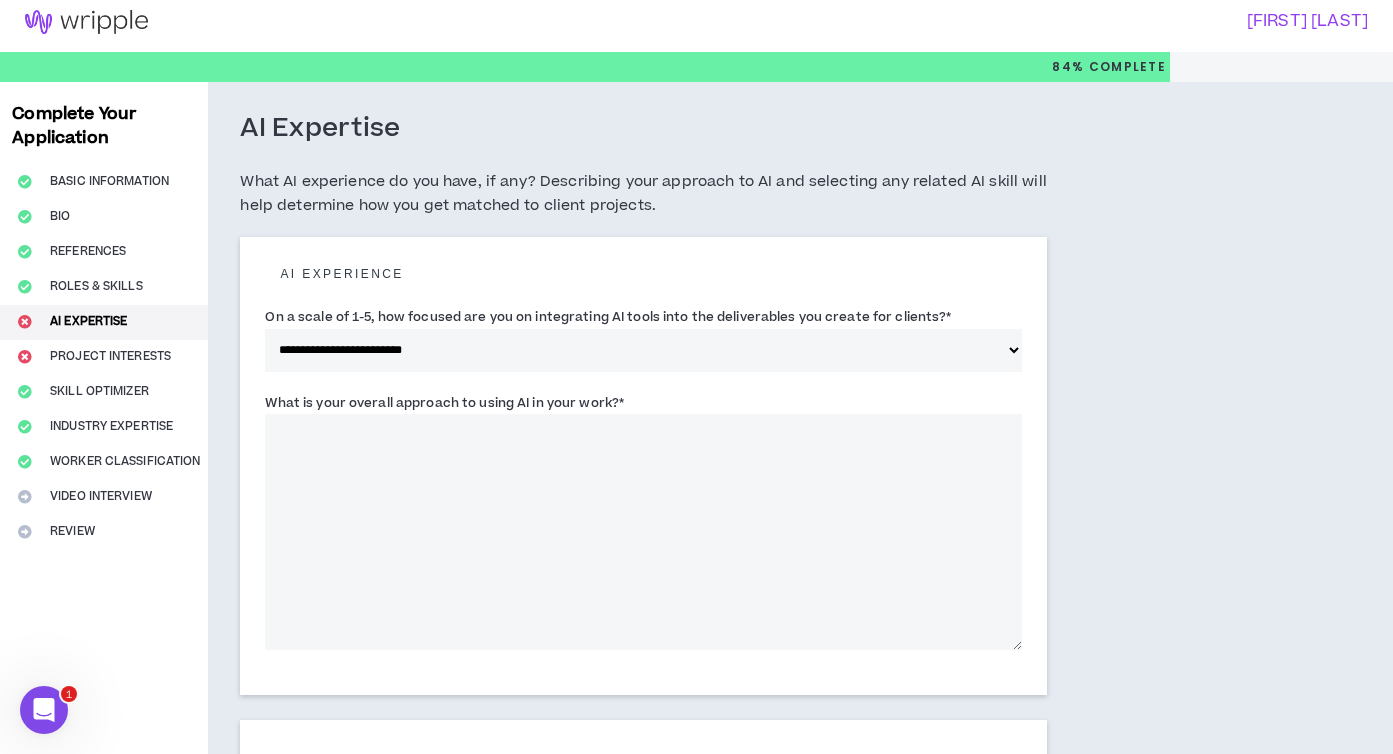 click on "What is your overall approach to using AI in your work?  *" at bounding box center (643, 532) 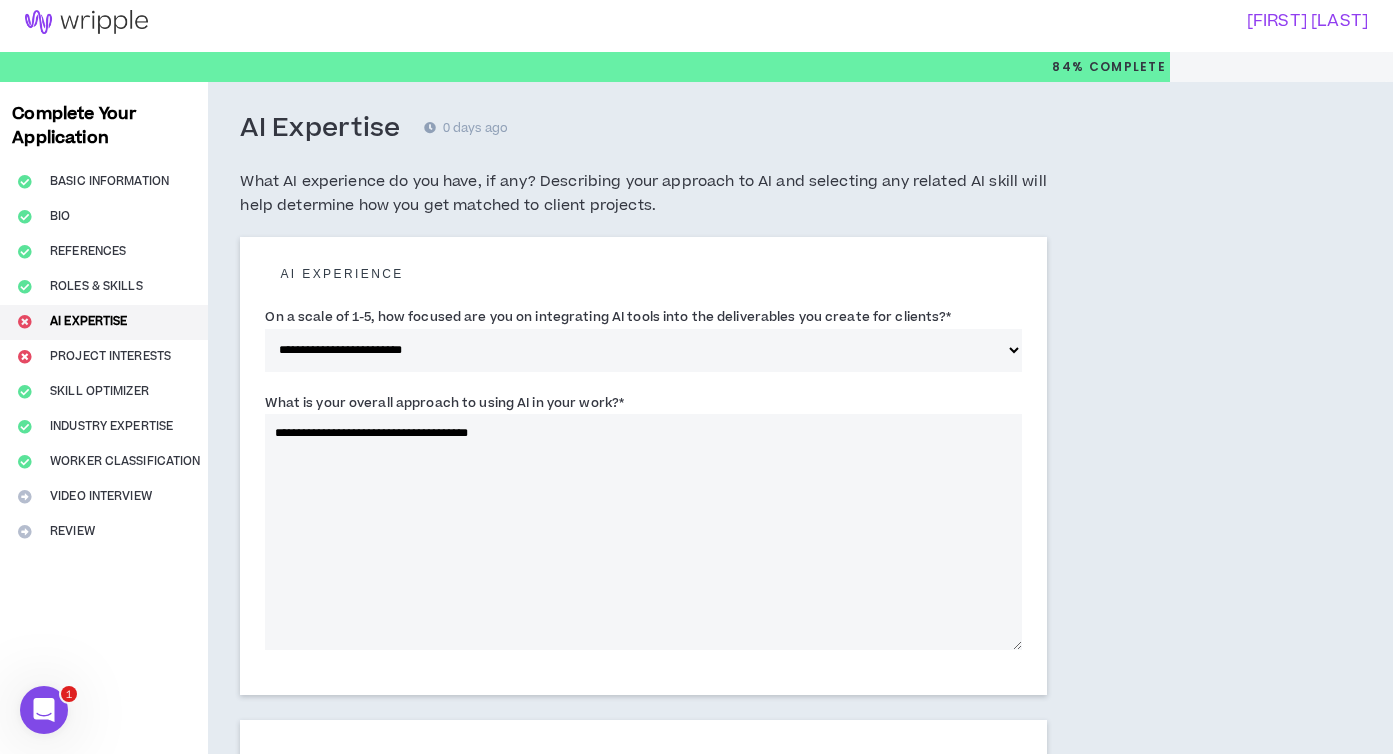 click on "**********" at bounding box center (643, 532) 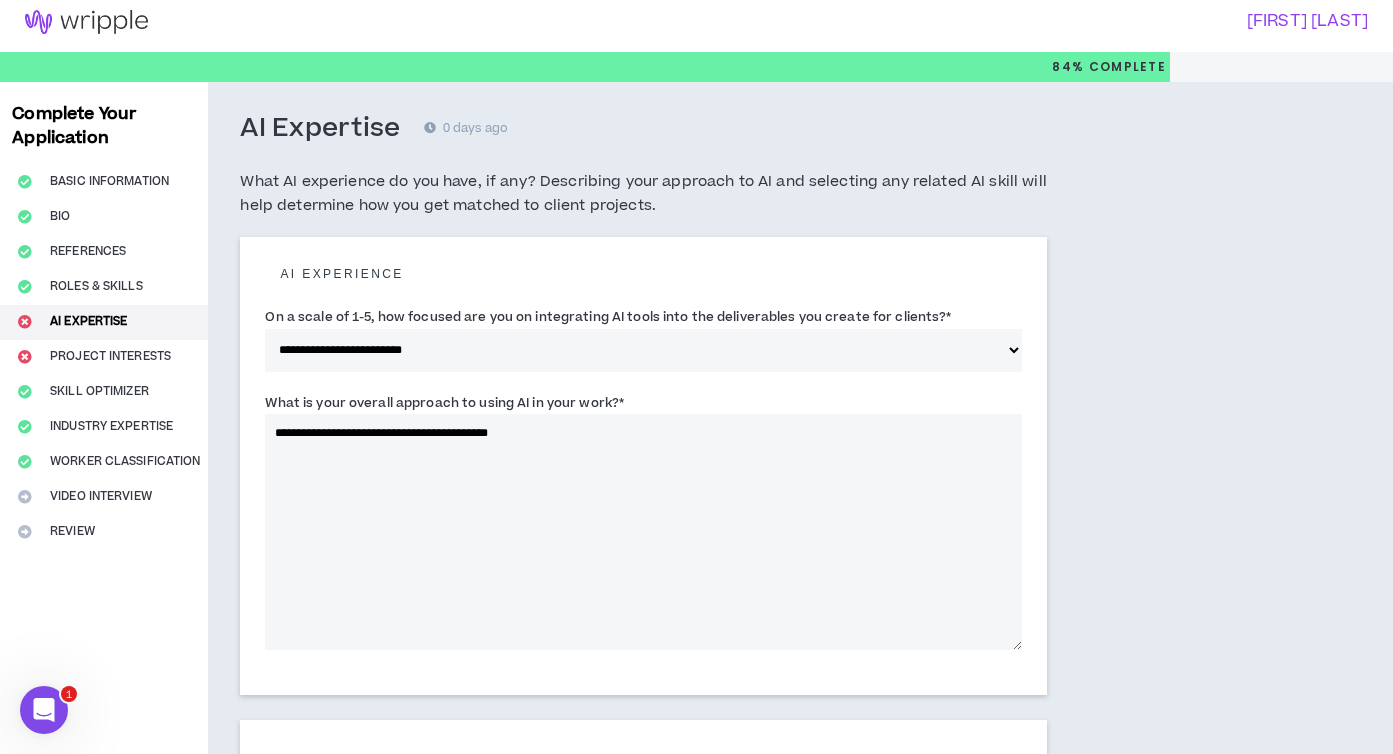 click on "**********" at bounding box center (643, 532) 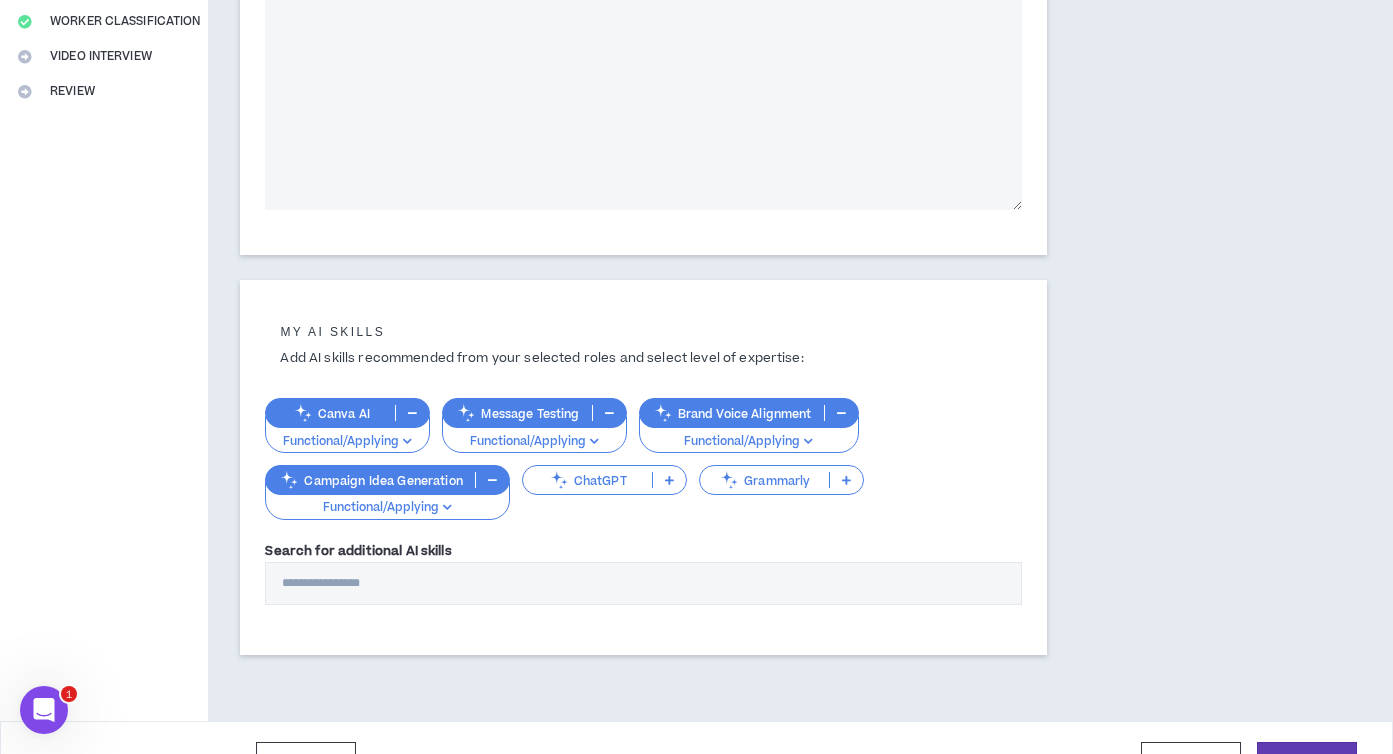 scroll, scrollTop: 494, scrollLeft: 0, axis: vertical 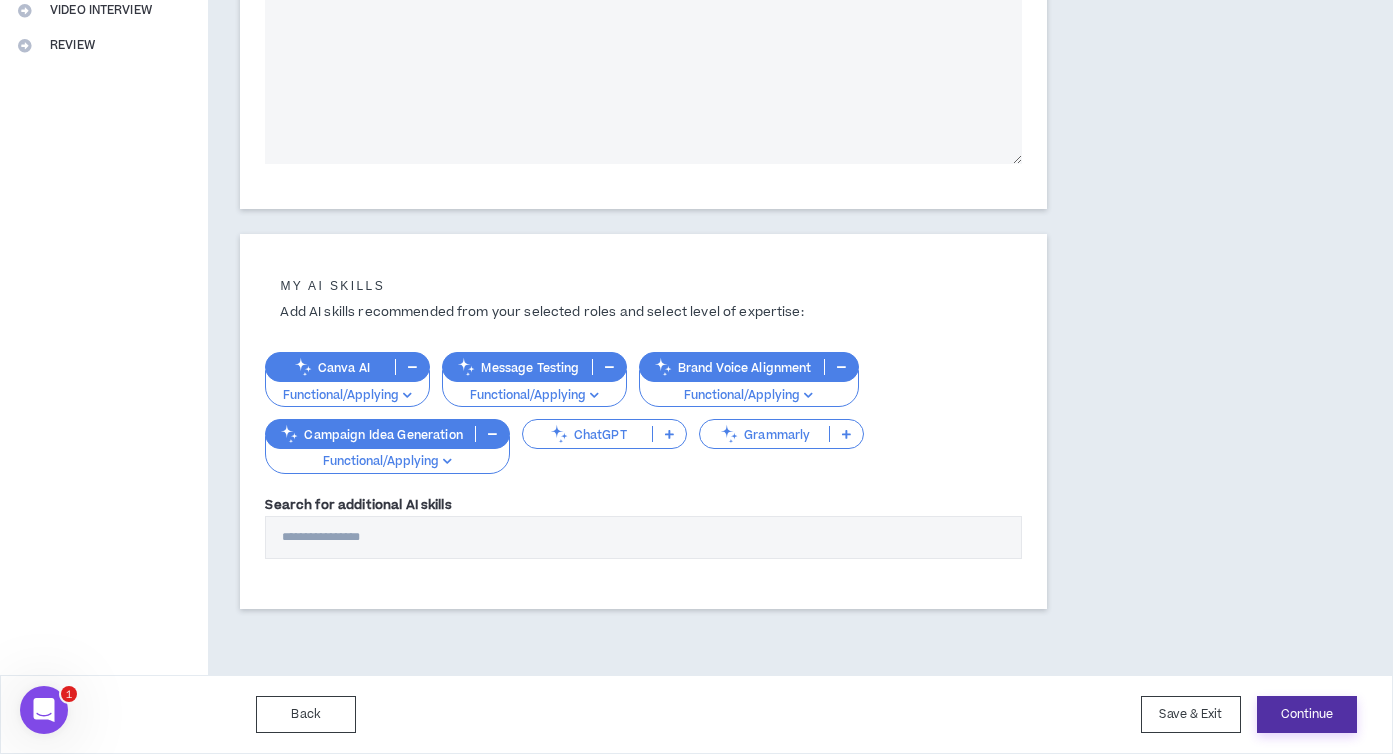type on "**********" 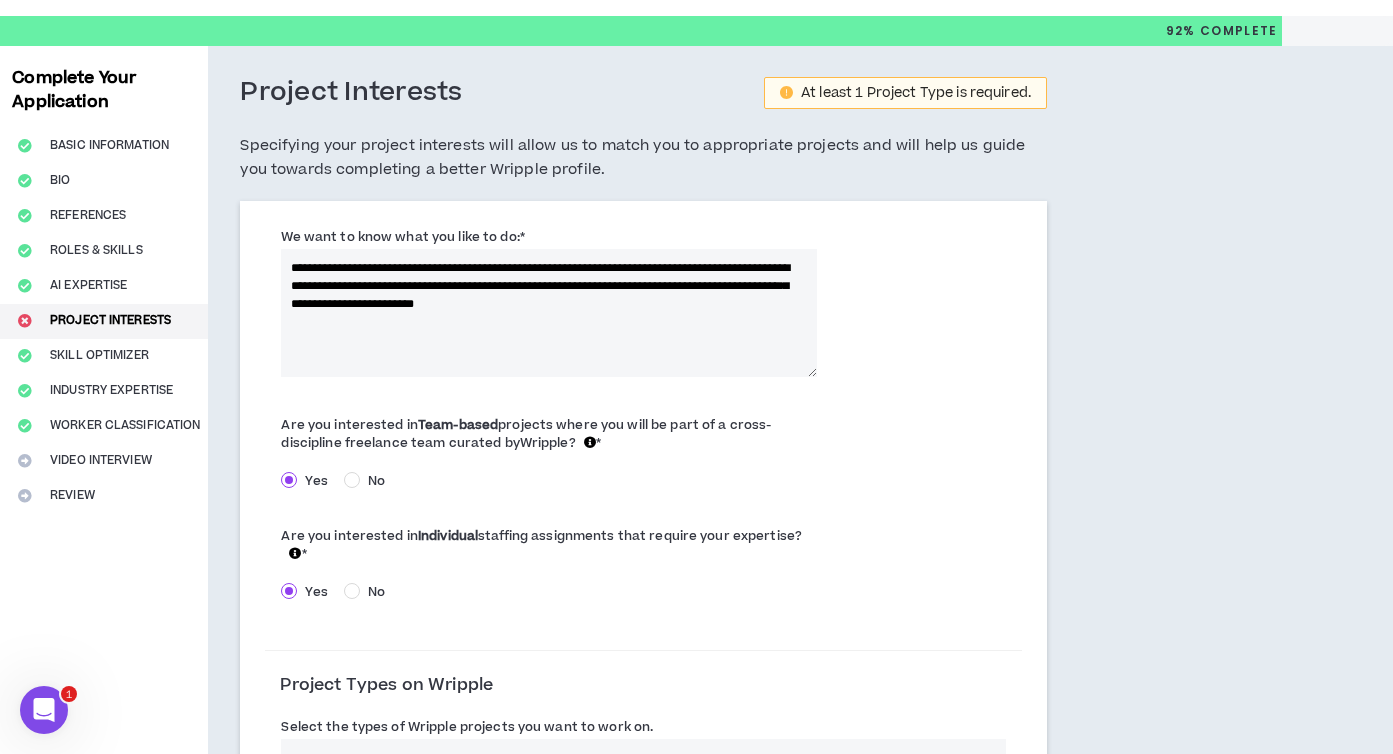 scroll, scrollTop: 0, scrollLeft: 0, axis: both 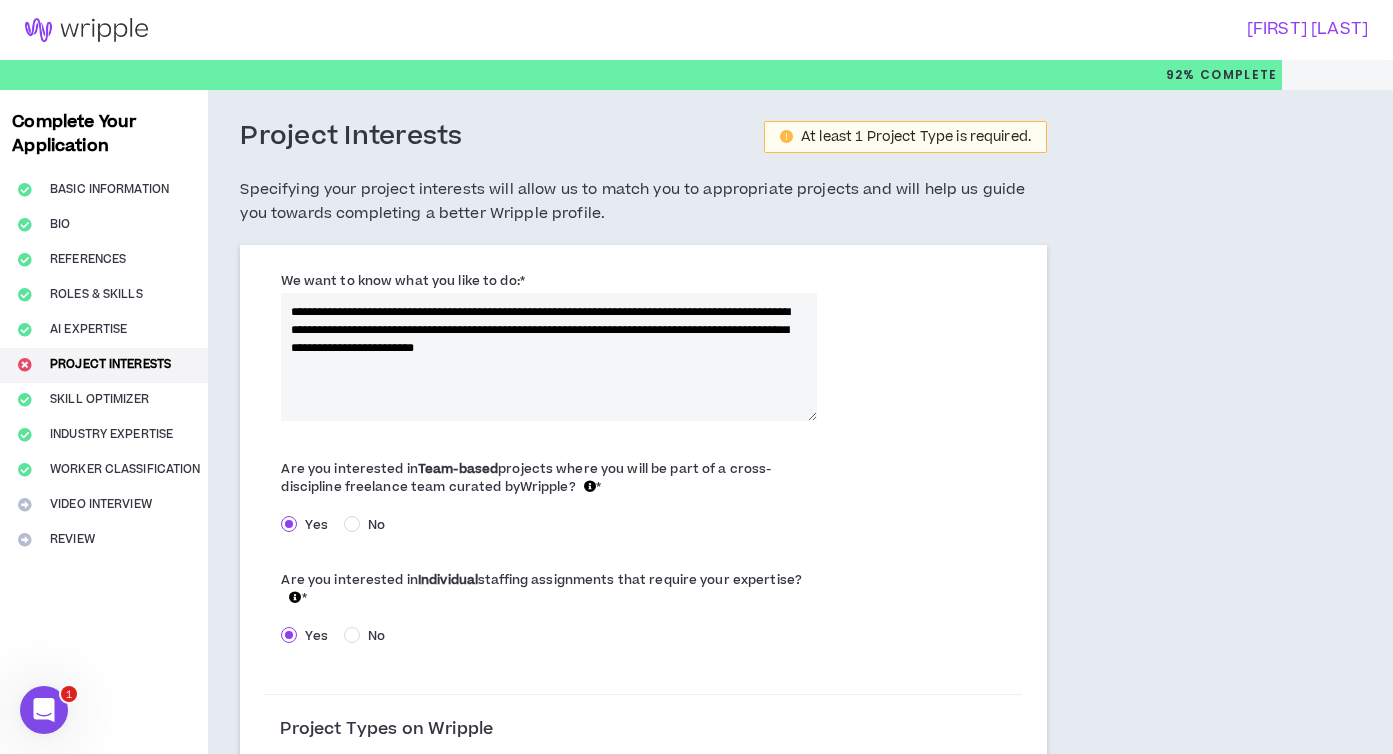 click on "**********" at bounding box center [548, 357] 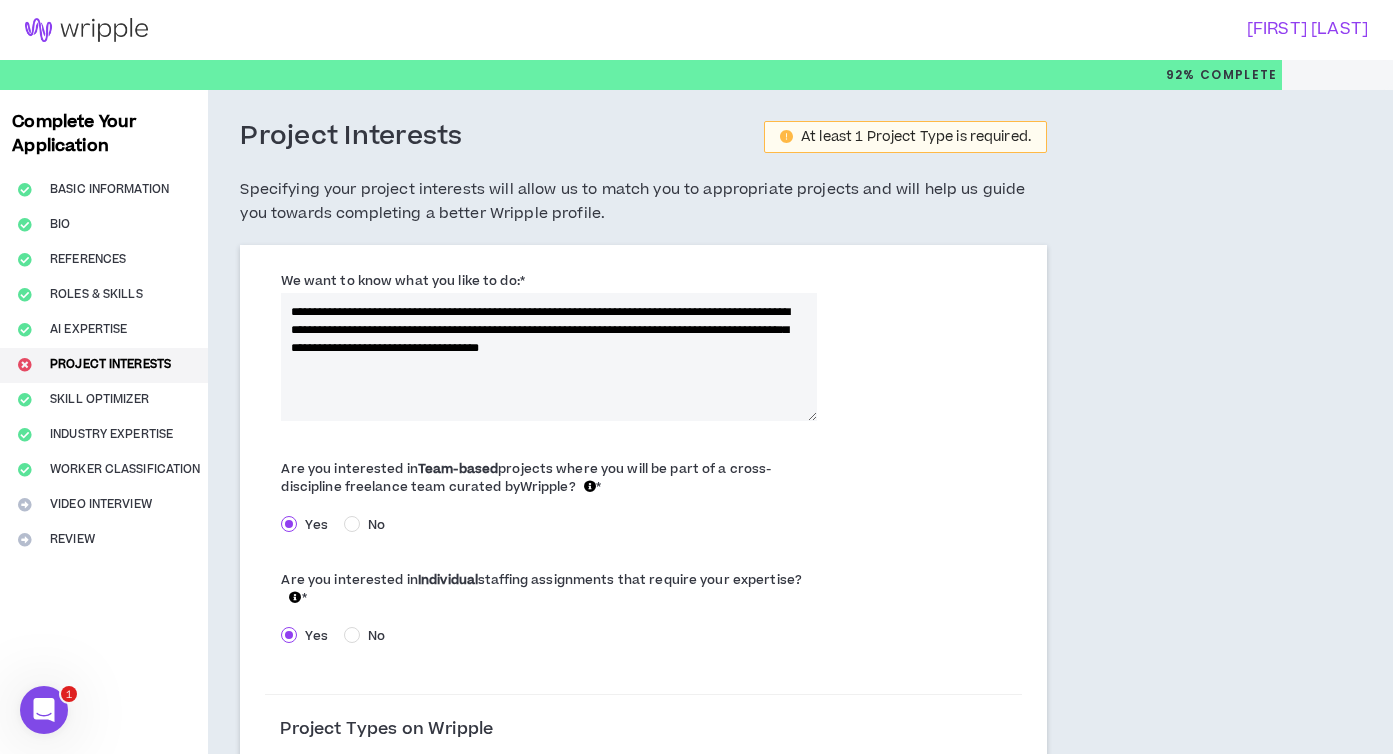 click on "**********" at bounding box center (548, 357) 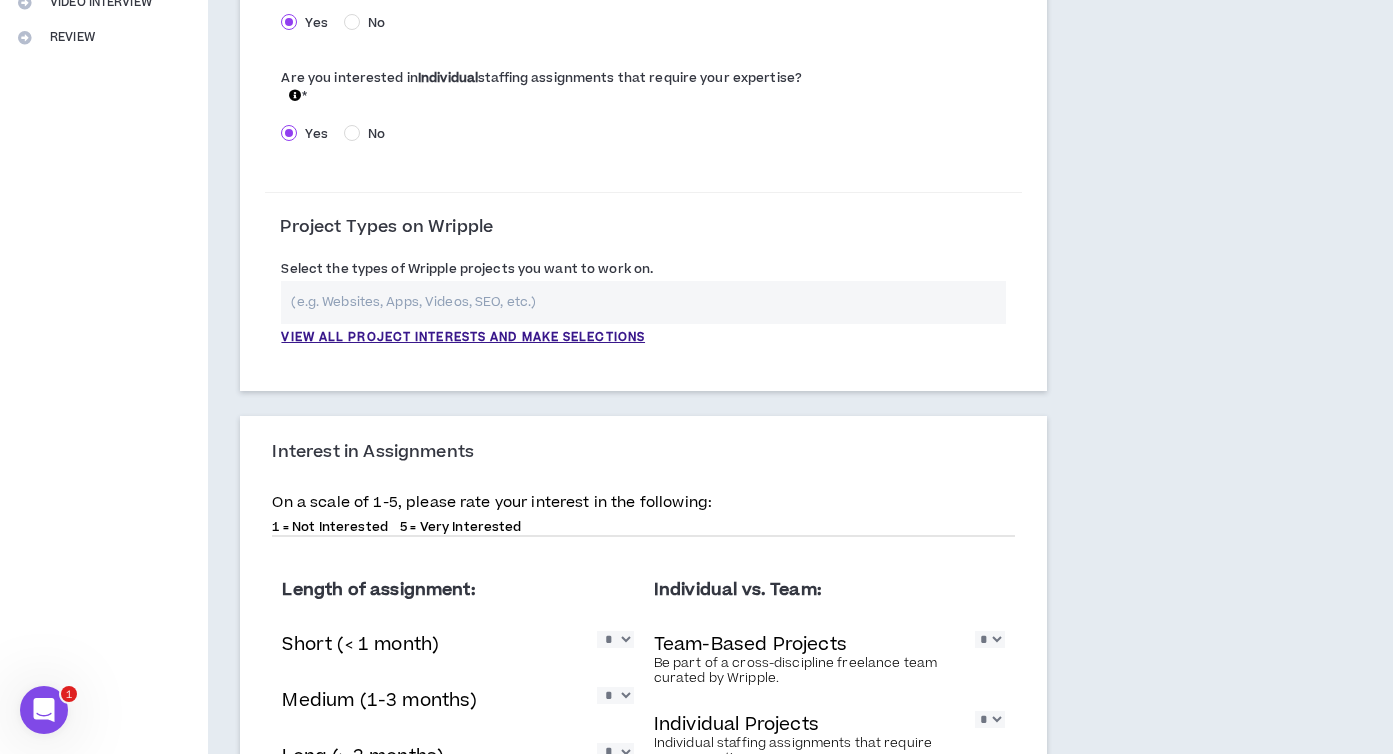 scroll, scrollTop: 505, scrollLeft: 0, axis: vertical 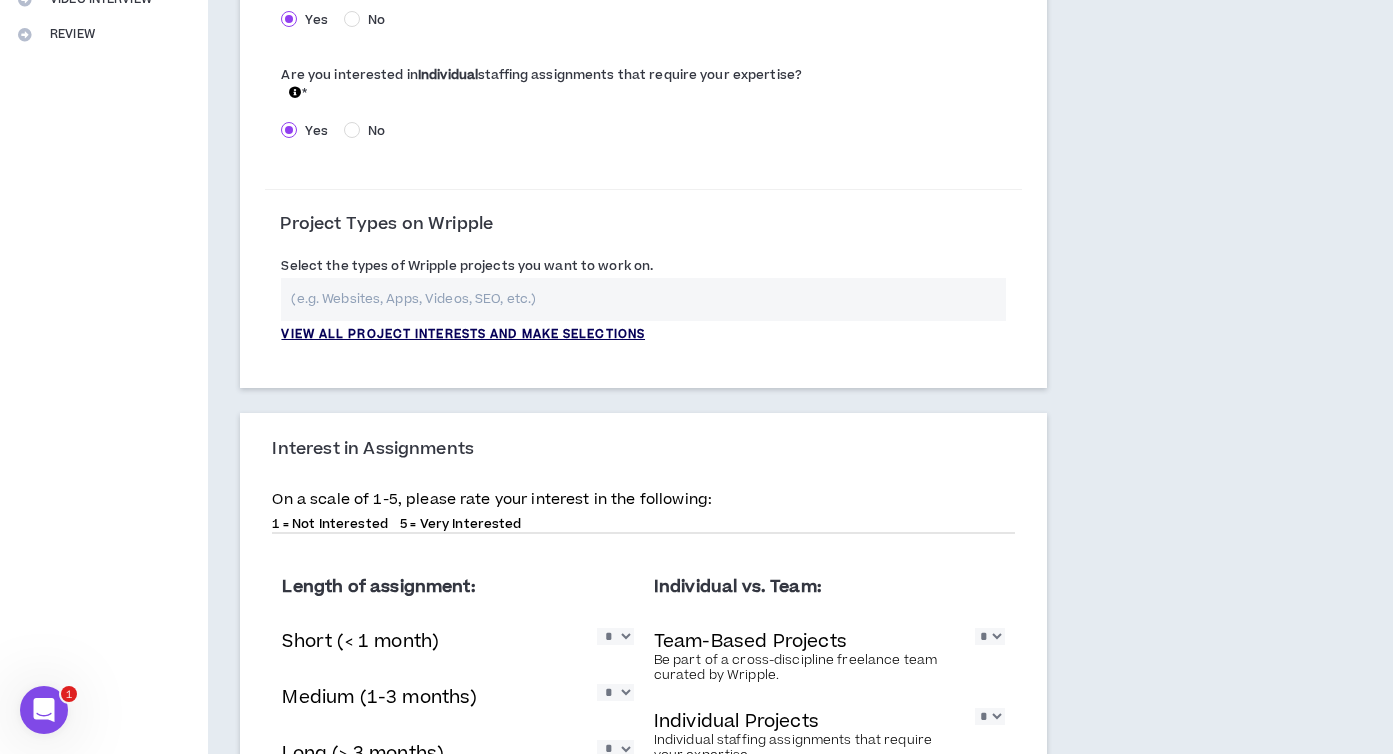 type on "**********" 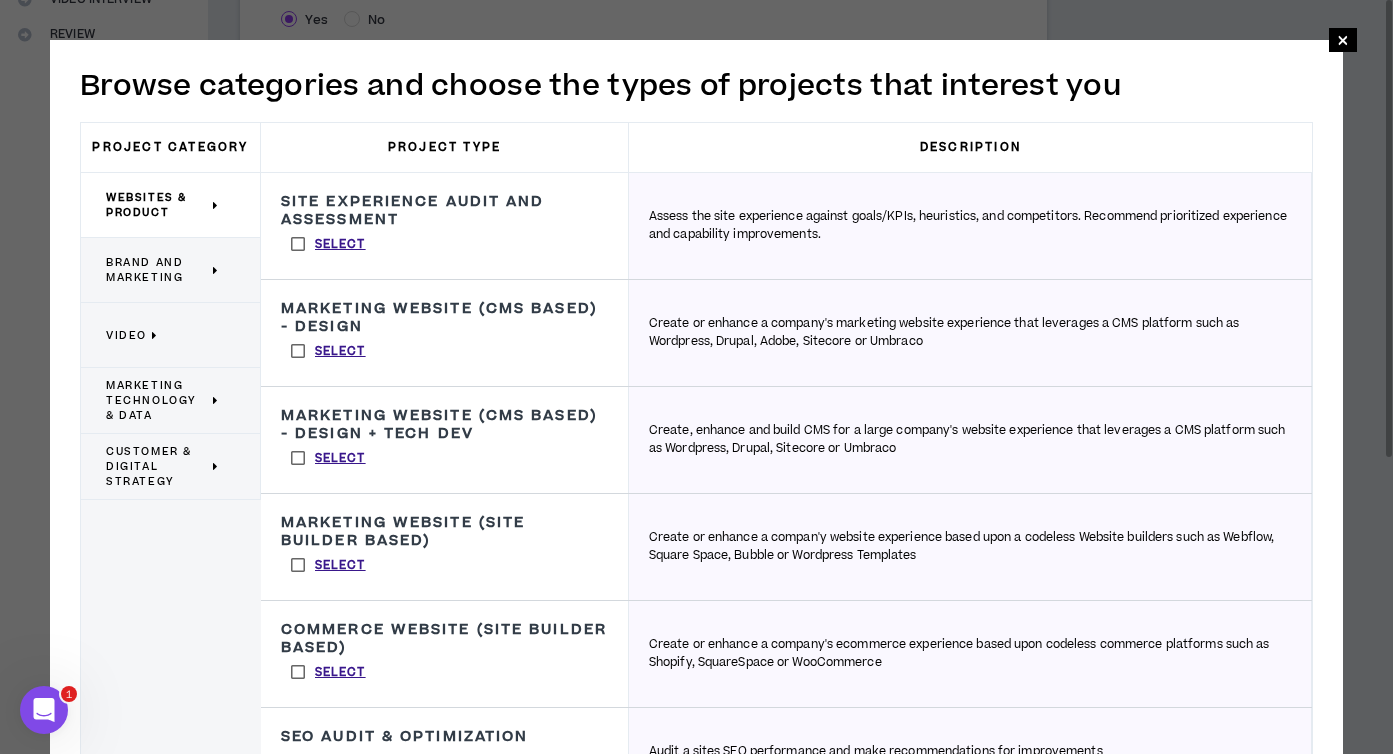click on "Brand and Marketing" at bounding box center (157, 270) 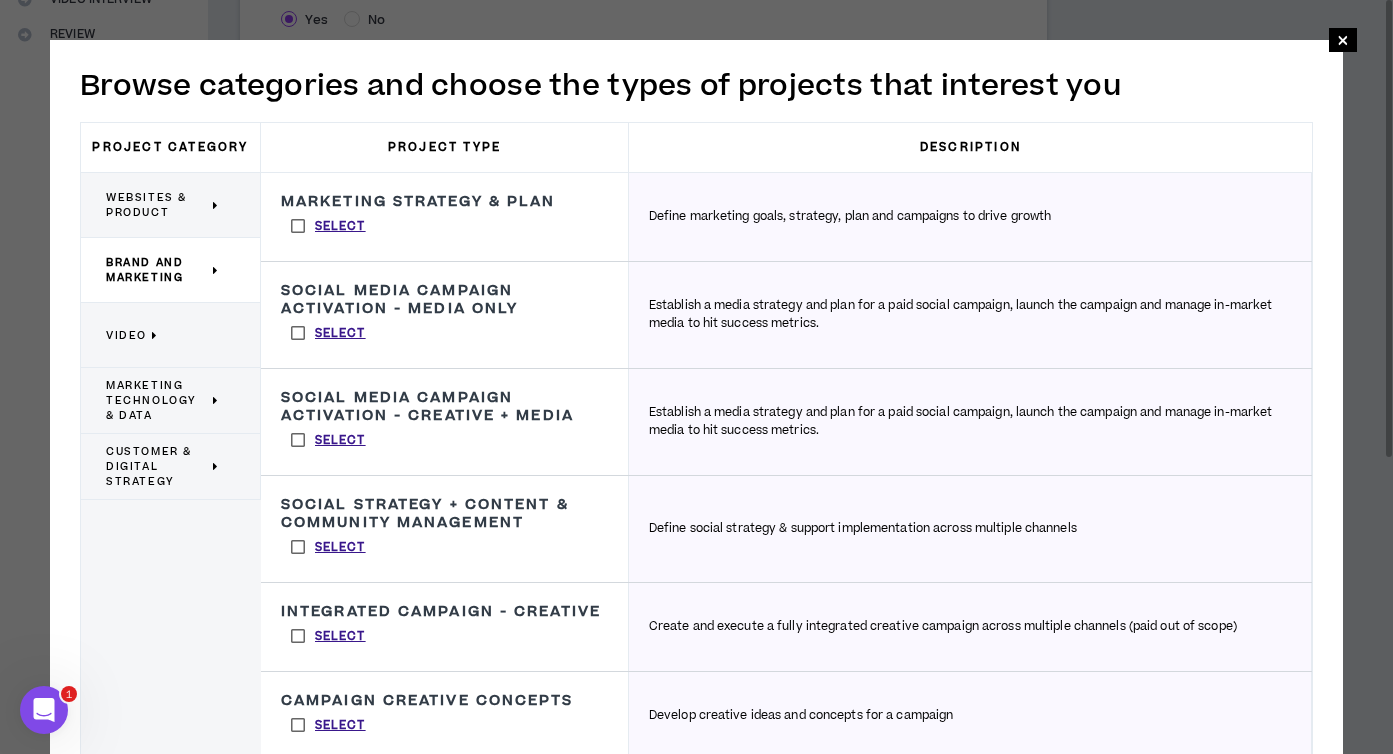 click on "Select" at bounding box center [328, 226] 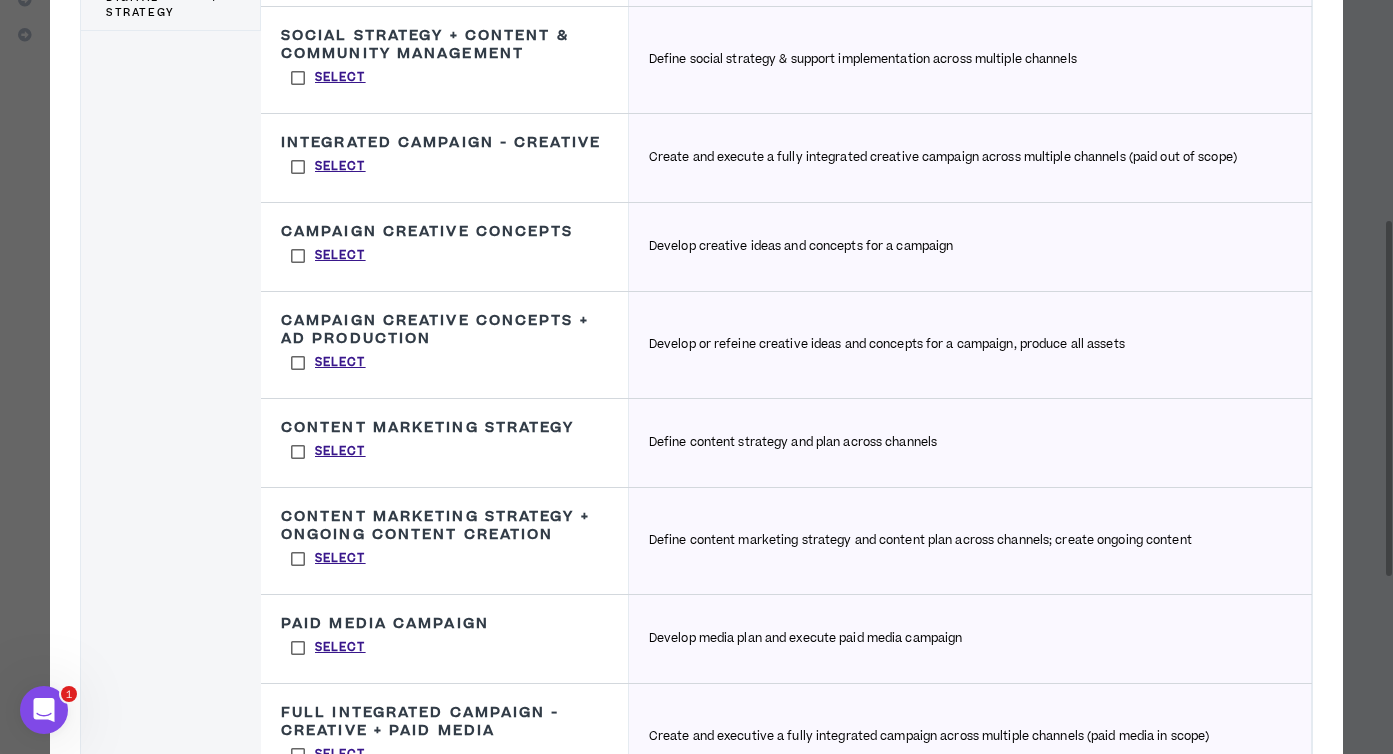click on "Select" at bounding box center [328, 452] 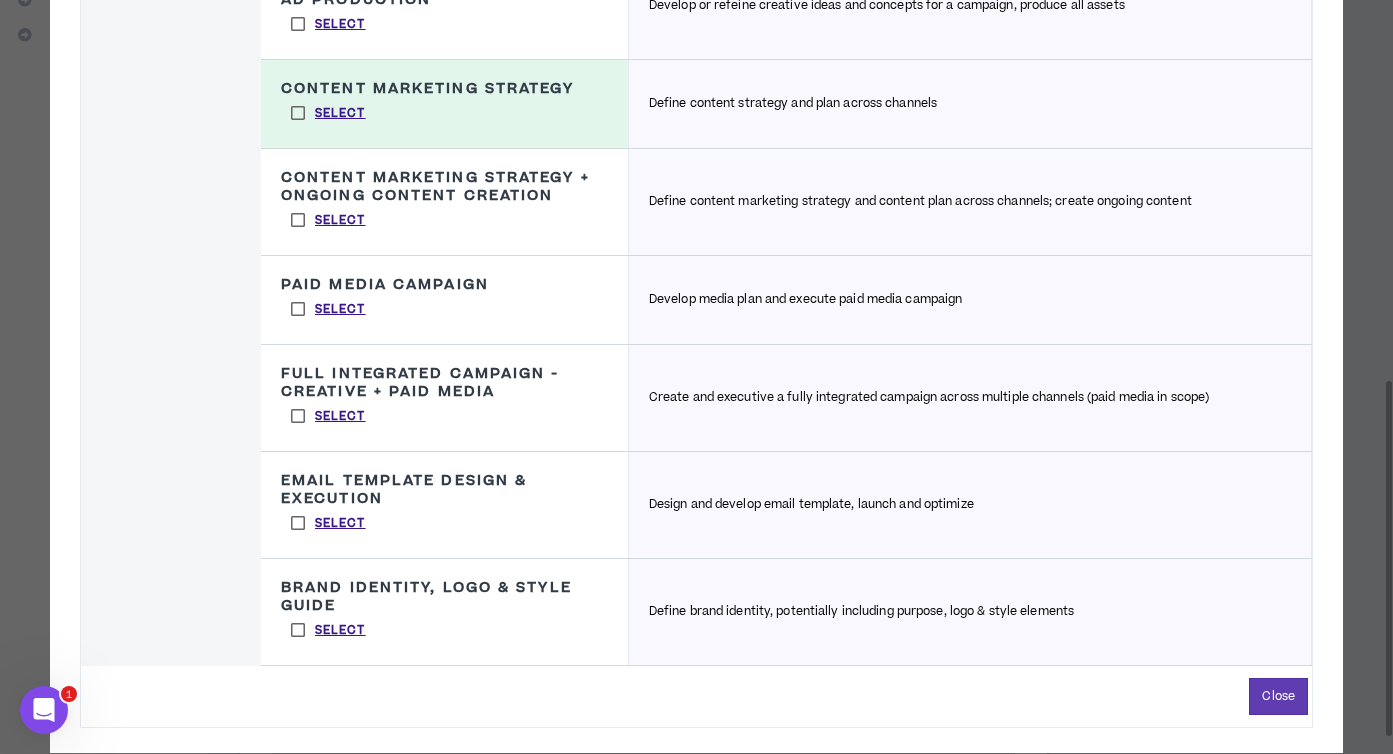 click on "Brand Identity, Logo & Style Guide Define brand identity, potentially including purpose, logo & style elements Select" at bounding box center [445, 612] 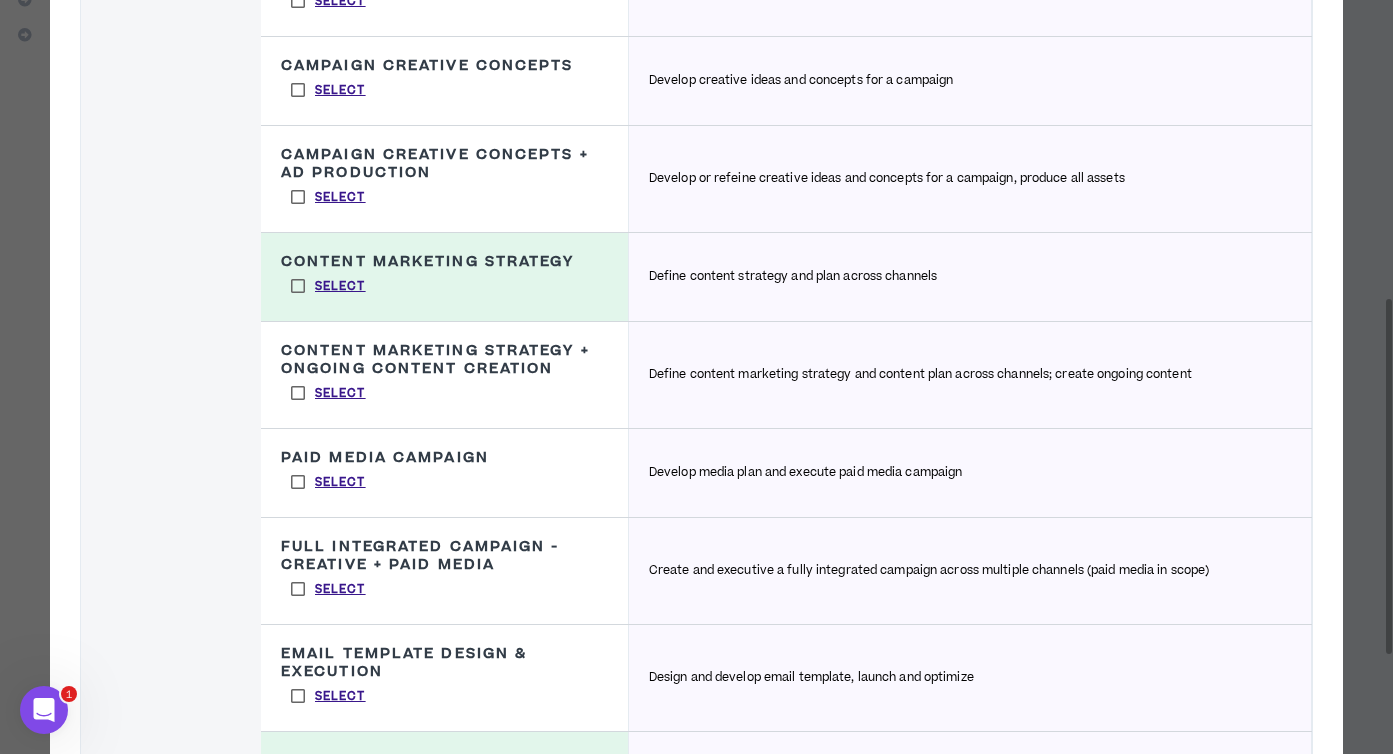 click on "Select" at bounding box center [328, 393] 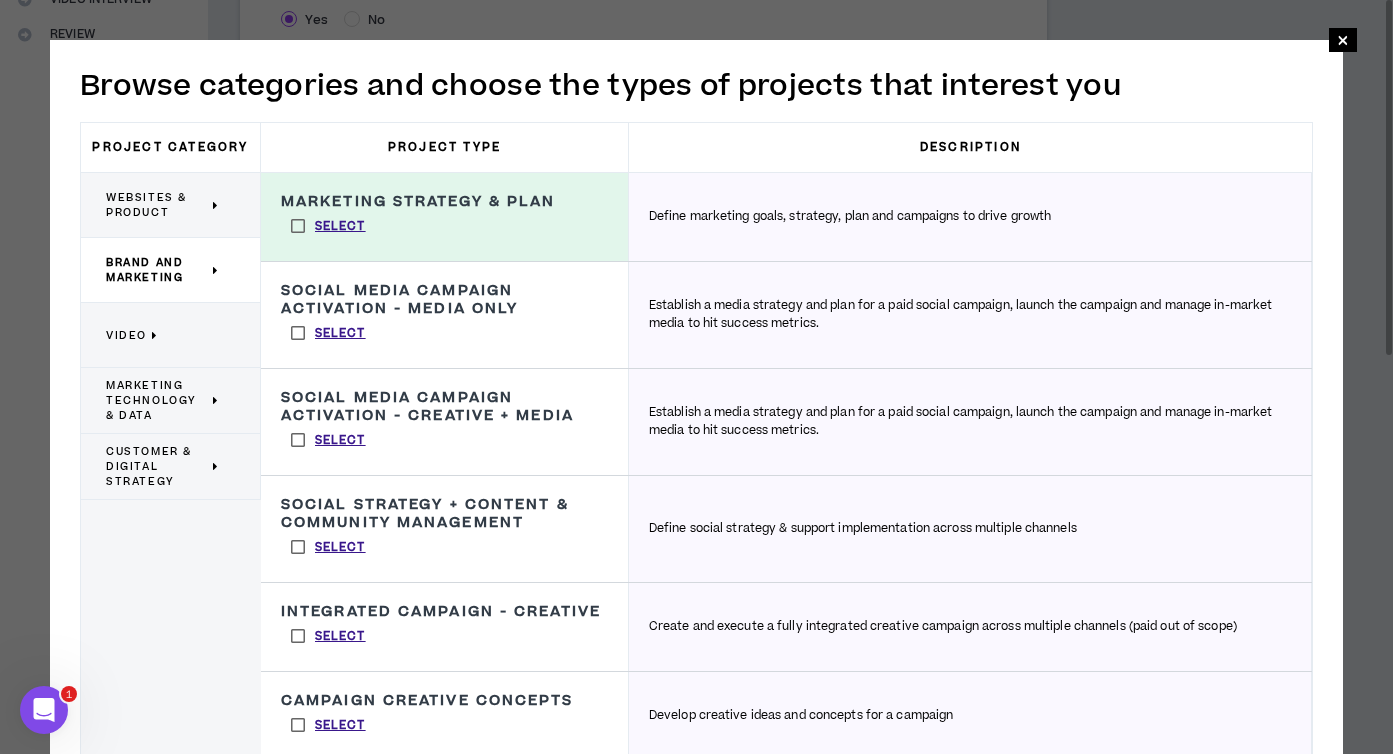 click on "Marketing Technology & Data" at bounding box center (157, 400) 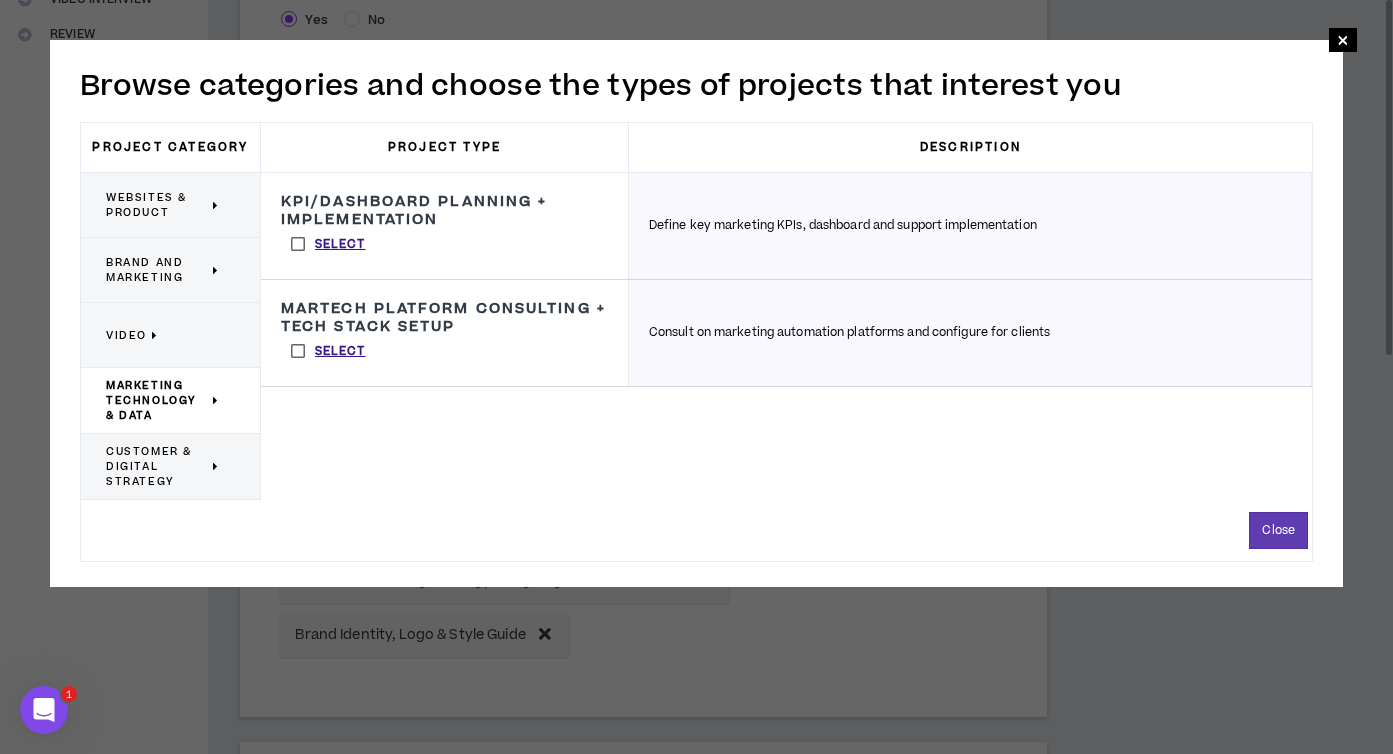click on "Marketing Technology & Data" at bounding box center [171, 401] 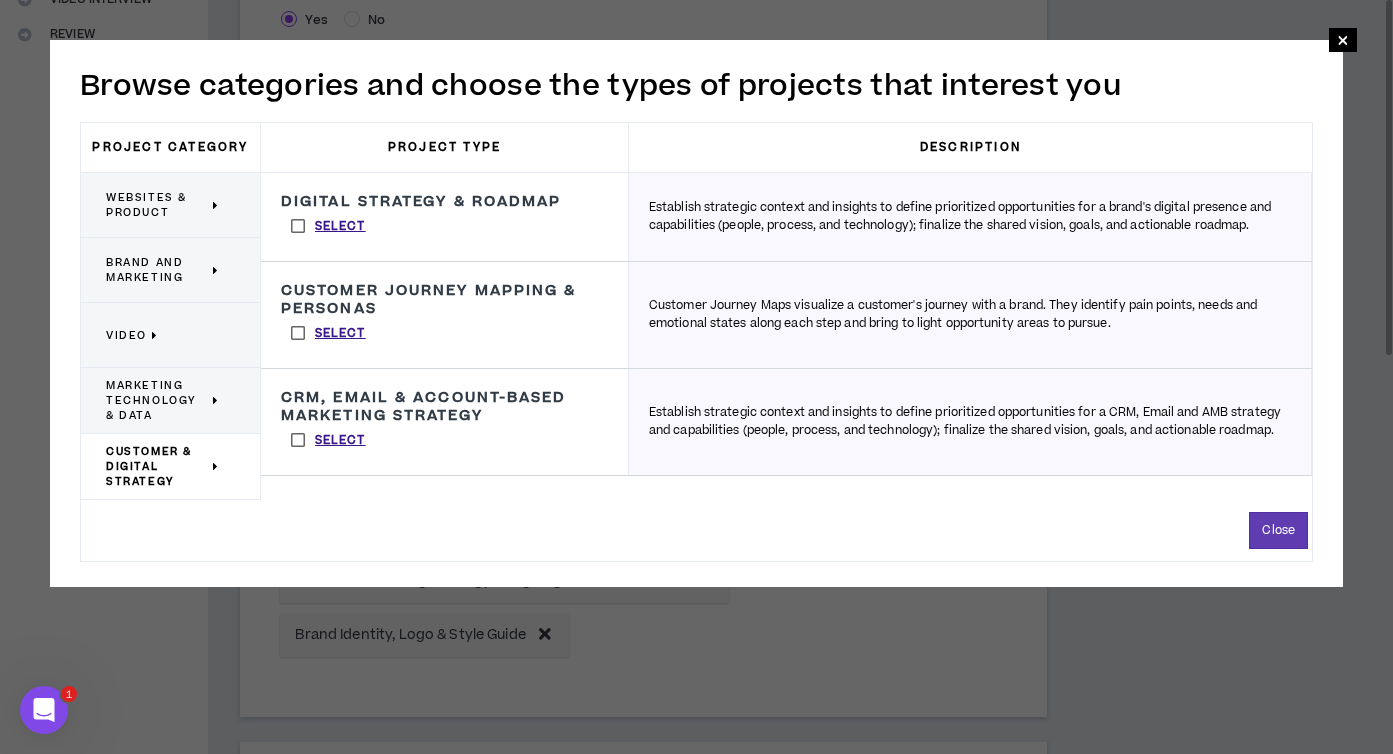 click on "Marketing Technology & Data" at bounding box center (157, 400) 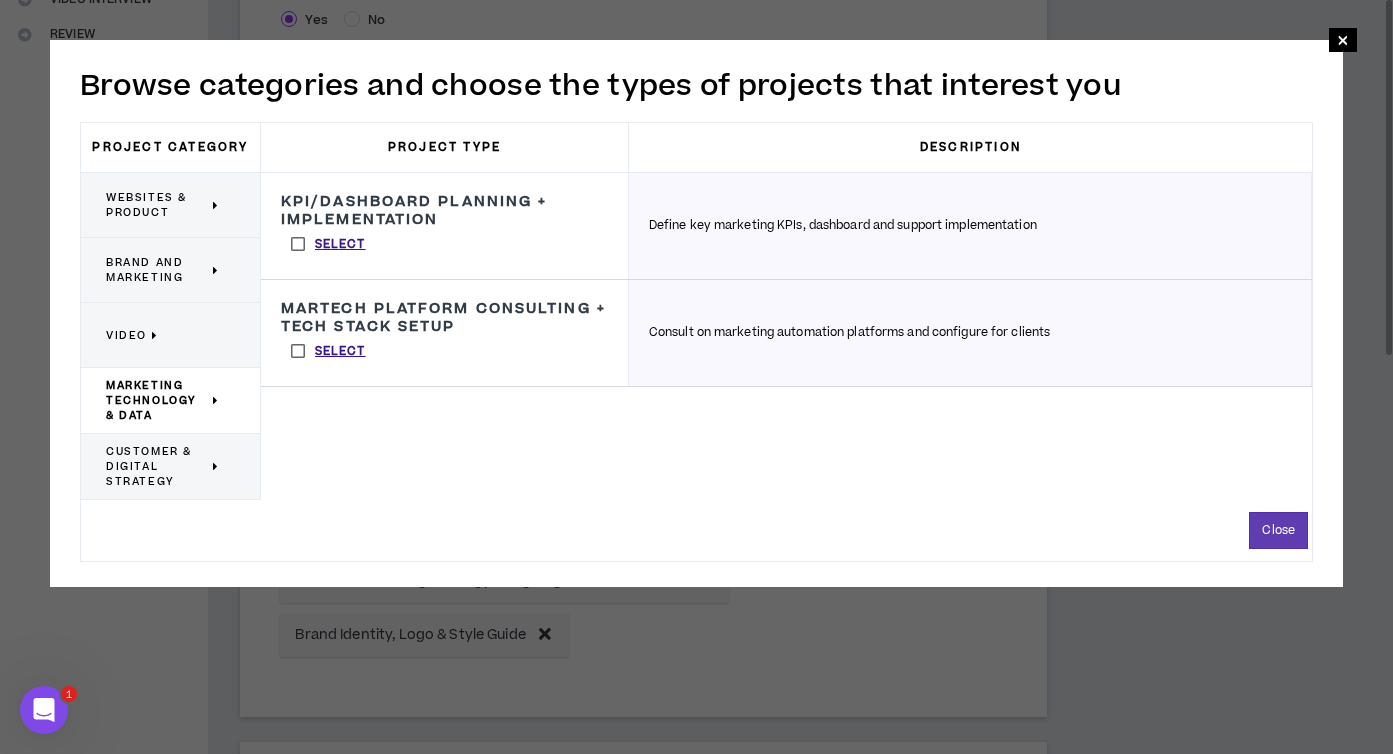 click on "Websites & Product" at bounding box center [157, 205] 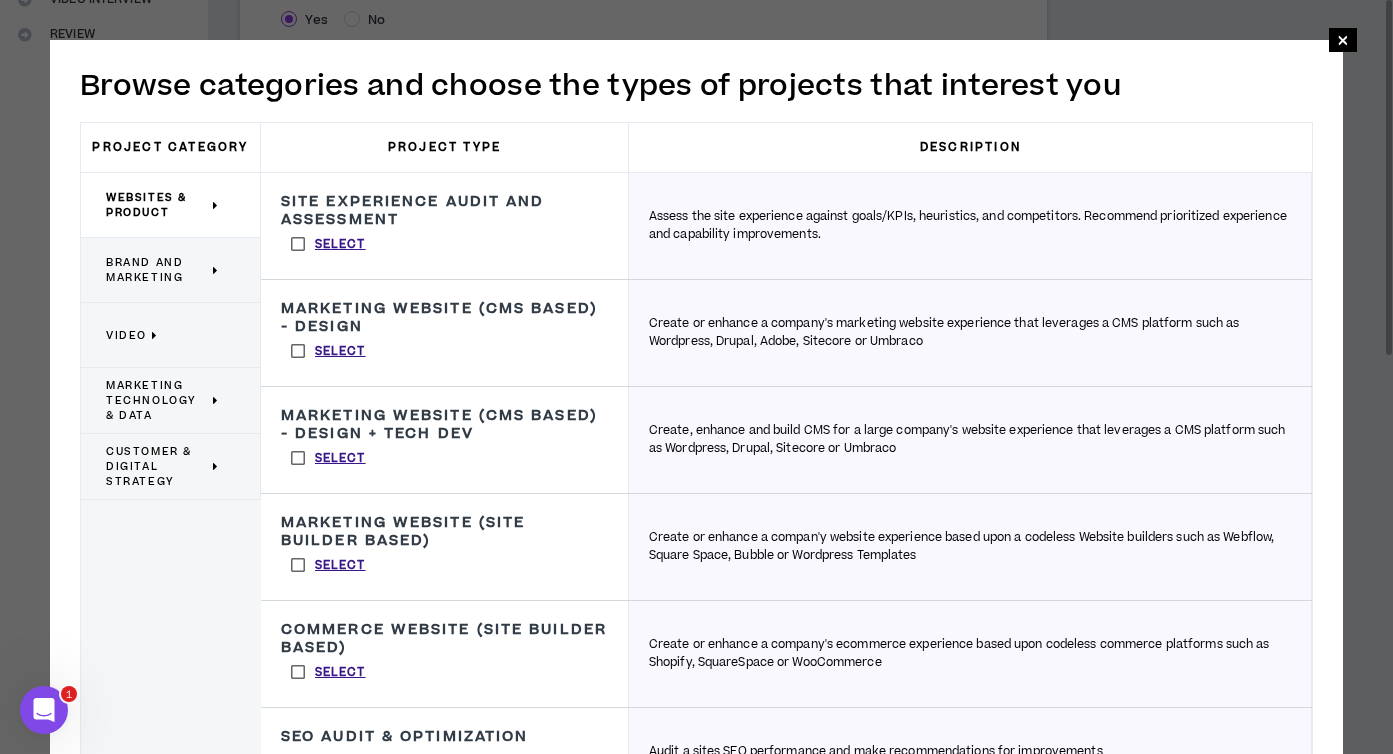 click on "Brand and Marketing" at bounding box center [157, 270] 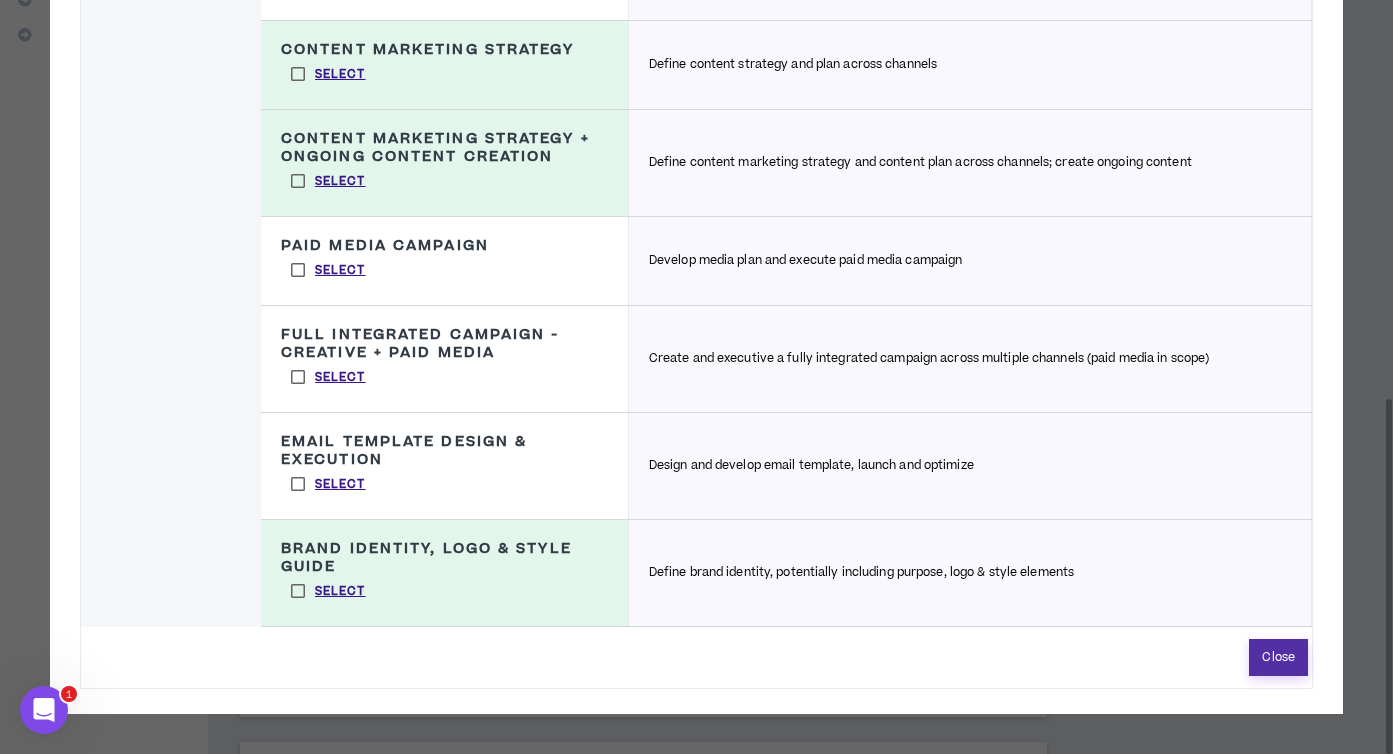 click on "Close" at bounding box center [1278, 657] 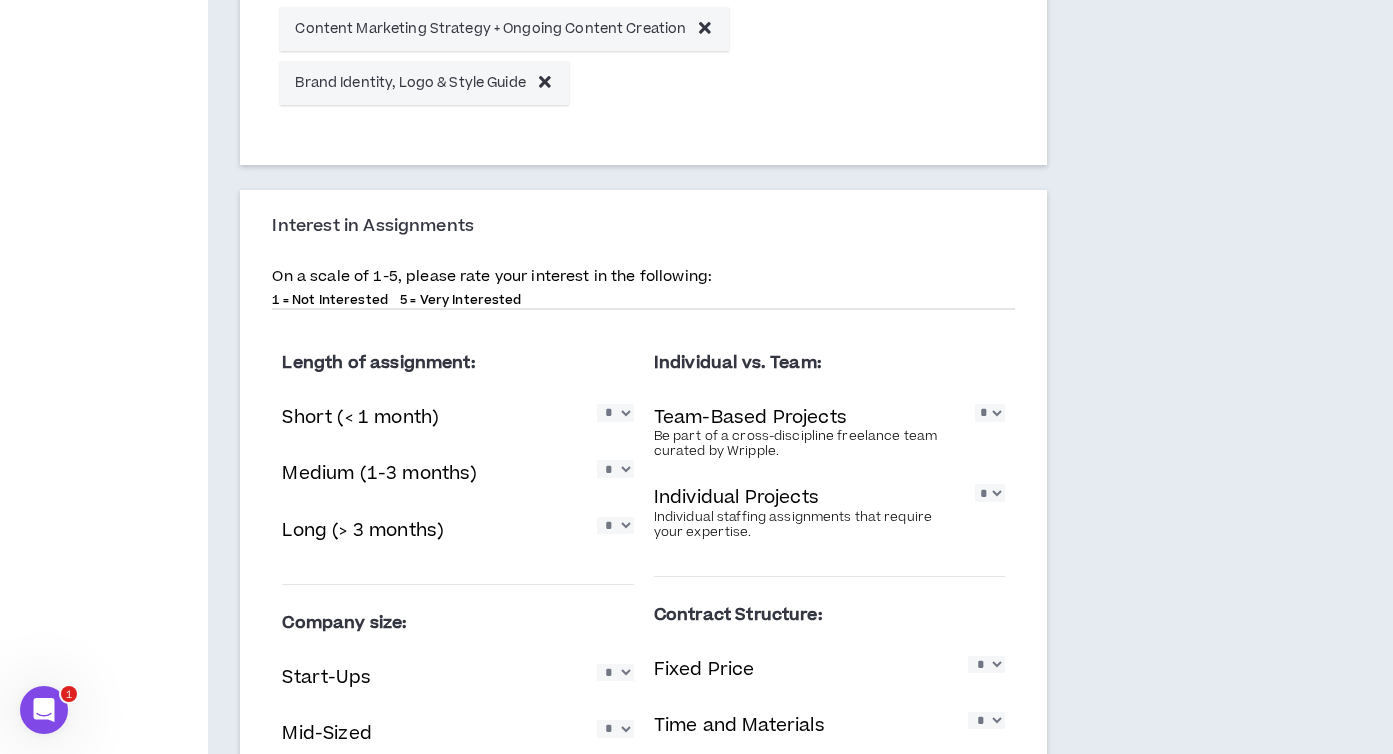 scroll, scrollTop: 1100, scrollLeft: 0, axis: vertical 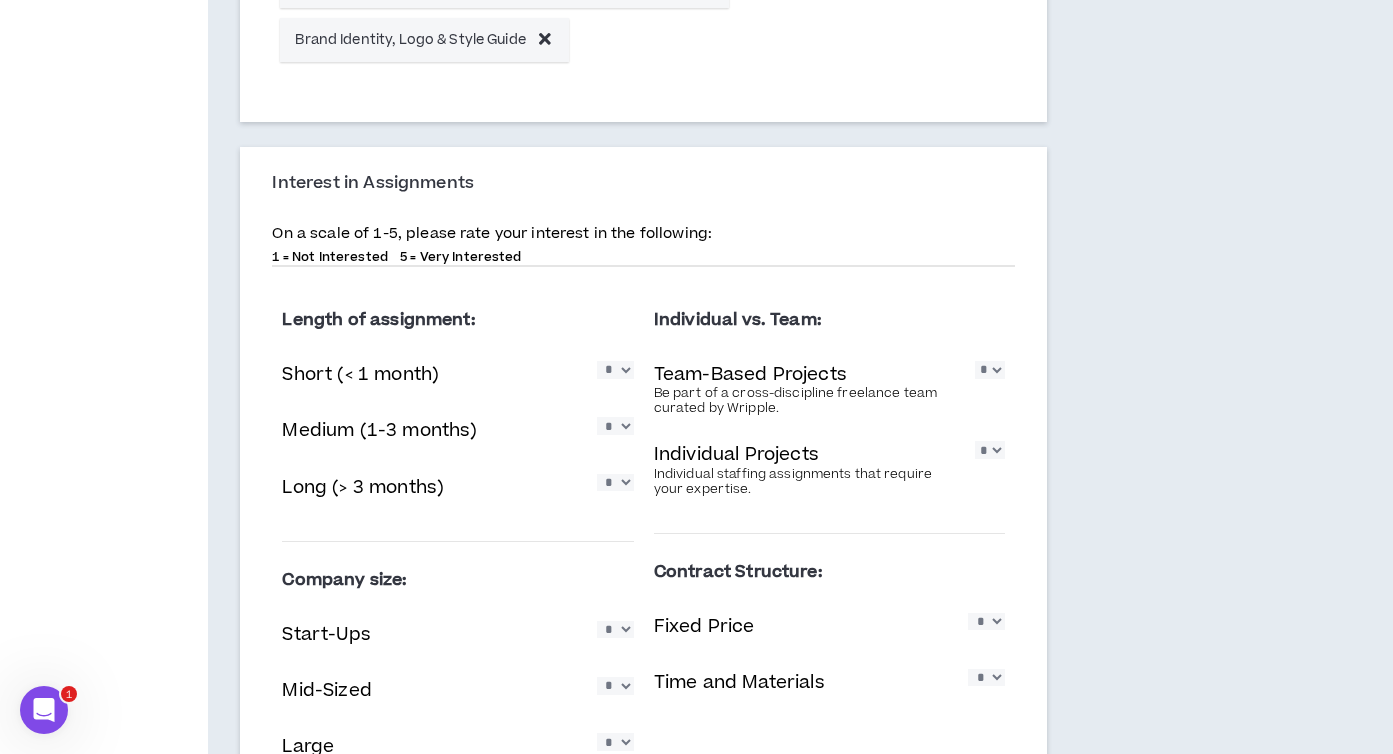 click on "* * * * *" at bounding box center (615, 369) 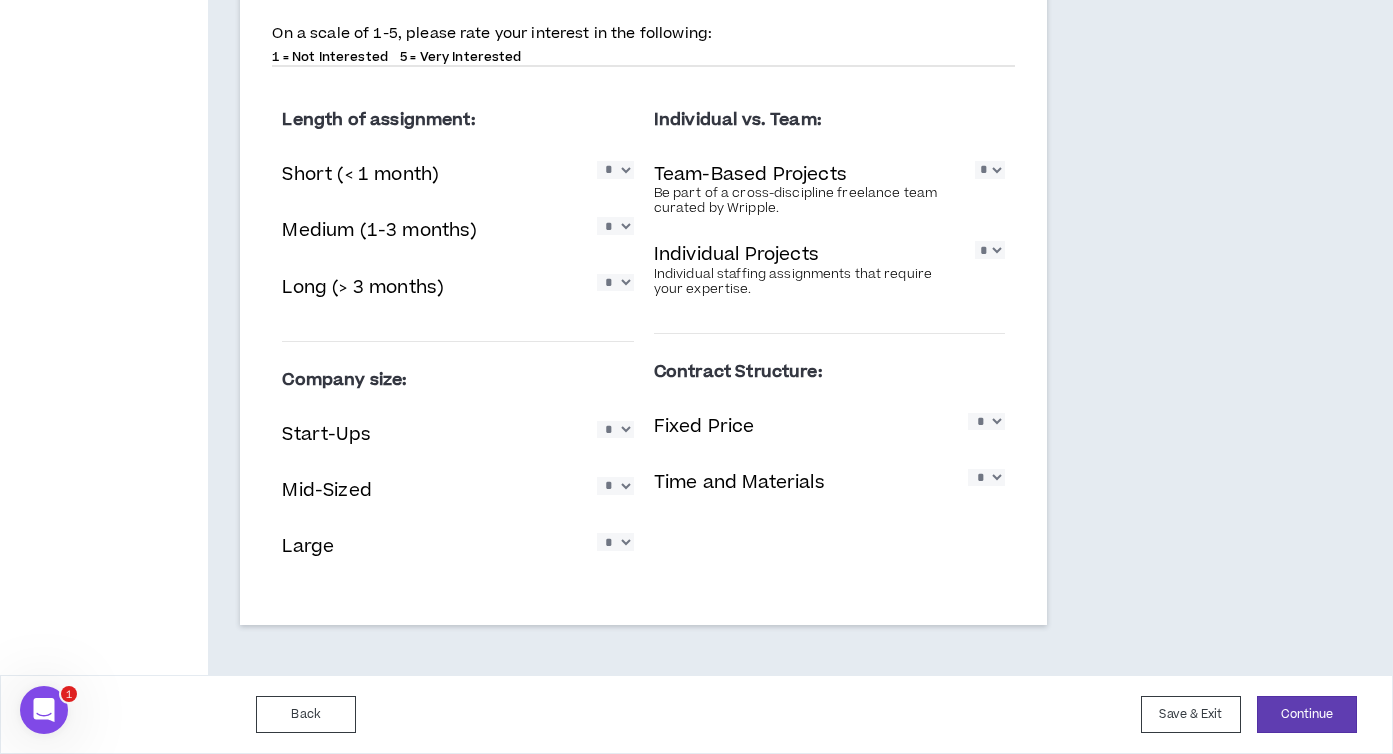 click on "* * * * *" at bounding box center (986, 421) 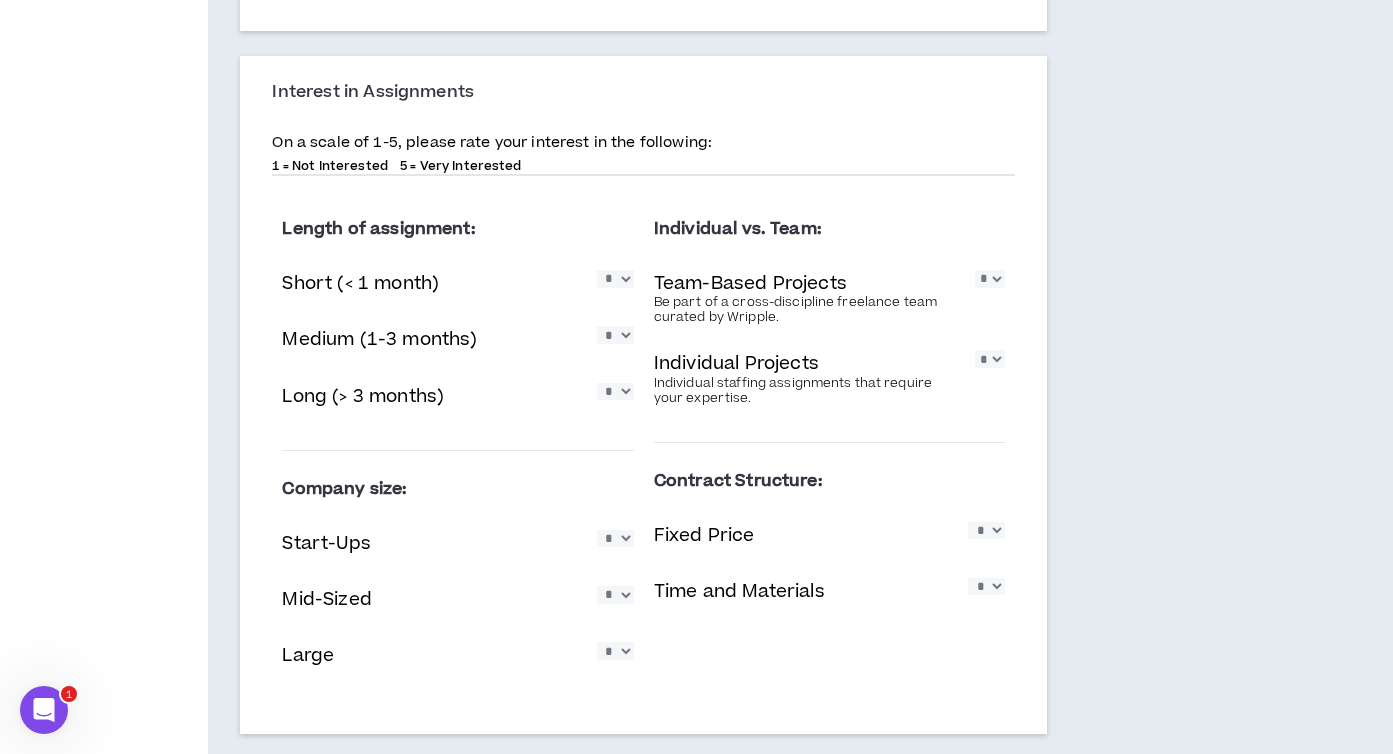 scroll, scrollTop: 1300, scrollLeft: 0, axis: vertical 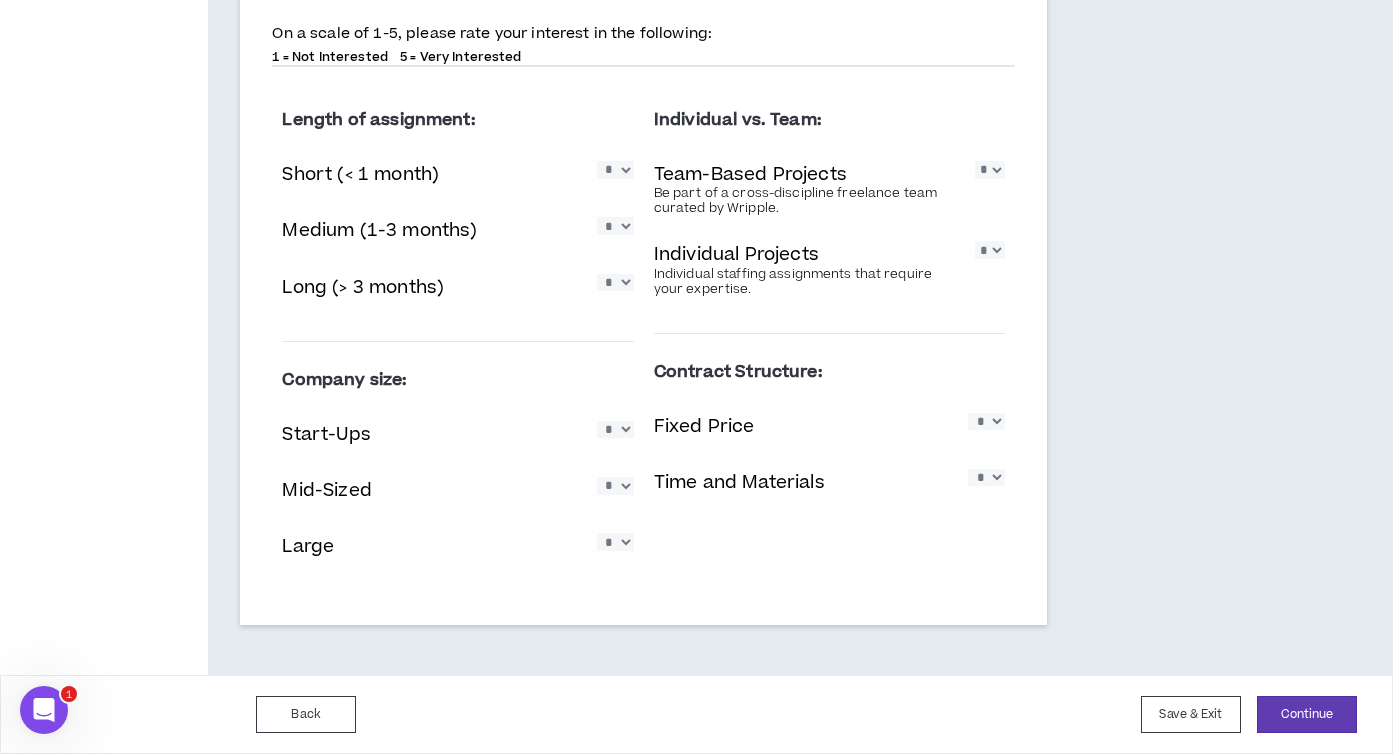 click on "Start-Ups * * * * *" at bounding box center (457, 436) 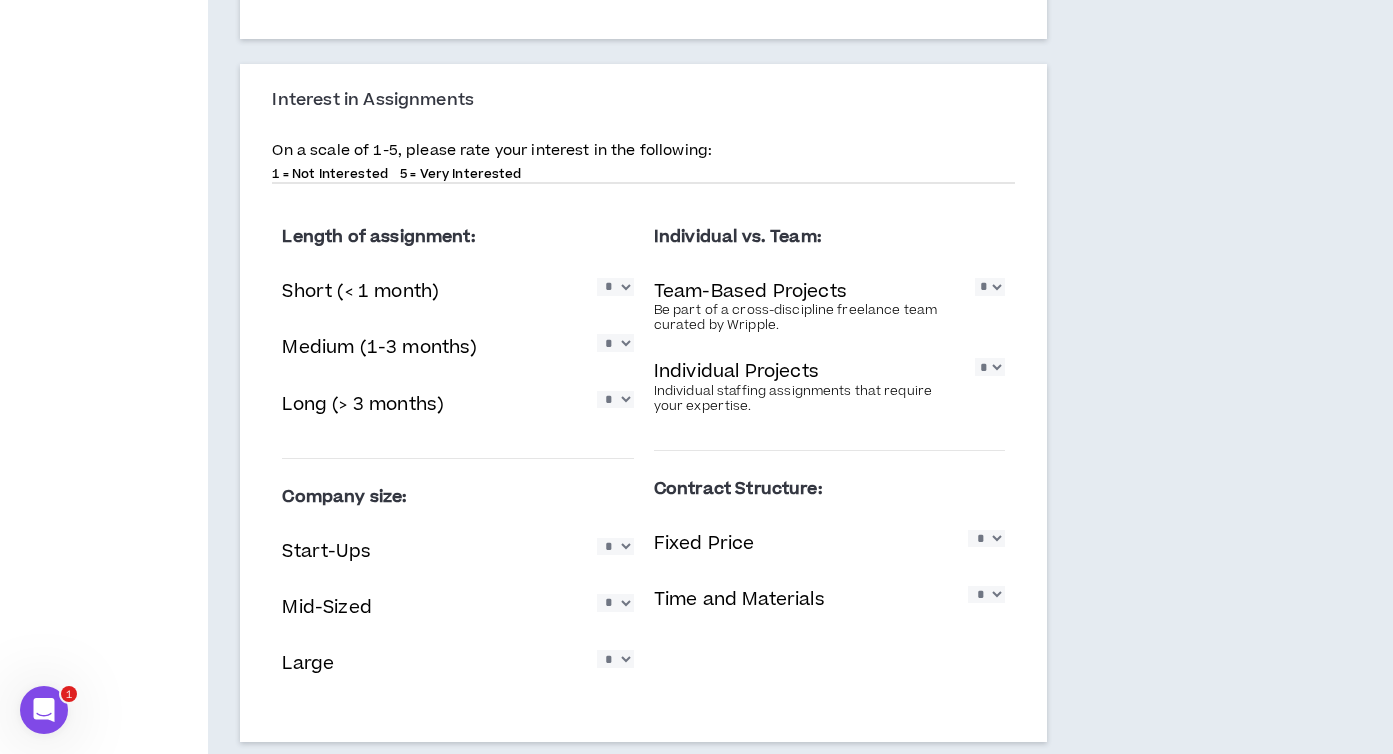 scroll, scrollTop: 1300, scrollLeft: 0, axis: vertical 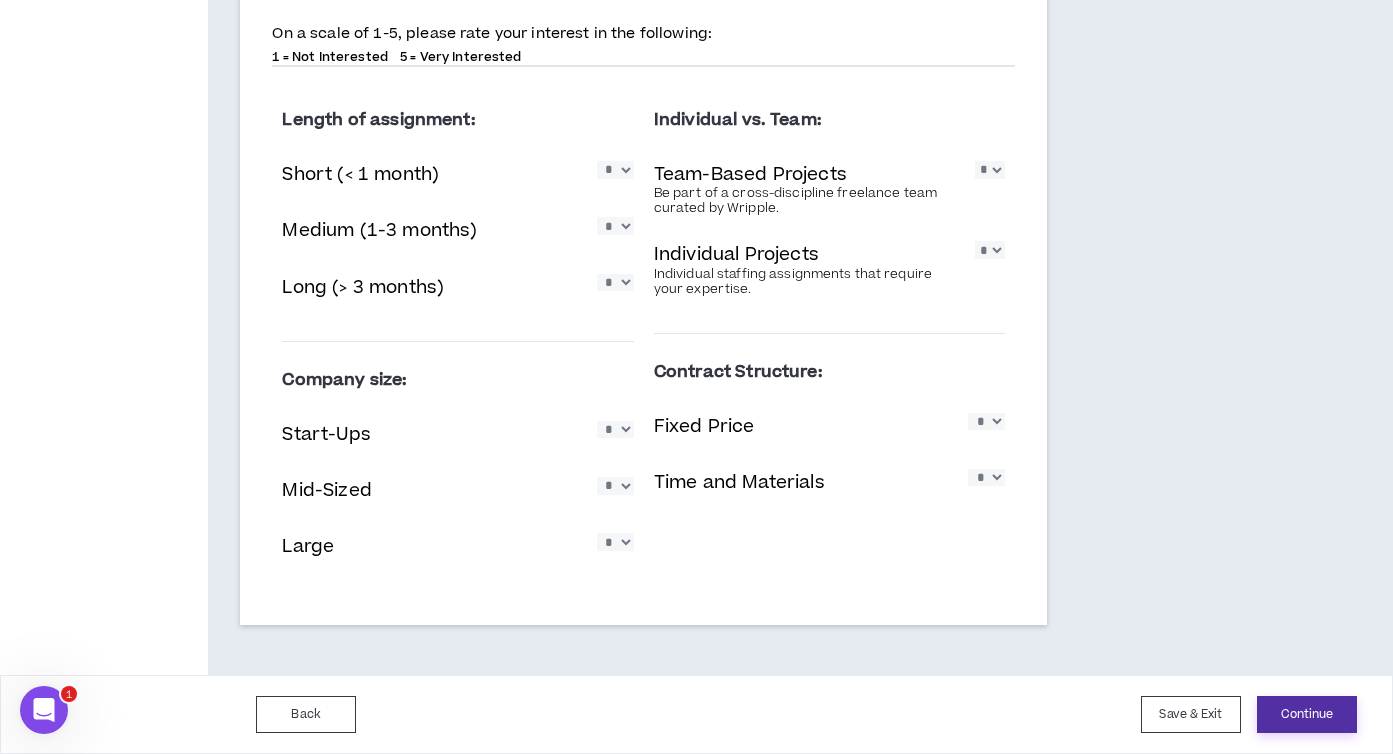 click on "Continue" at bounding box center (1307, 714) 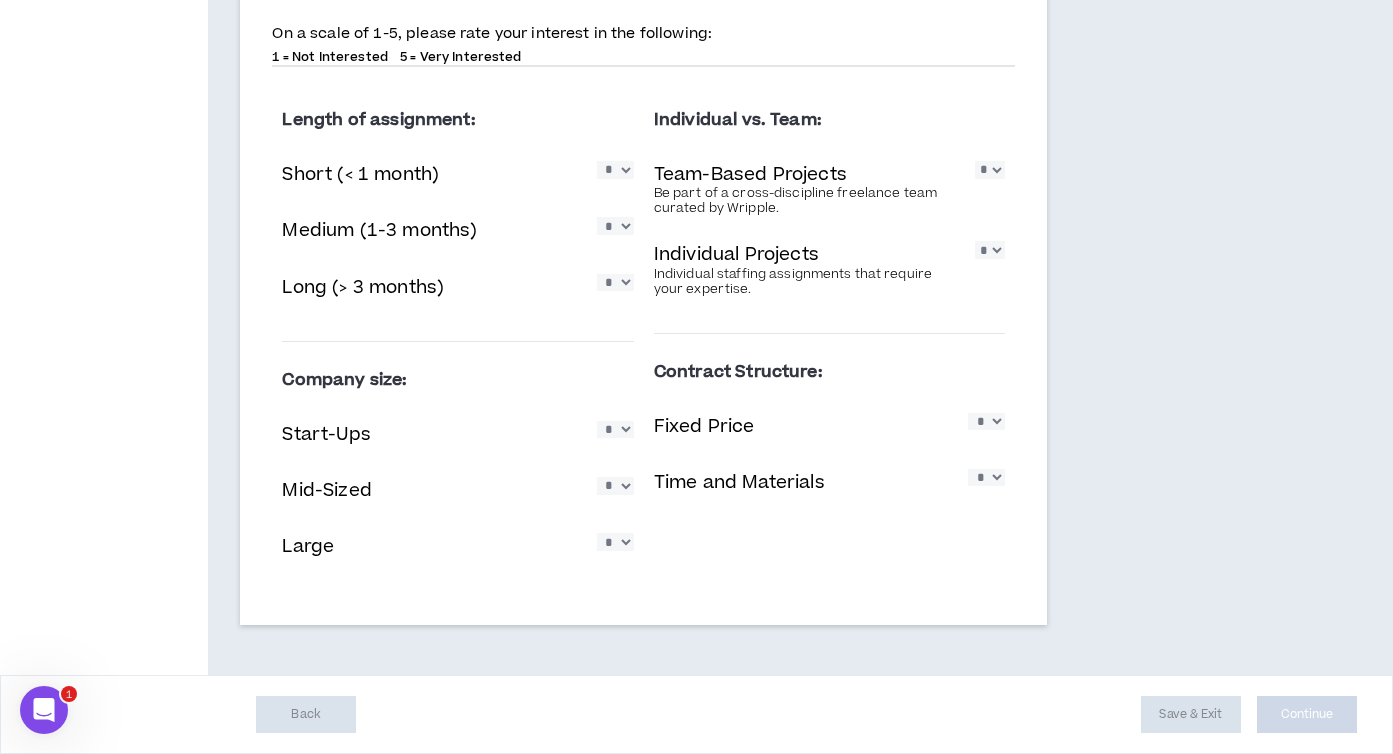 scroll, scrollTop: 0, scrollLeft: 0, axis: both 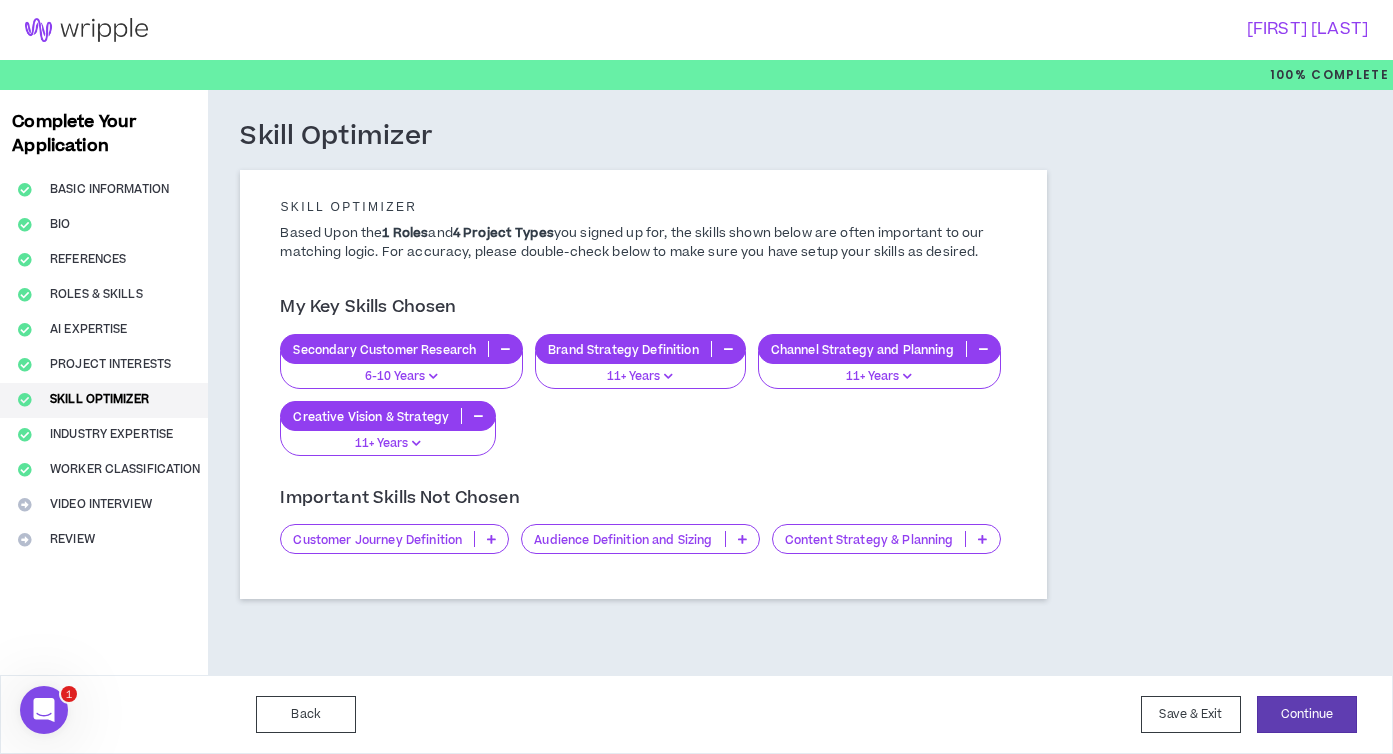 click on "Secondary Customer Research" at bounding box center [384, 349] 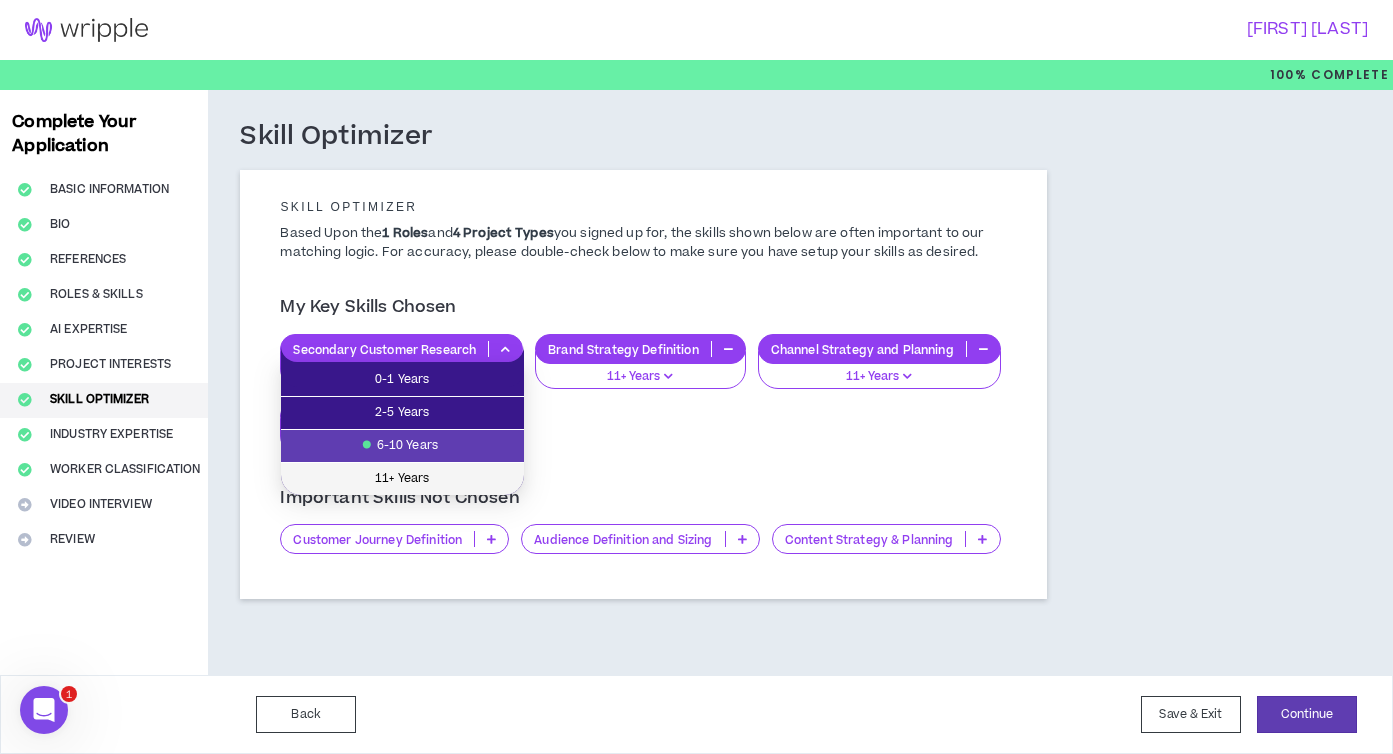 click on "11+ Years" at bounding box center (402, 479) 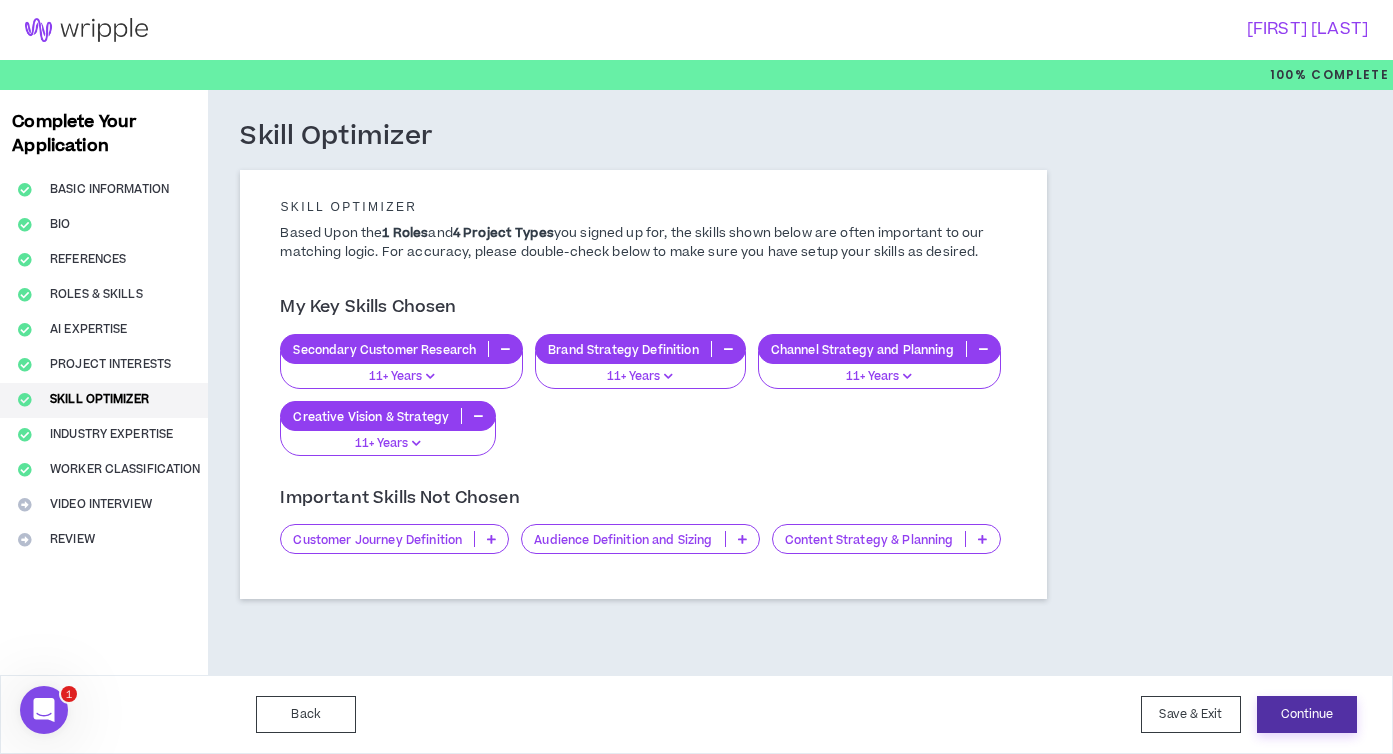 click on "Continue" at bounding box center (1307, 714) 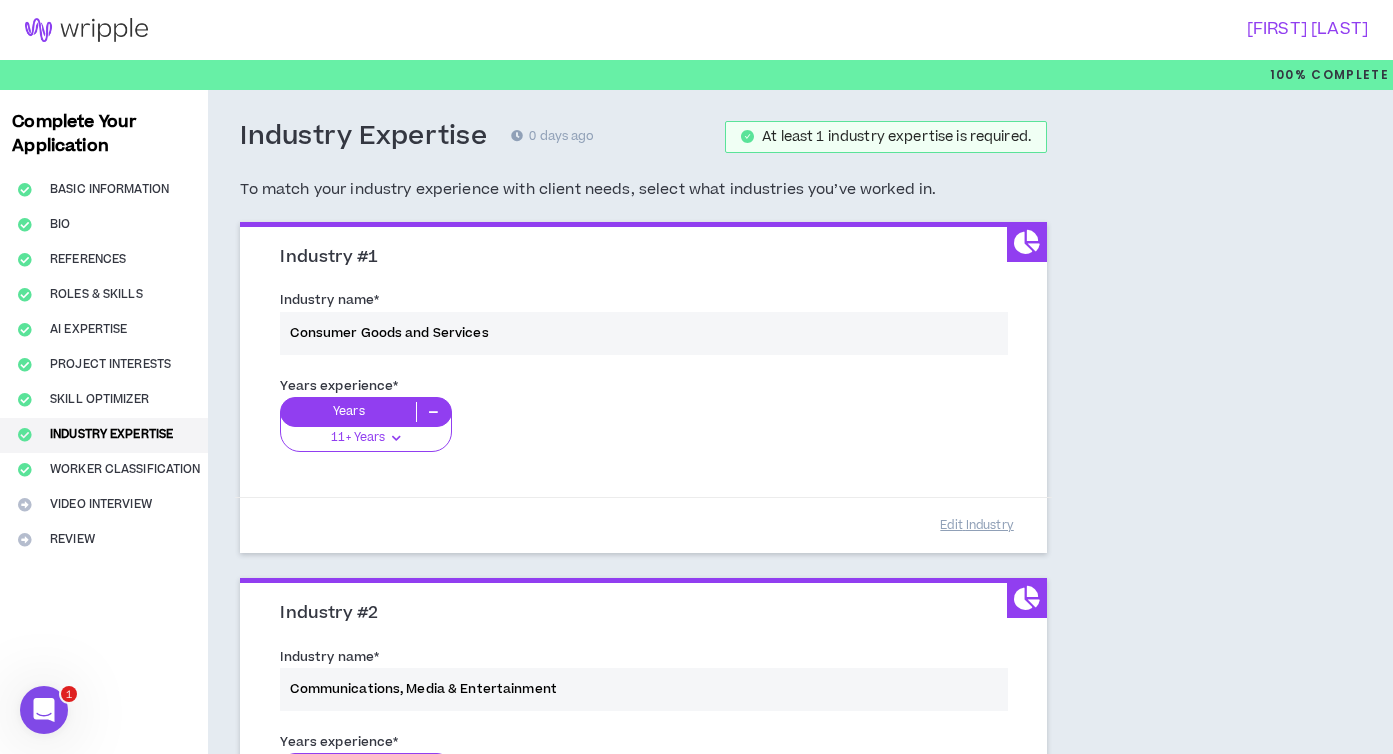 click on "Industry name  * Consumer Goods and Services" at bounding box center (643, 326) 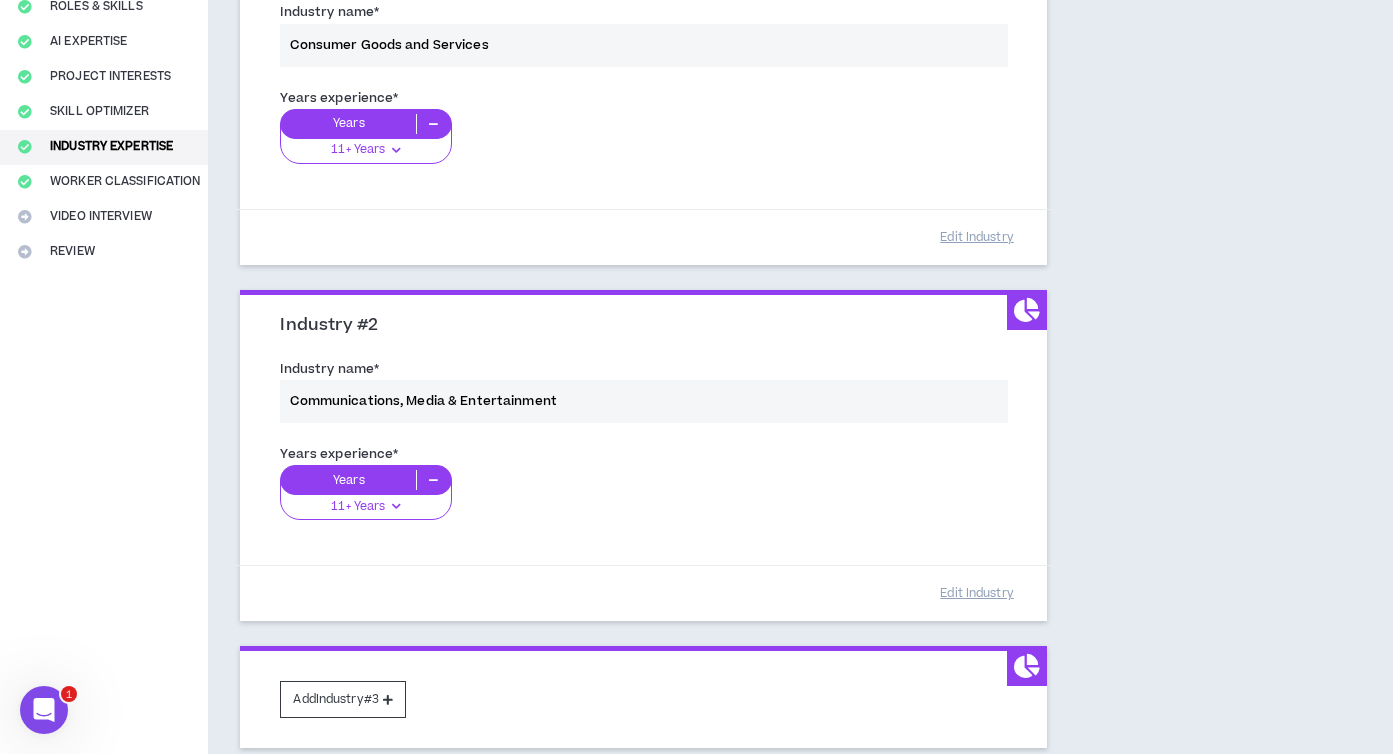 scroll, scrollTop: 460, scrollLeft: 0, axis: vertical 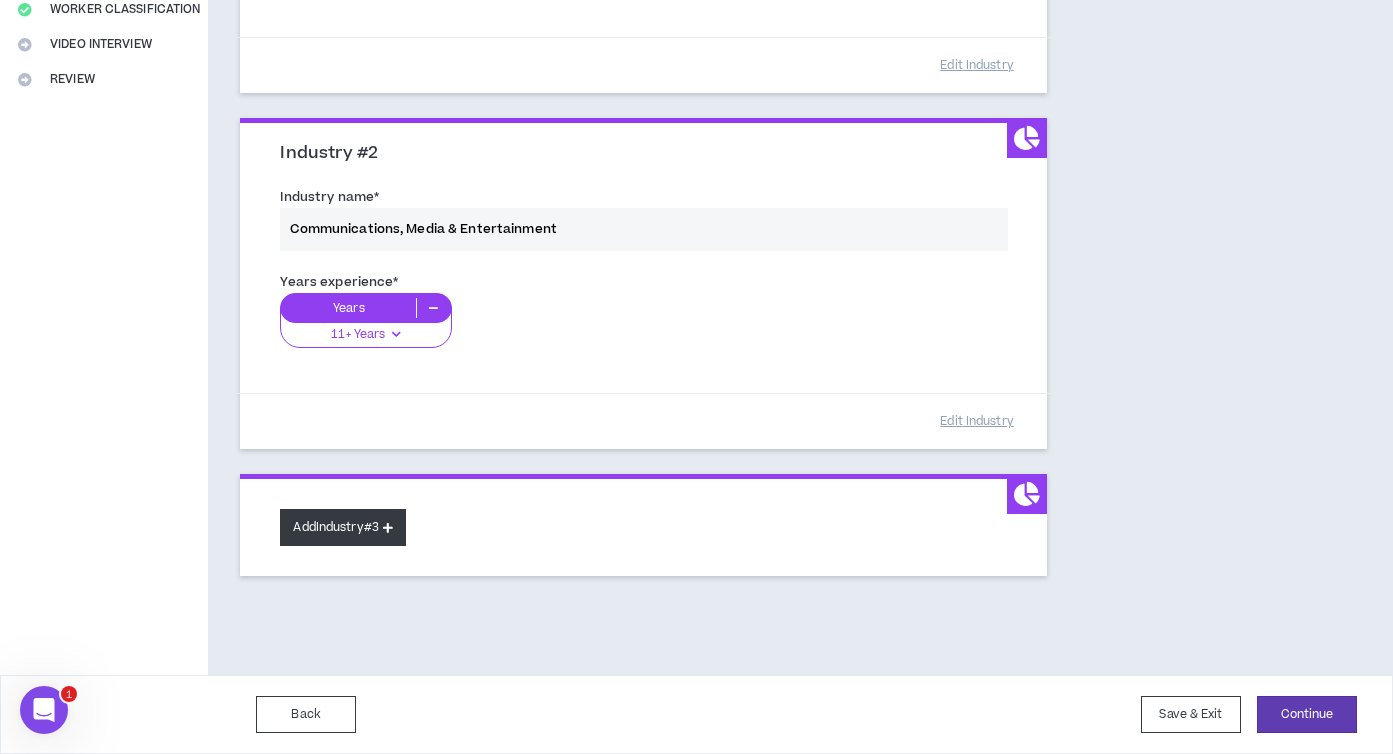 click on "Add  Industry  #3" at bounding box center (343, 527) 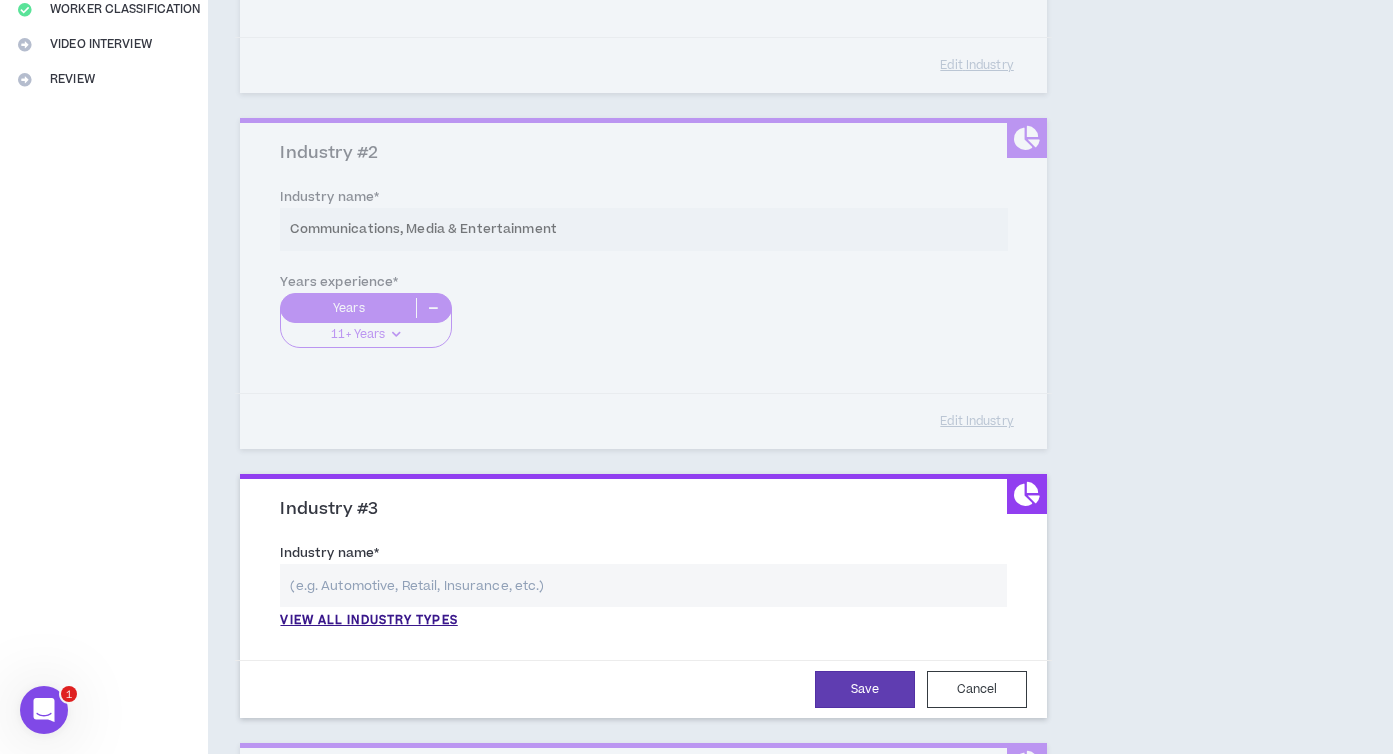 click at bounding box center [643, 585] 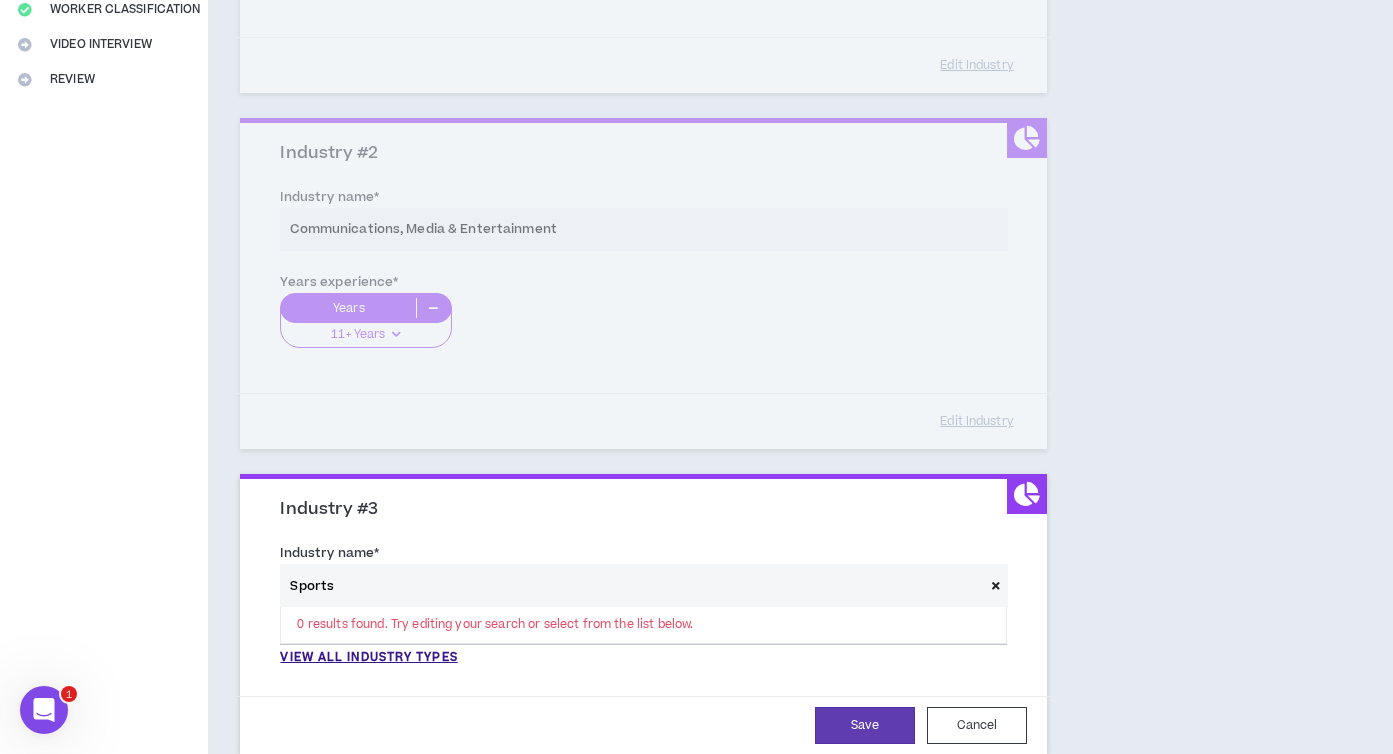 click on "Sports" at bounding box center (631, 585) 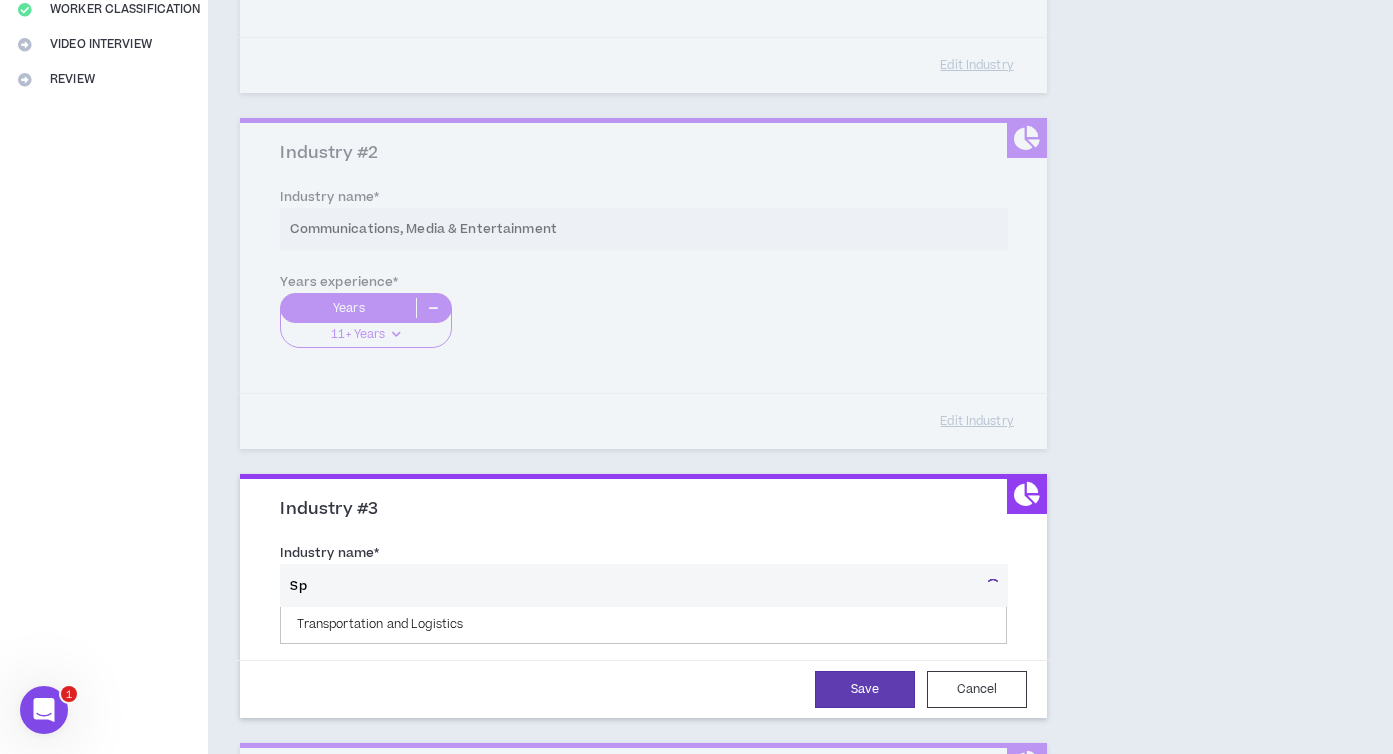 type on "S" 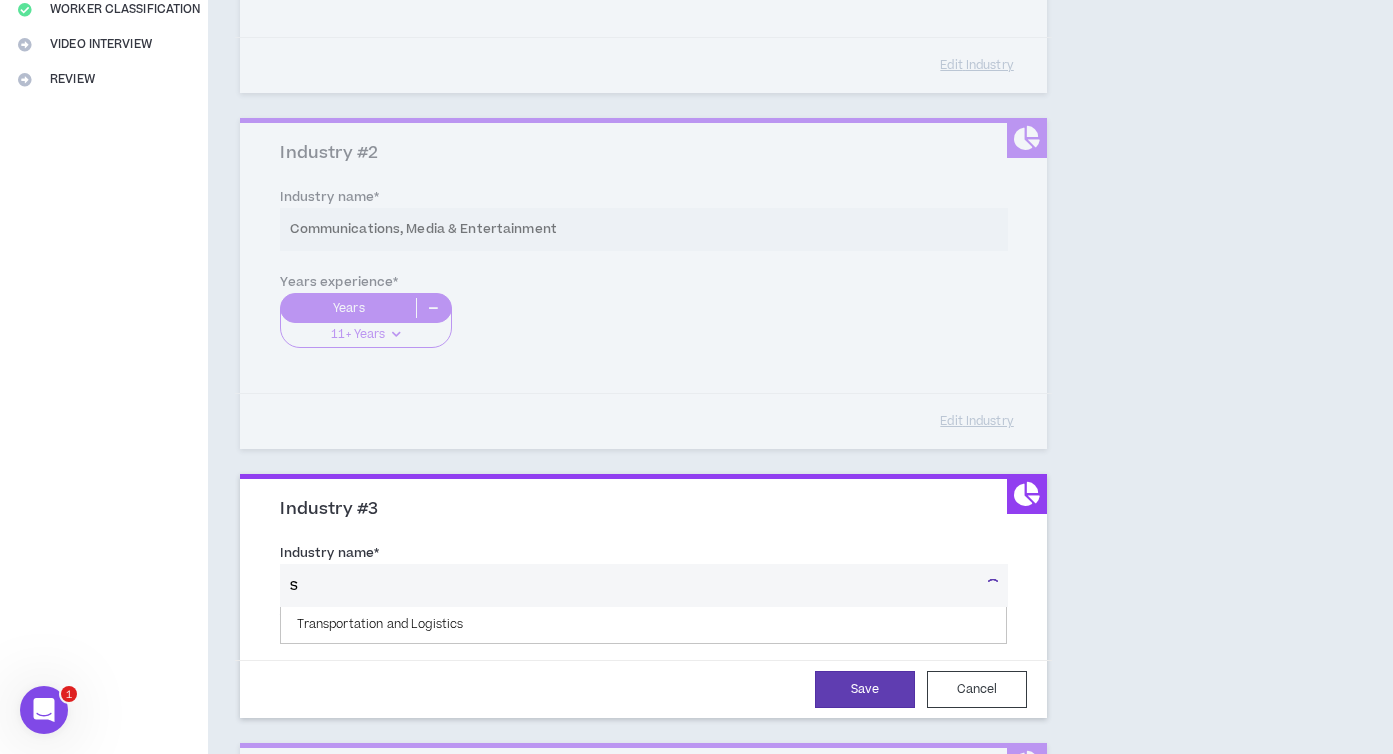 type 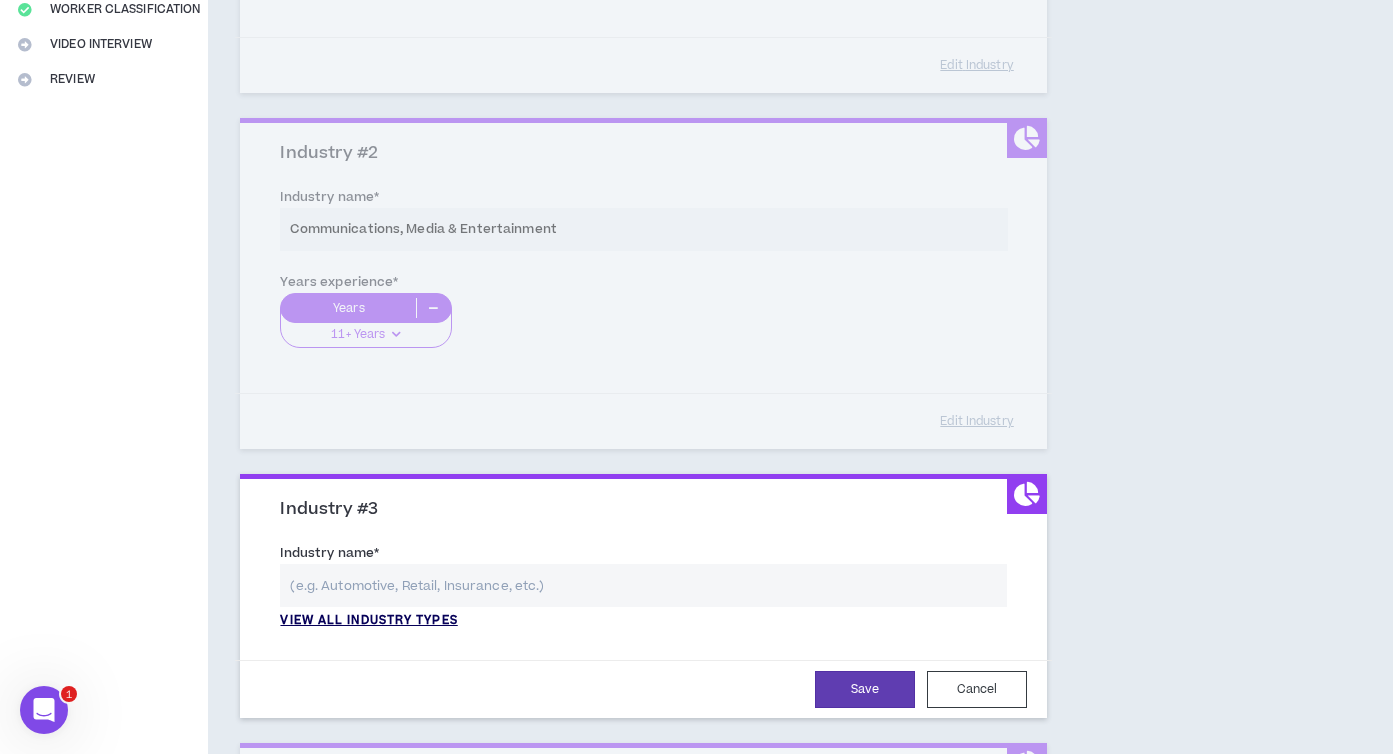 click on "View all industry types" at bounding box center (368, 621) 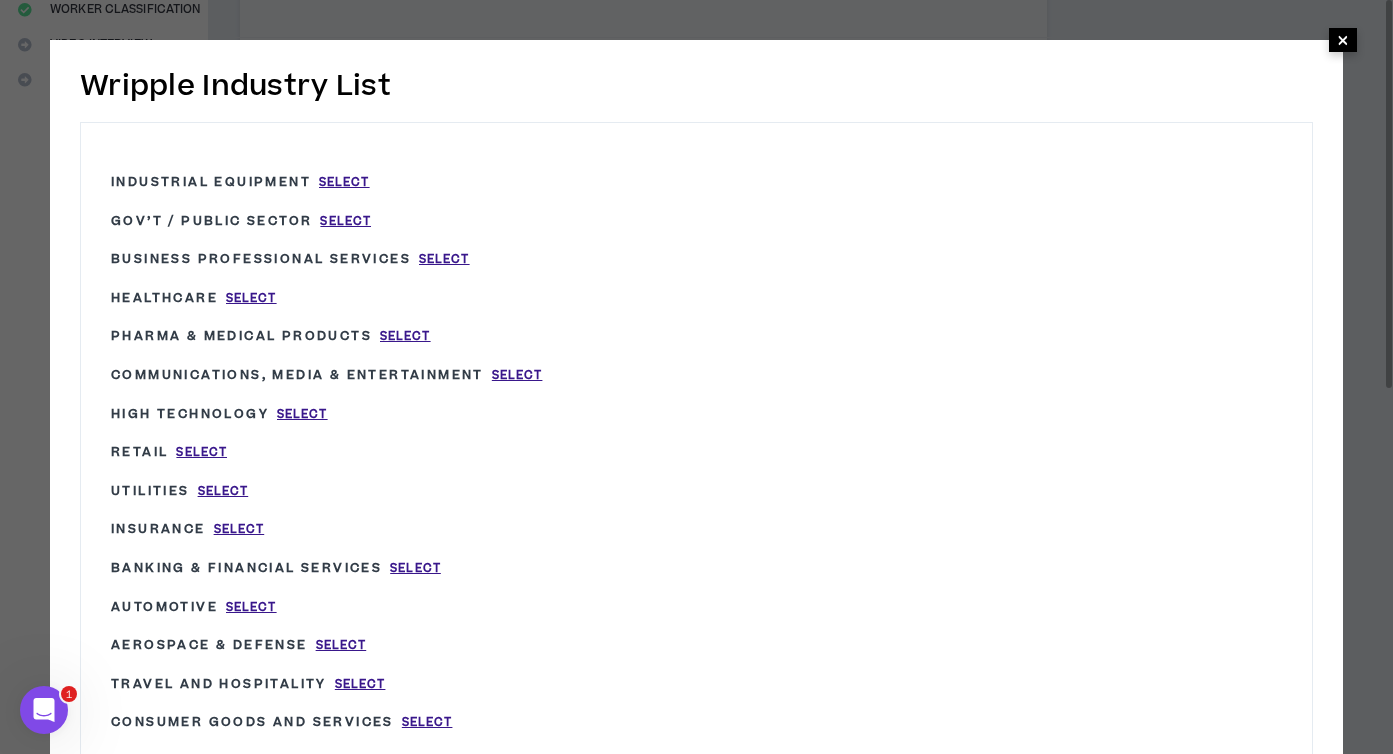 click on "×" at bounding box center [1343, 40] 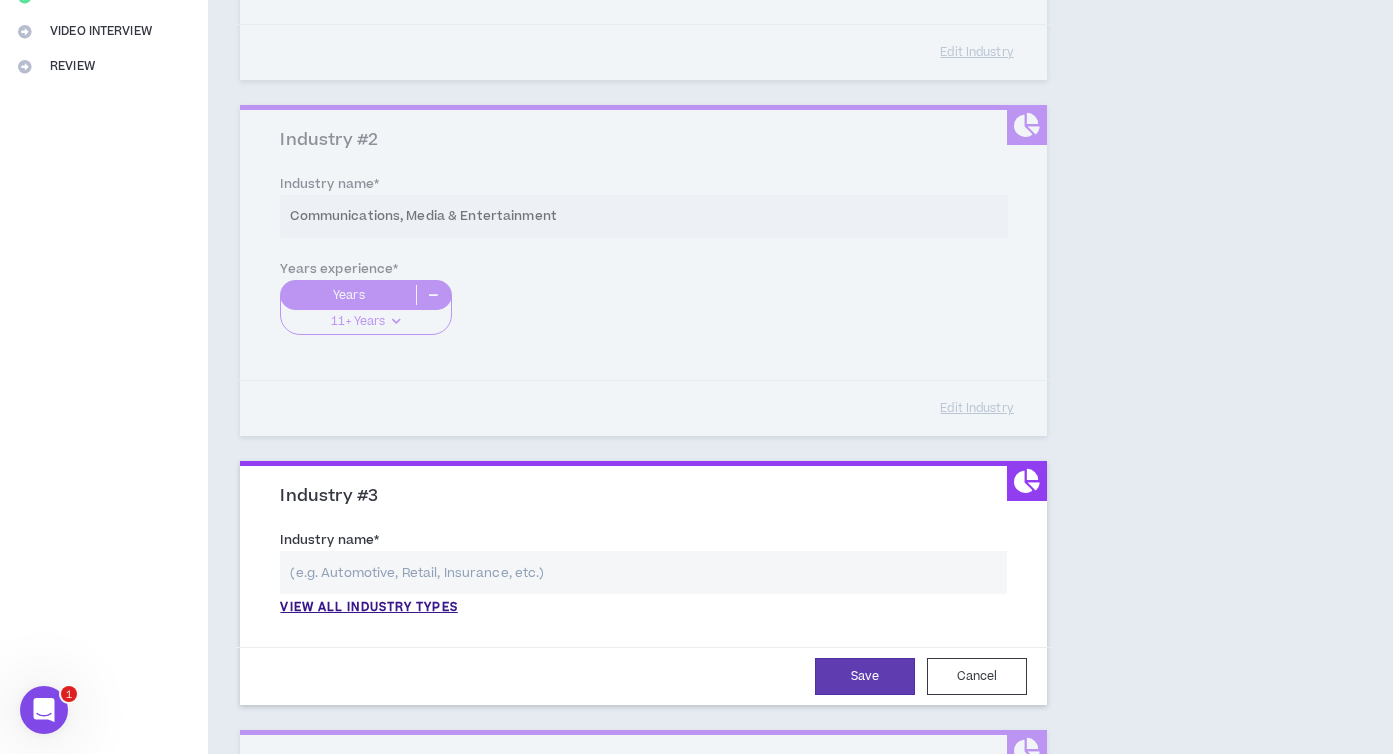 scroll, scrollTop: 618, scrollLeft: 0, axis: vertical 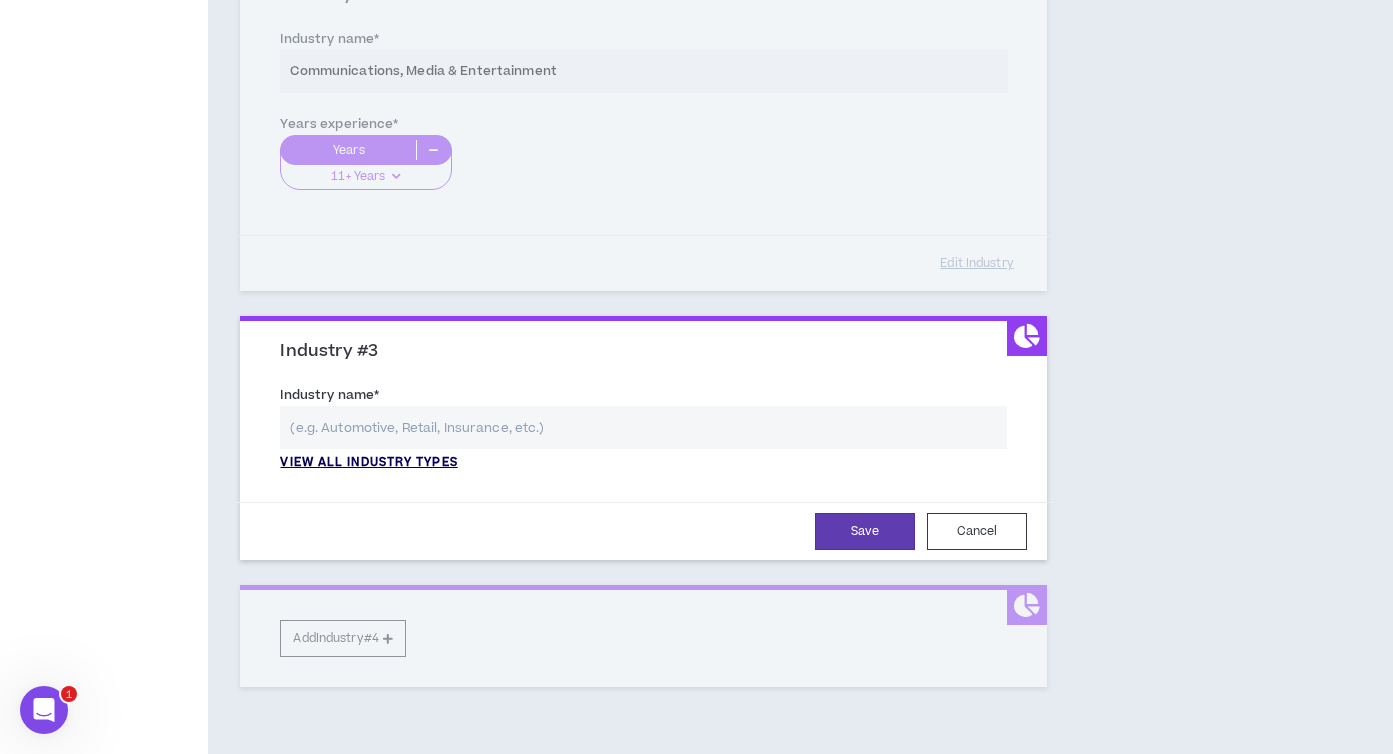 click on "View all industry types" at bounding box center [368, 463] 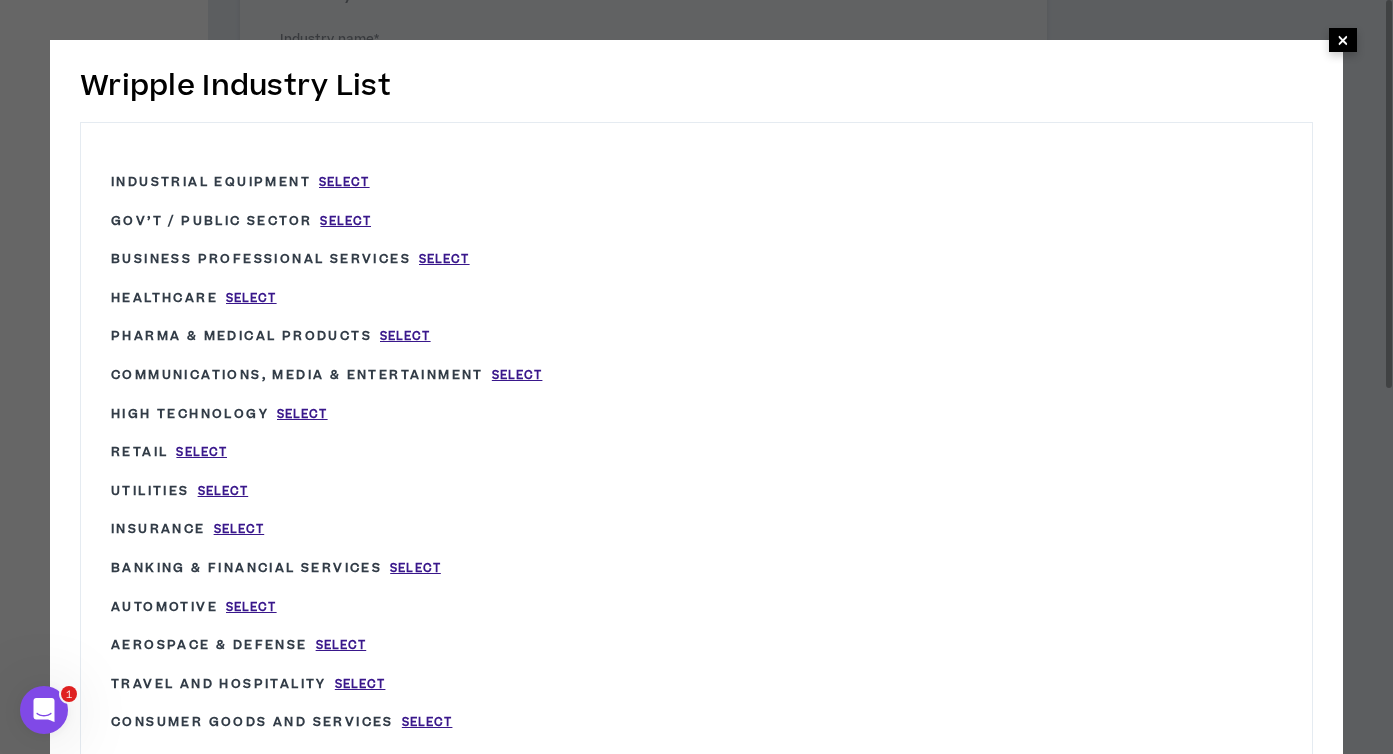 click on "×" at bounding box center (1343, 40) 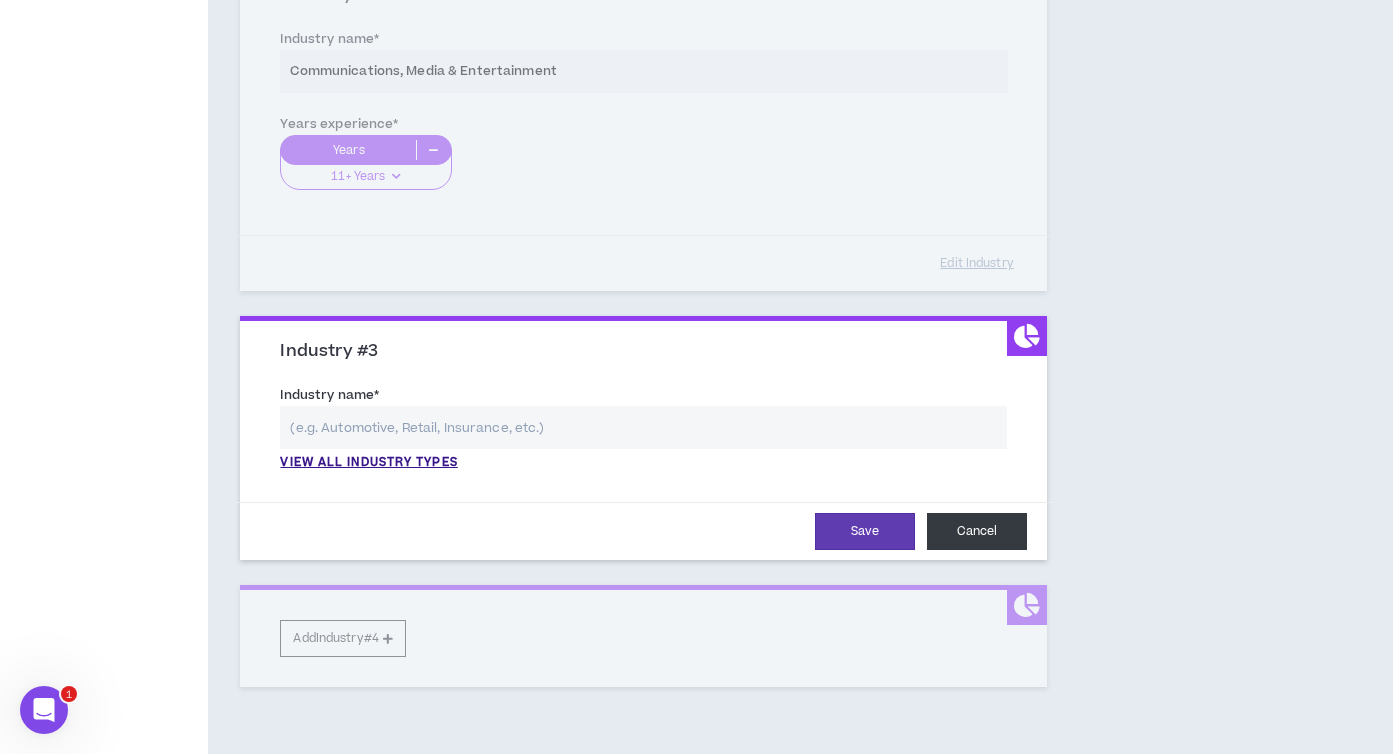click on "Cancel" at bounding box center [977, 531] 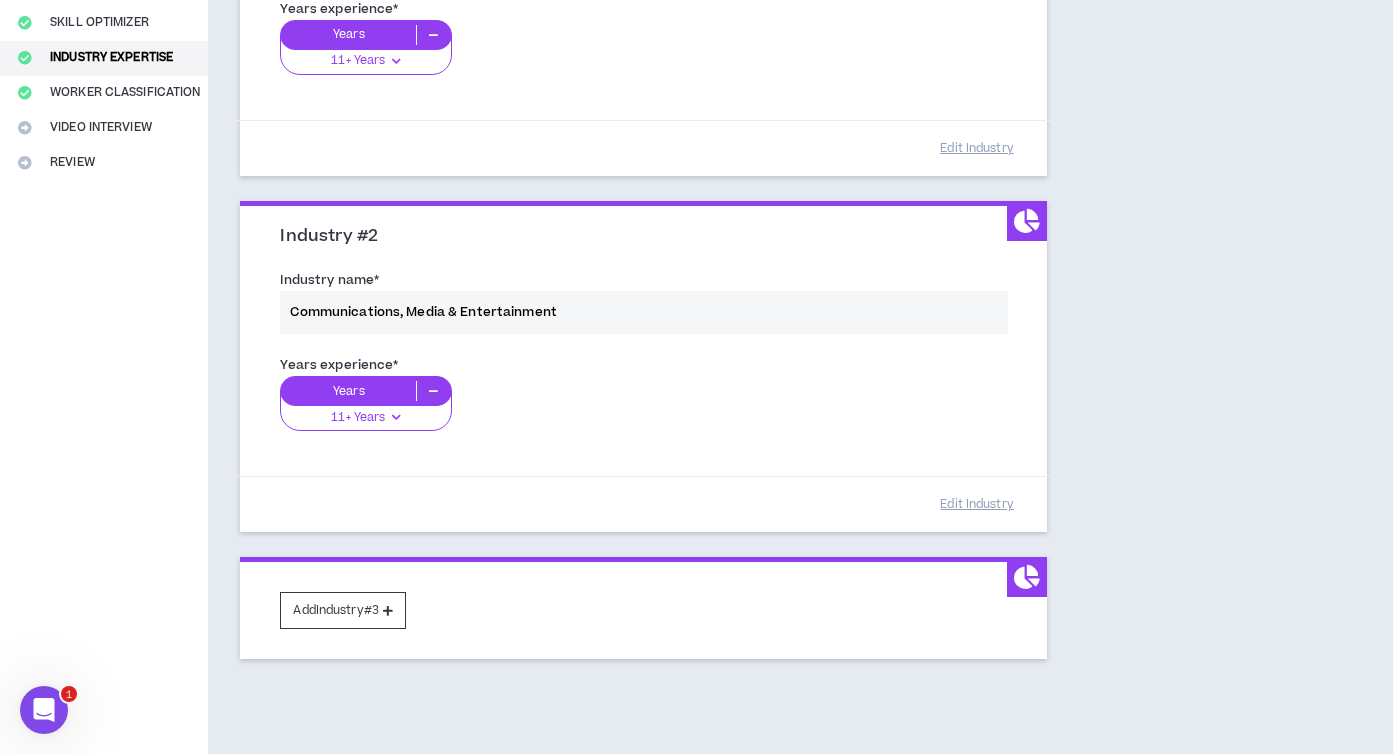 scroll, scrollTop: 460, scrollLeft: 0, axis: vertical 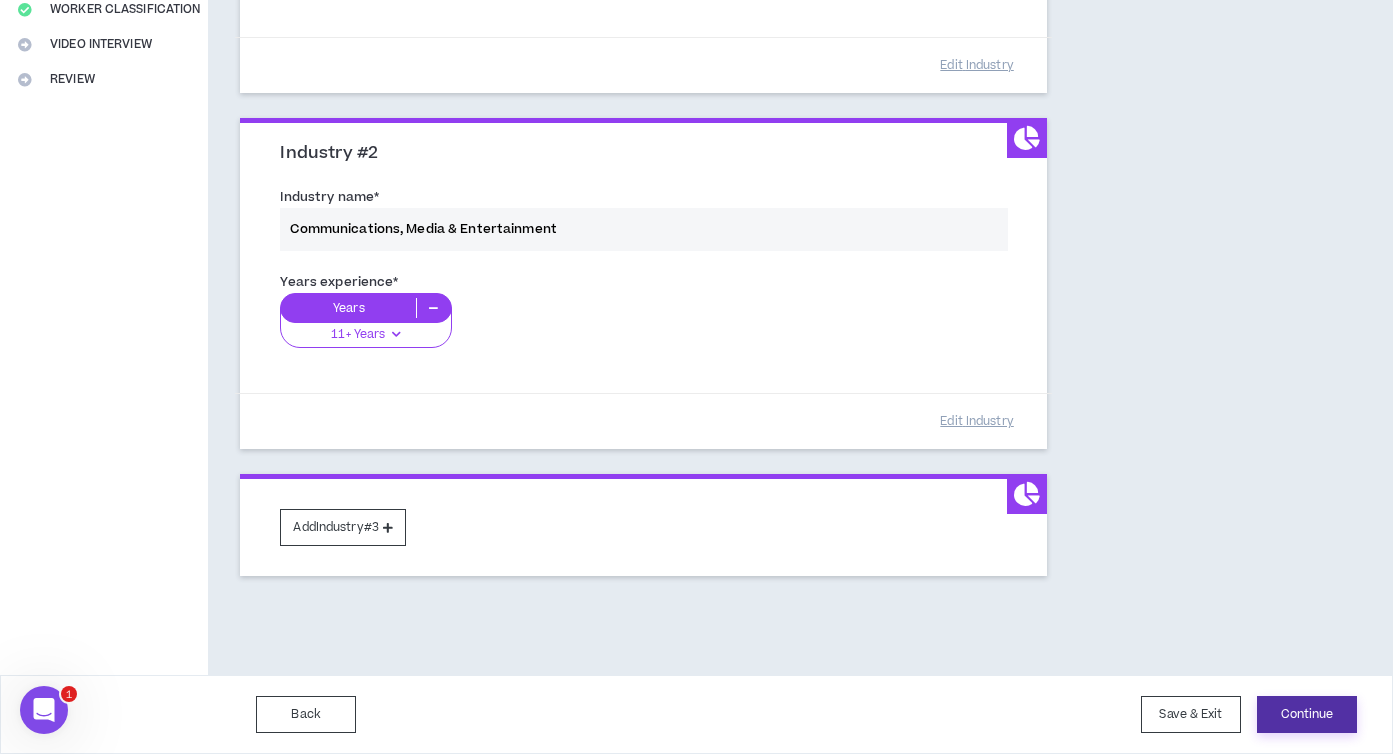click on "Continue" at bounding box center [1307, 714] 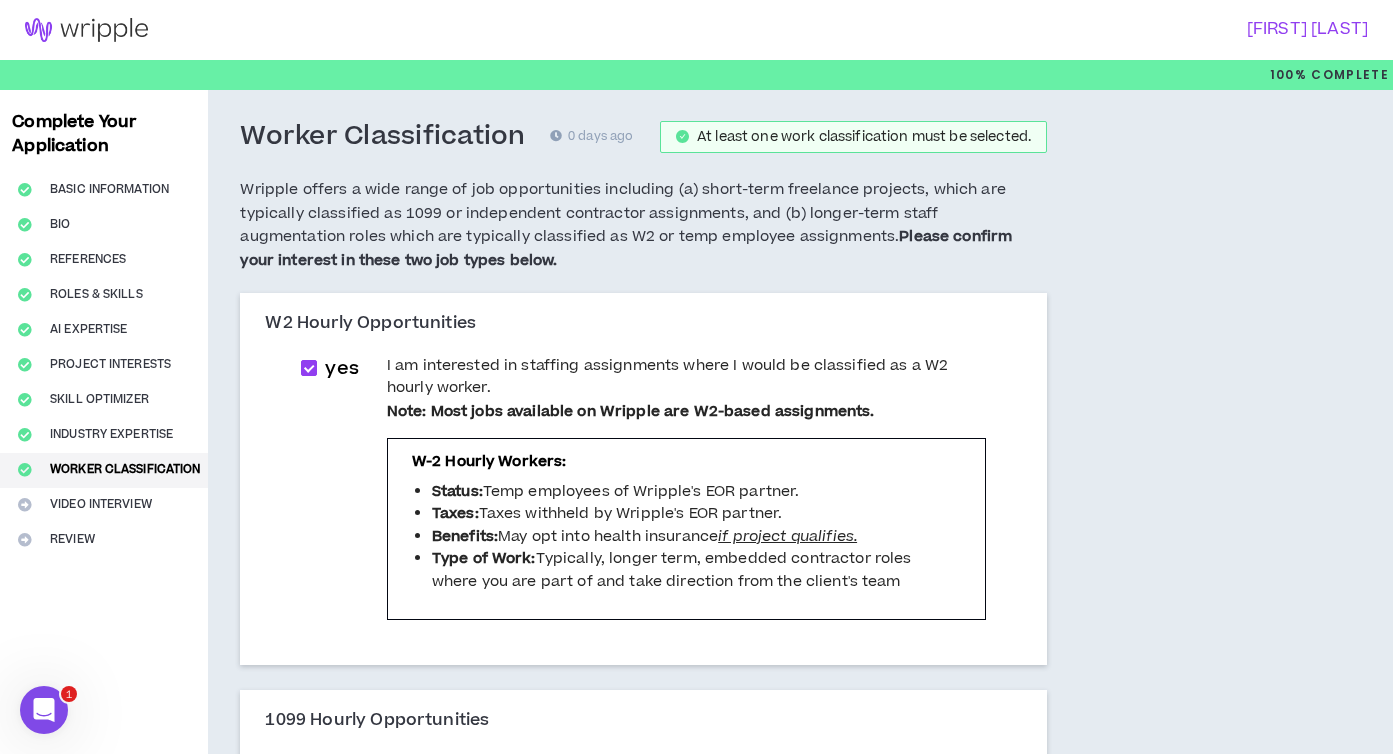scroll, scrollTop: 351, scrollLeft: 0, axis: vertical 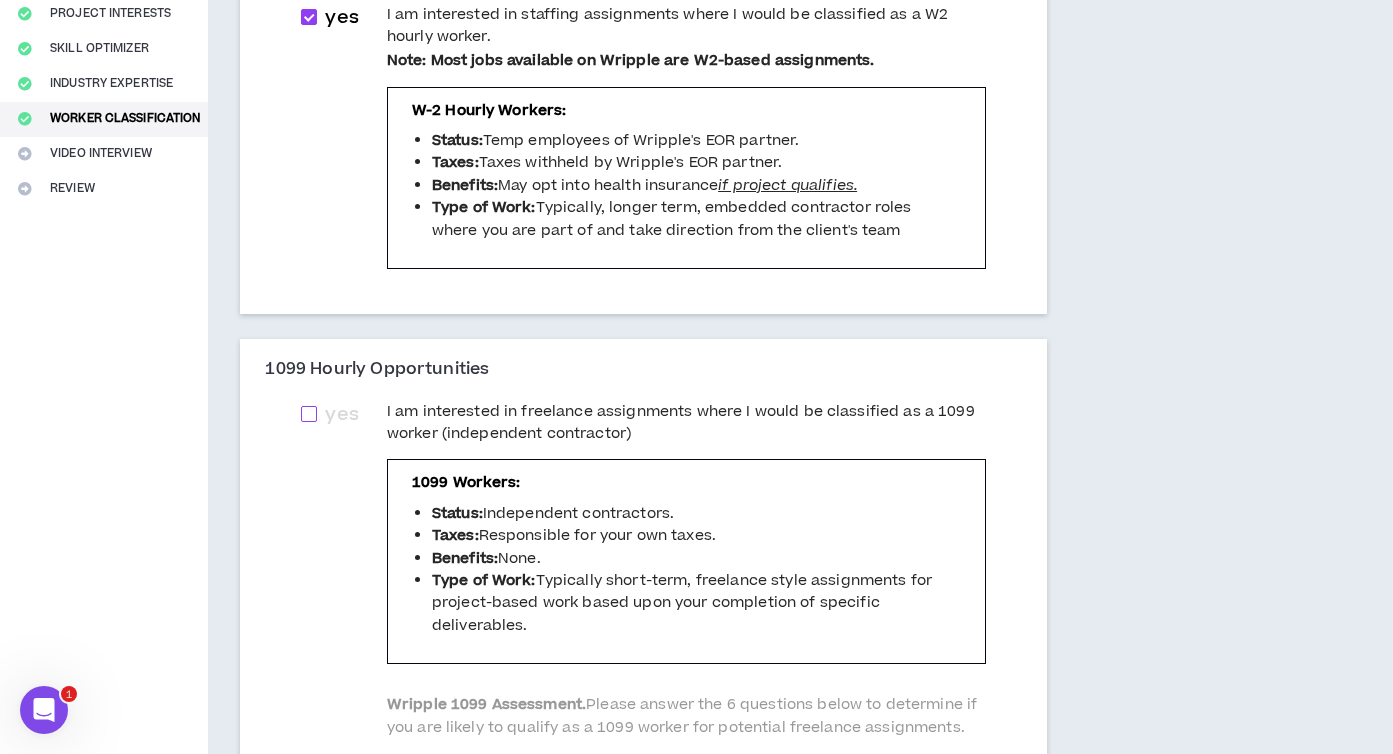 click at bounding box center [309, 414] 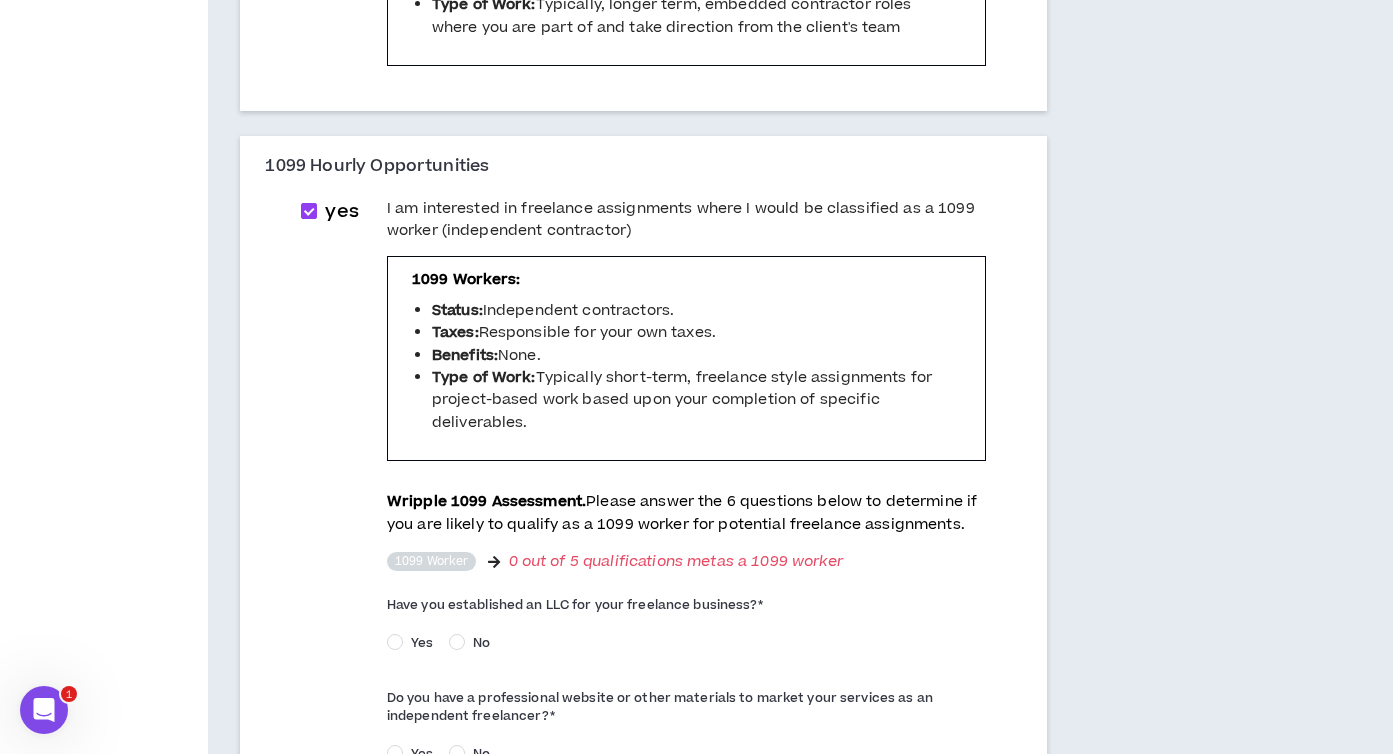 scroll, scrollTop: 946, scrollLeft: 0, axis: vertical 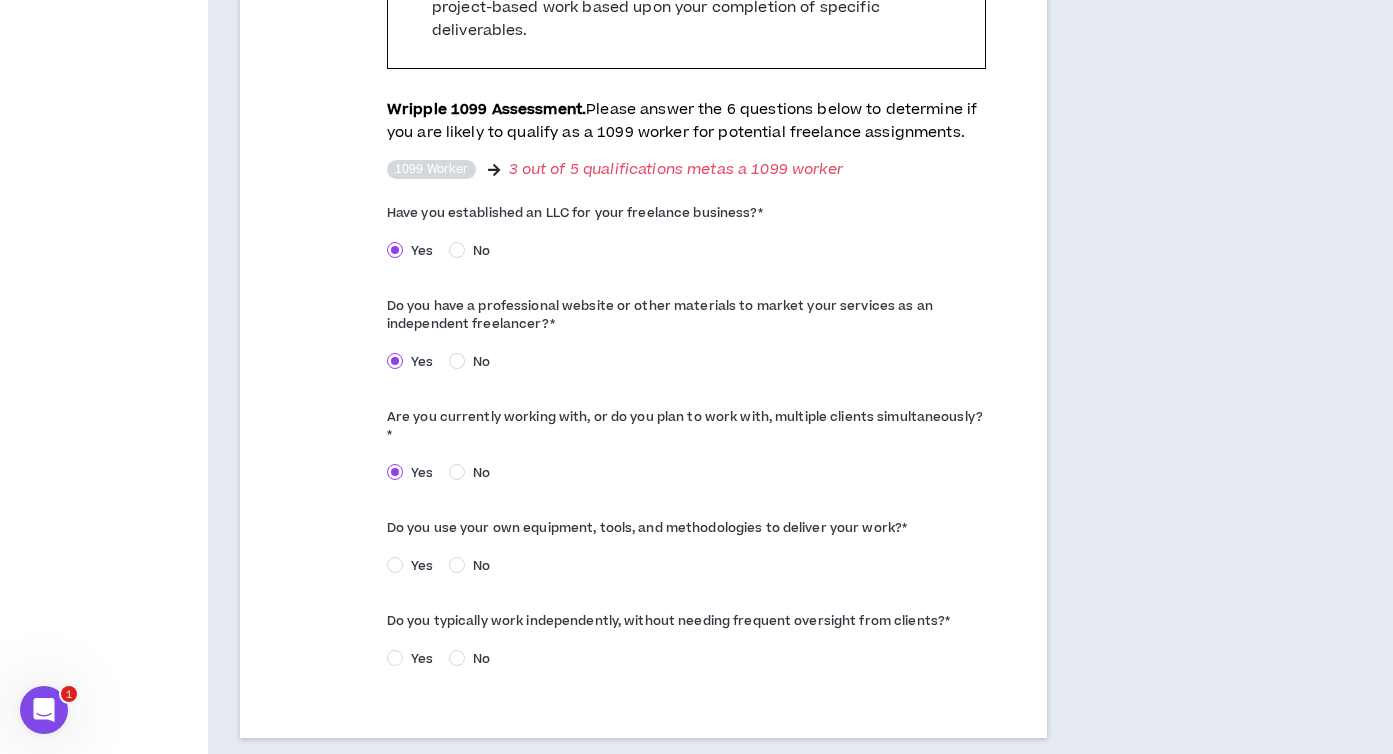 click on "Yes" at bounding box center (422, 566) 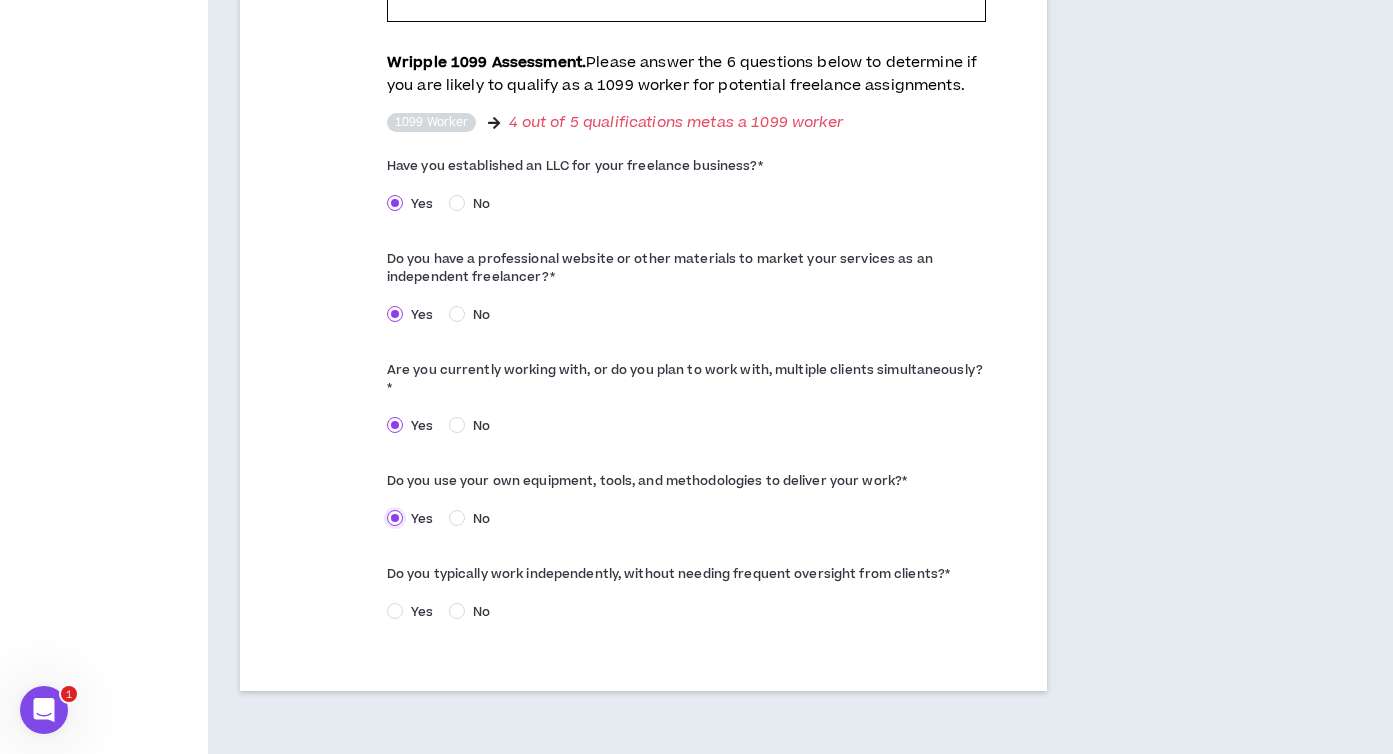 scroll, scrollTop: 1066, scrollLeft: 0, axis: vertical 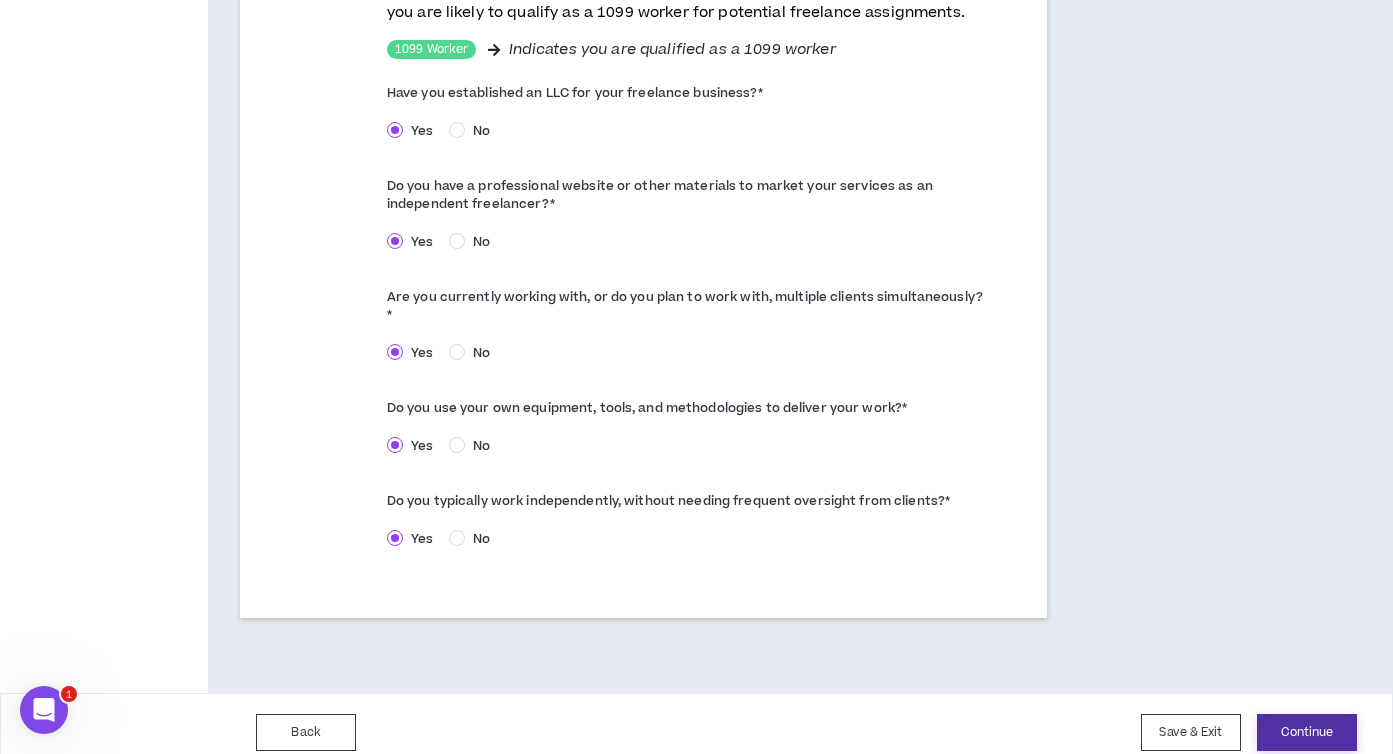 click on "Continue" at bounding box center (1307, 732) 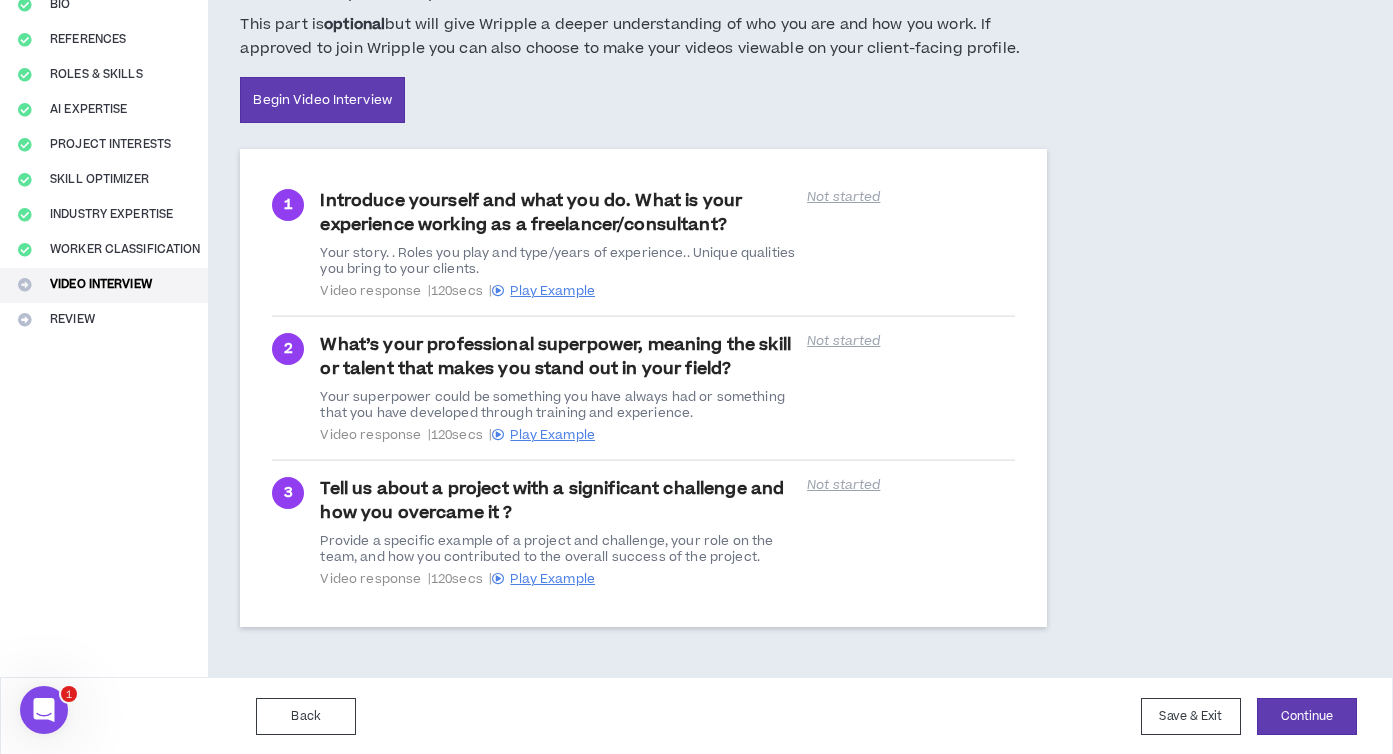scroll, scrollTop: 222, scrollLeft: 0, axis: vertical 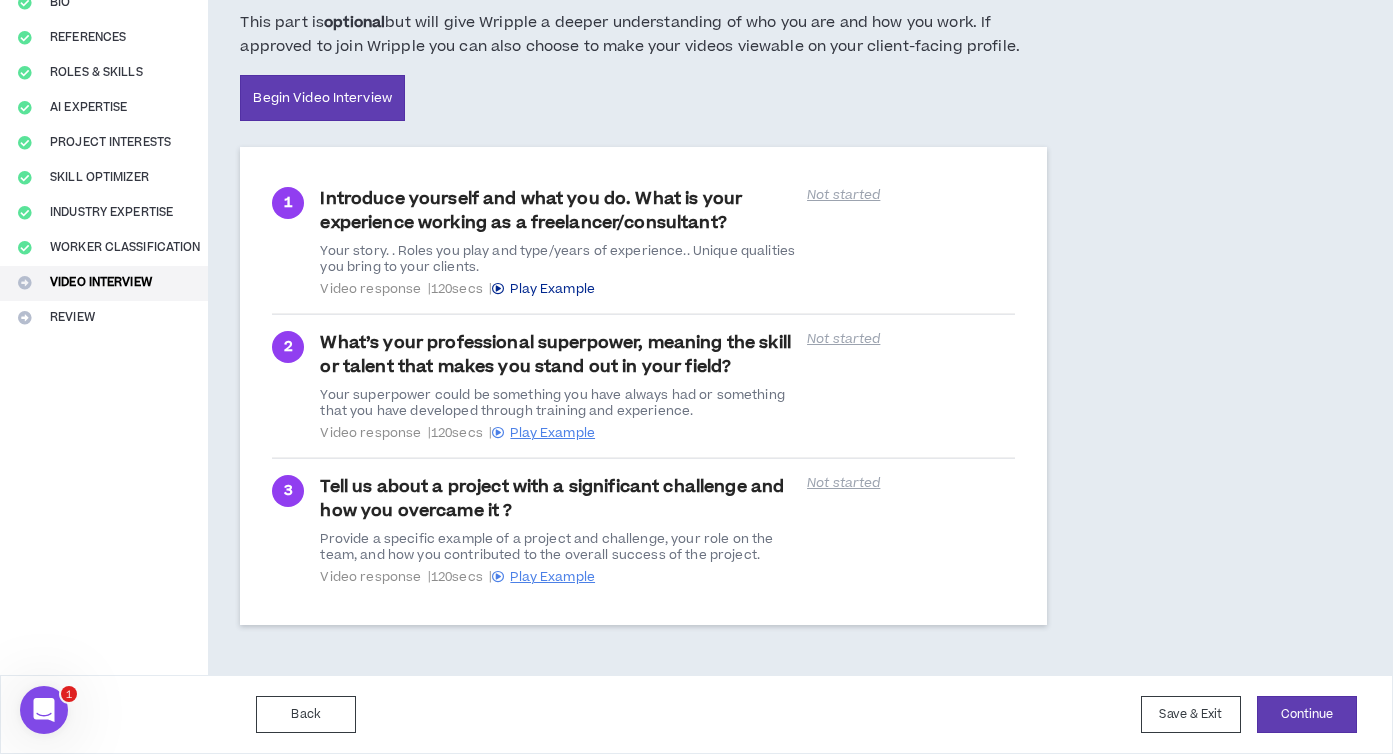 click on "Play Example" at bounding box center (552, 289) 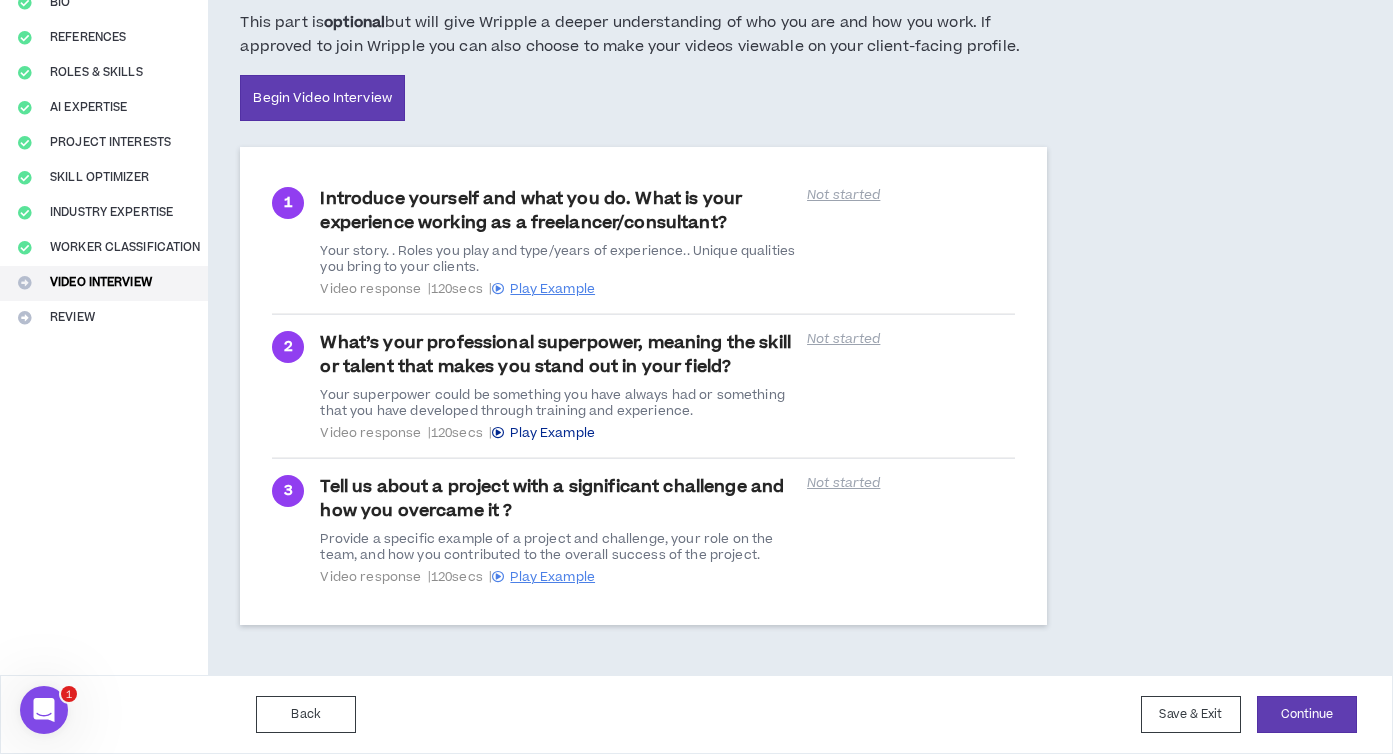 click on "Play Example" at bounding box center (552, 433) 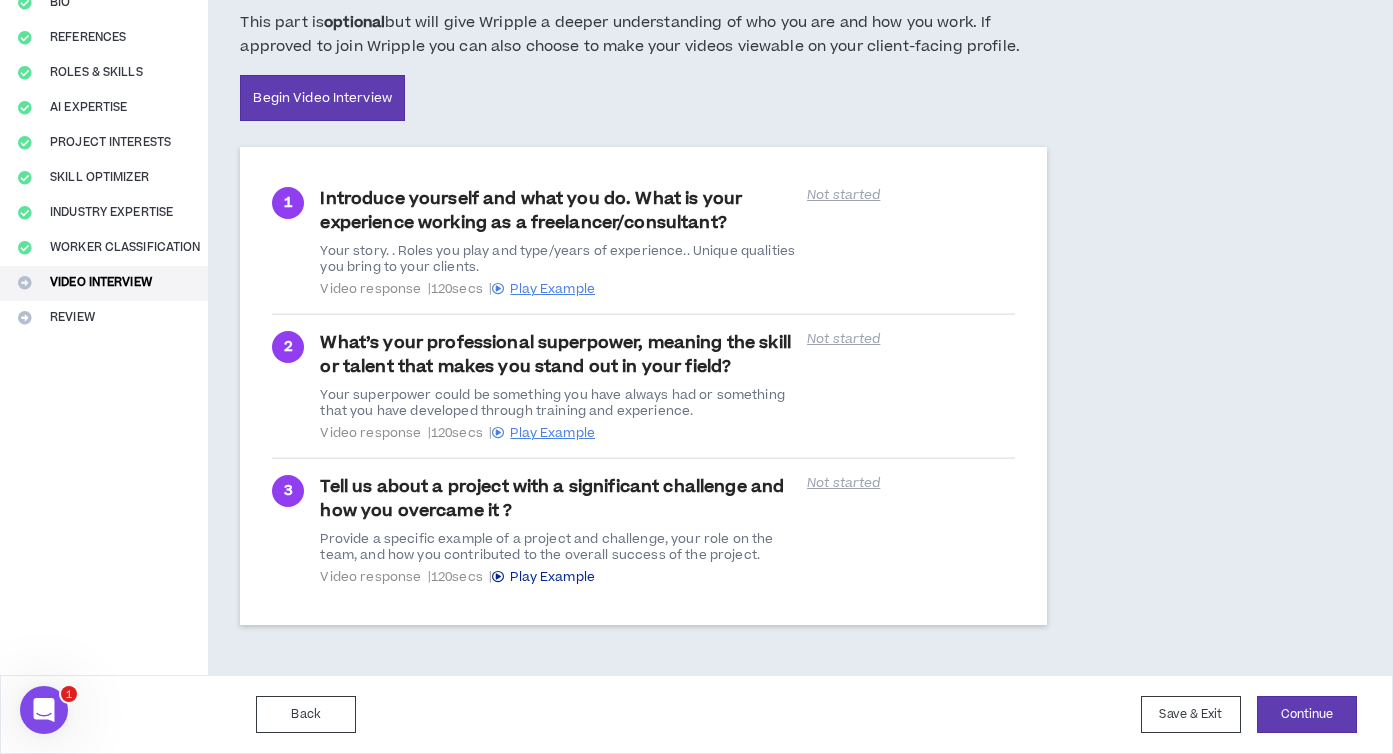 click on "Play Example" at bounding box center [552, 577] 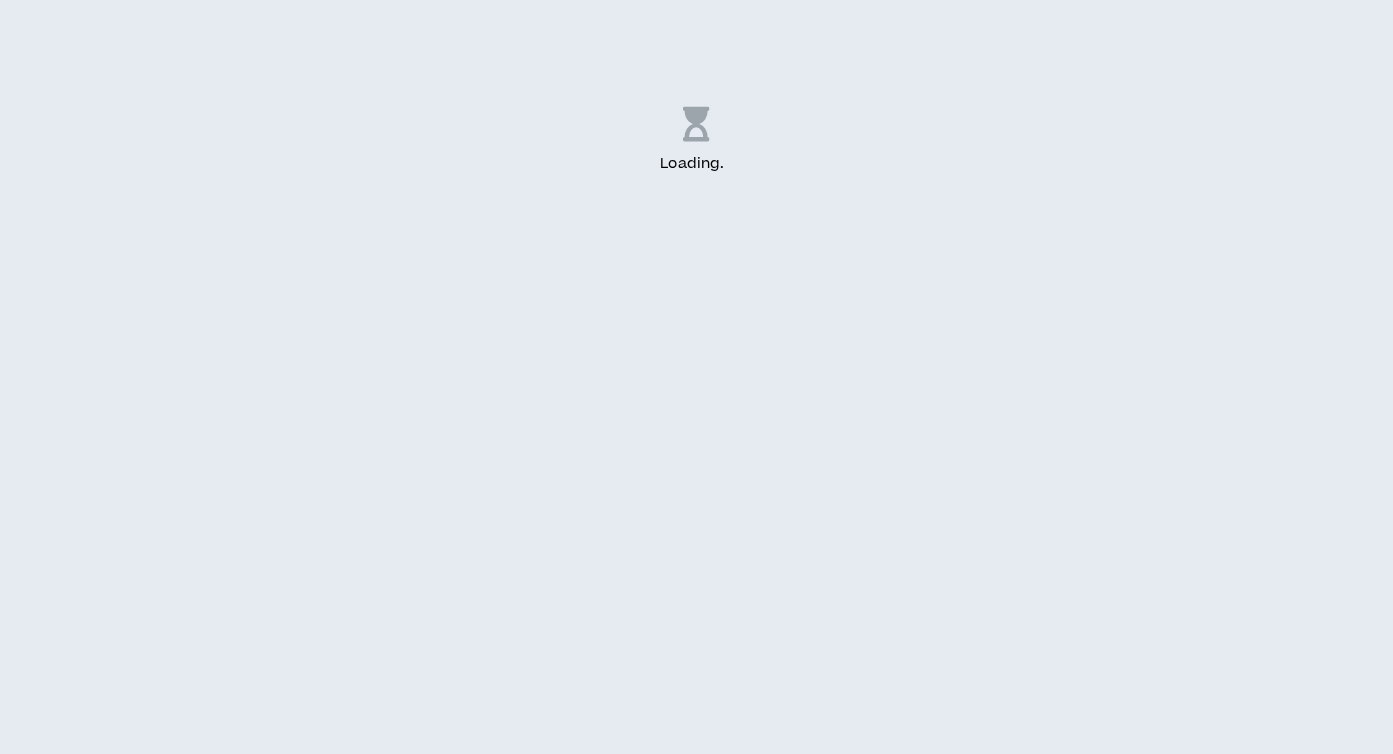 scroll, scrollTop: 0, scrollLeft: 0, axis: both 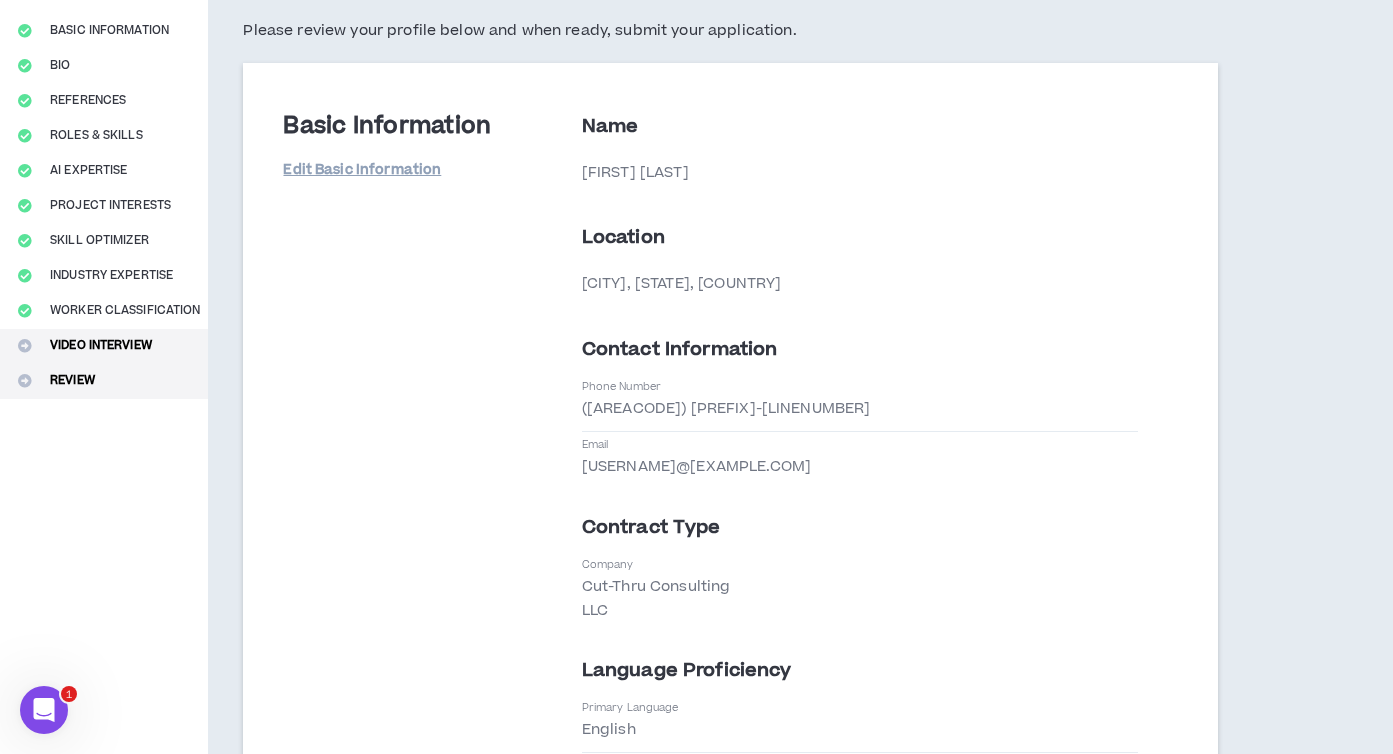 click on "Video Interview" at bounding box center [104, 346] 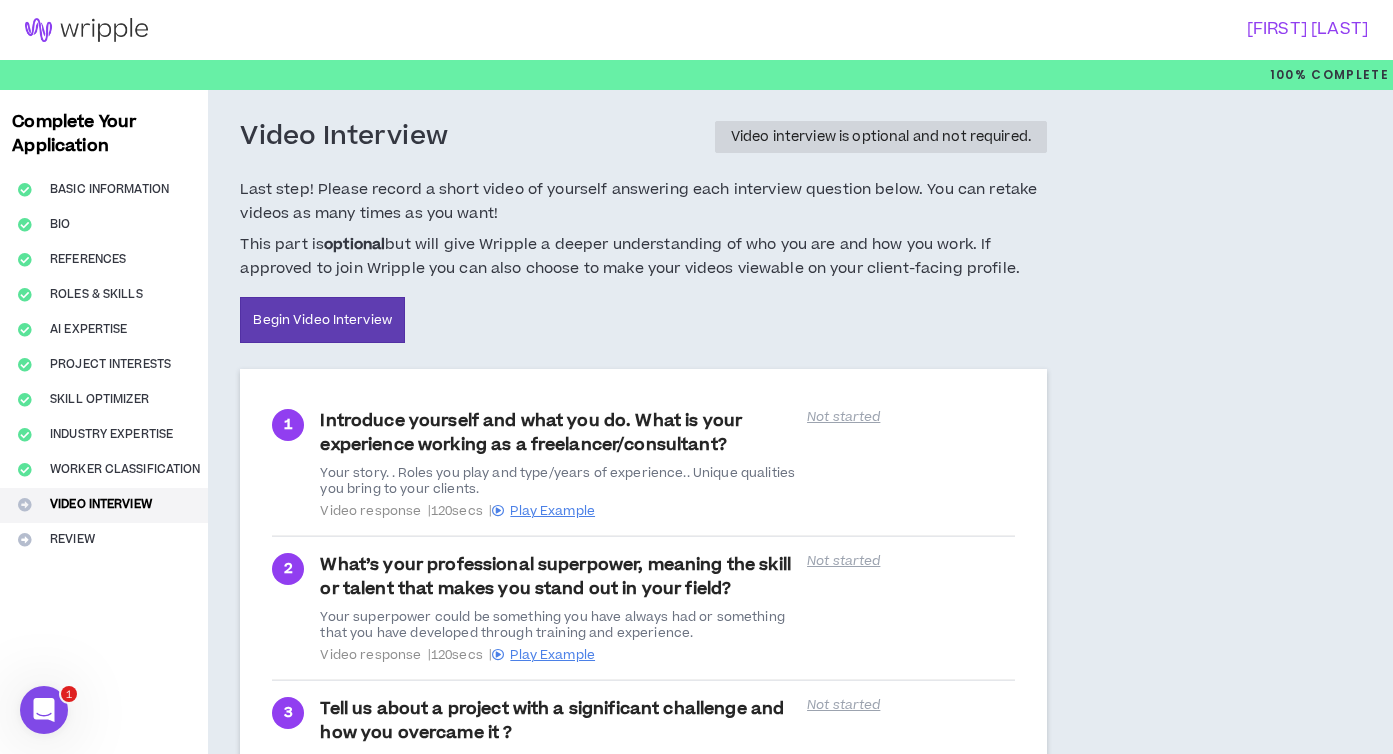 scroll, scrollTop: 222, scrollLeft: 0, axis: vertical 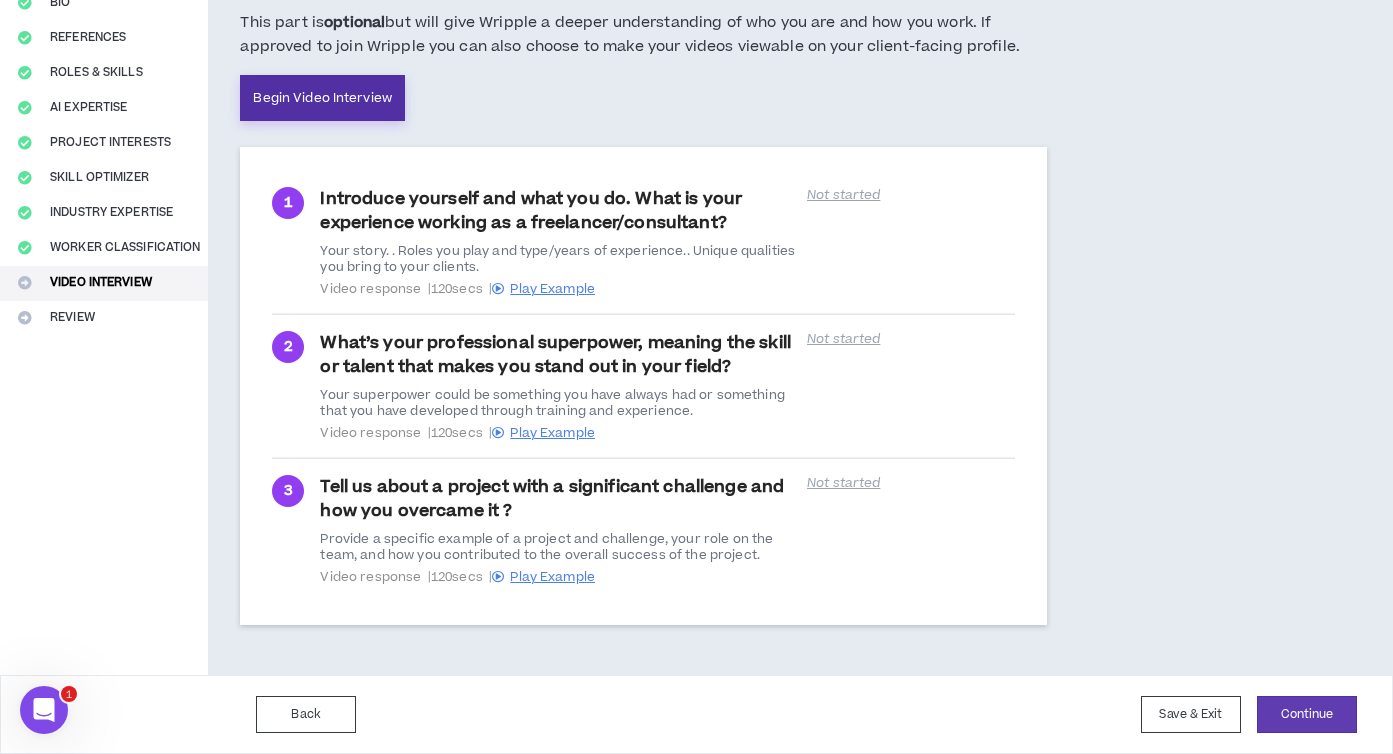 click on "Begin Video Interview" at bounding box center (322, 98) 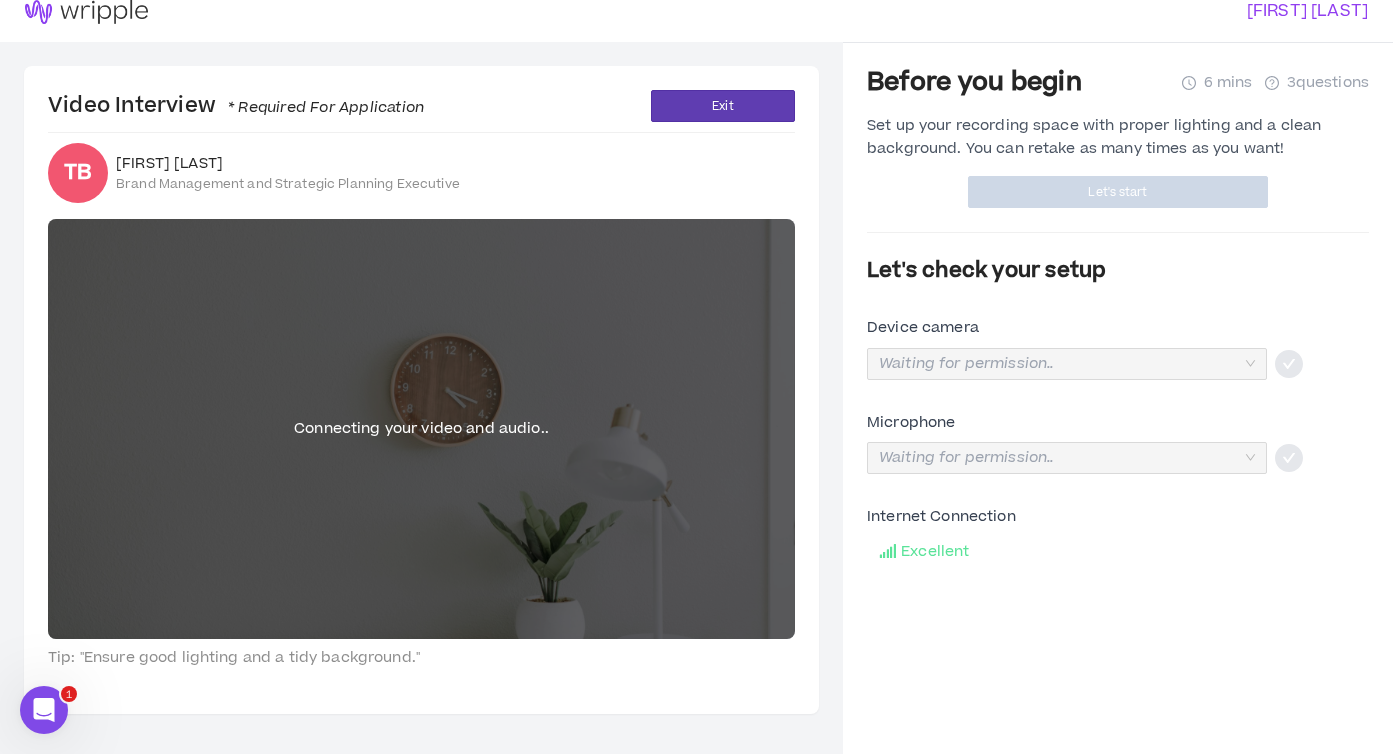 scroll, scrollTop: 0, scrollLeft: 0, axis: both 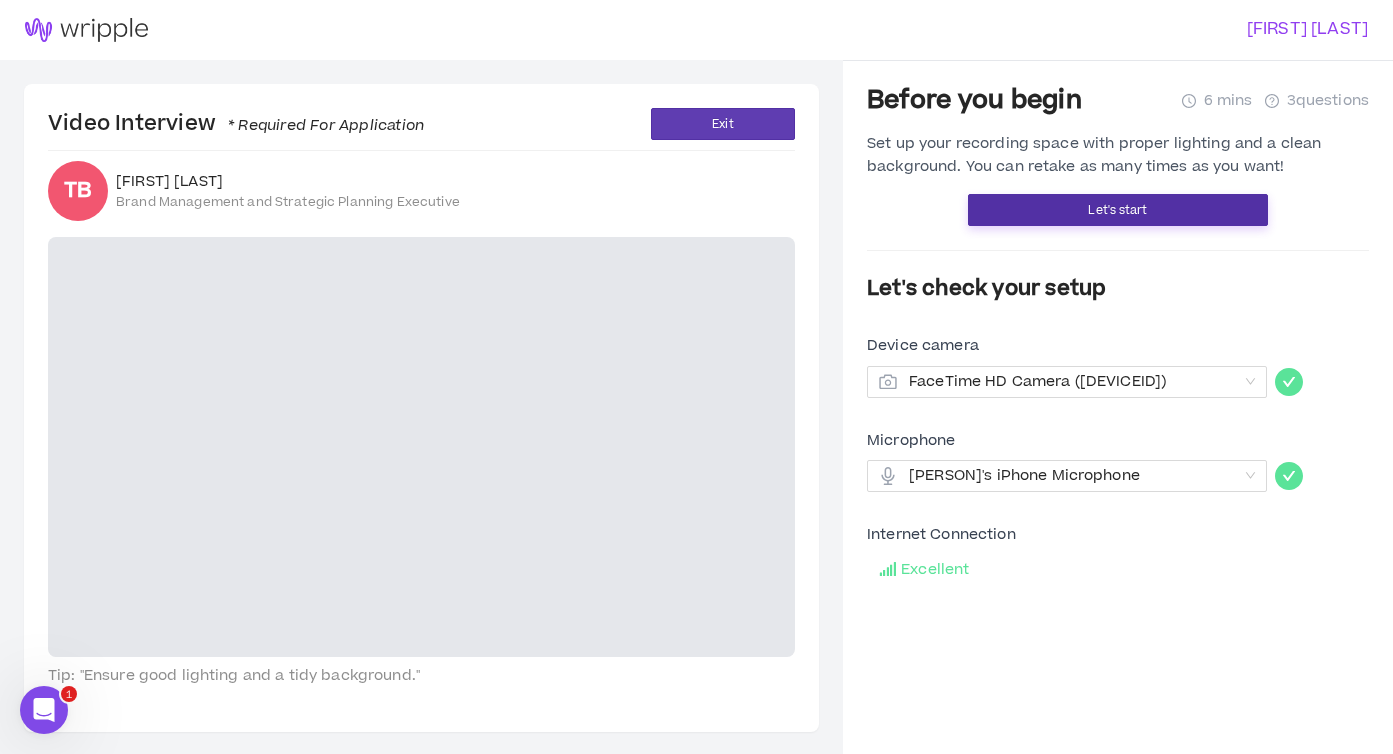 click on "Let's start" at bounding box center (1118, 210) 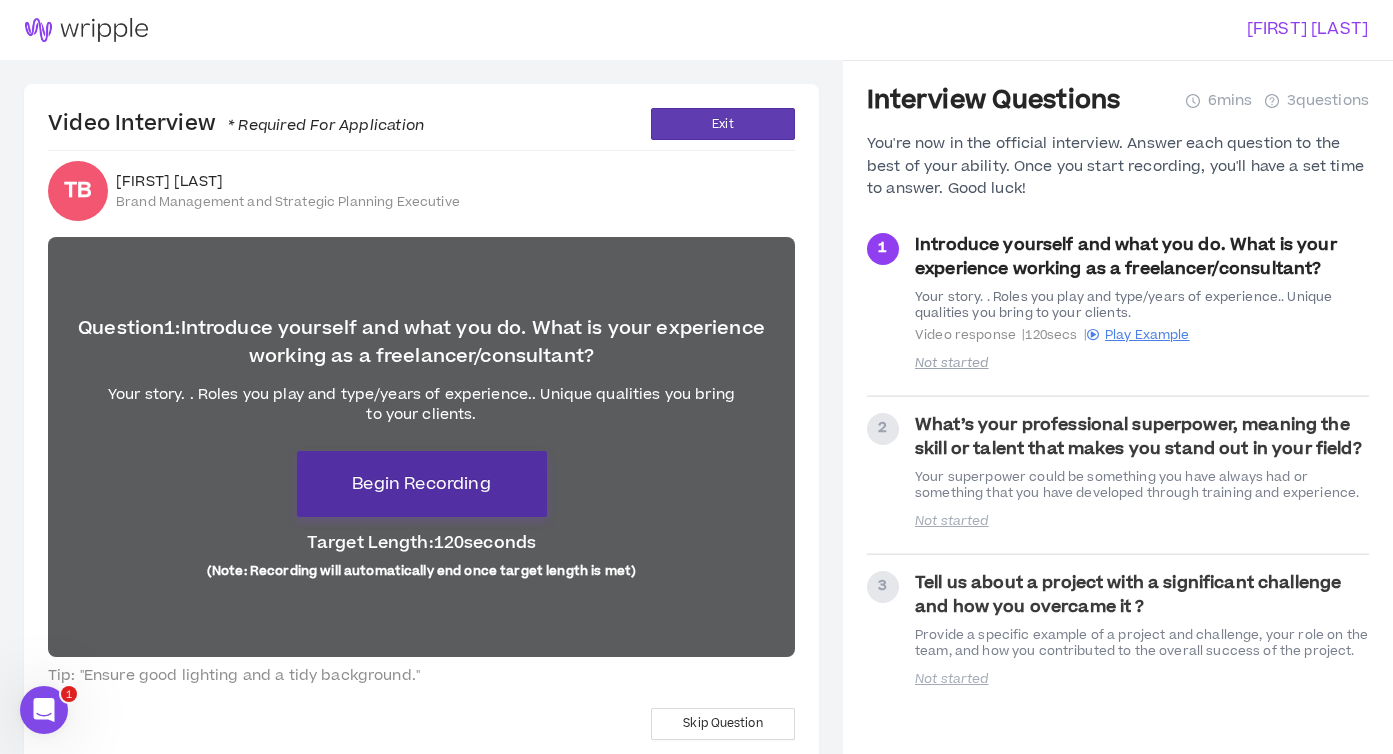 click on "Begin Recording" at bounding box center (421, 484) 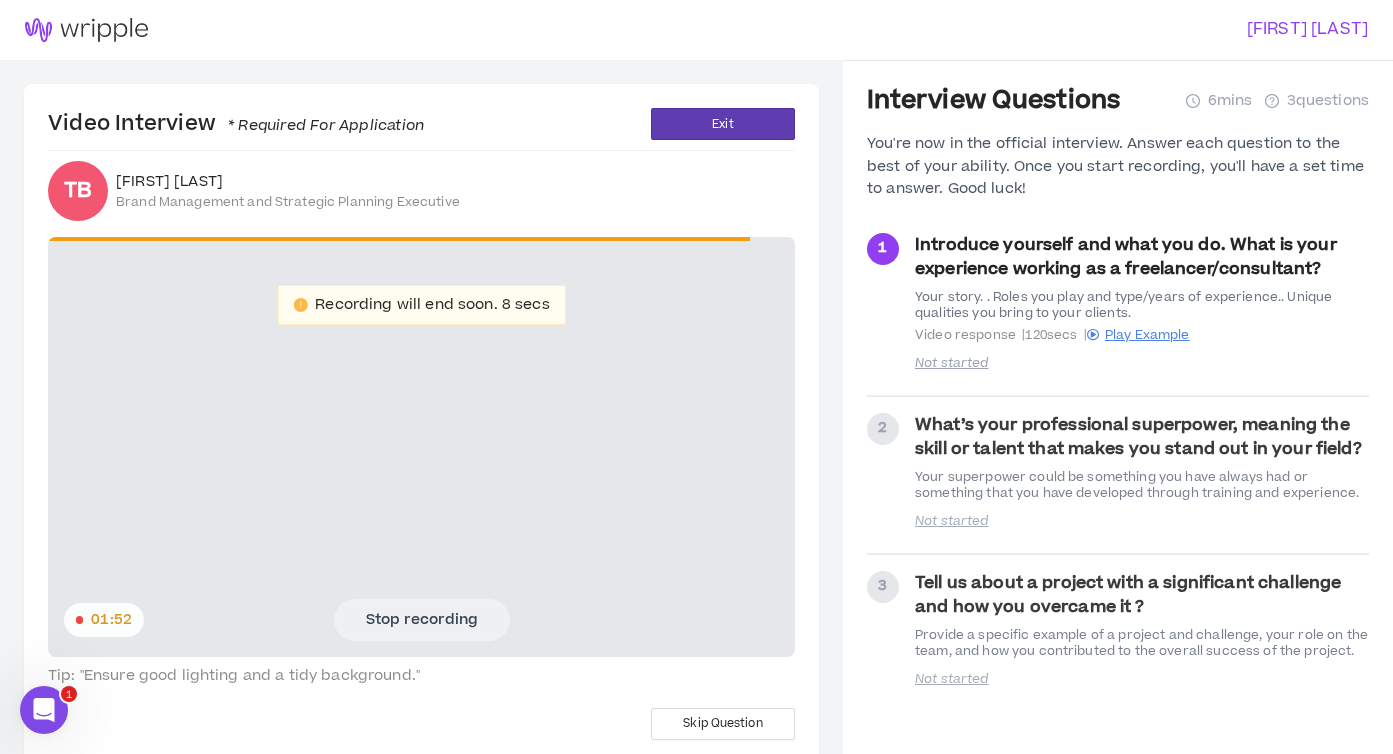 scroll, scrollTop: 60, scrollLeft: 0, axis: vertical 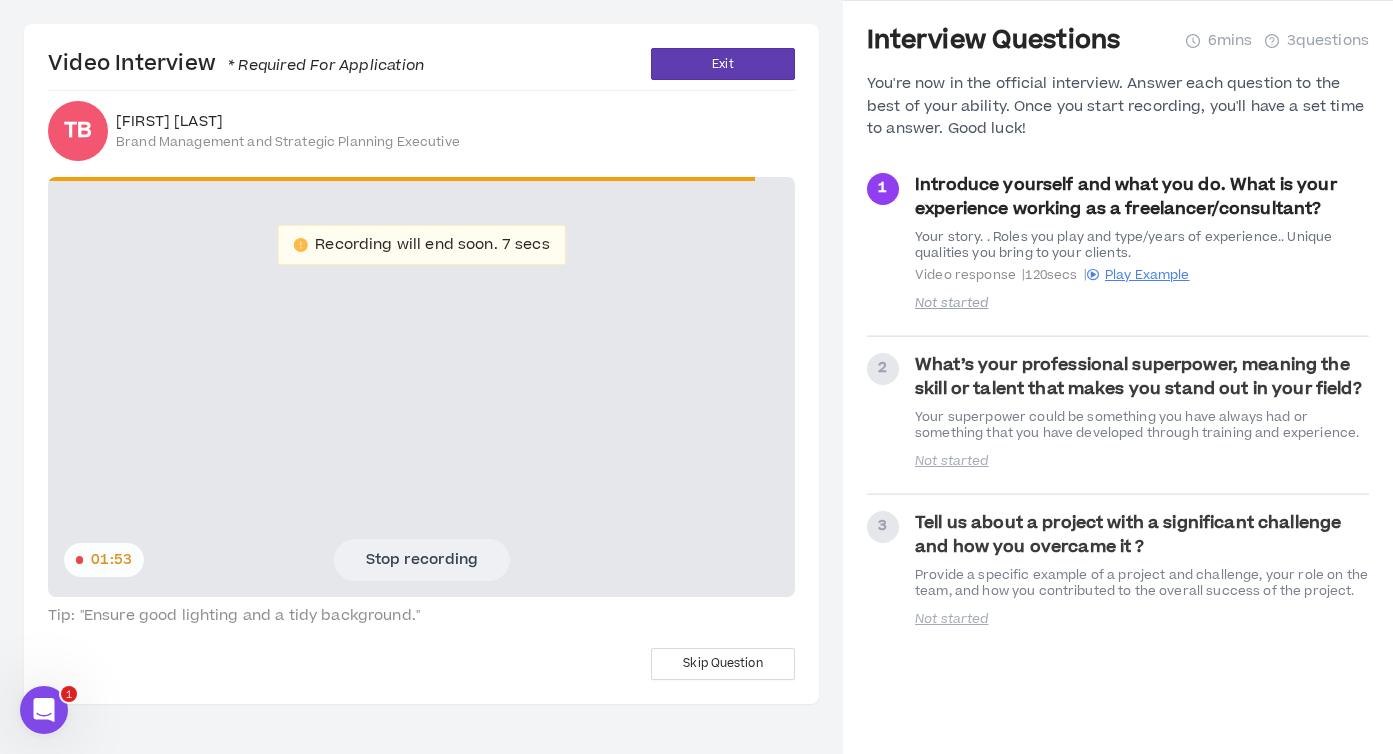 click at bounding box center (421, 387) 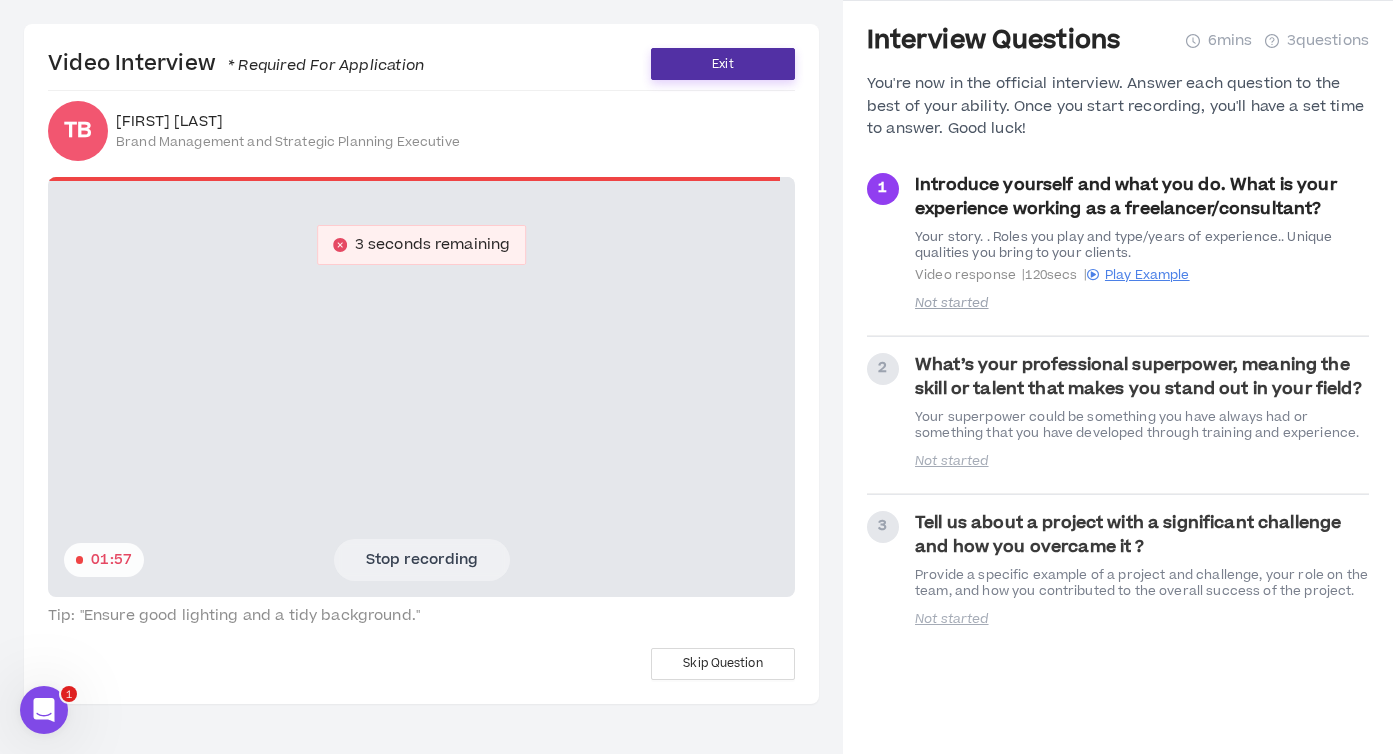 click on "Exit" at bounding box center (722, 64) 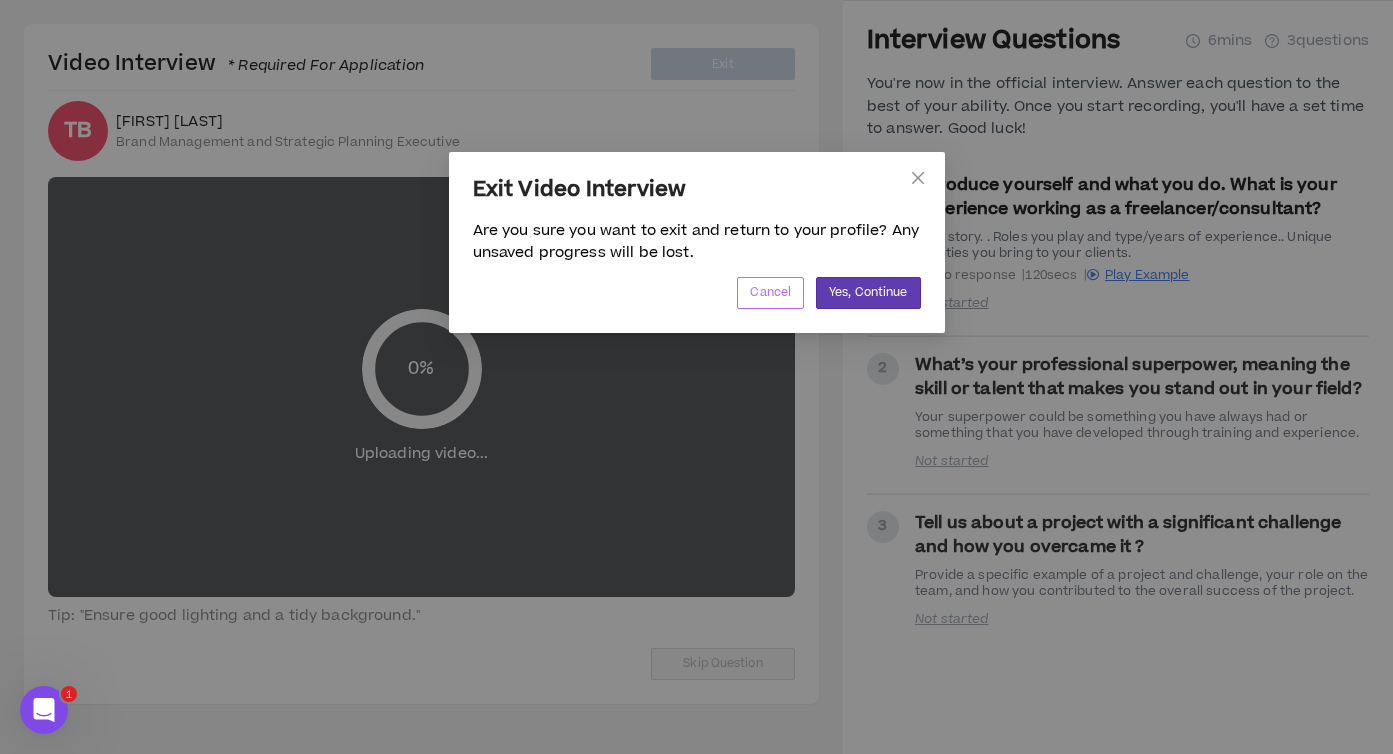 click on "Cancel" at bounding box center [770, 292] 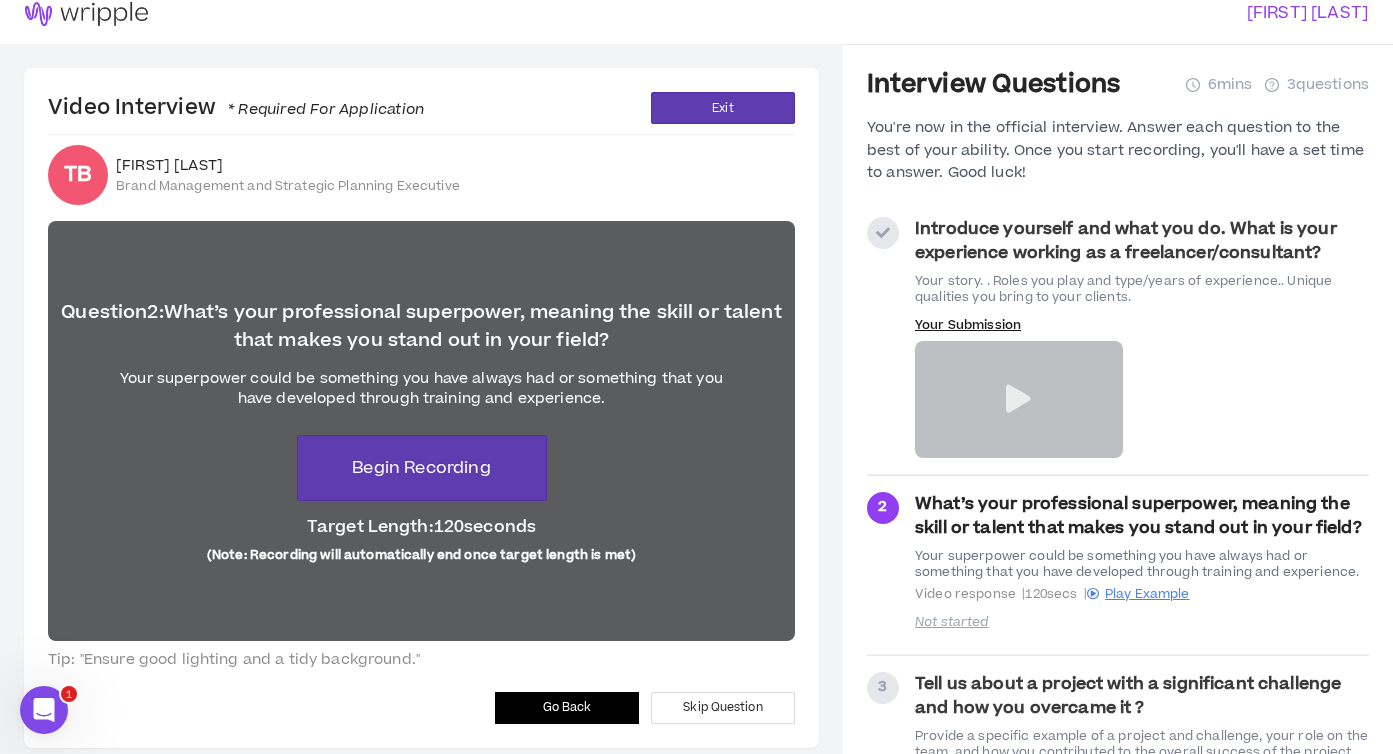 scroll, scrollTop: 0, scrollLeft: 0, axis: both 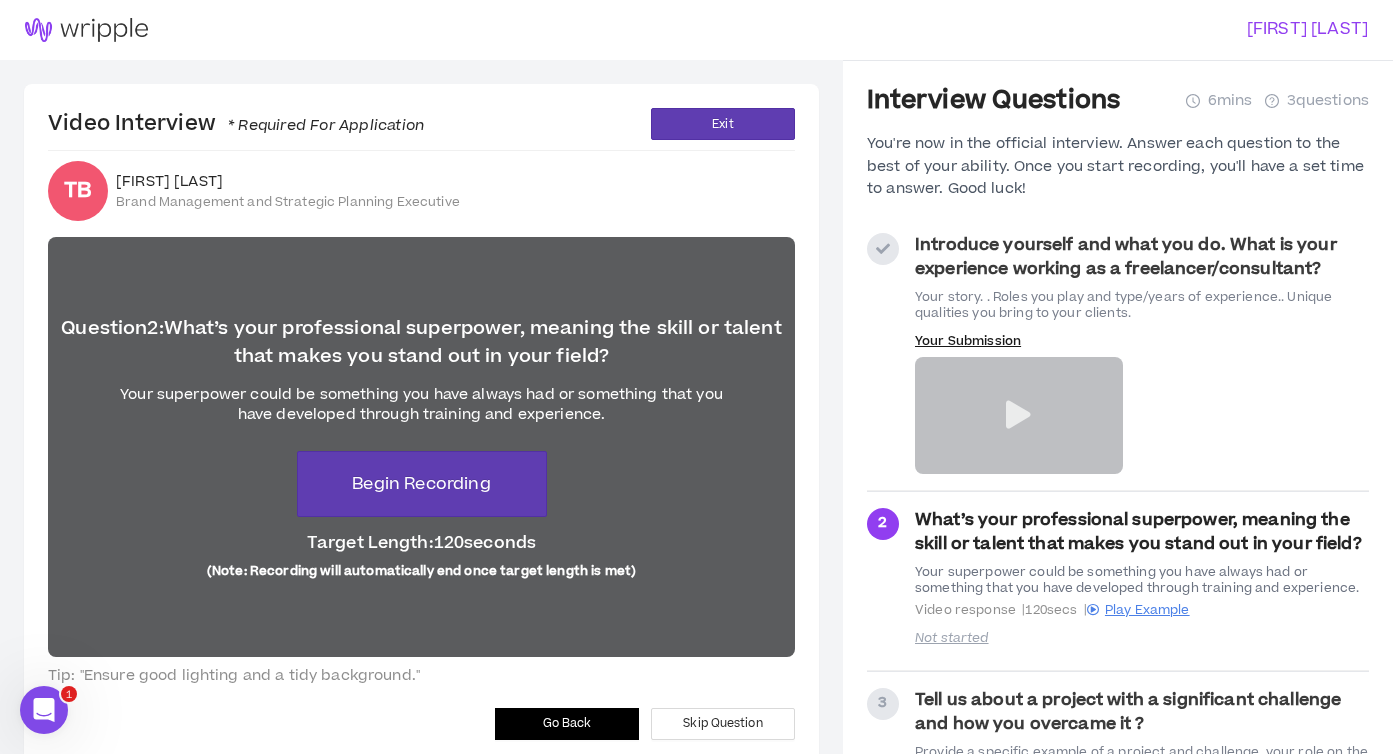 click on "Go Back" at bounding box center [567, 723] 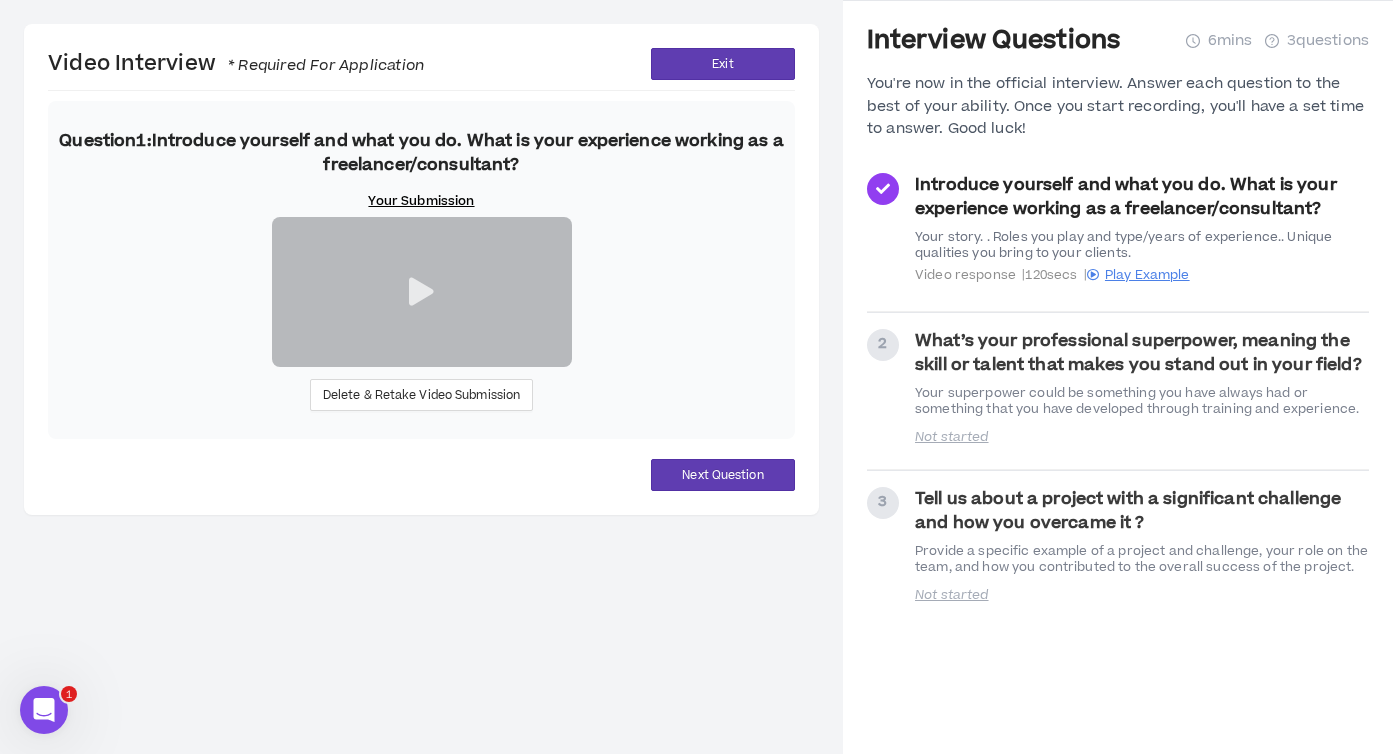 scroll, scrollTop: 163, scrollLeft: 0, axis: vertical 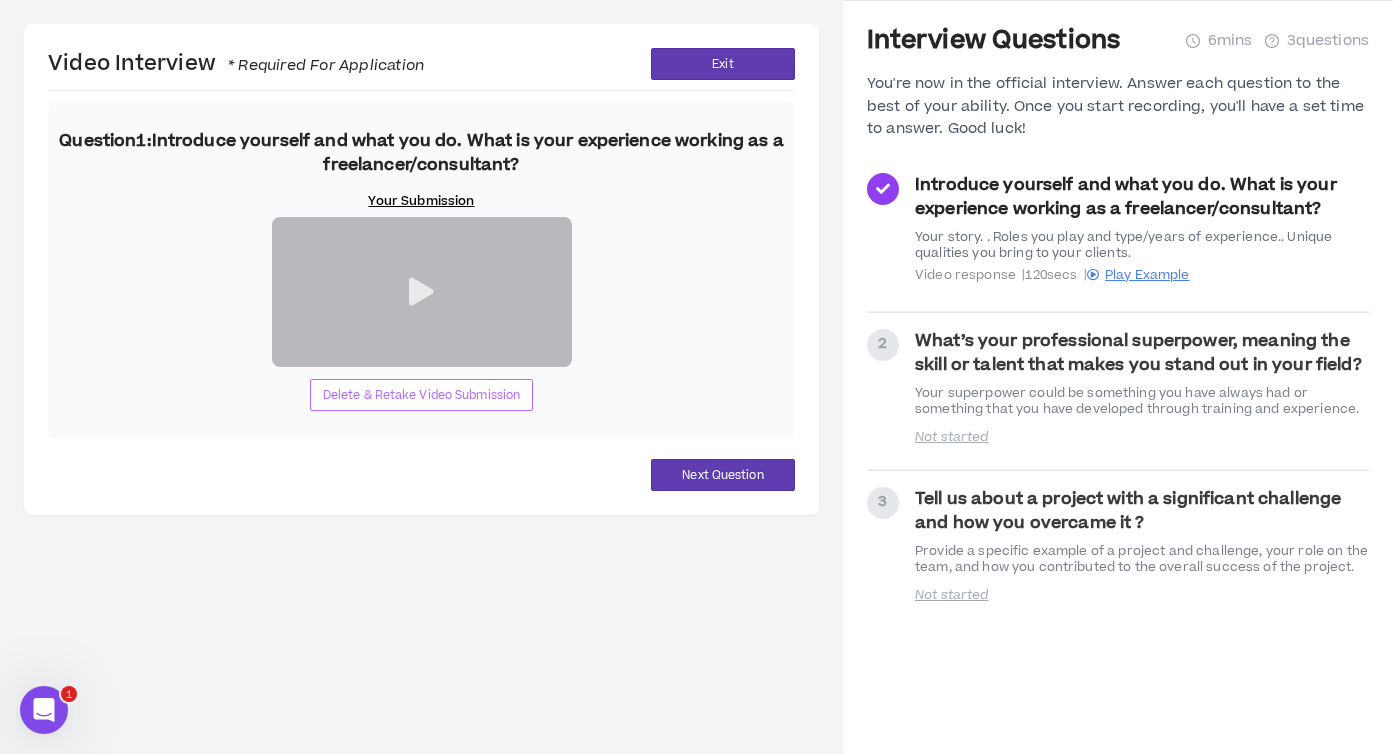 click on "Delete & Retake Video Submission" at bounding box center (422, 395) 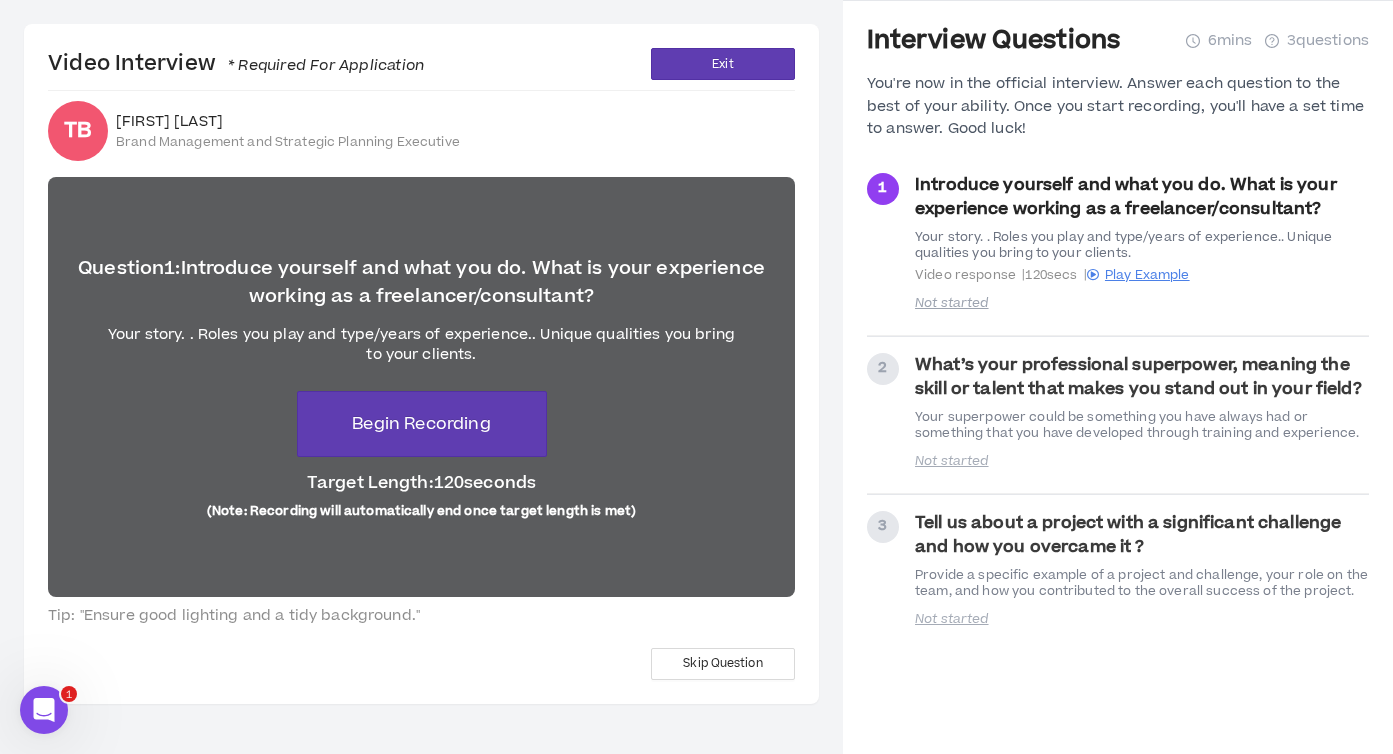 scroll, scrollTop: 21, scrollLeft: 0, axis: vertical 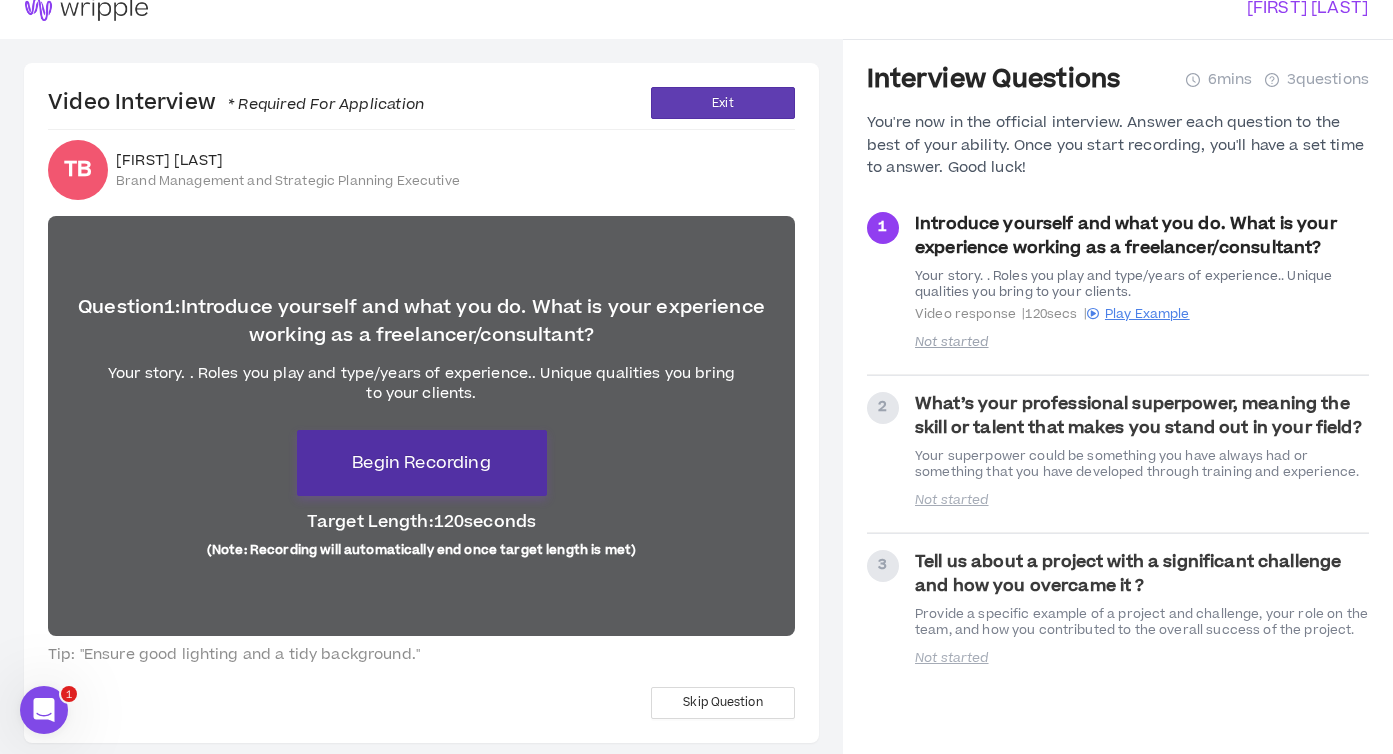 click on "Begin Recording" at bounding box center [421, 463] 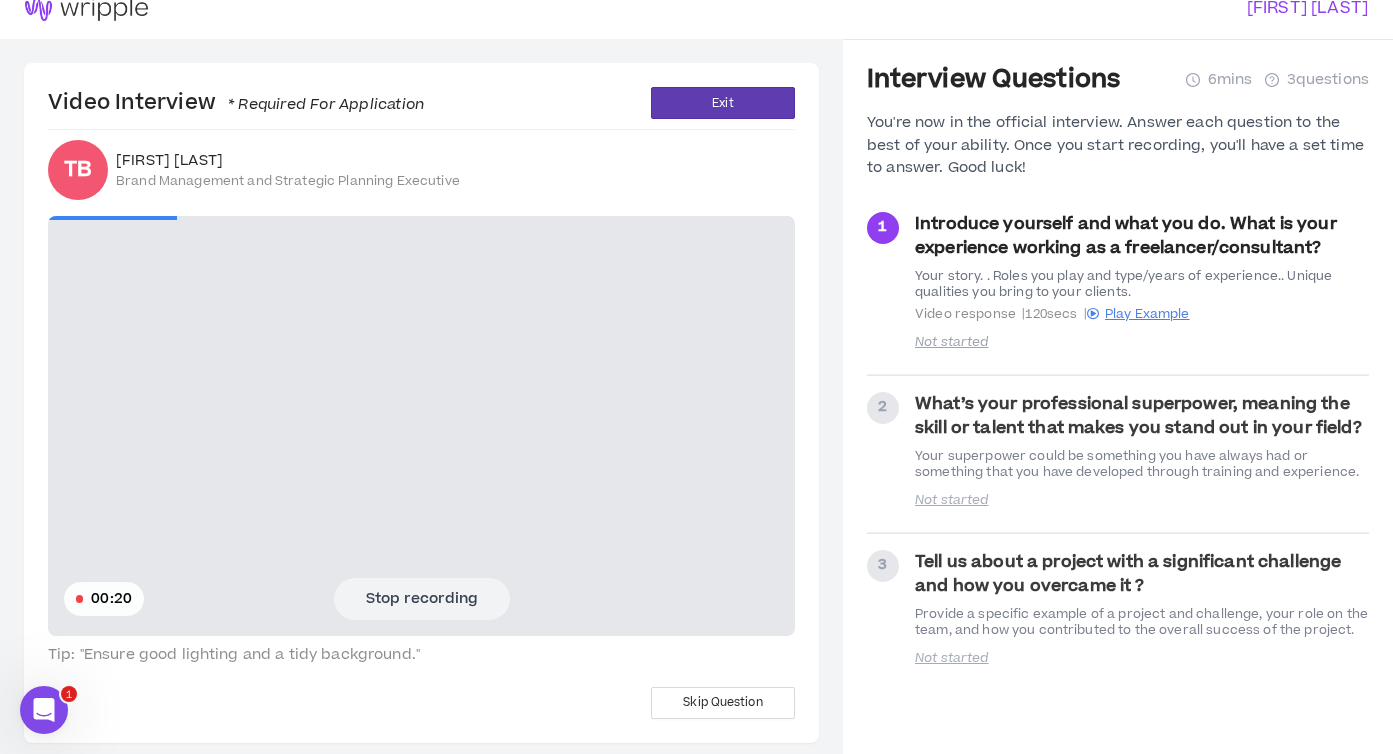 click on "Stop recording" at bounding box center [422, 599] 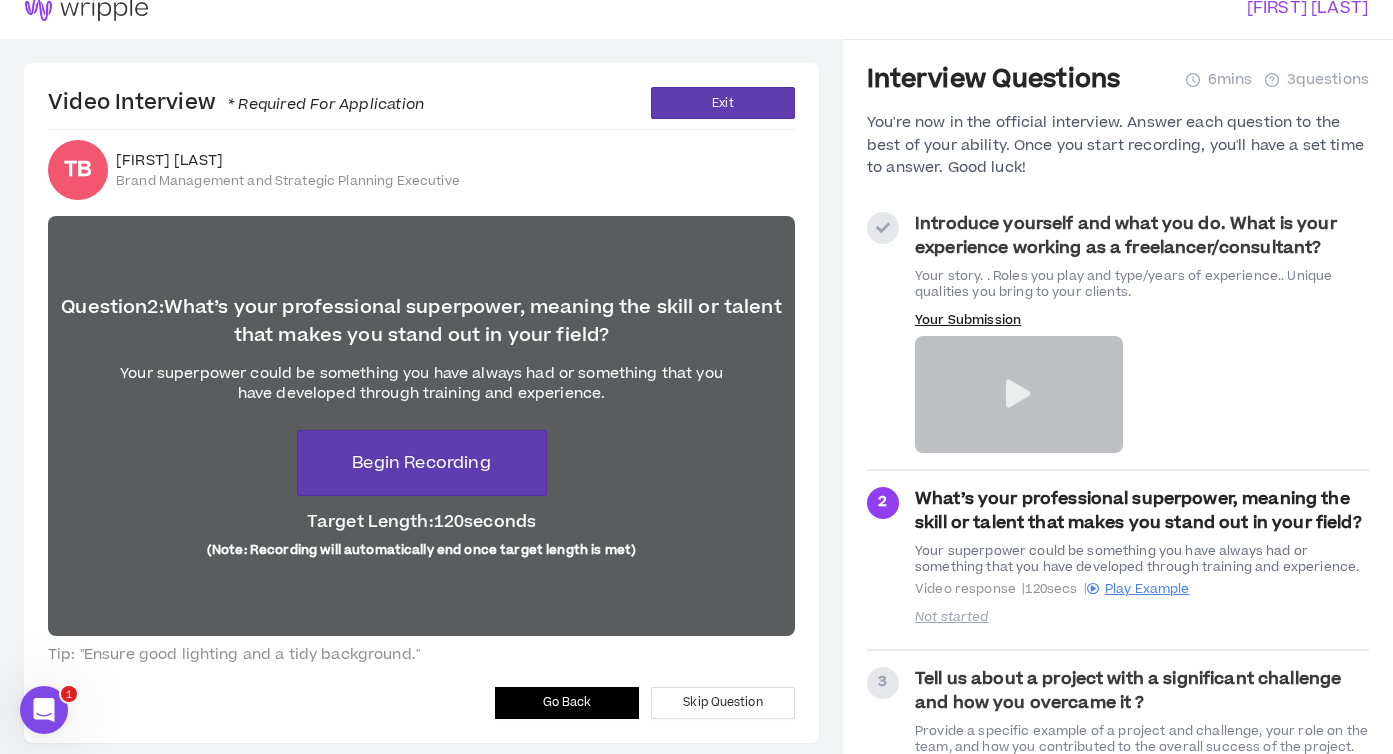 scroll, scrollTop: 0, scrollLeft: 0, axis: both 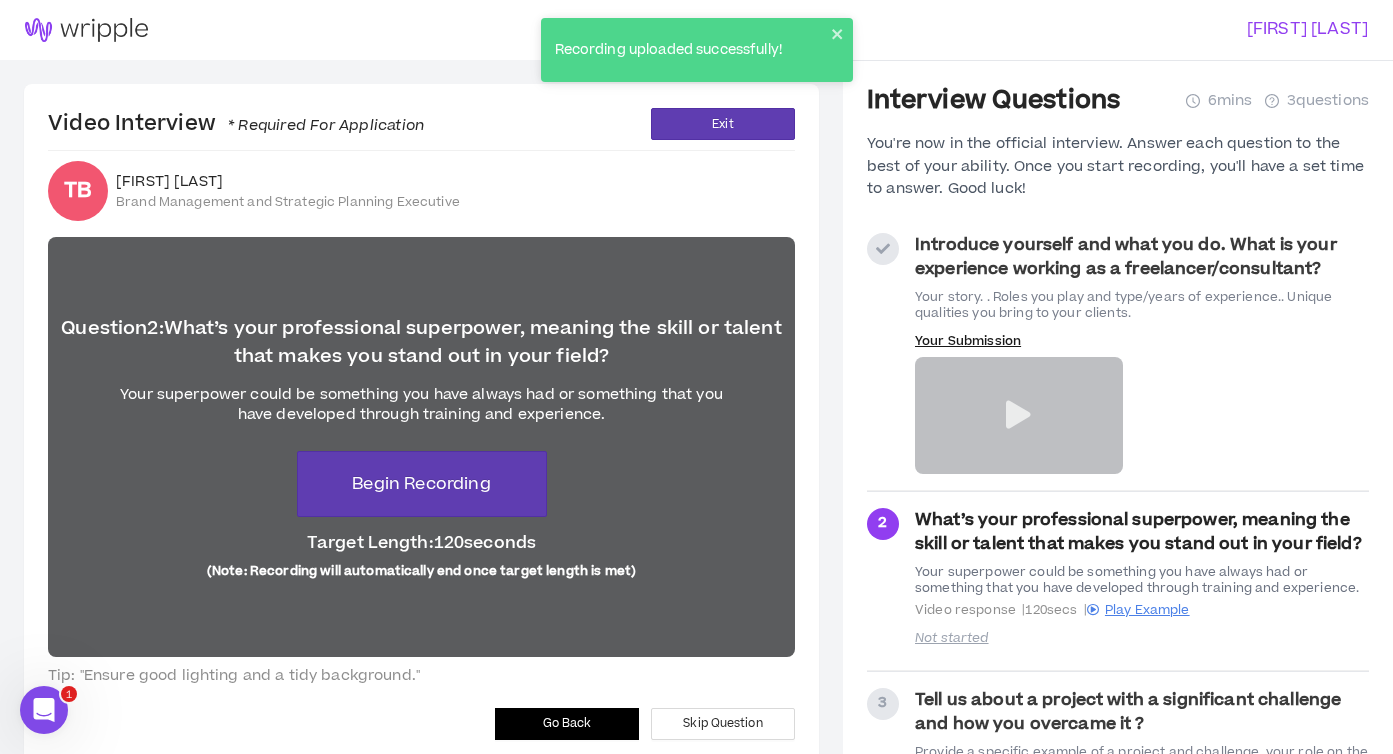 click on "Go Back" at bounding box center [567, 724] 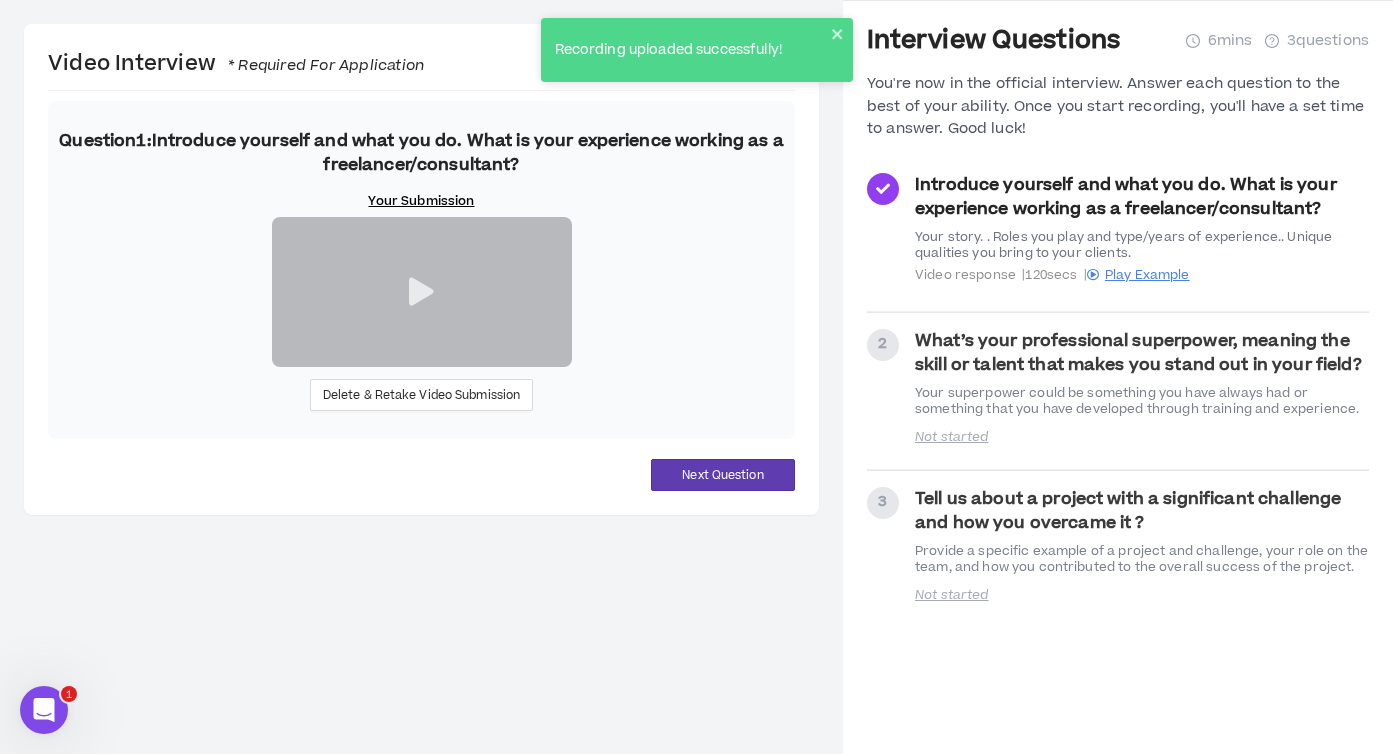 scroll, scrollTop: 175, scrollLeft: 0, axis: vertical 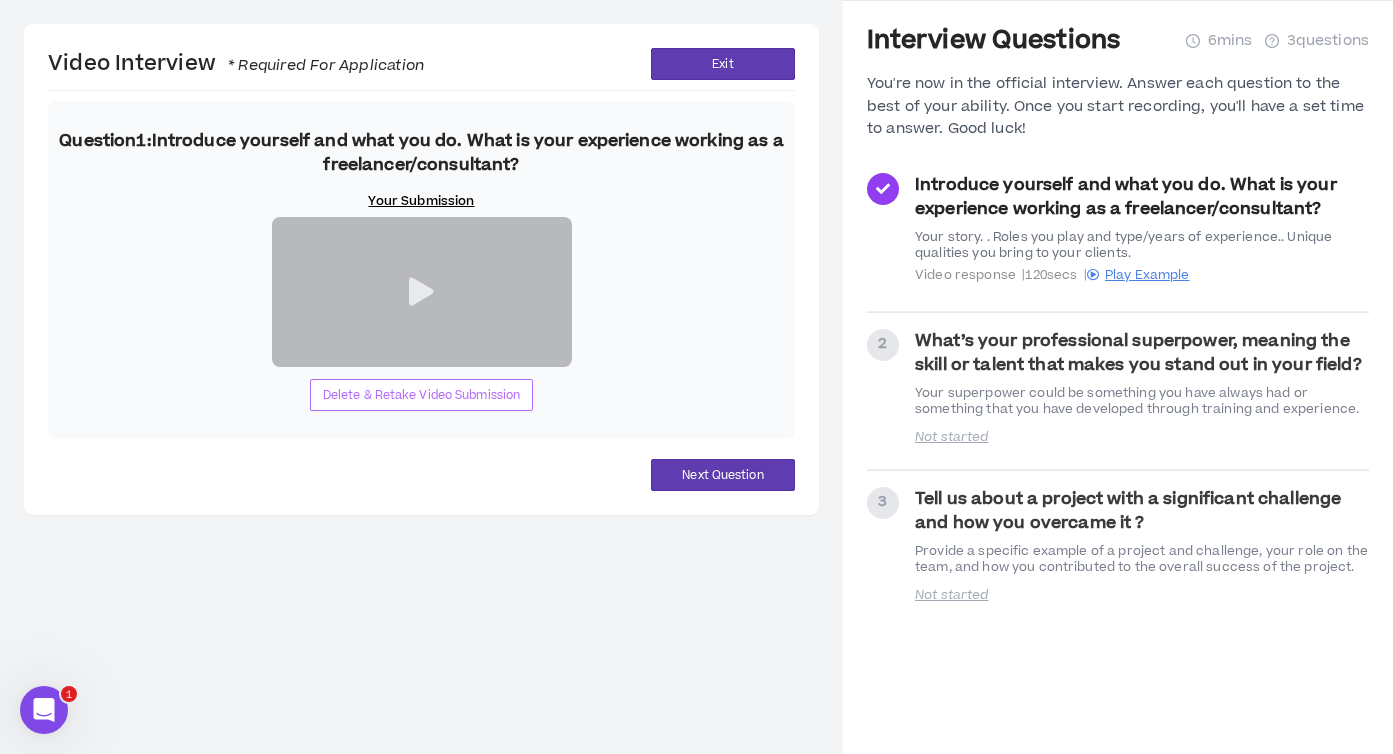 click on "Delete & Retake Video Submission" at bounding box center (422, 395) 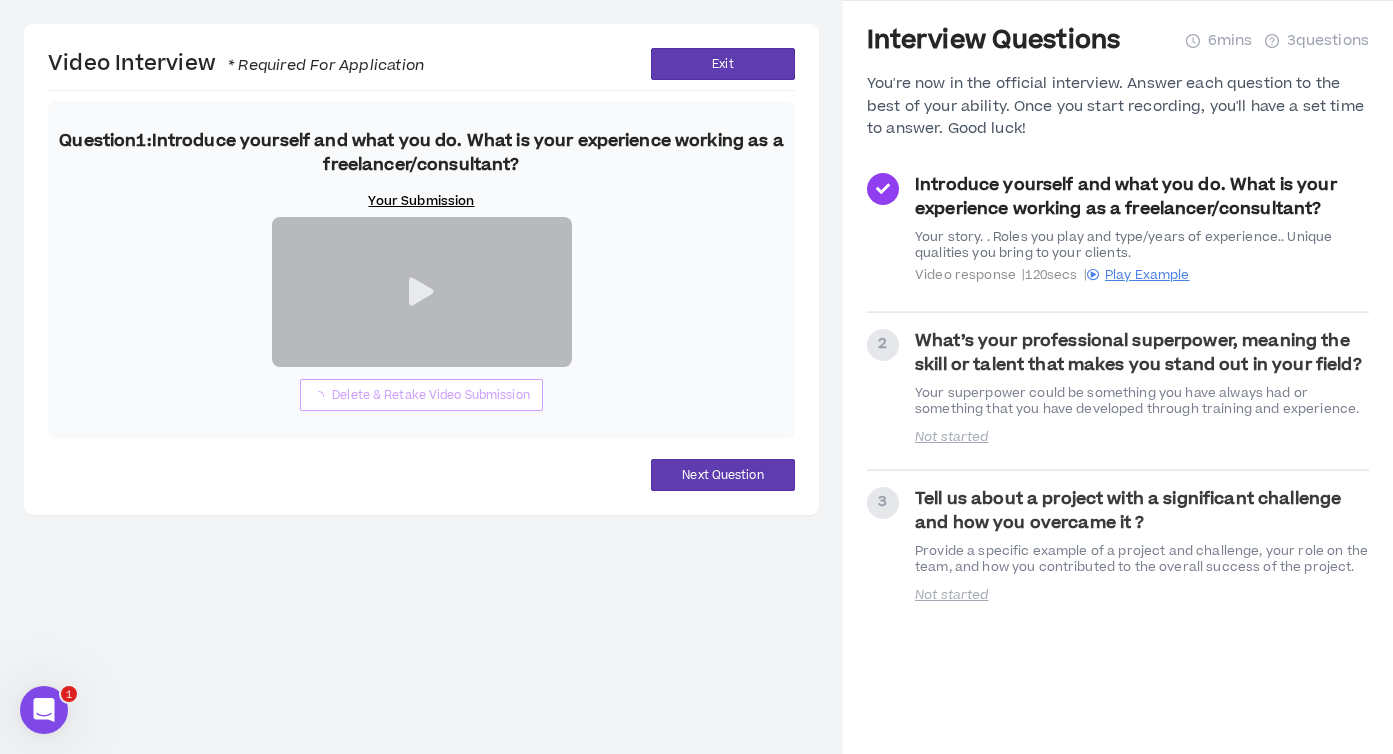 scroll, scrollTop: 33, scrollLeft: 0, axis: vertical 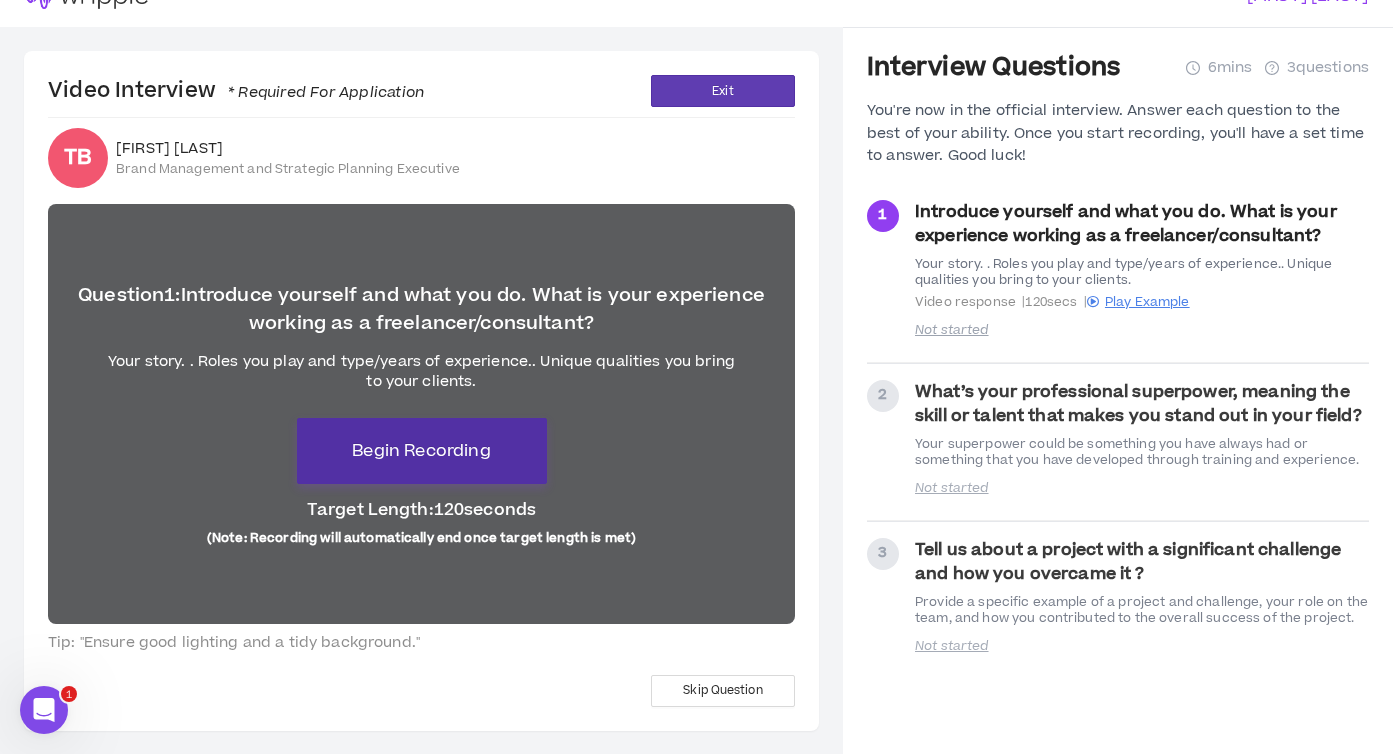 click on "Begin Recording" at bounding box center [421, 451] 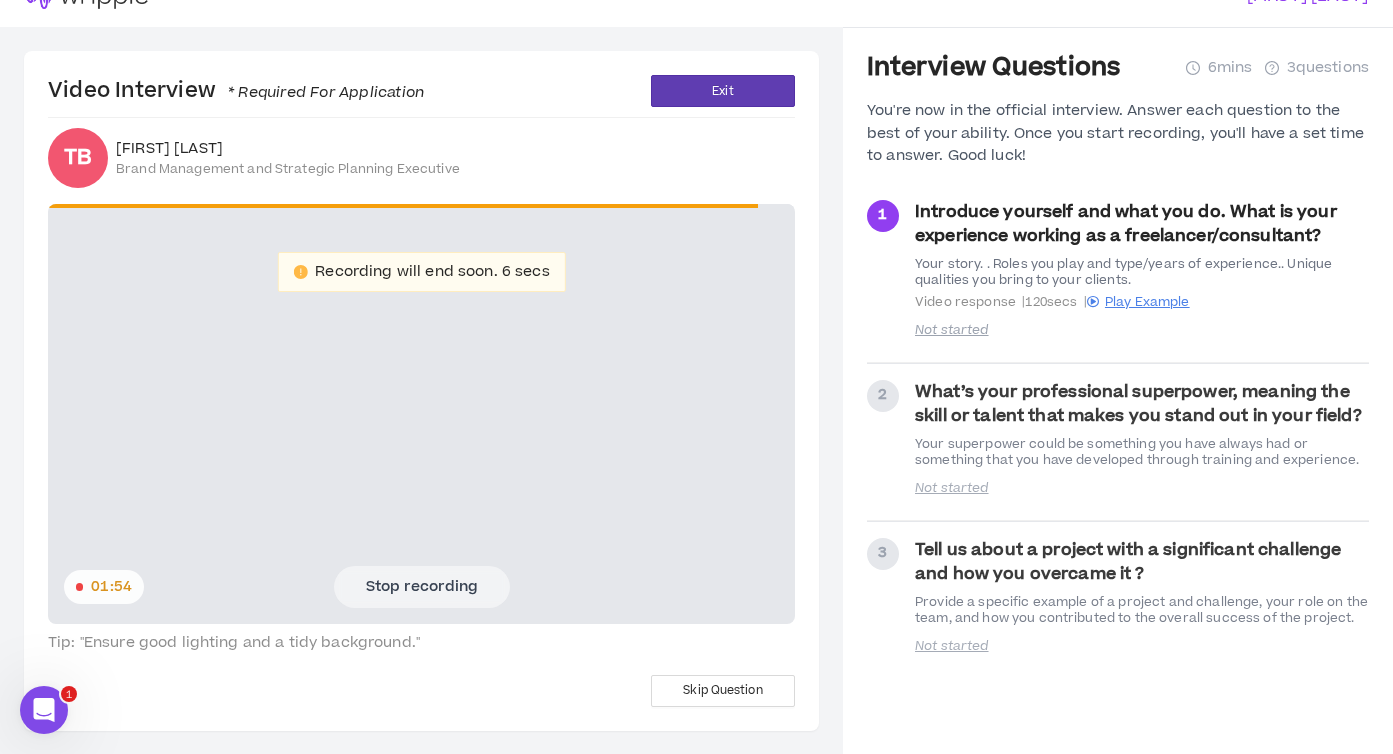 click on "Stop recording" at bounding box center (422, 587) 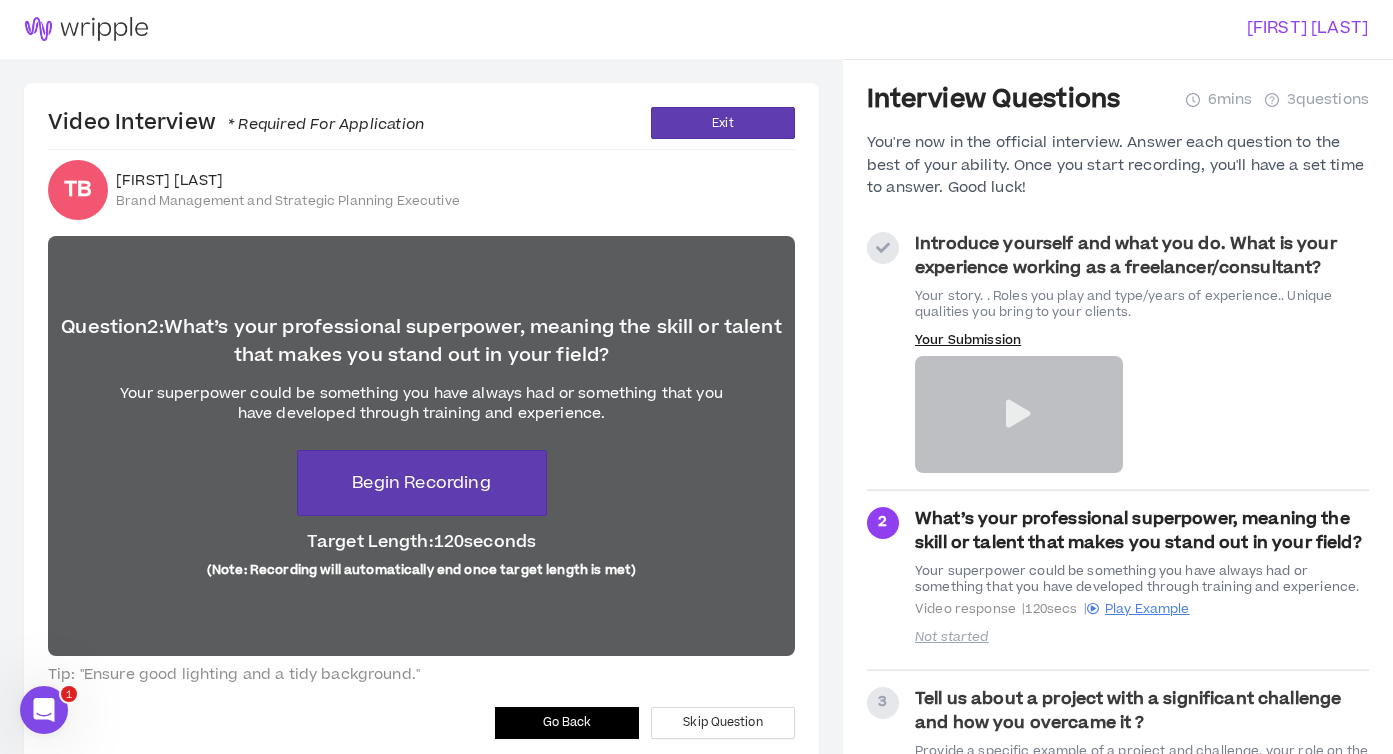 scroll, scrollTop: 0, scrollLeft: 0, axis: both 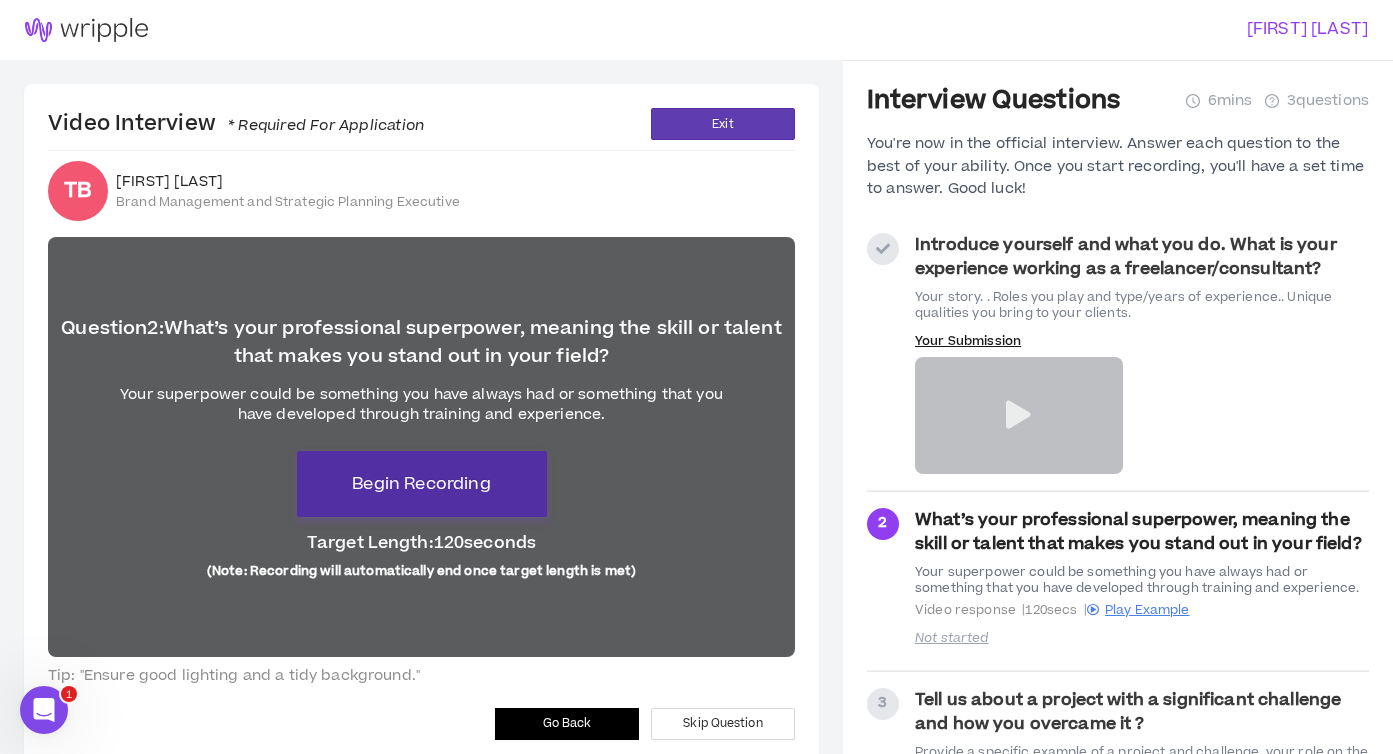 click on "Begin Recording" at bounding box center [421, 484] 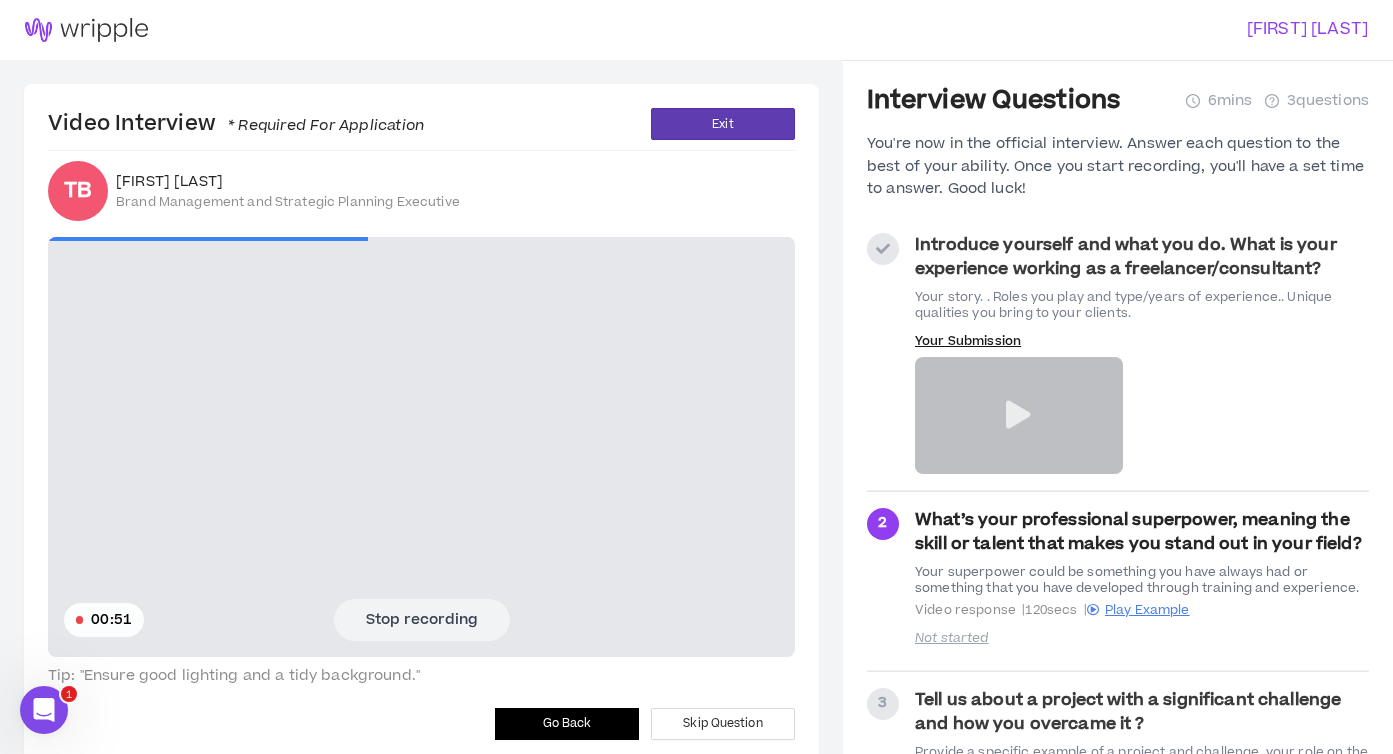 click on "Stop recording" at bounding box center (422, 620) 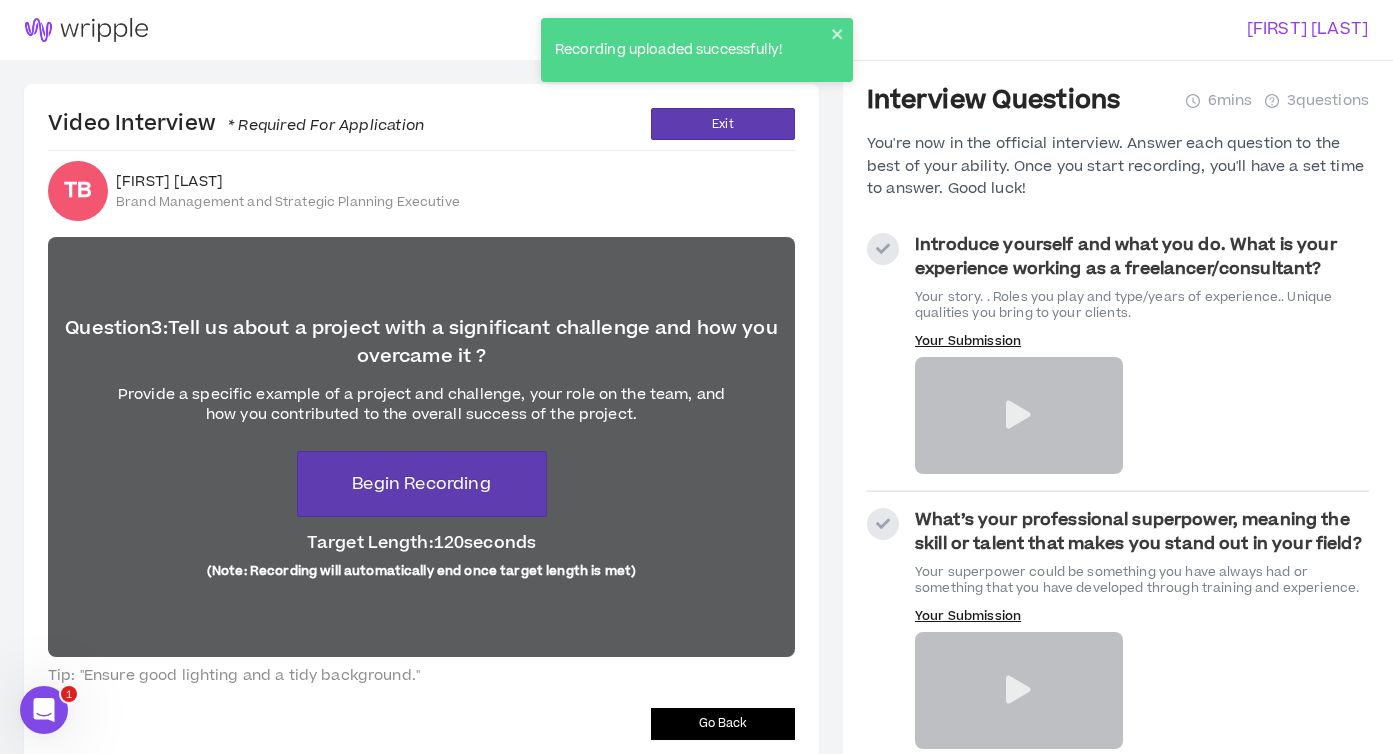 click on "Go Back" at bounding box center (723, 724) 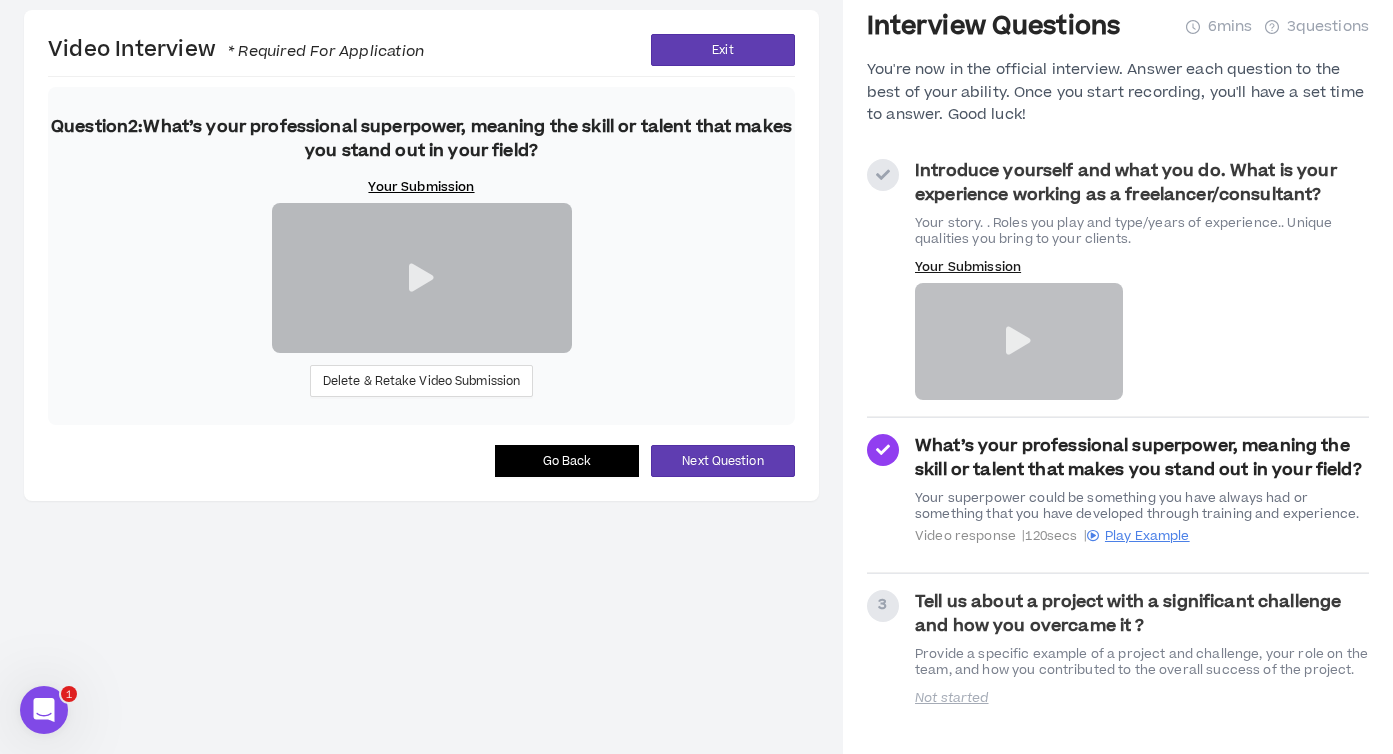 scroll, scrollTop: 175, scrollLeft: 0, axis: vertical 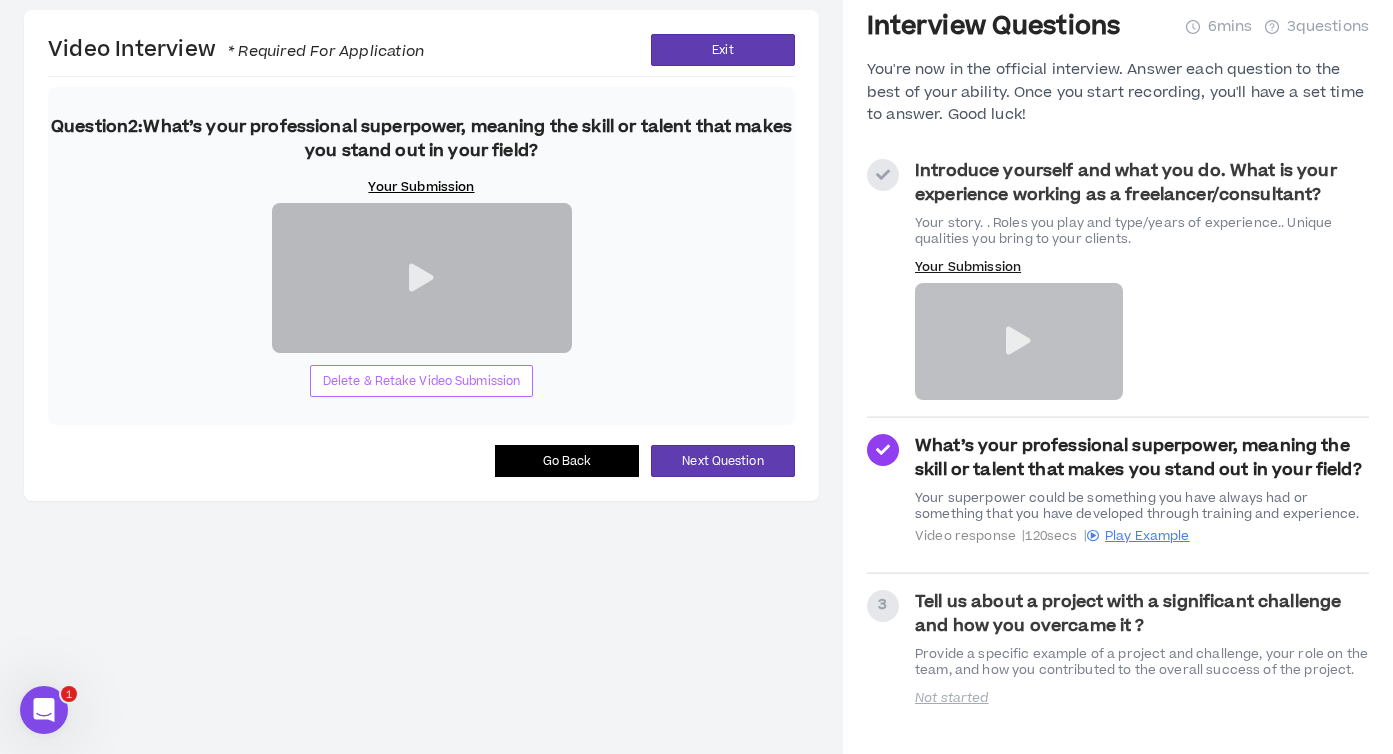 click on "Delete & Retake Video Submission" at bounding box center (422, 381) 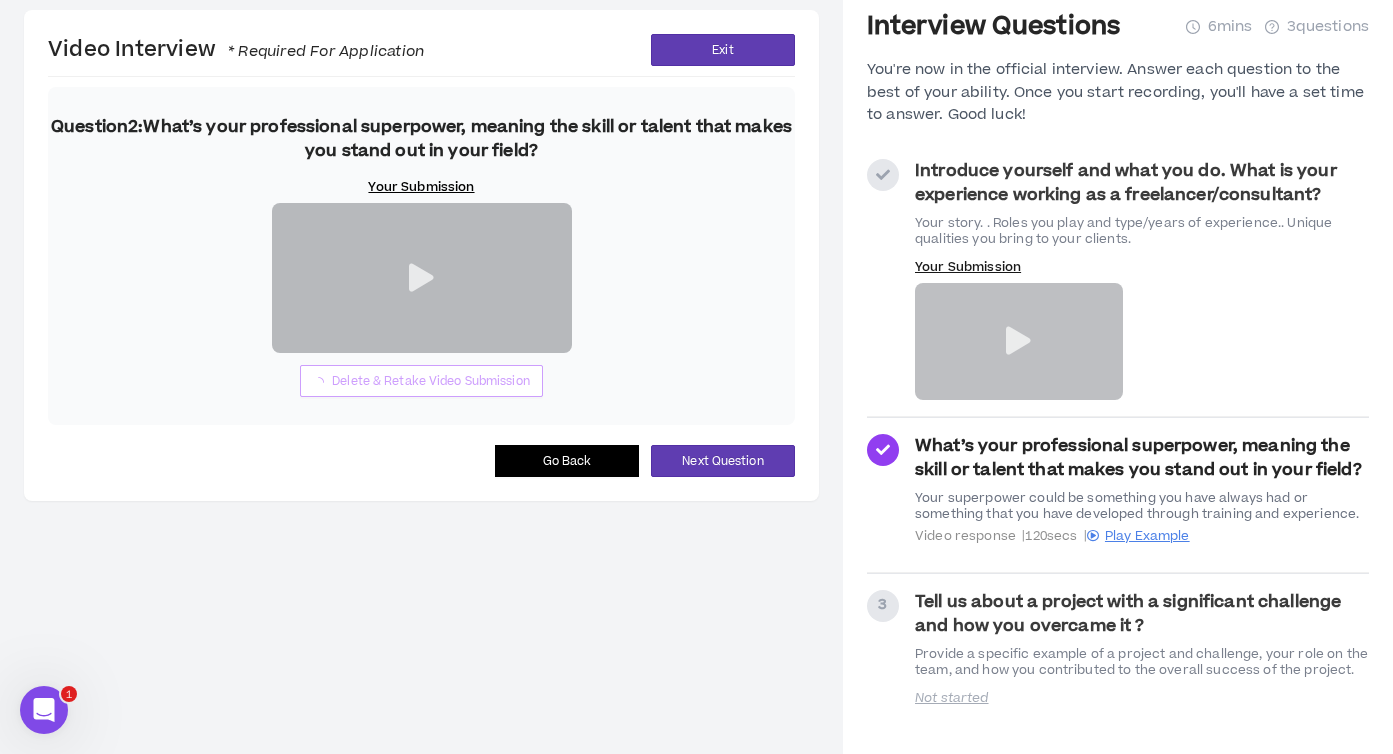 scroll, scrollTop: 33, scrollLeft: 0, axis: vertical 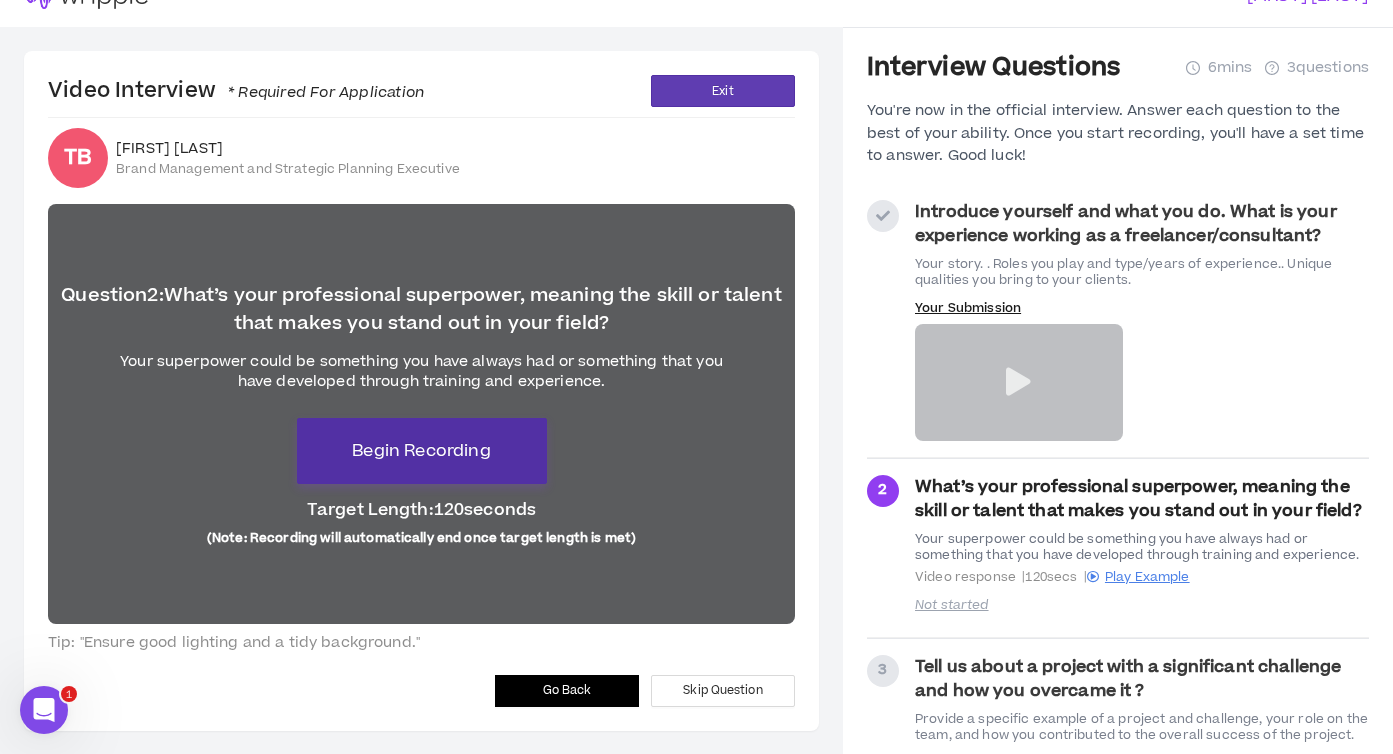 click on "Begin Recording" at bounding box center (421, 451) 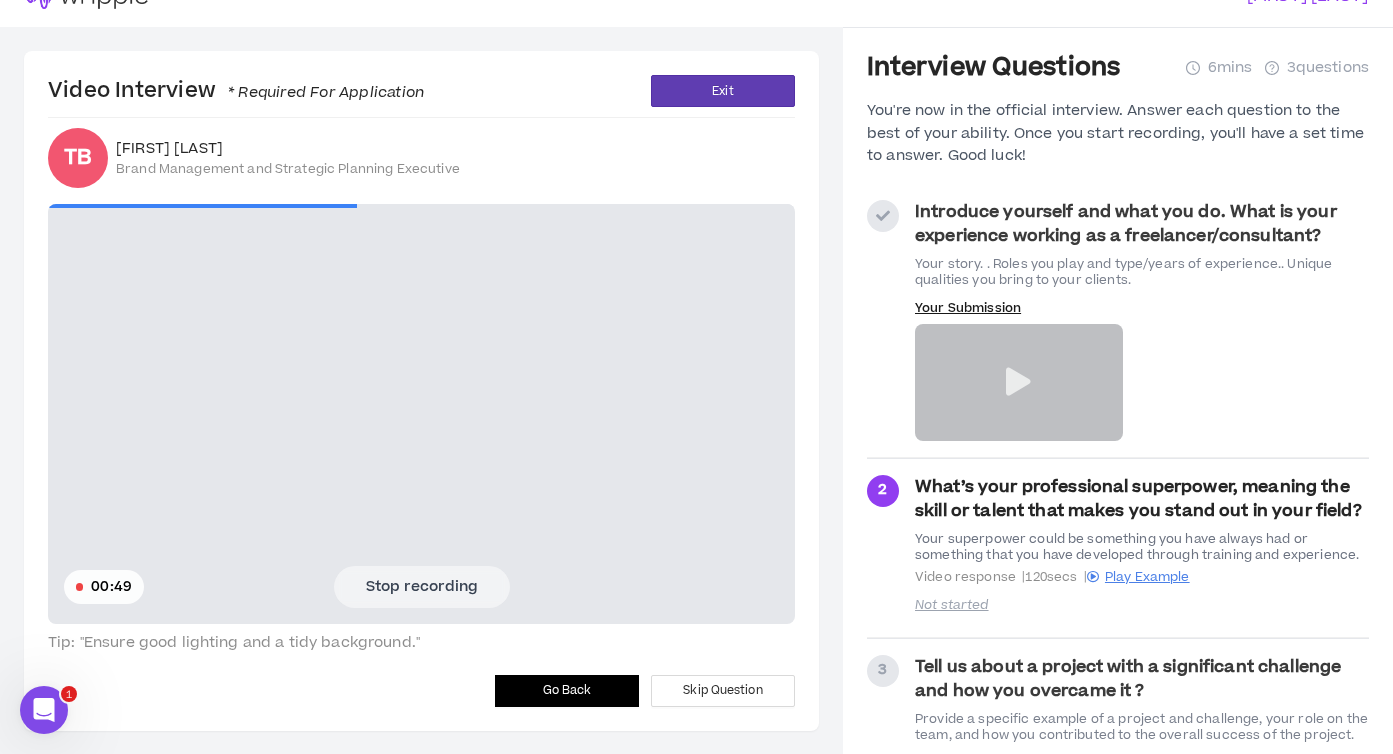 click on "Stop recording" at bounding box center [422, 587] 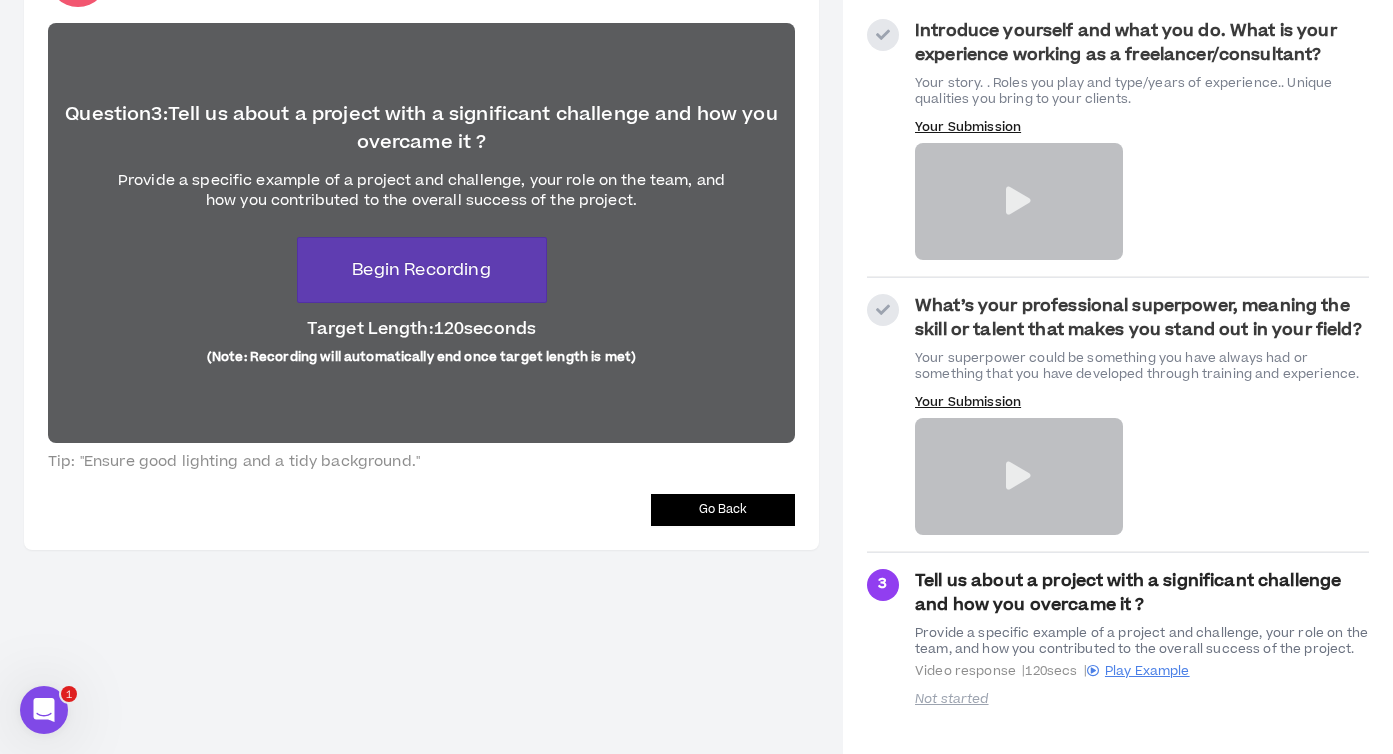 scroll, scrollTop: 20, scrollLeft: 0, axis: vertical 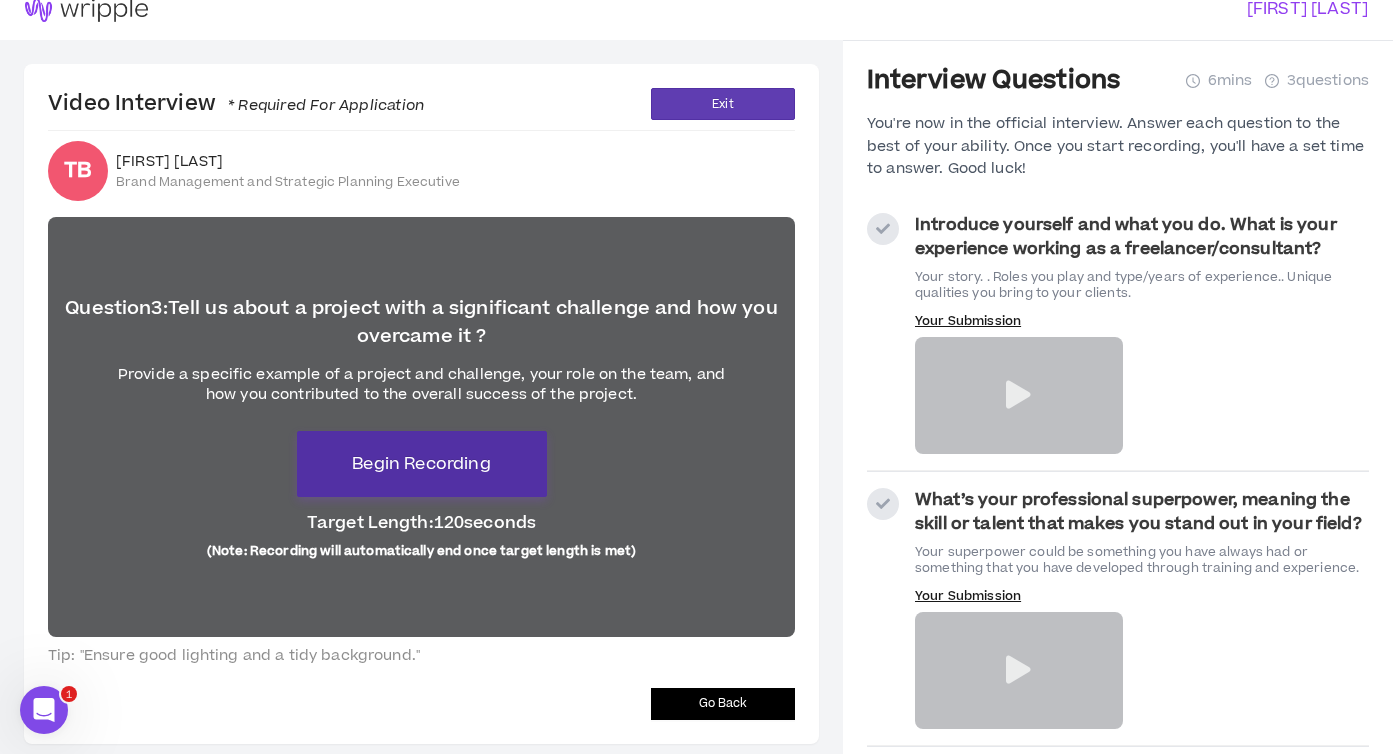 click on "Begin Recording" at bounding box center [421, 464] 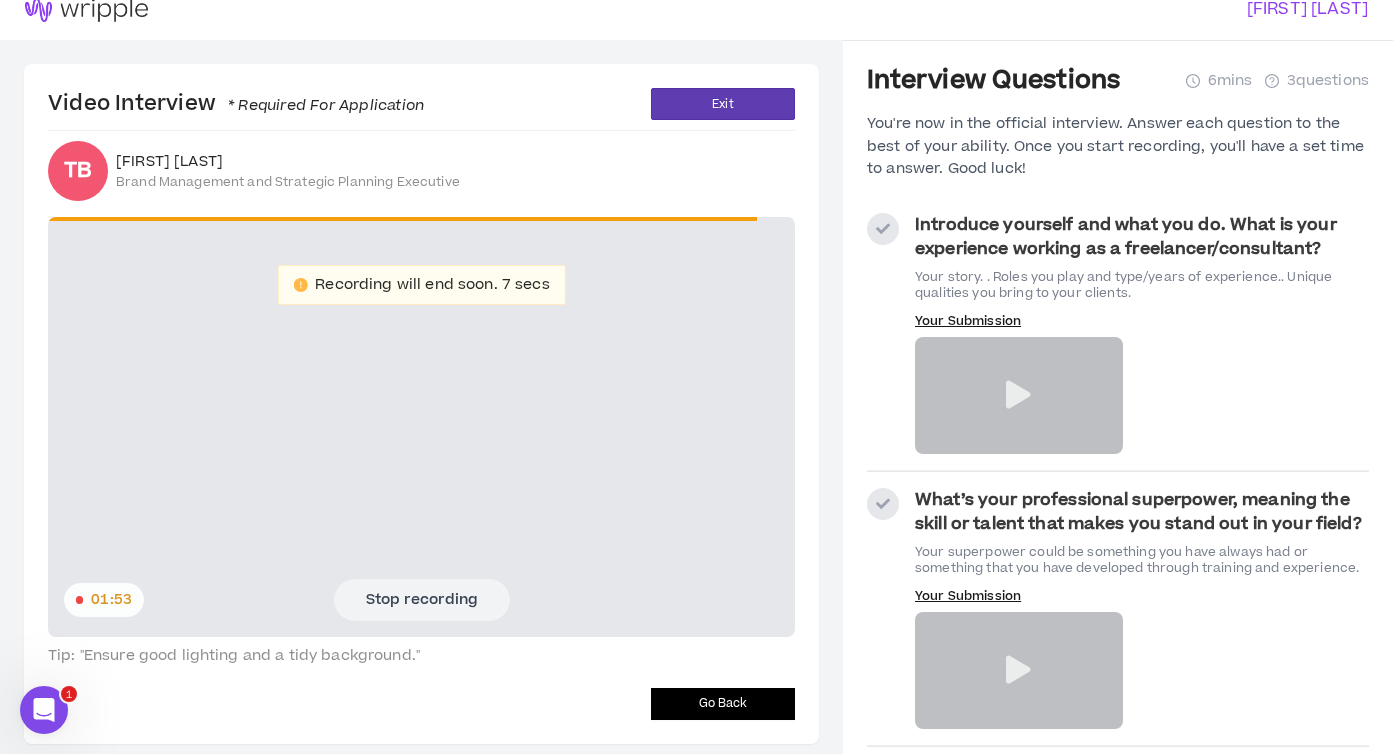 click on "Stop recording" at bounding box center (422, 600) 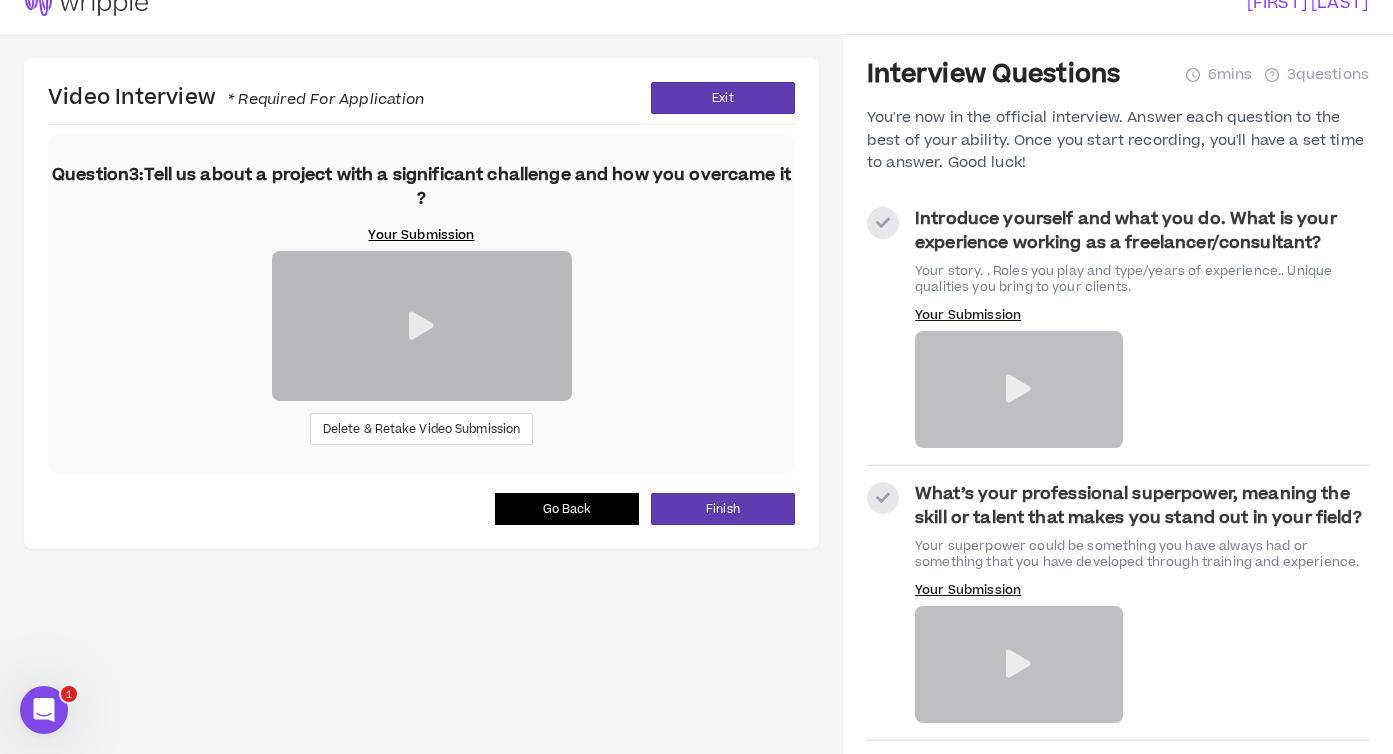 scroll, scrollTop: 190, scrollLeft: 0, axis: vertical 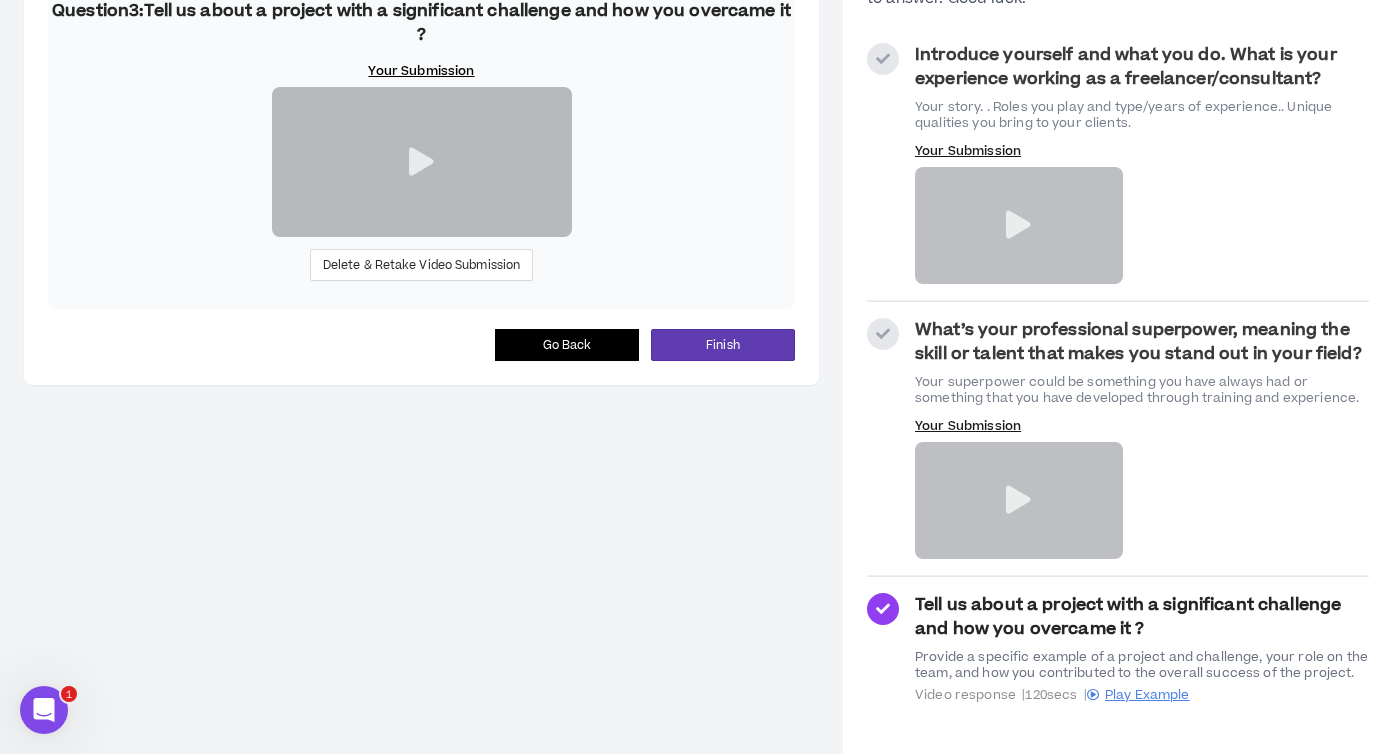 click at bounding box center (1018, 225) 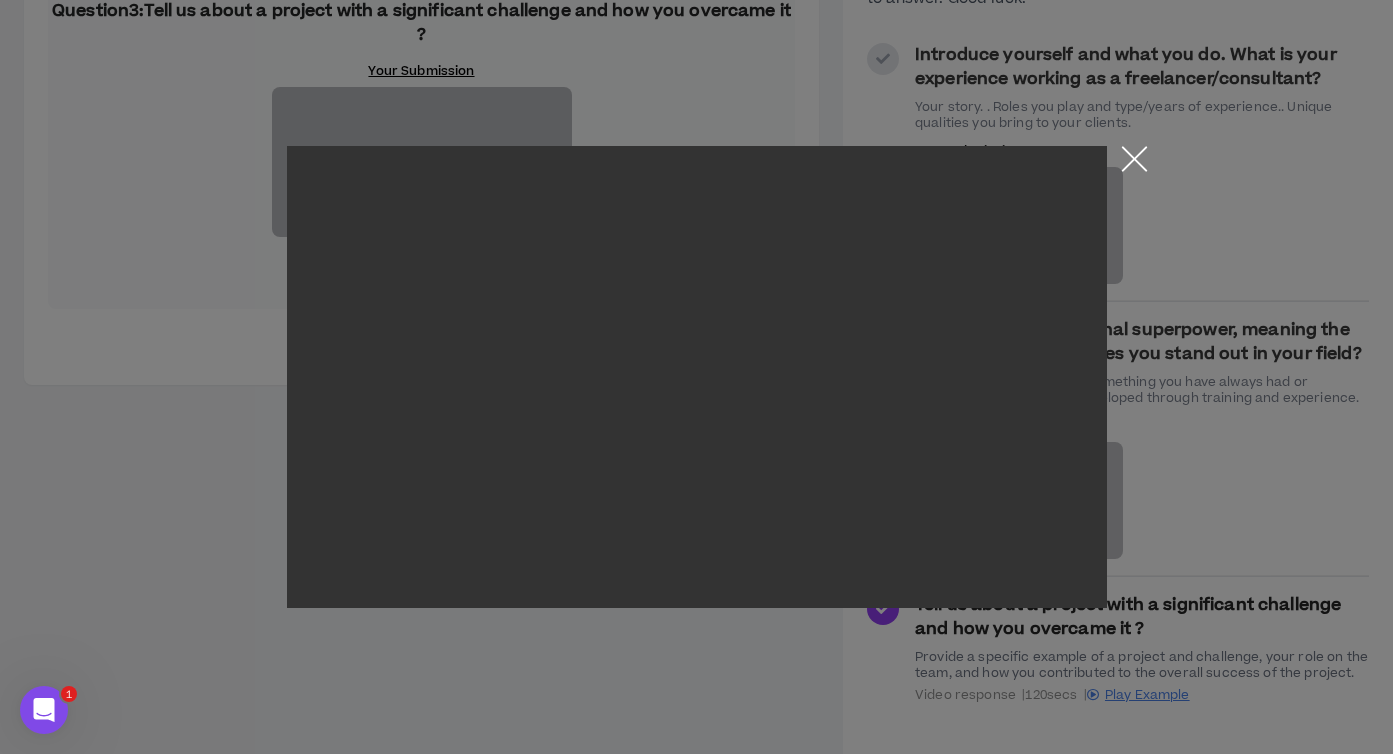 click at bounding box center (1134, 163) 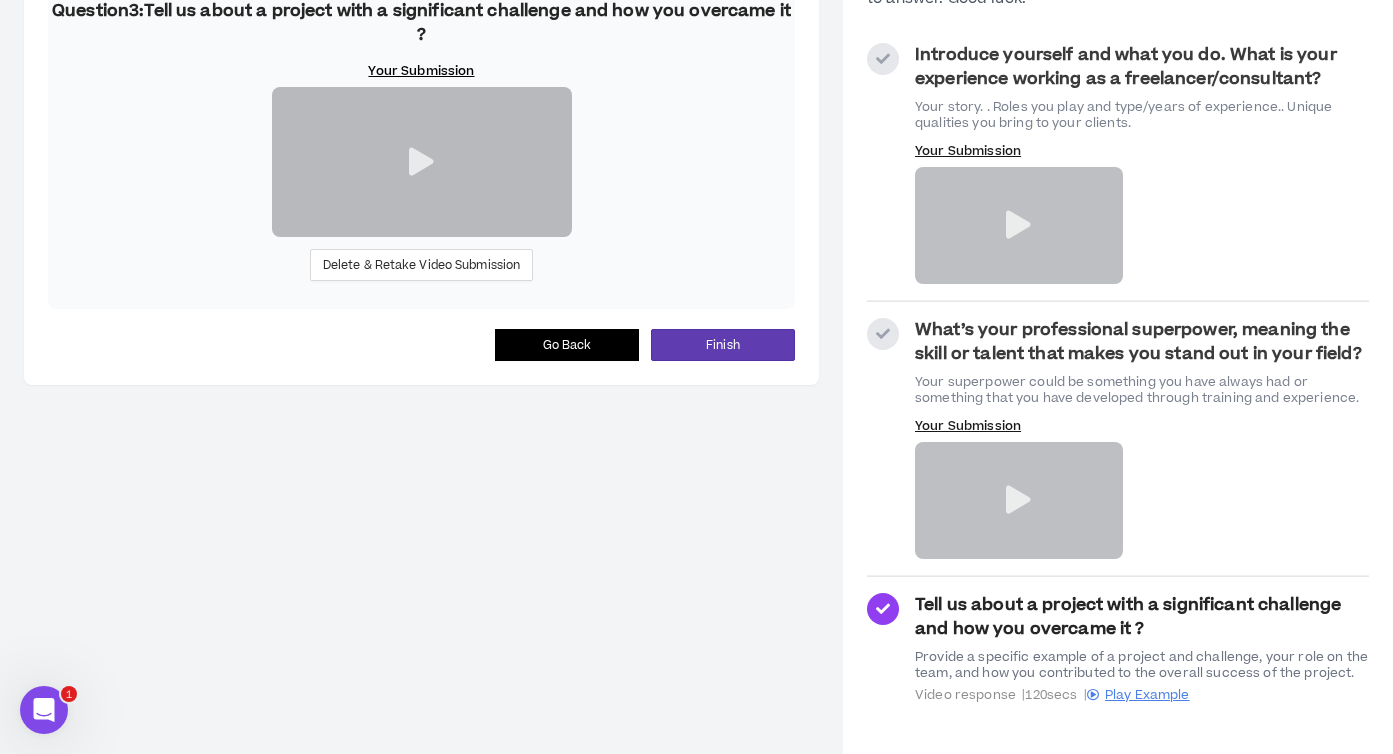 click at bounding box center [1018, 500] 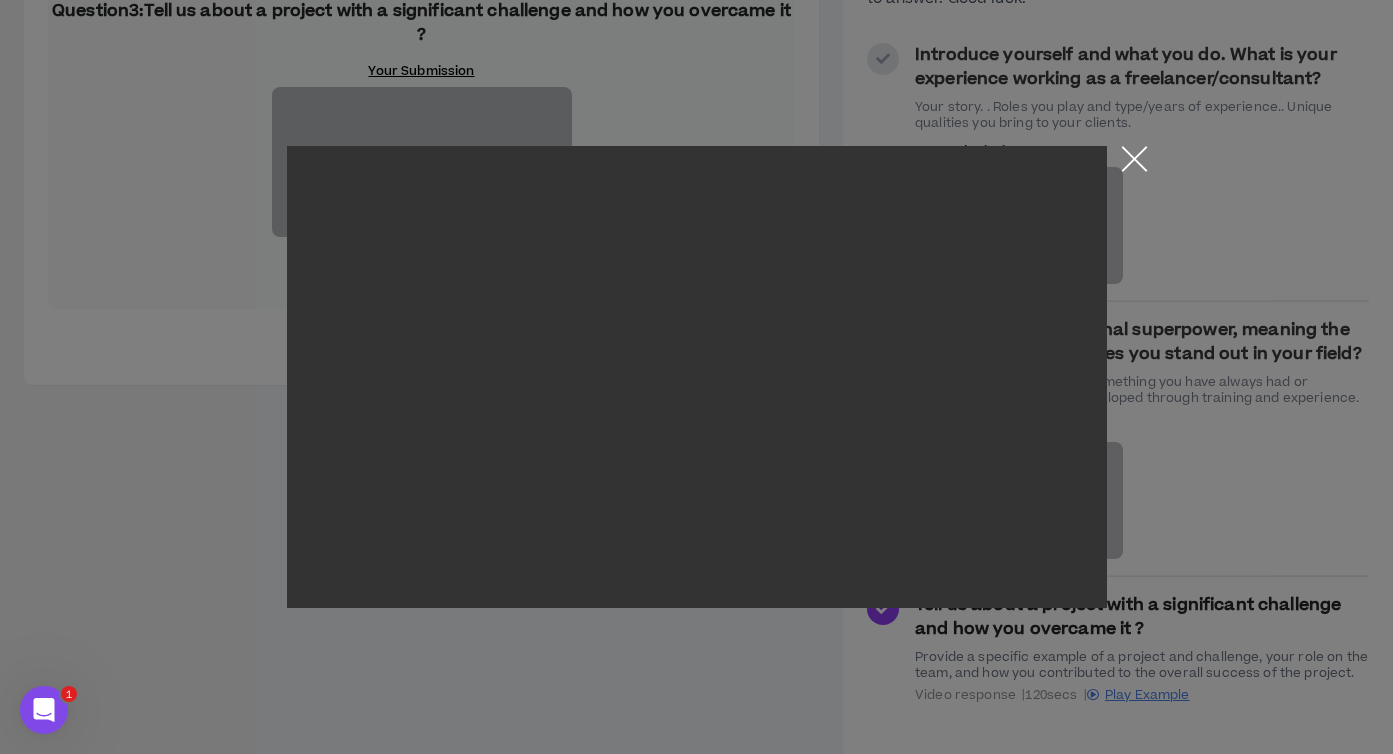 click at bounding box center [1134, 163] 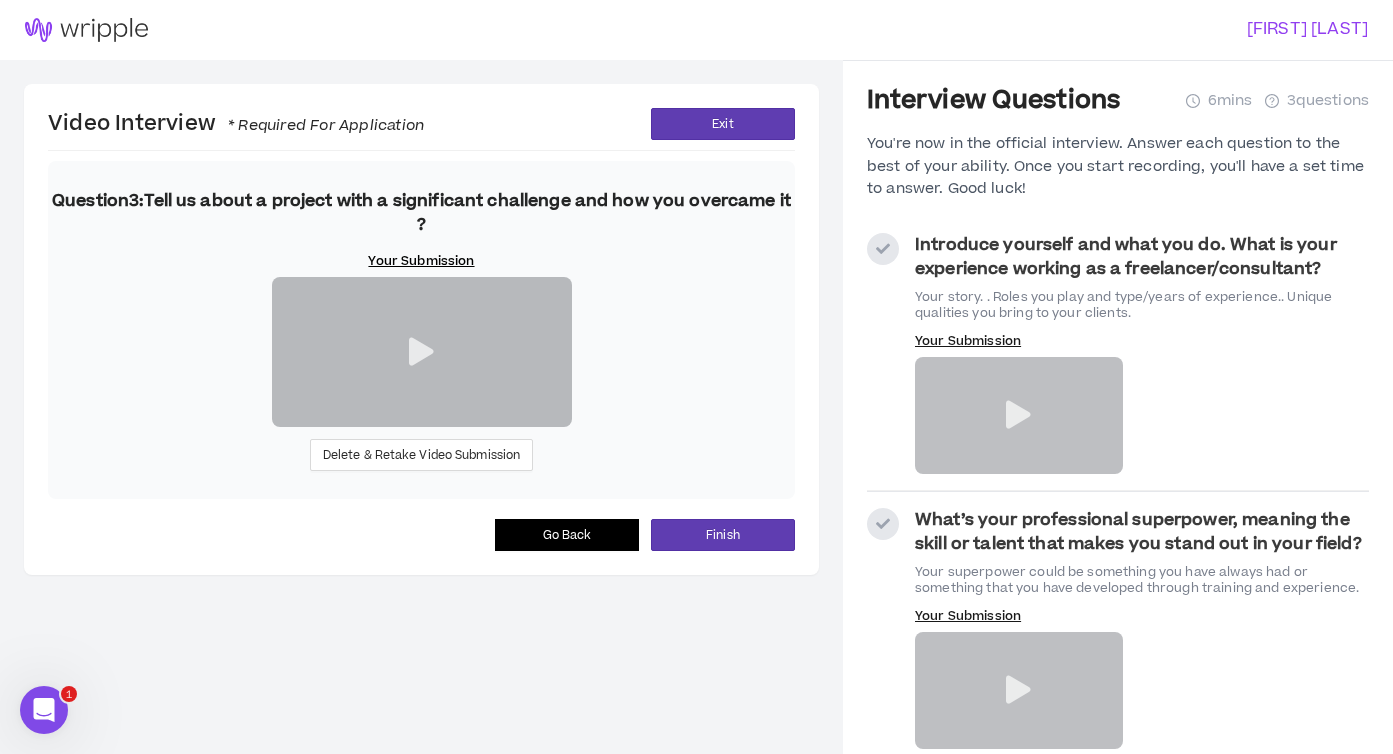 scroll, scrollTop: 190, scrollLeft: 0, axis: vertical 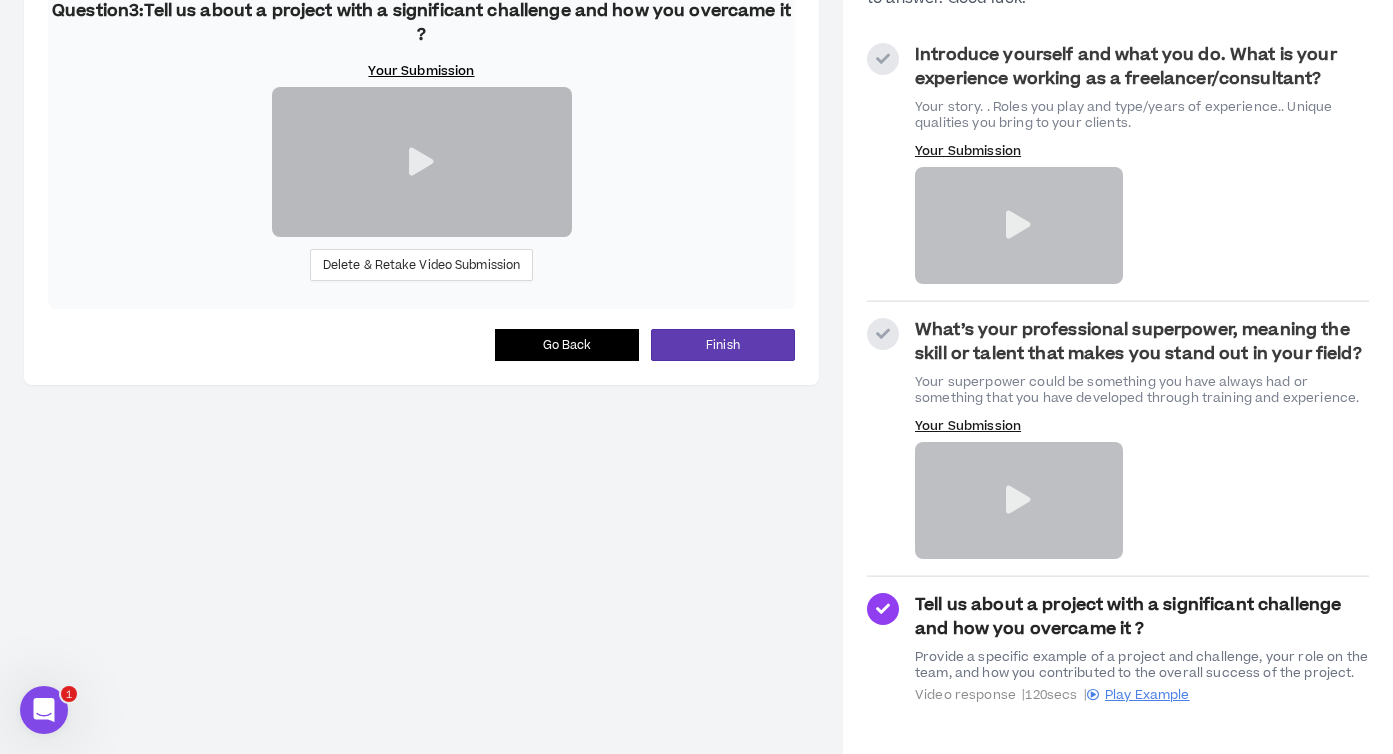 click at bounding box center (421, 162) 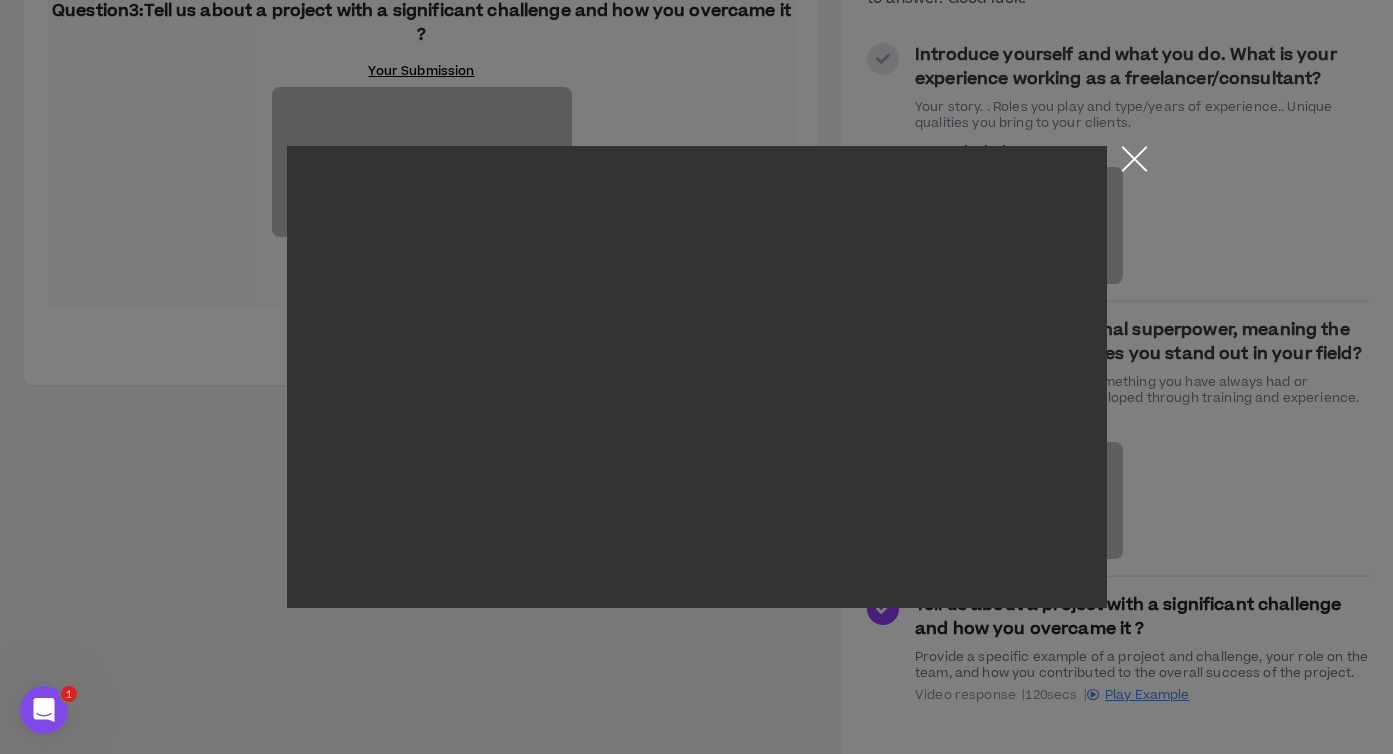 click at bounding box center [1134, 163] 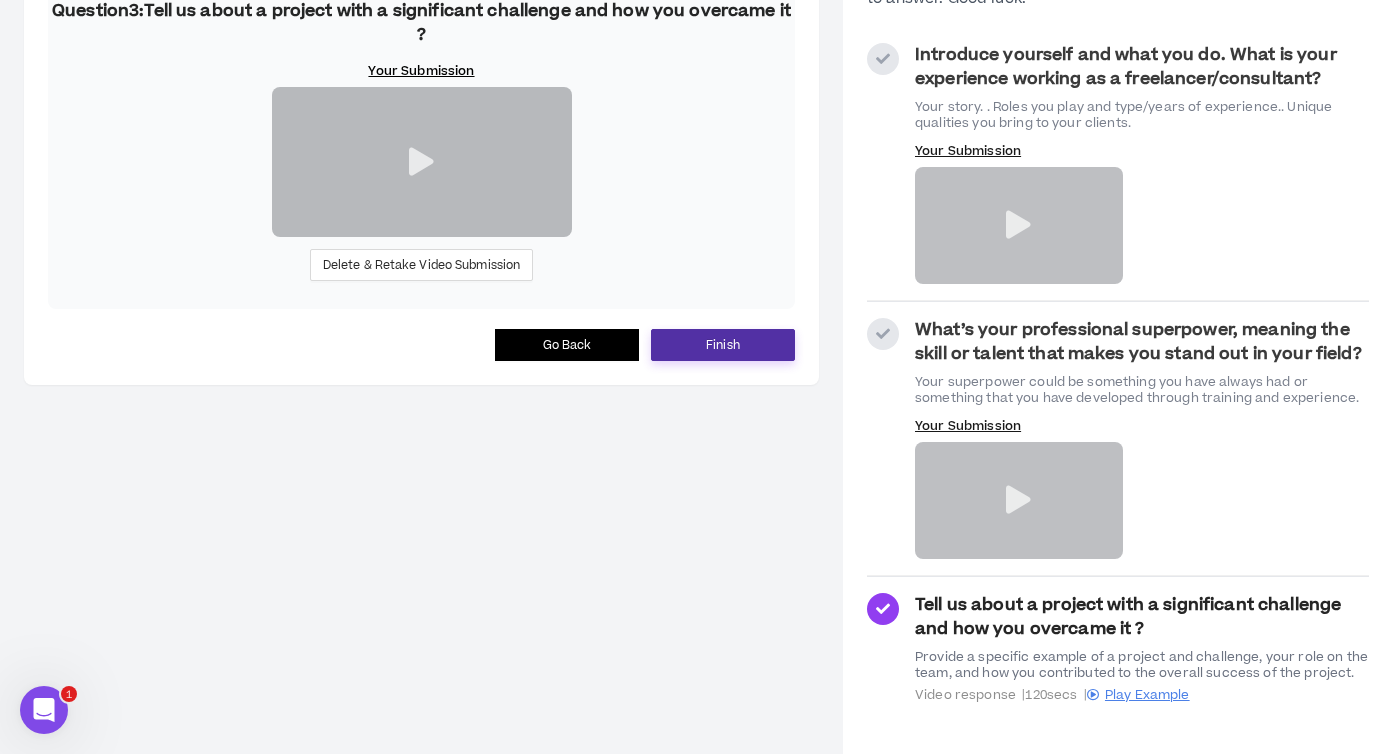 click on "Finish" at bounding box center [723, 345] 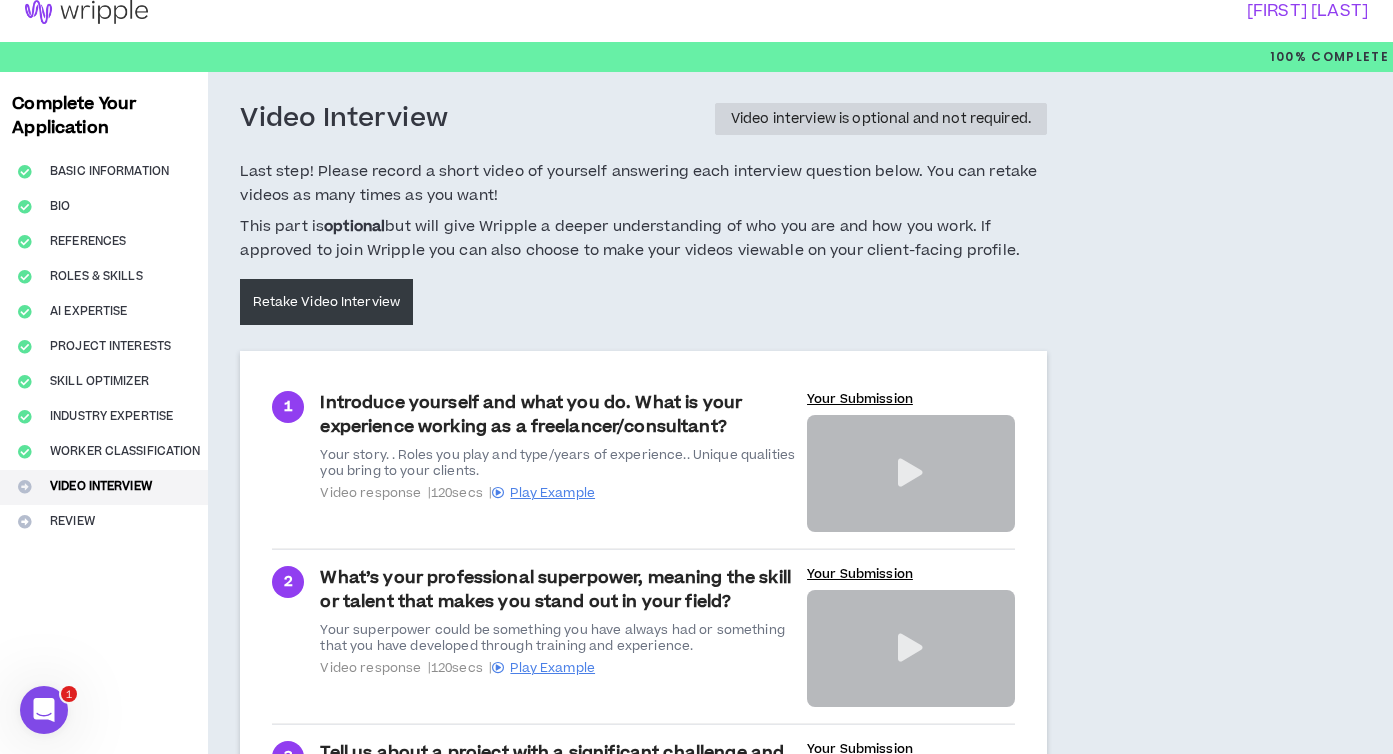 scroll, scrollTop: 0, scrollLeft: 0, axis: both 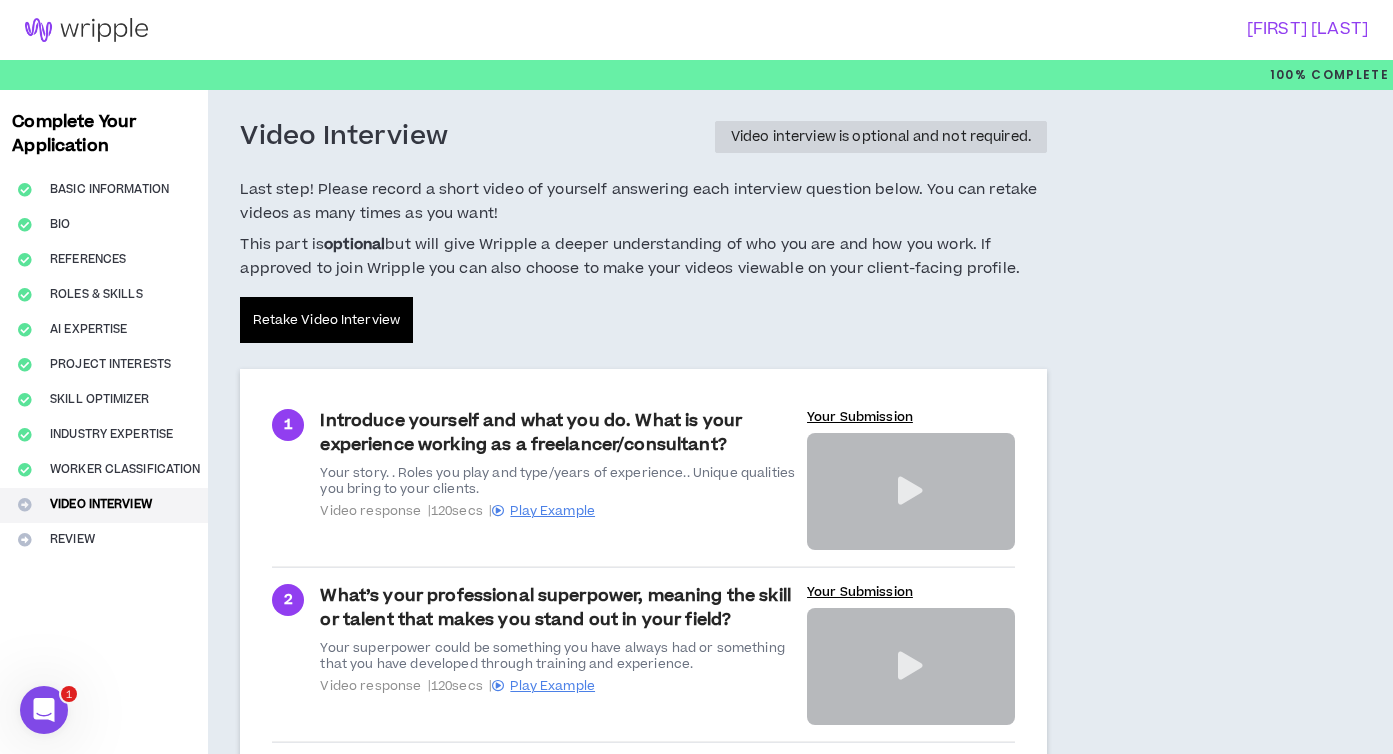 click on "Retake Video Interview" at bounding box center (326, 320) 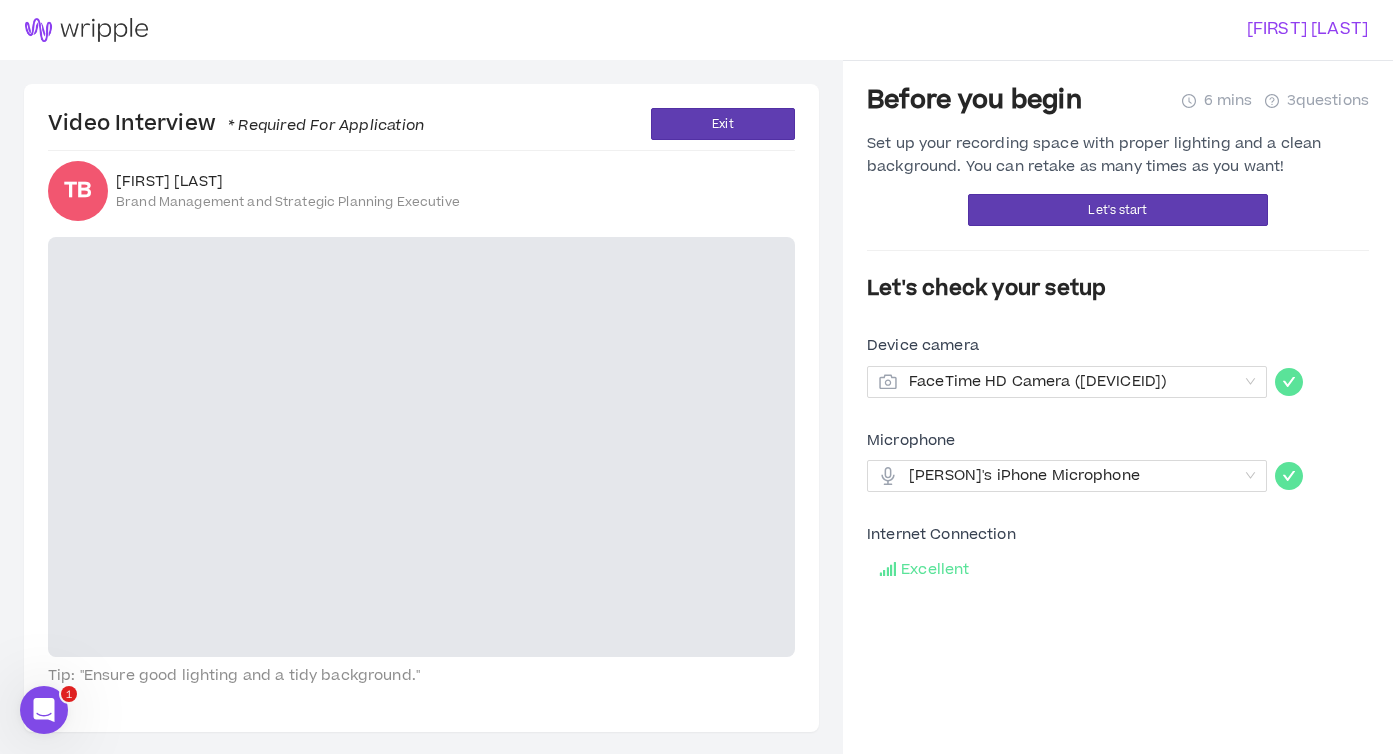 scroll, scrollTop: 60, scrollLeft: 0, axis: vertical 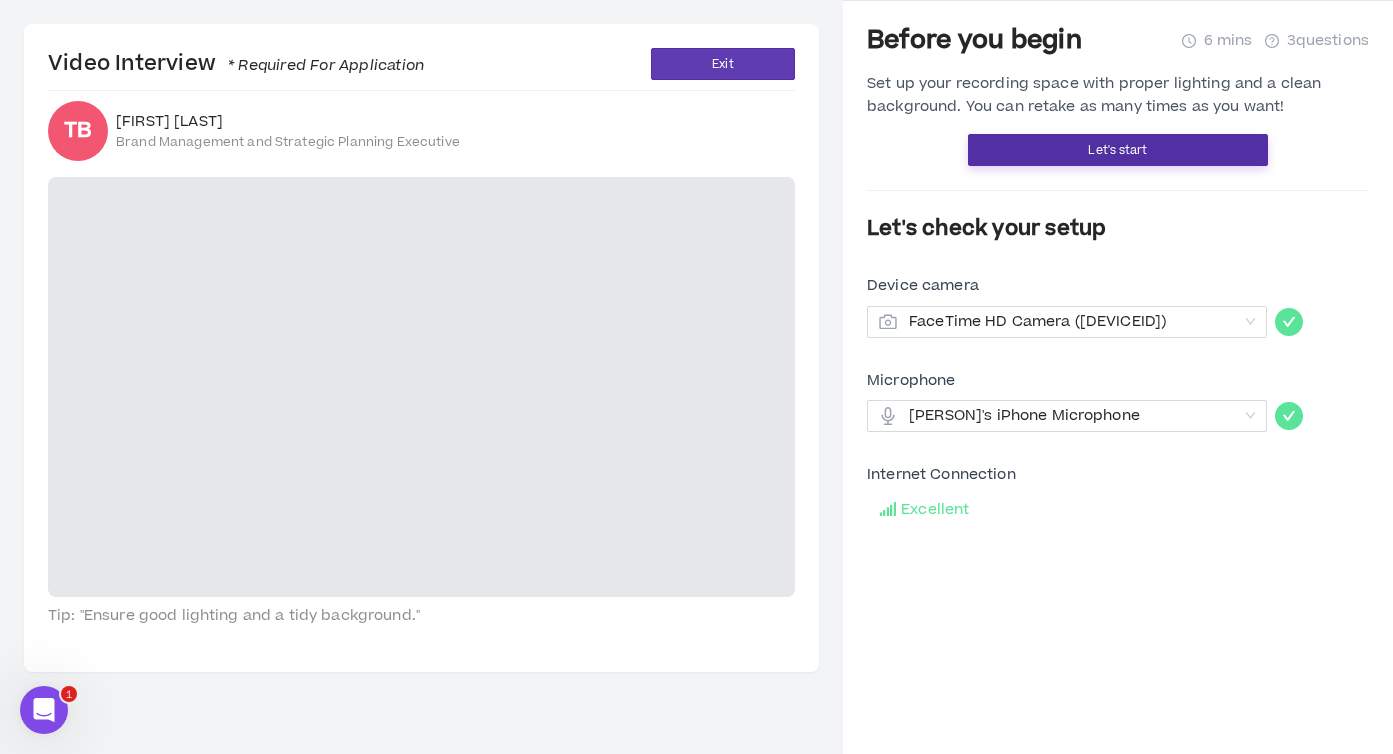 click on "Let's start" at bounding box center [1117, 150] 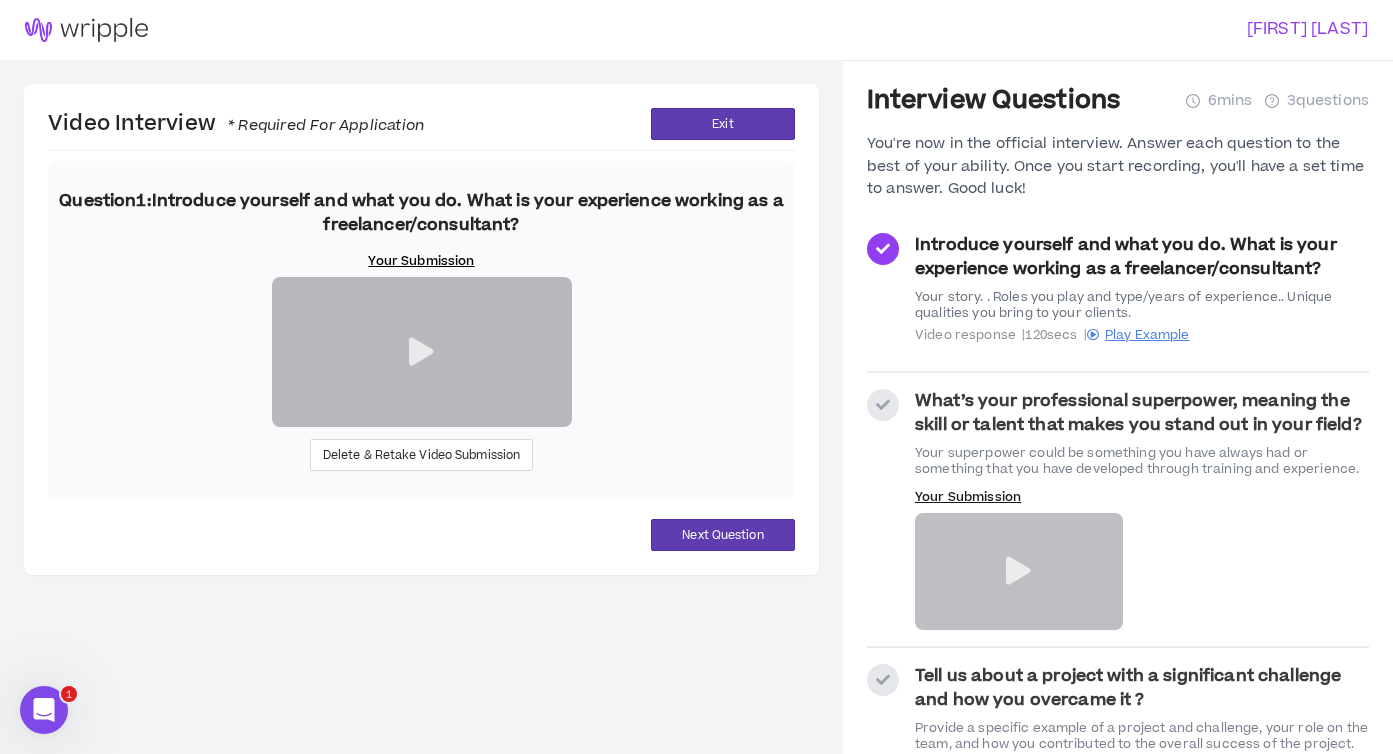 scroll, scrollTop: 190, scrollLeft: 0, axis: vertical 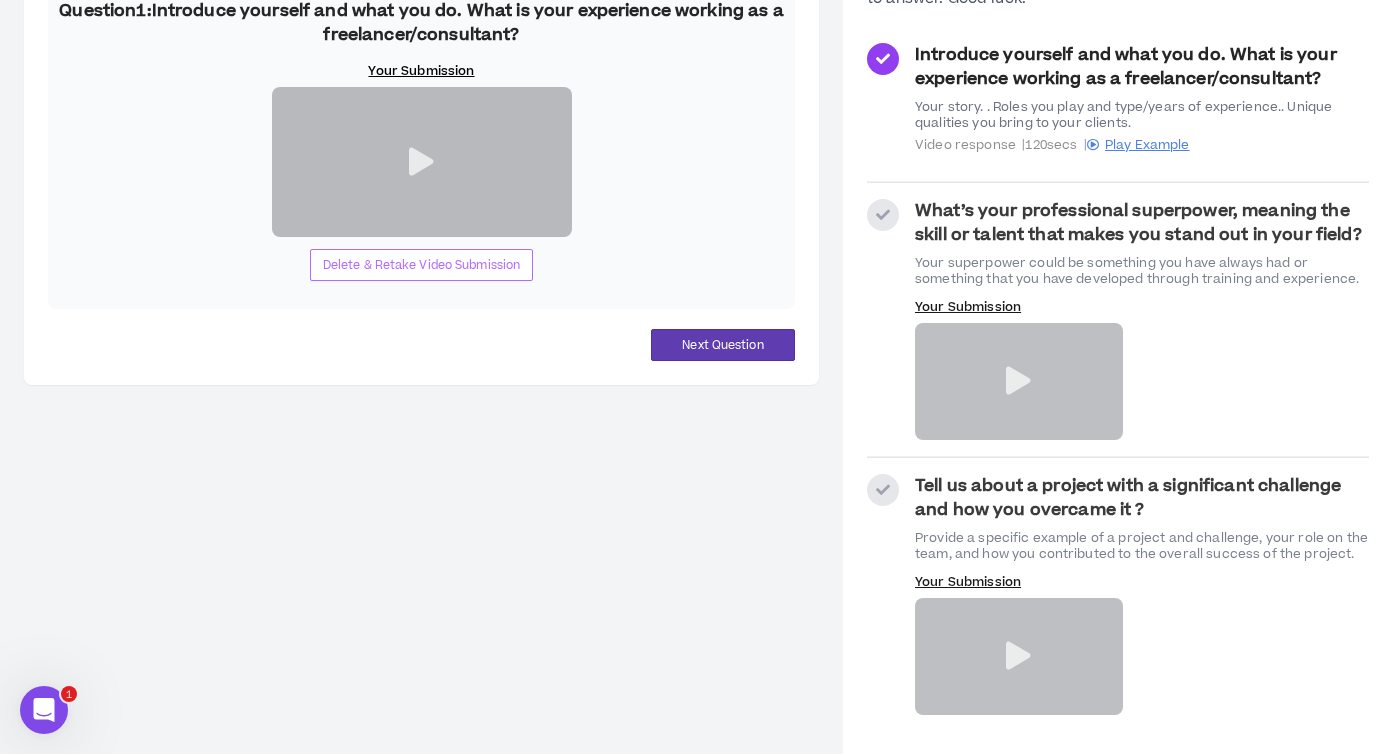 click on "Delete & Retake Video Submission" at bounding box center [422, 265] 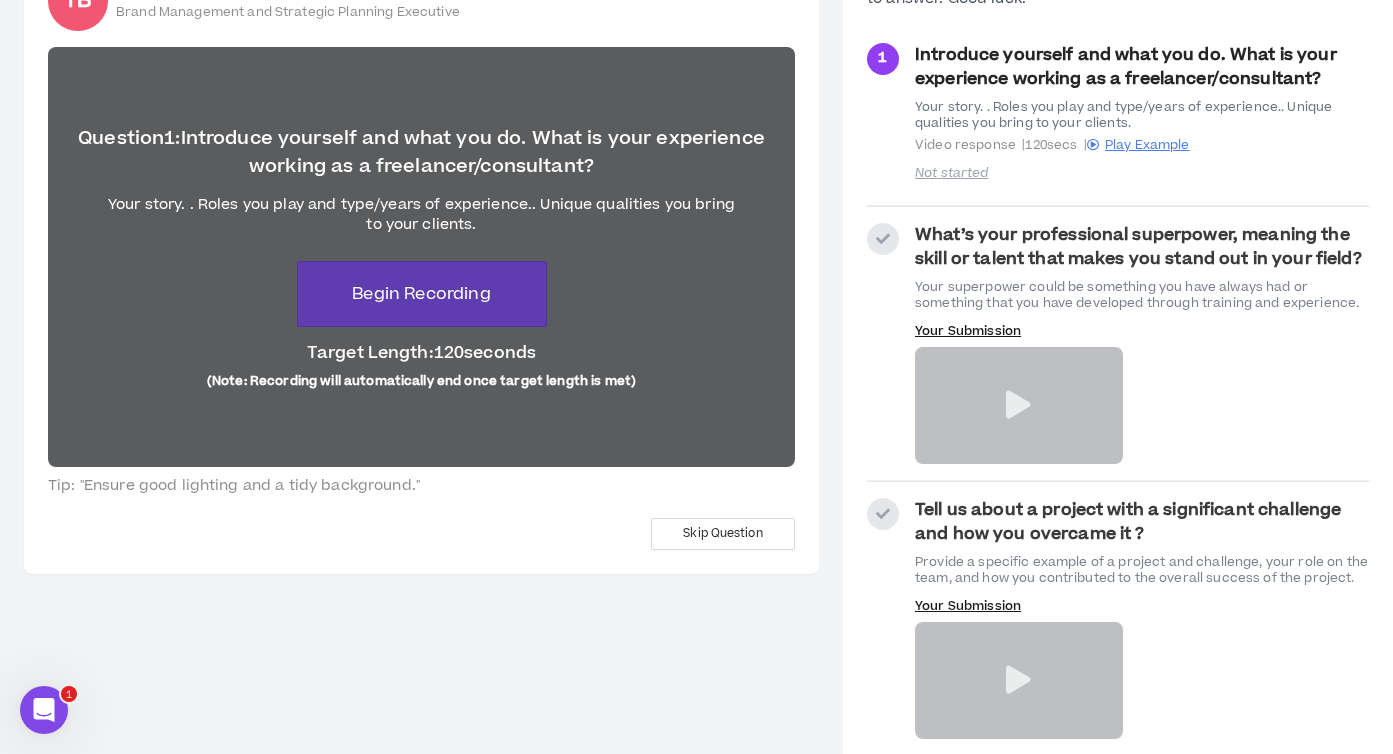 scroll, scrollTop: 49, scrollLeft: 0, axis: vertical 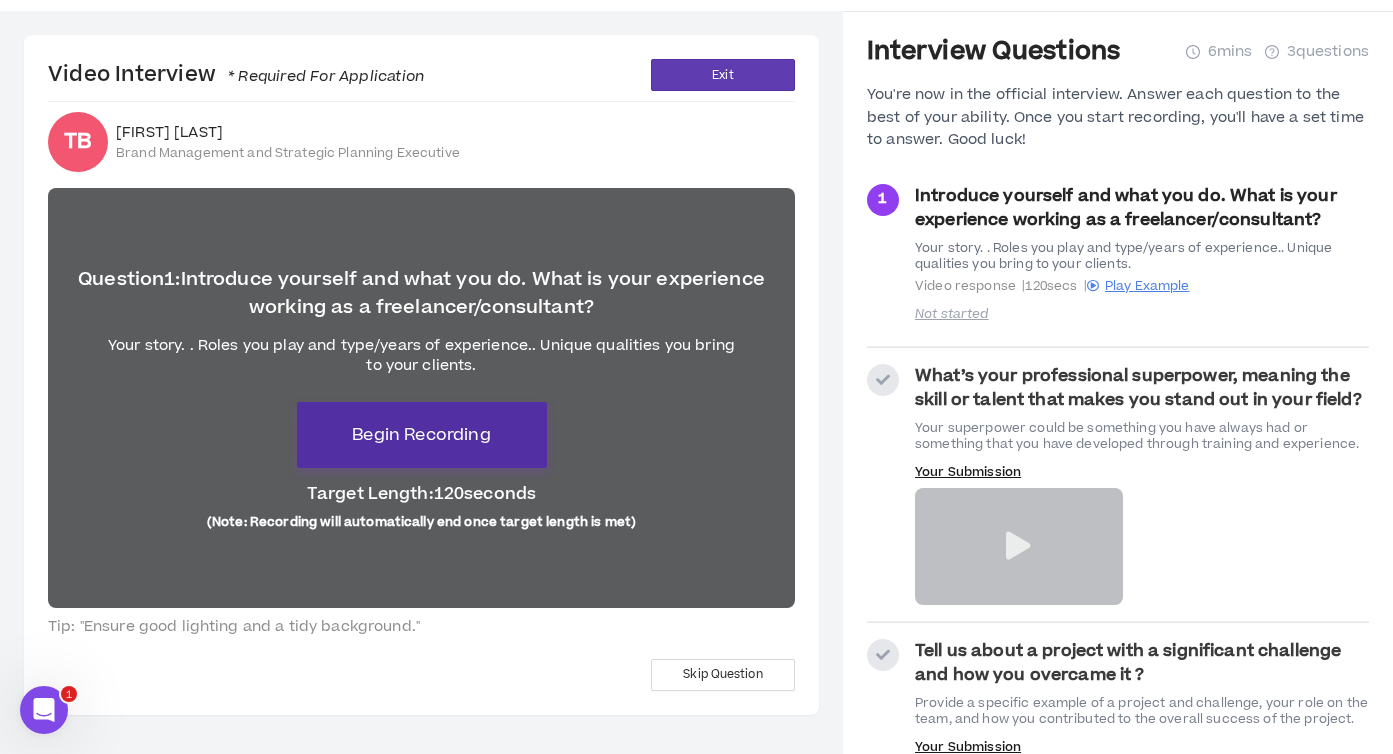 click on "Begin Recording" at bounding box center (421, 435) 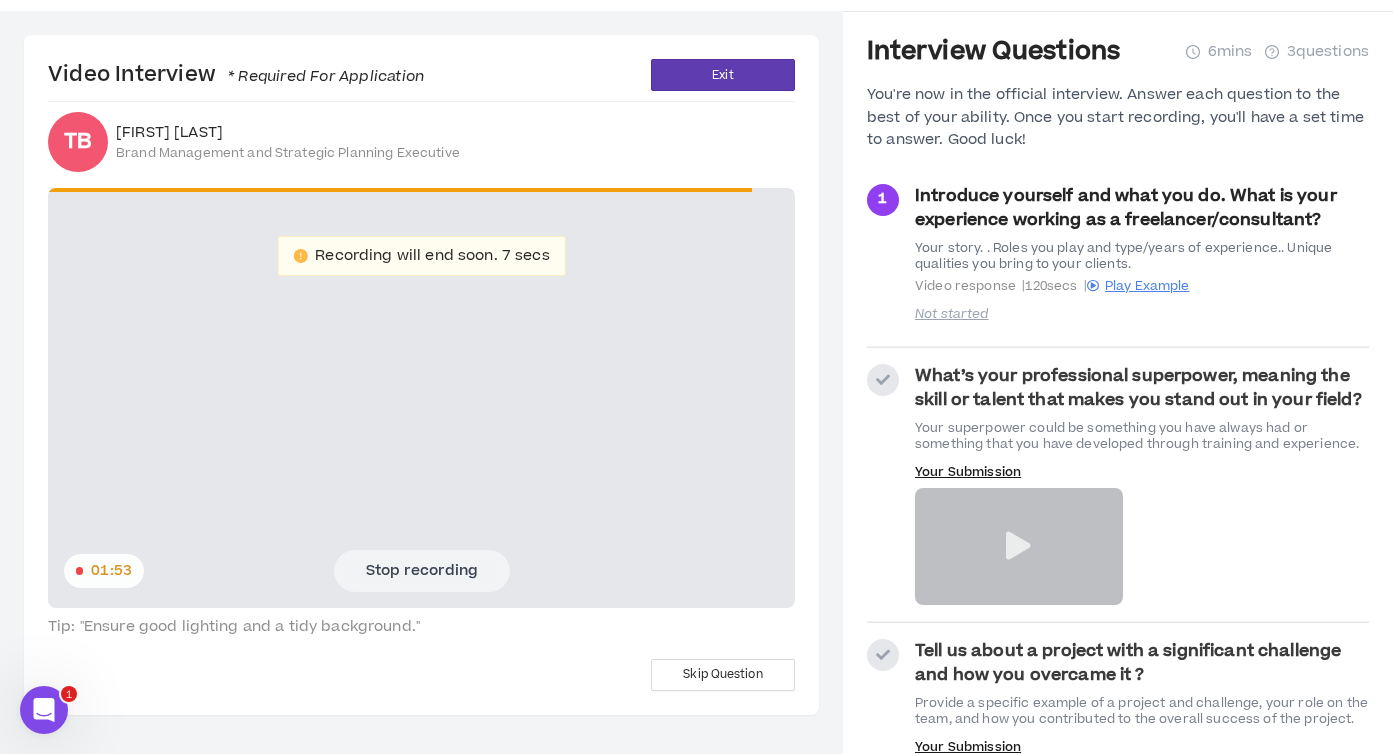 click on "Stop recording" at bounding box center [422, 571] 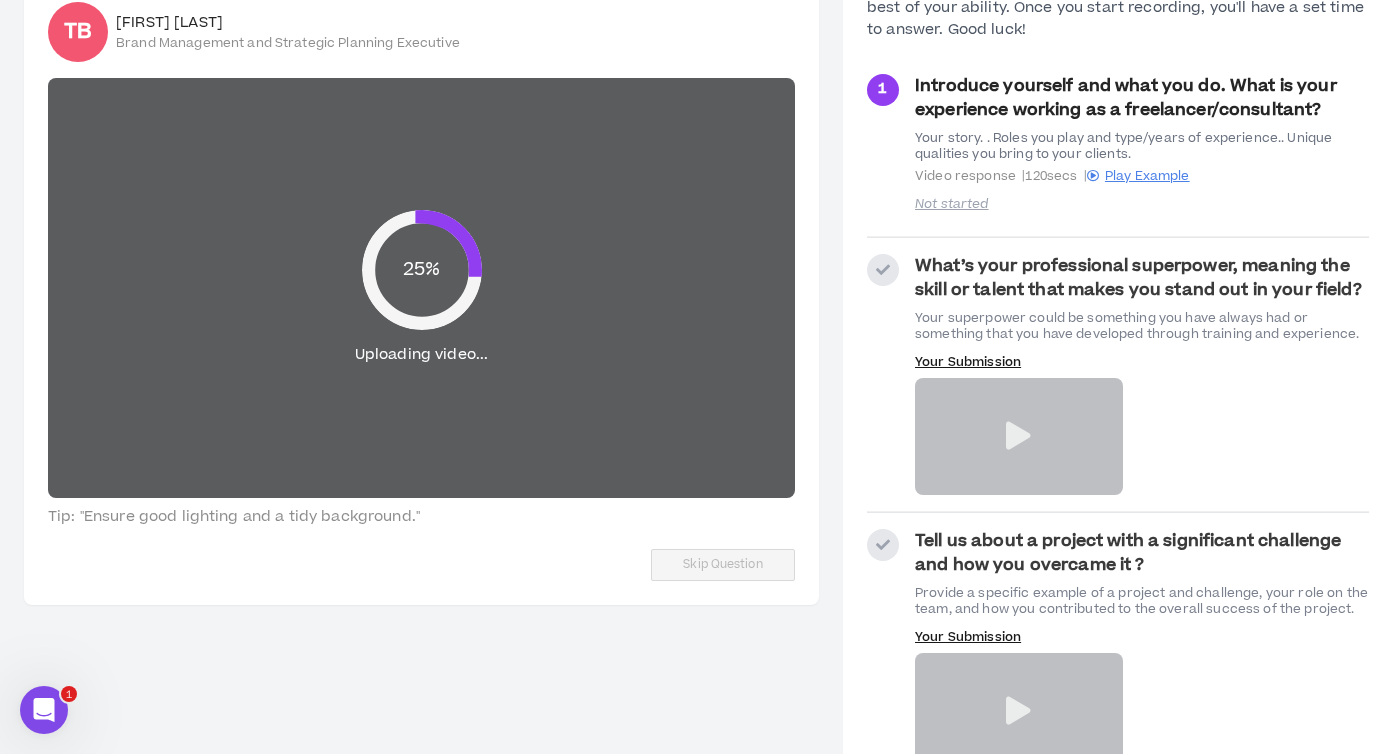 scroll, scrollTop: 214, scrollLeft: 0, axis: vertical 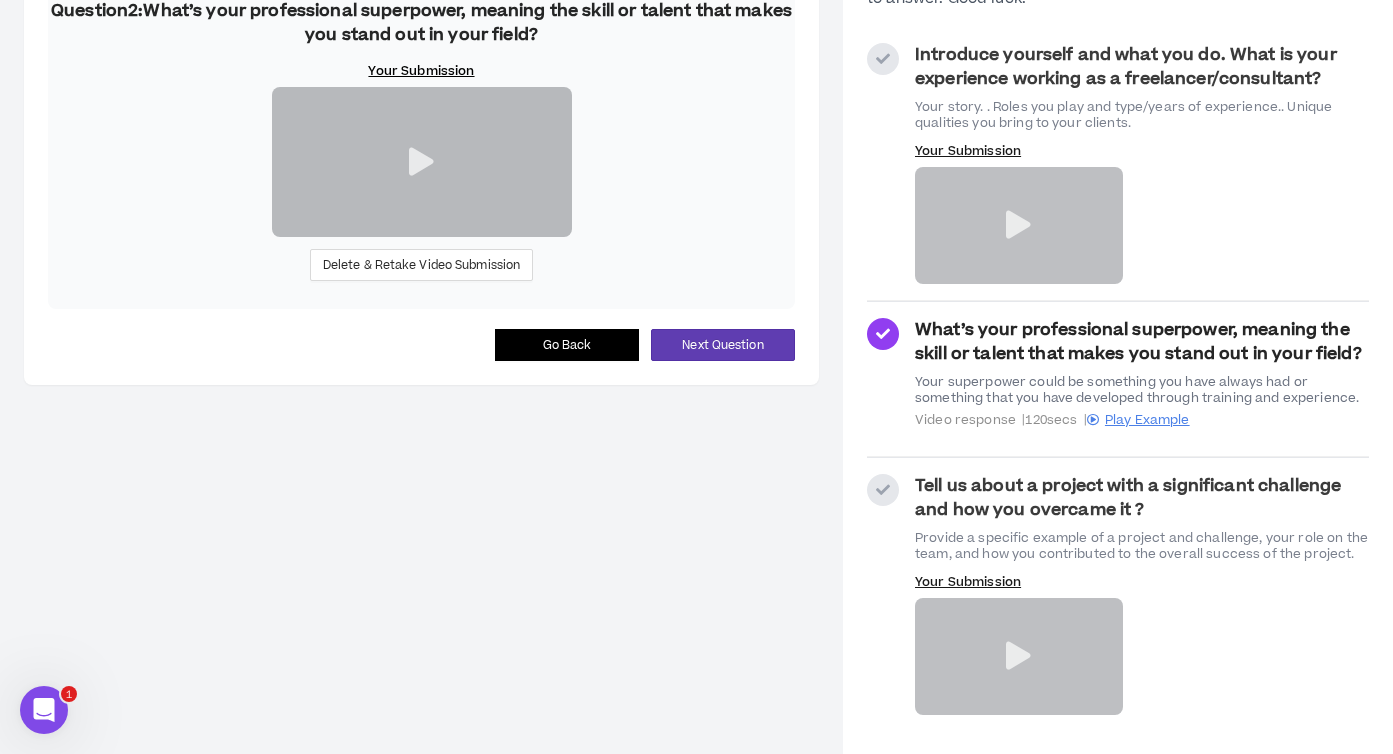 click at bounding box center (421, 162) 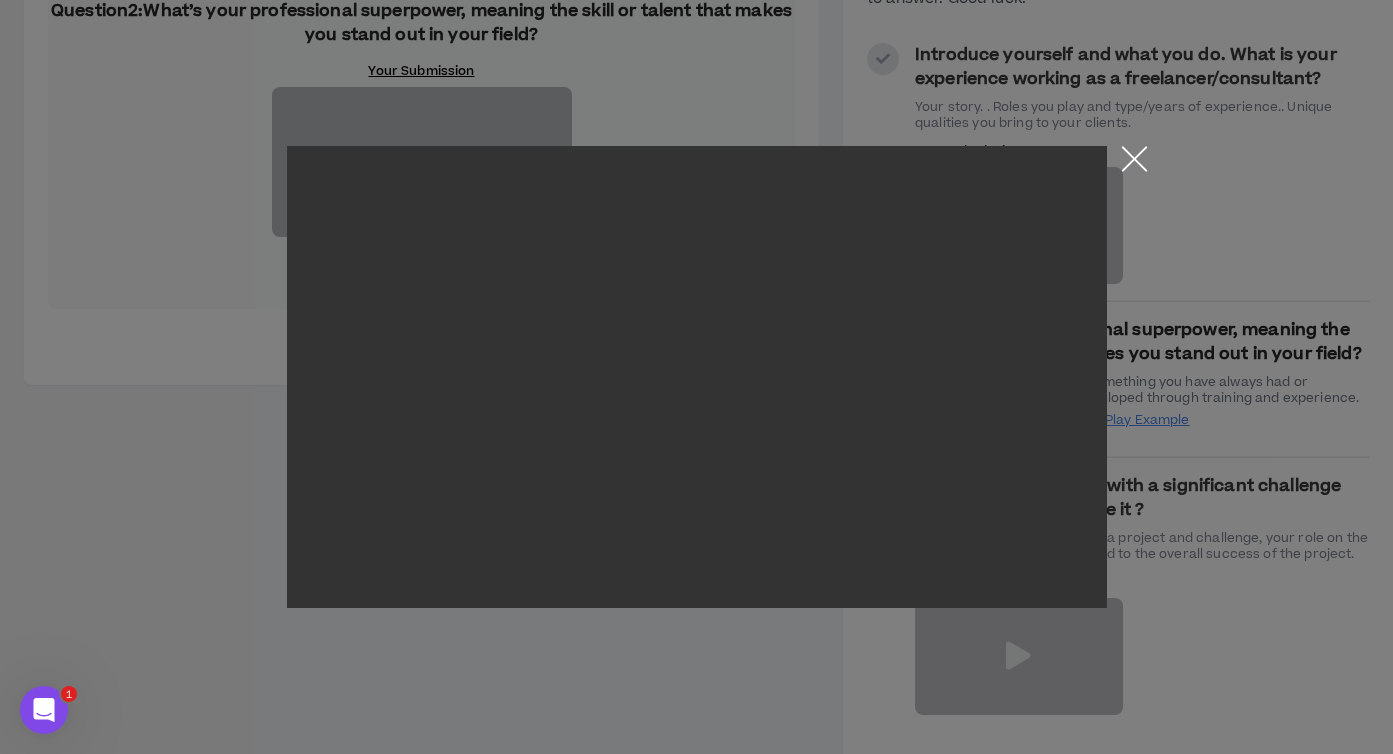 scroll, scrollTop: 188, scrollLeft: 0, axis: vertical 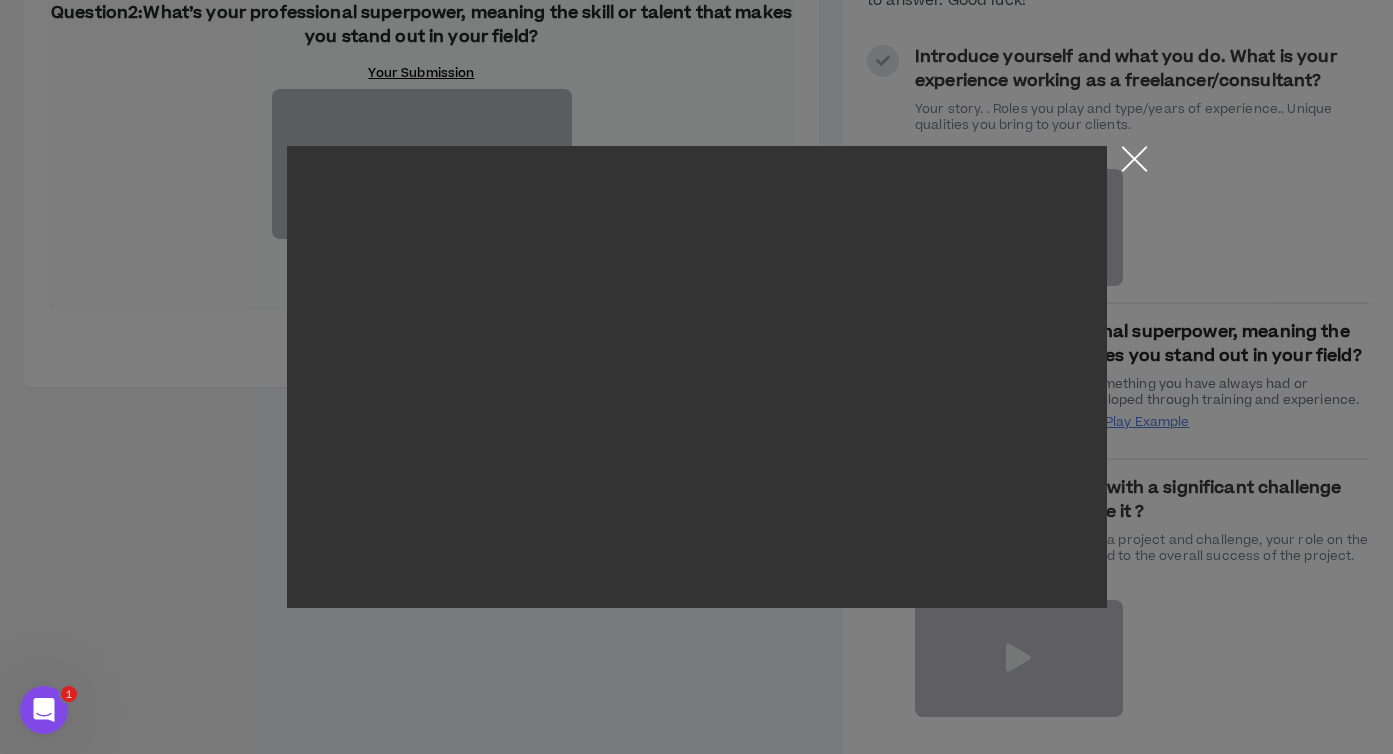 click at bounding box center [1134, 163] 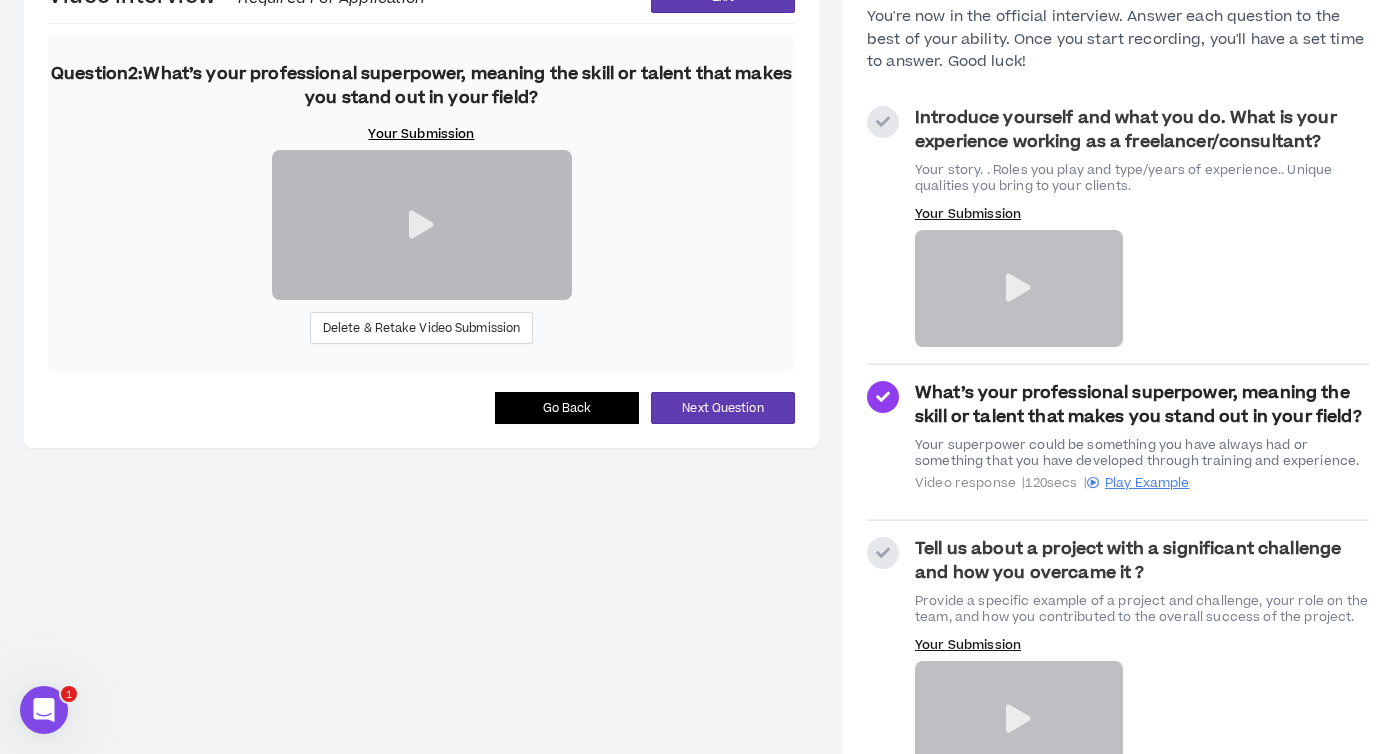 scroll, scrollTop: 190, scrollLeft: 0, axis: vertical 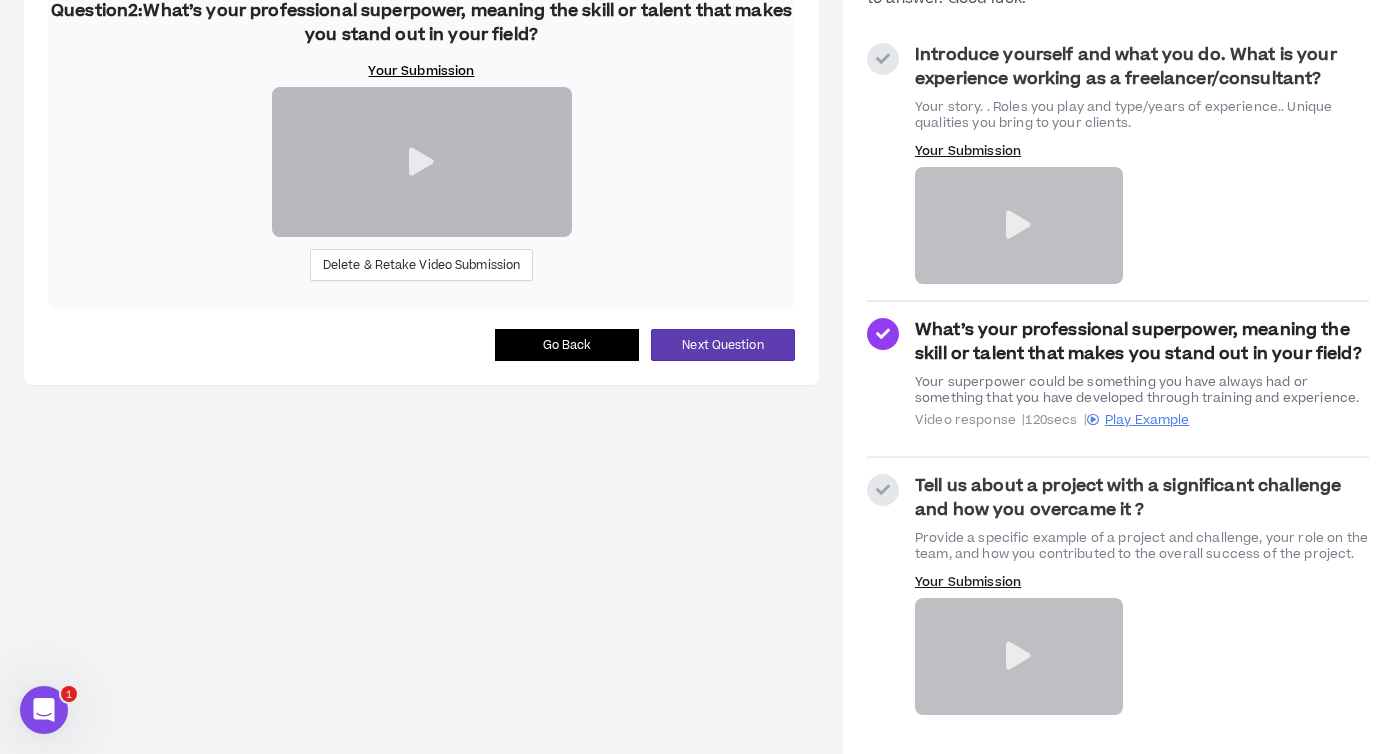 click at bounding box center [1018, 225] 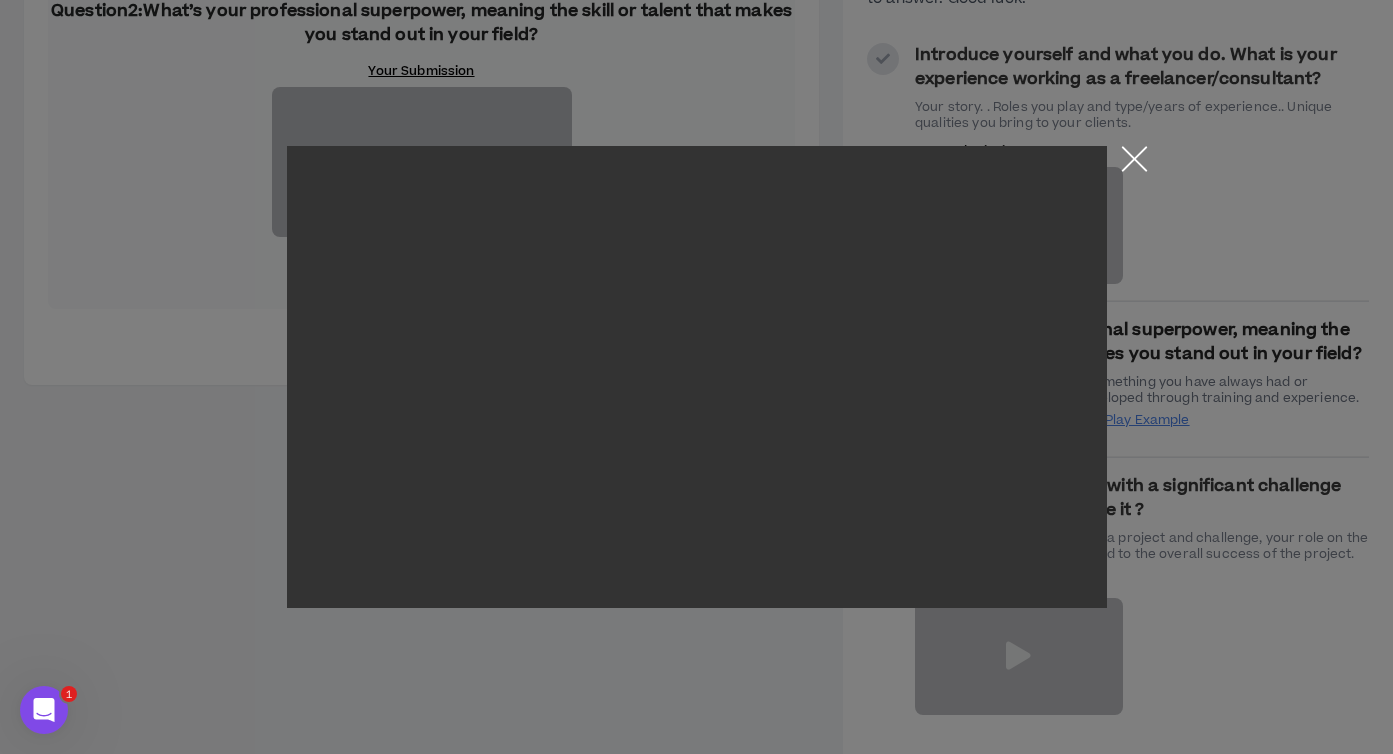 click at bounding box center [1134, 163] 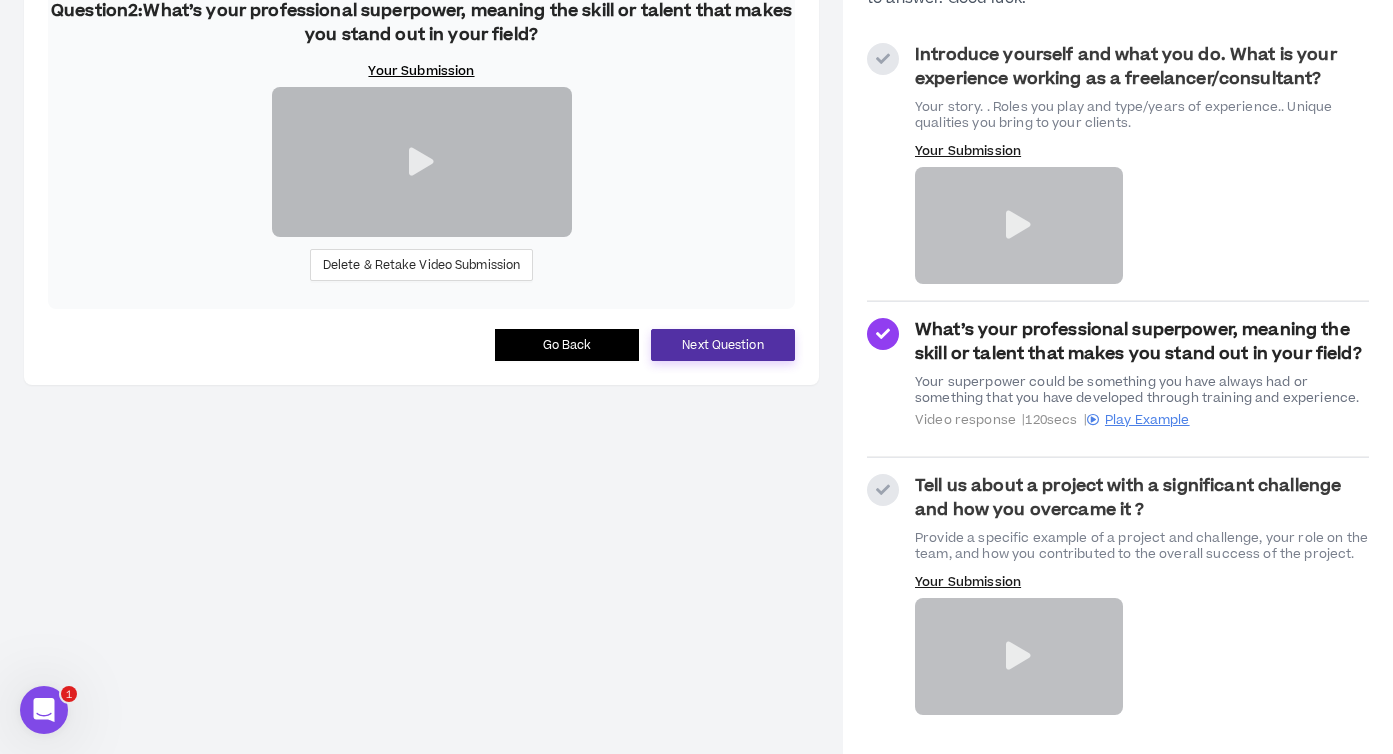 click on "Next Question" at bounding box center [722, 345] 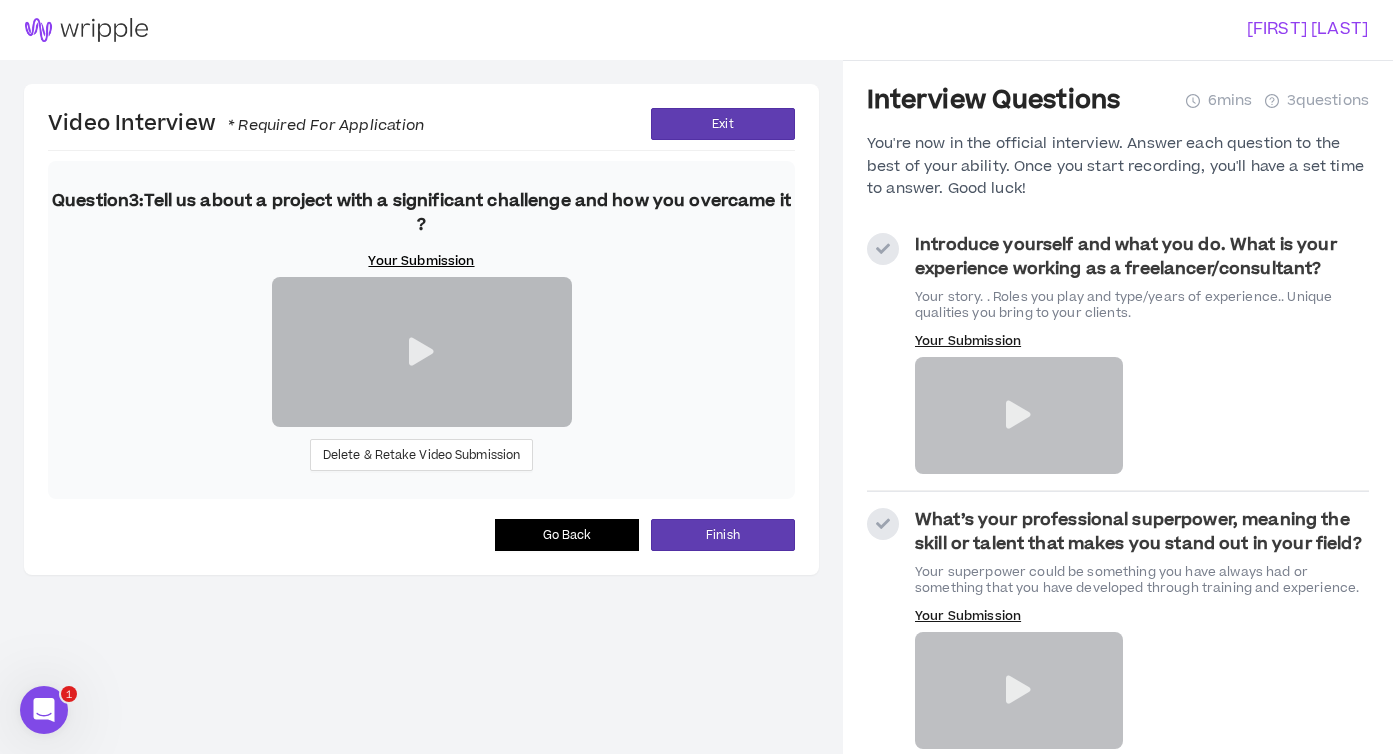 scroll, scrollTop: 190, scrollLeft: 0, axis: vertical 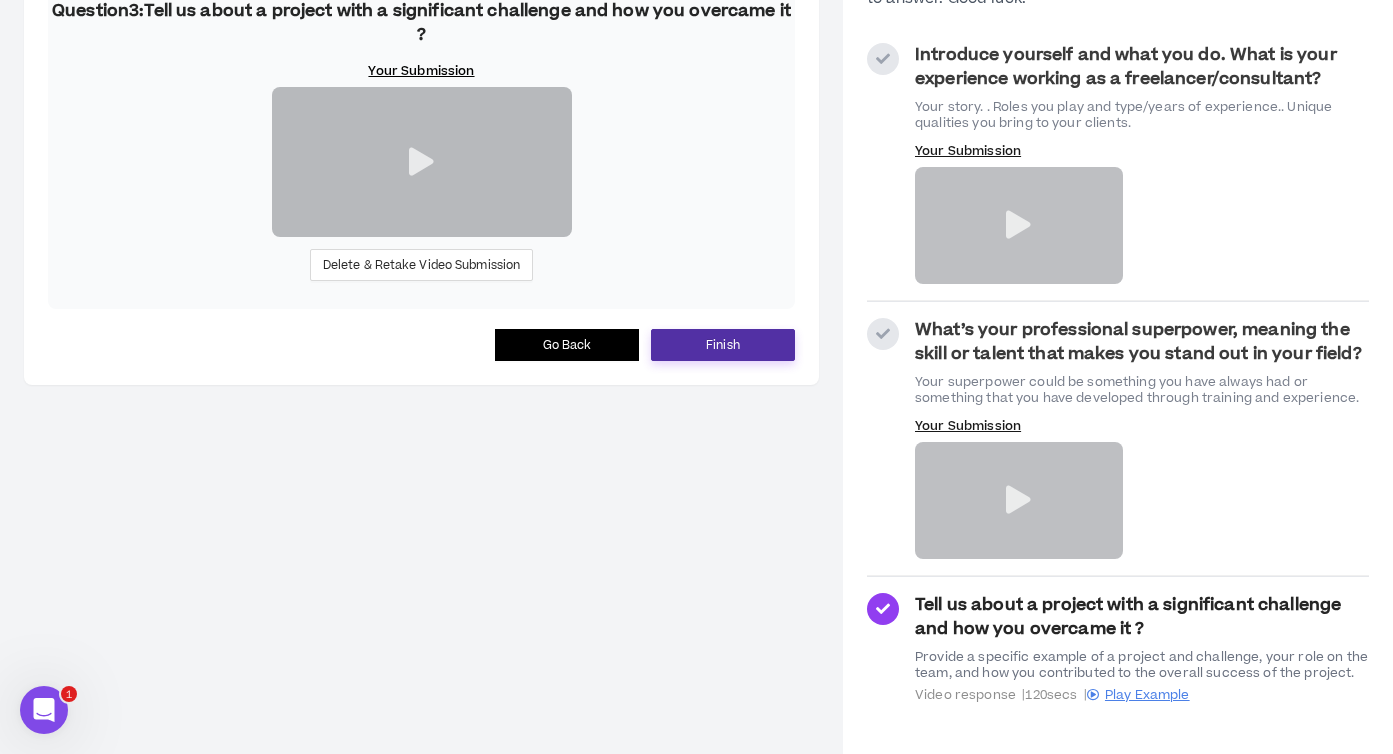 click on "Finish" at bounding box center [723, 345] 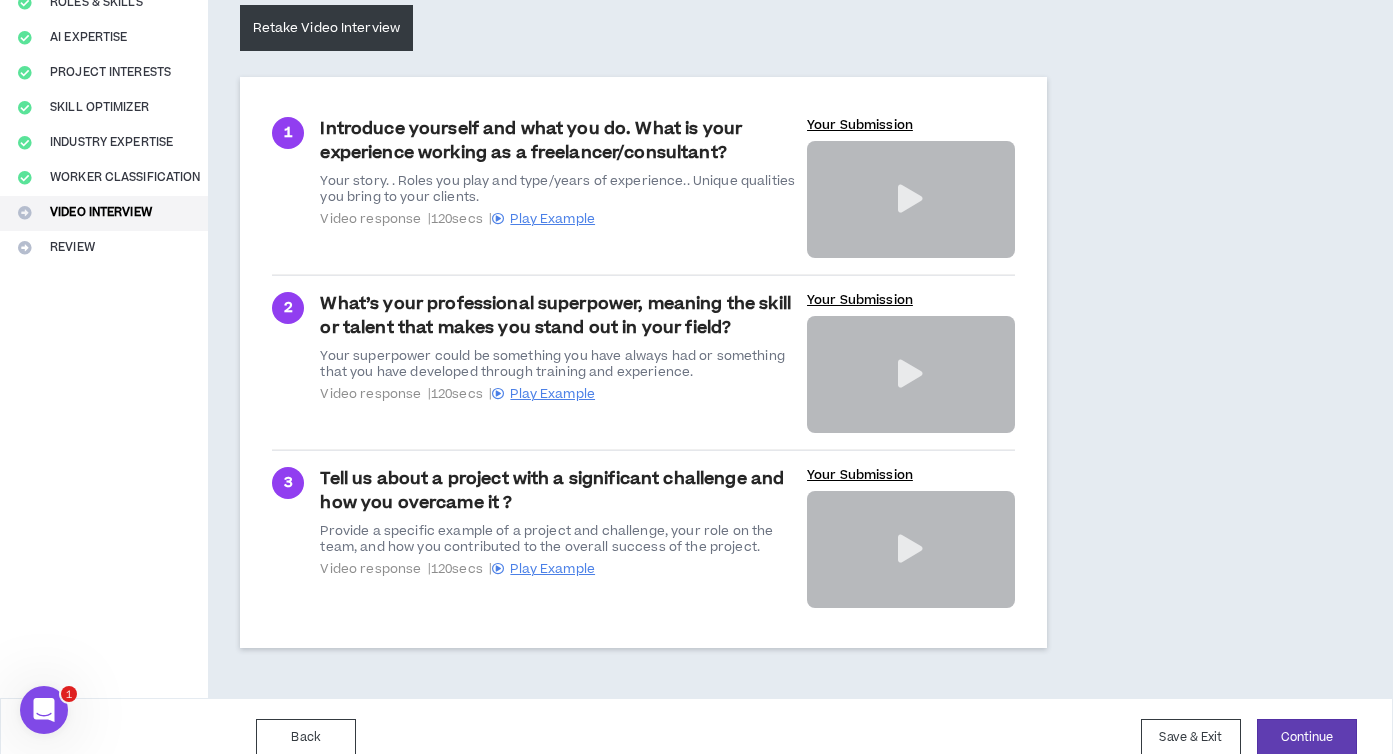 scroll, scrollTop: 315, scrollLeft: 0, axis: vertical 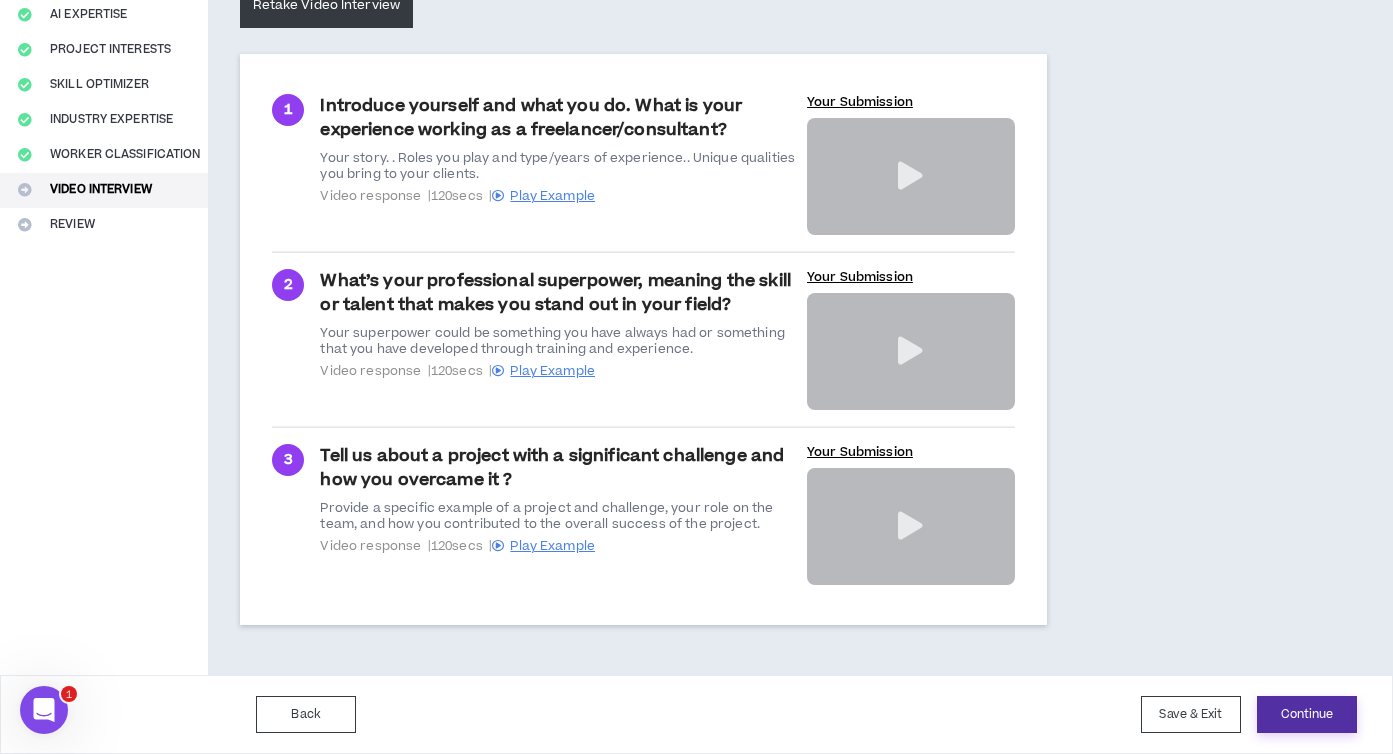 click on "Continue" at bounding box center (1307, 714) 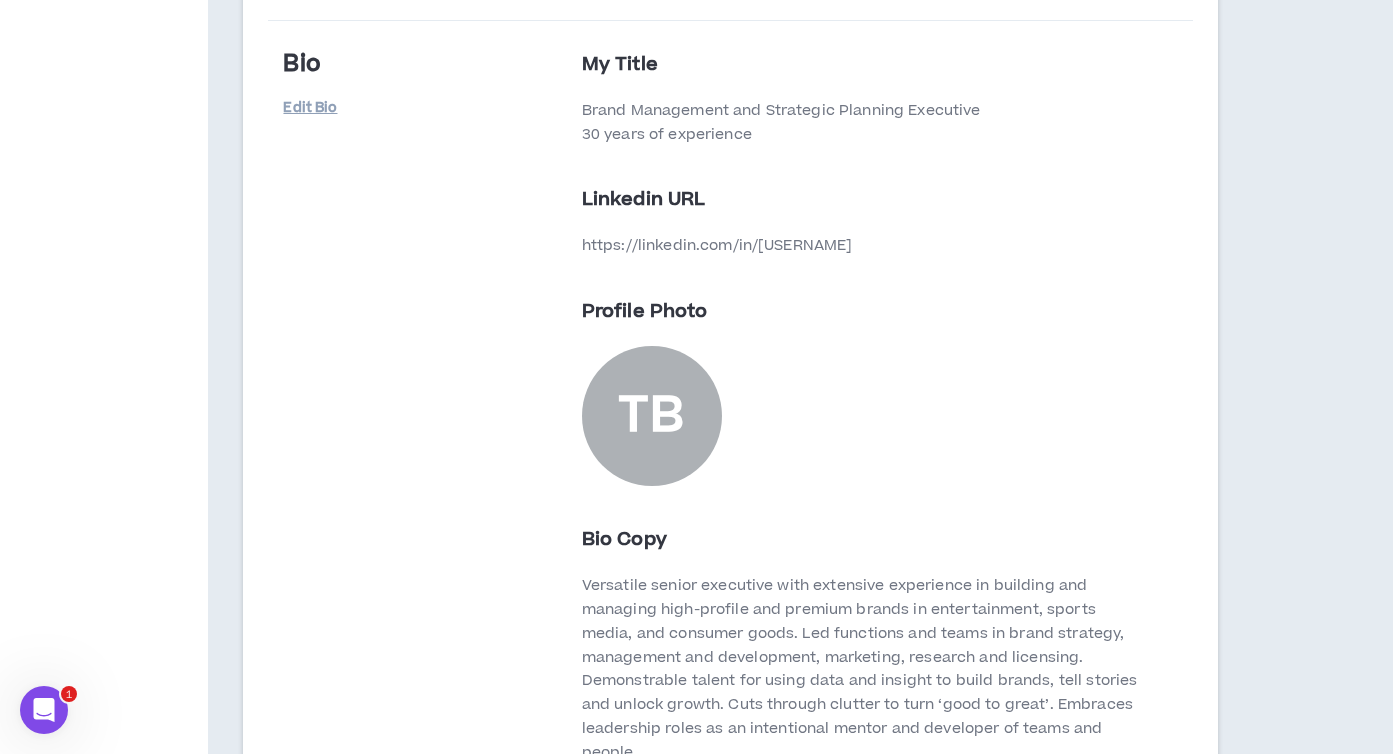 scroll, scrollTop: 1126, scrollLeft: 0, axis: vertical 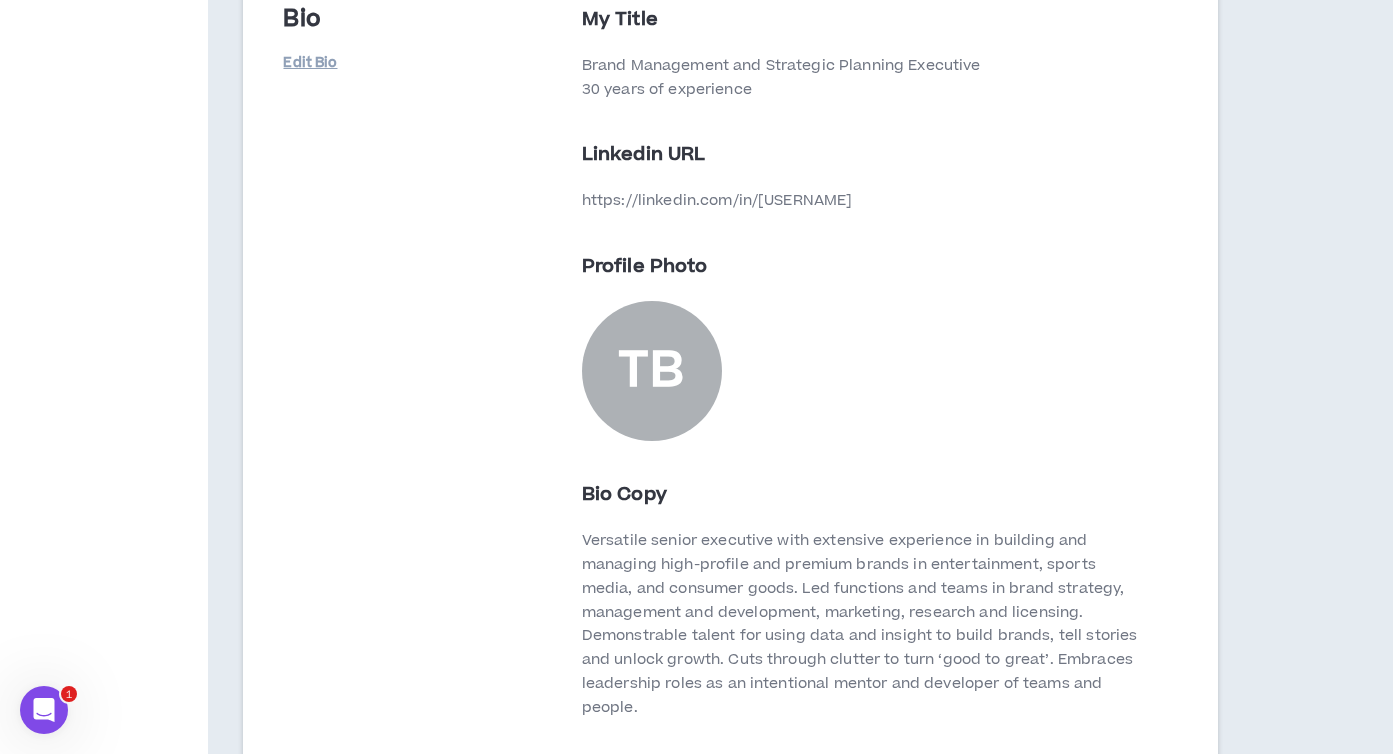 click on "TB" at bounding box center (651, 371) 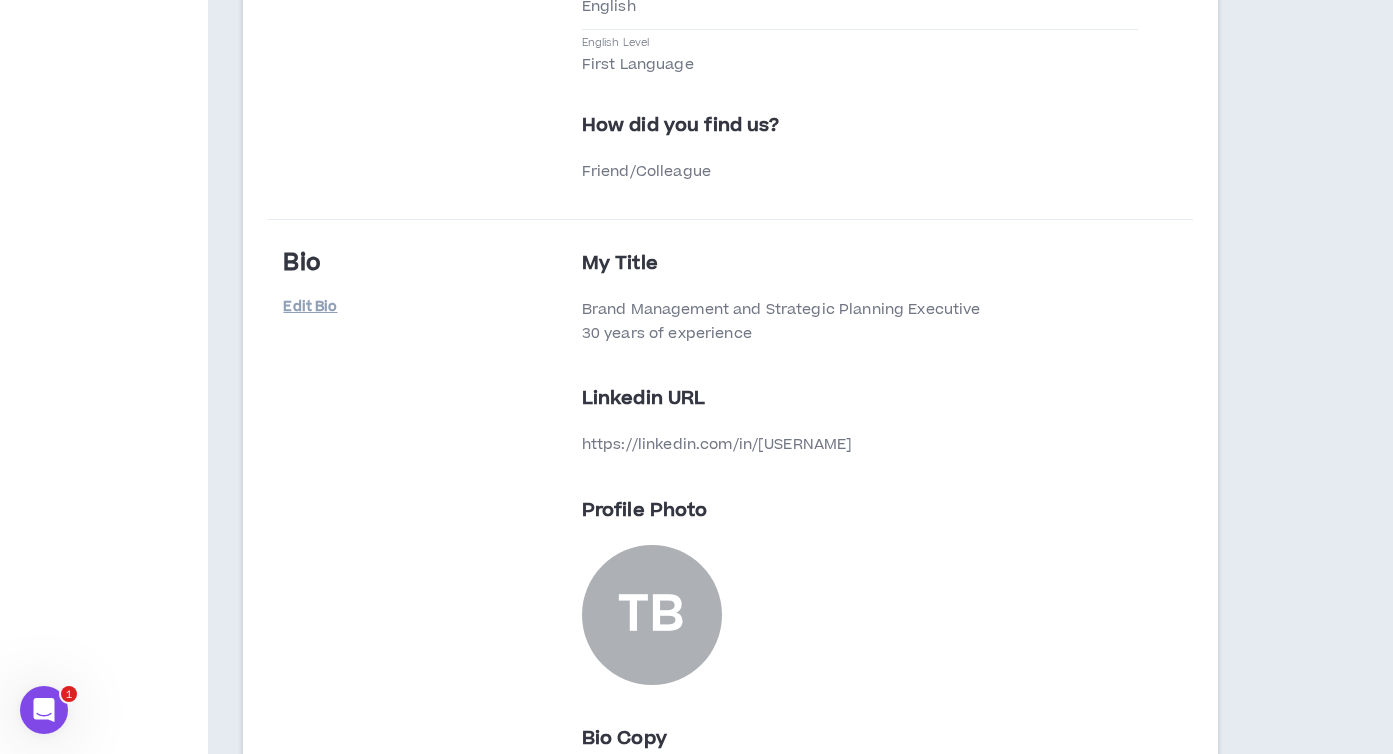scroll, scrollTop: 806, scrollLeft: 0, axis: vertical 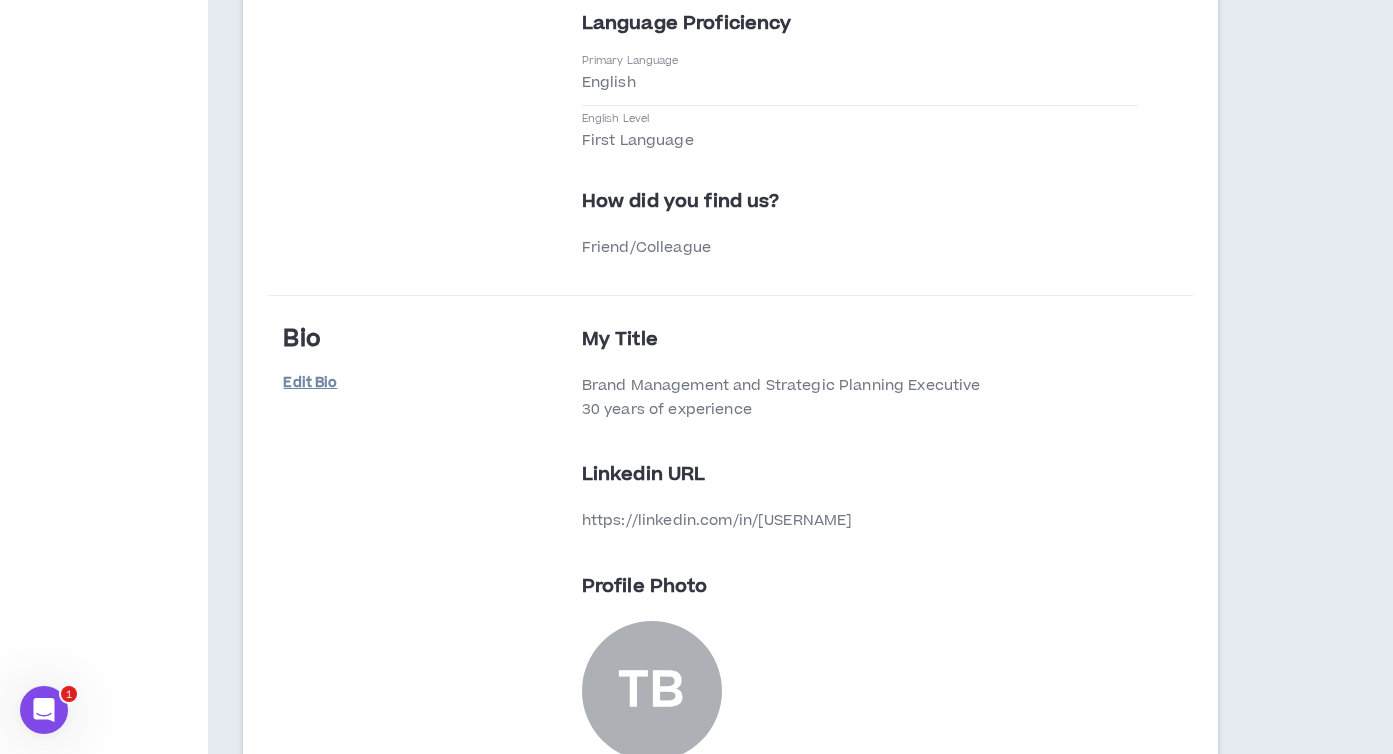 click on "Edit Bio" at bounding box center (333, 383) 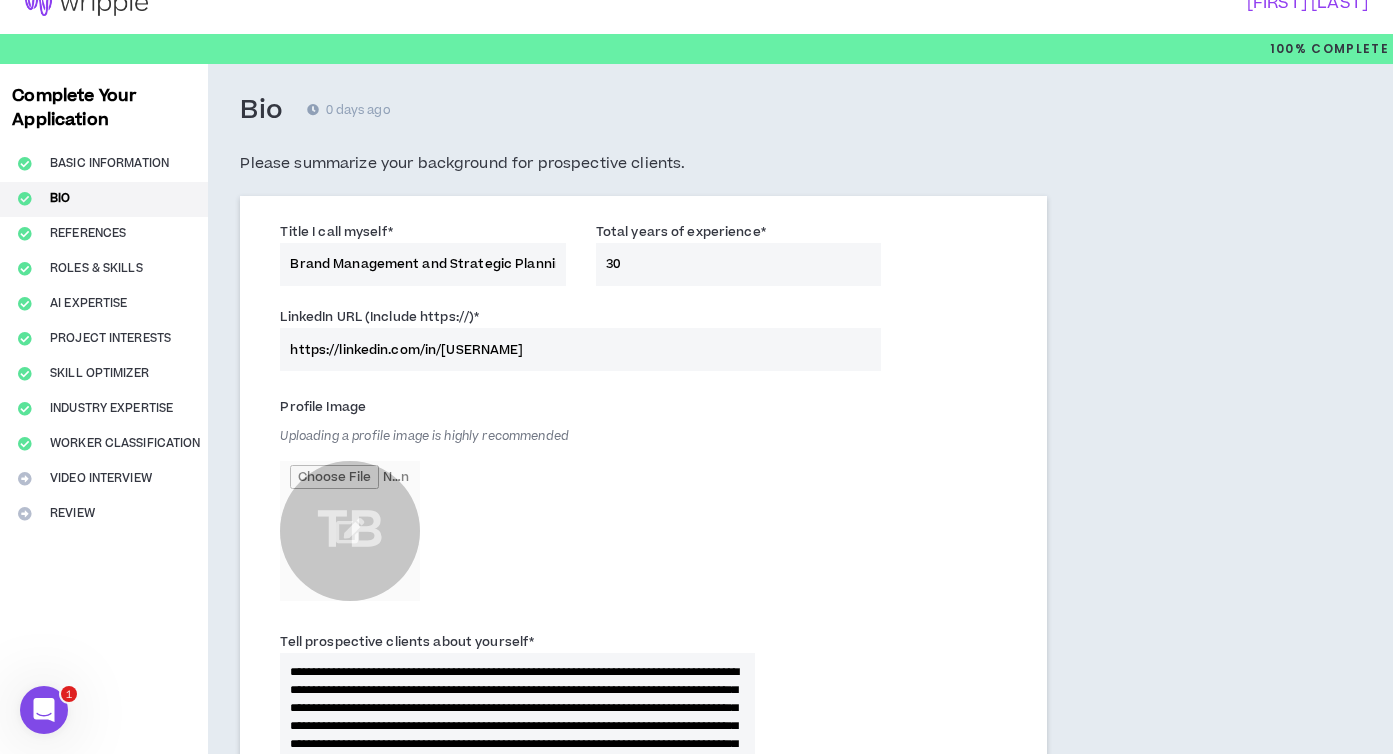 scroll, scrollTop: 0, scrollLeft: 0, axis: both 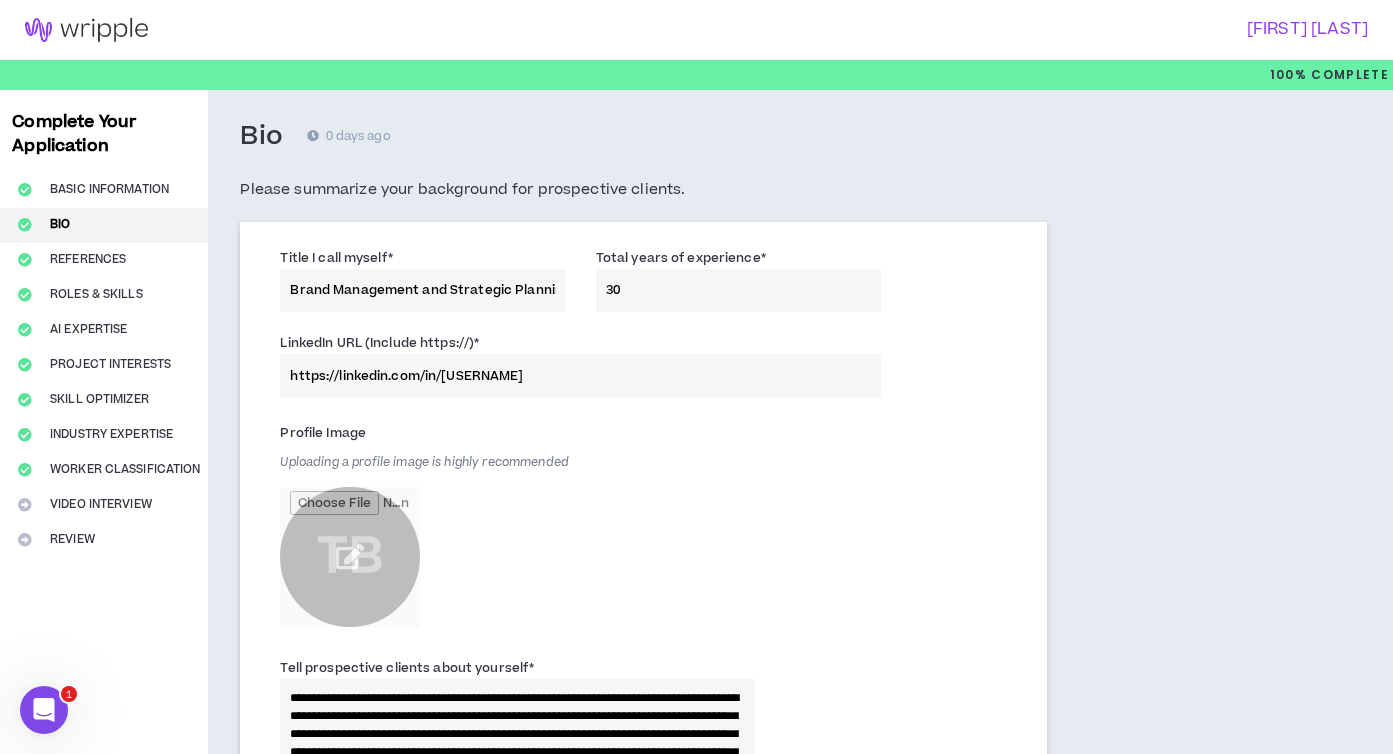 click at bounding box center [350, 557] 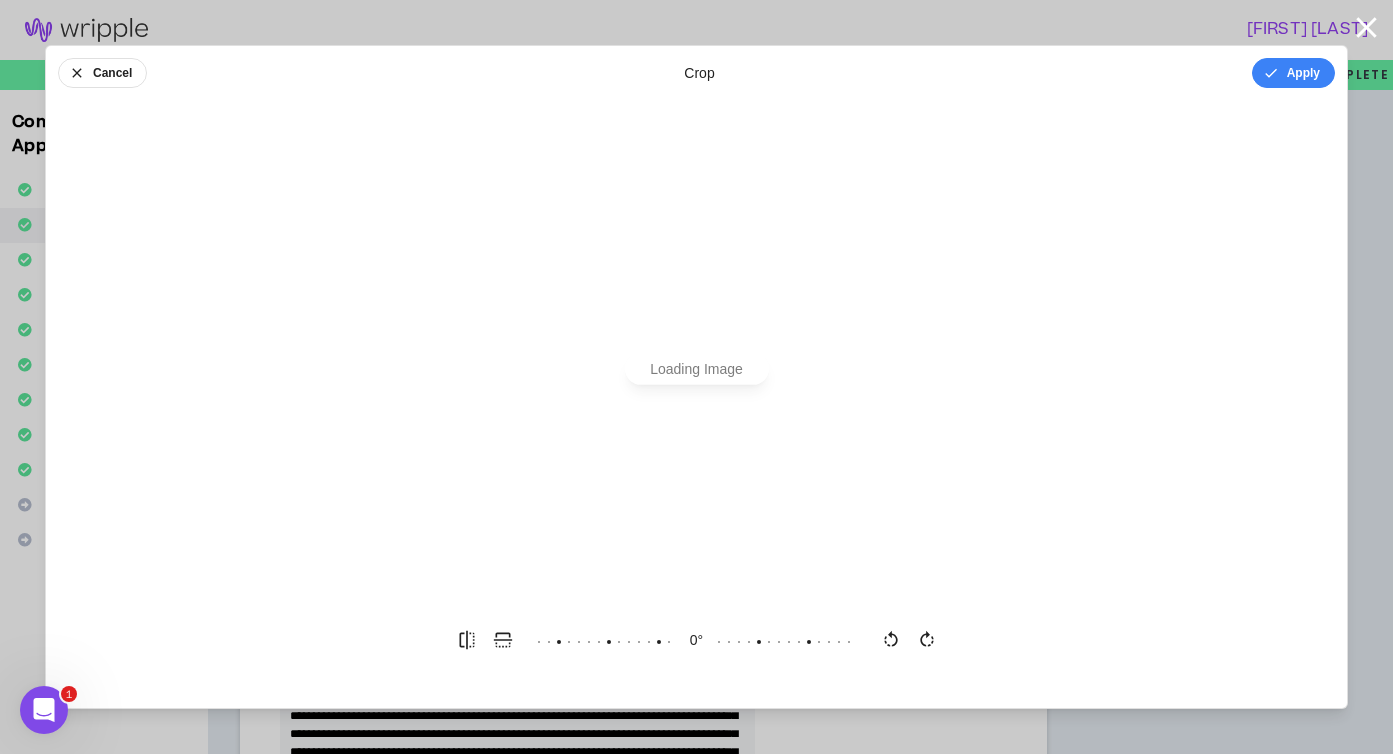 scroll, scrollTop: 0, scrollLeft: 0, axis: both 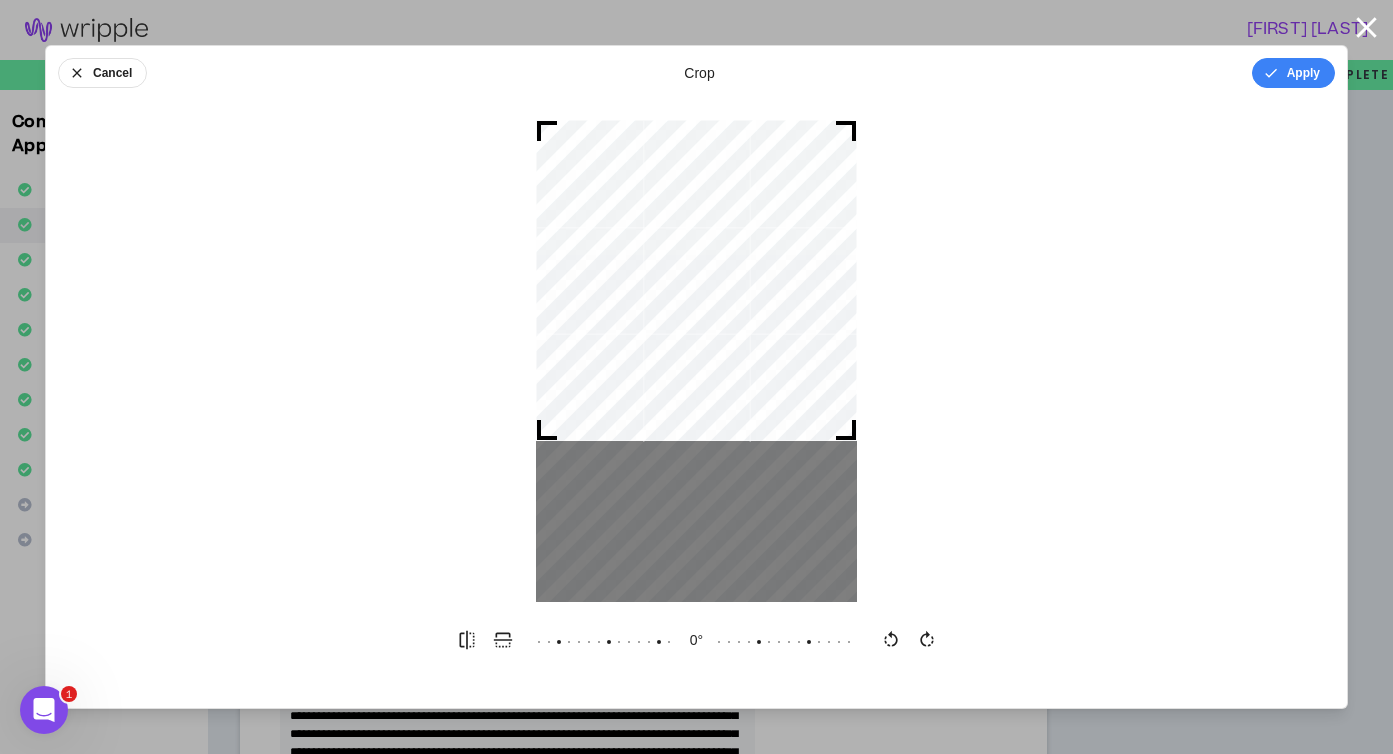 drag, startPoint x: 747, startPoint y: 274, endPoint x: 747, endPoint y: 178, distance: 96 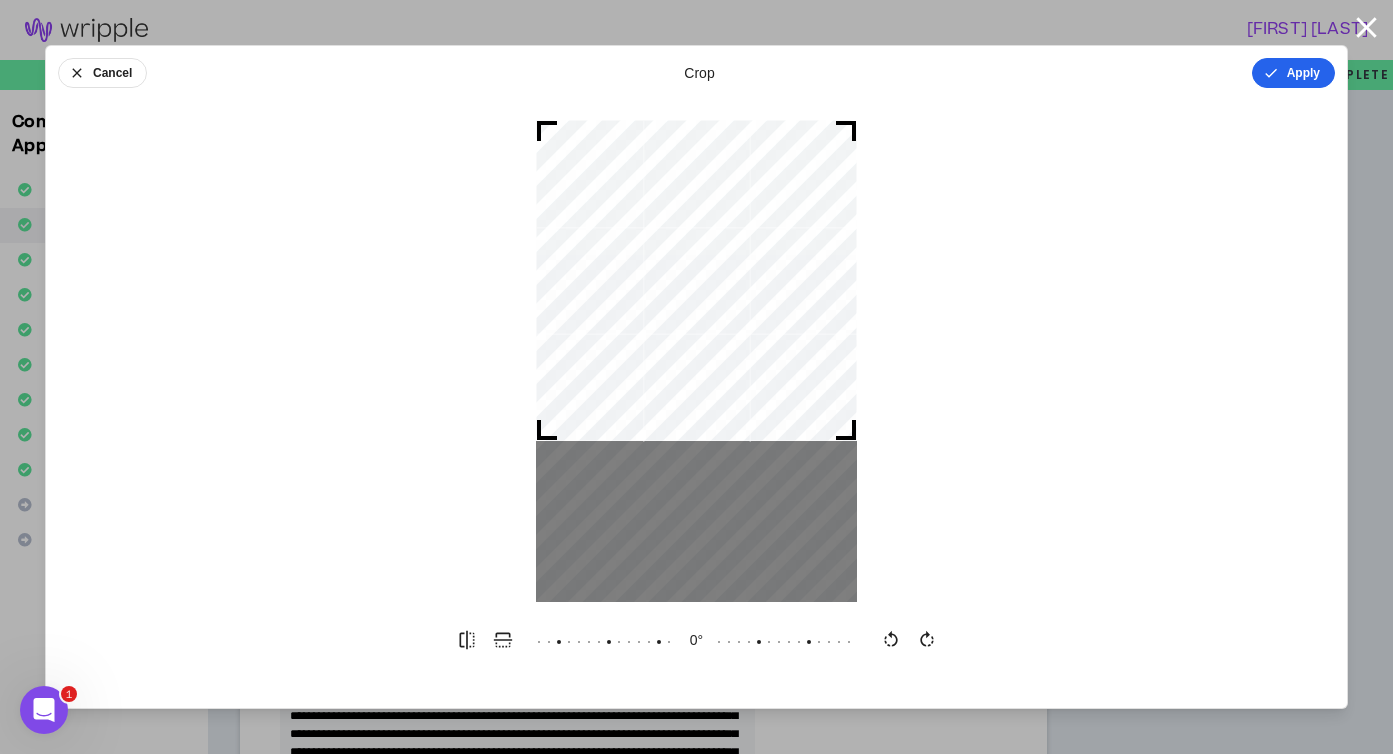 click on "Apply" at bounding box center [1293, 73] 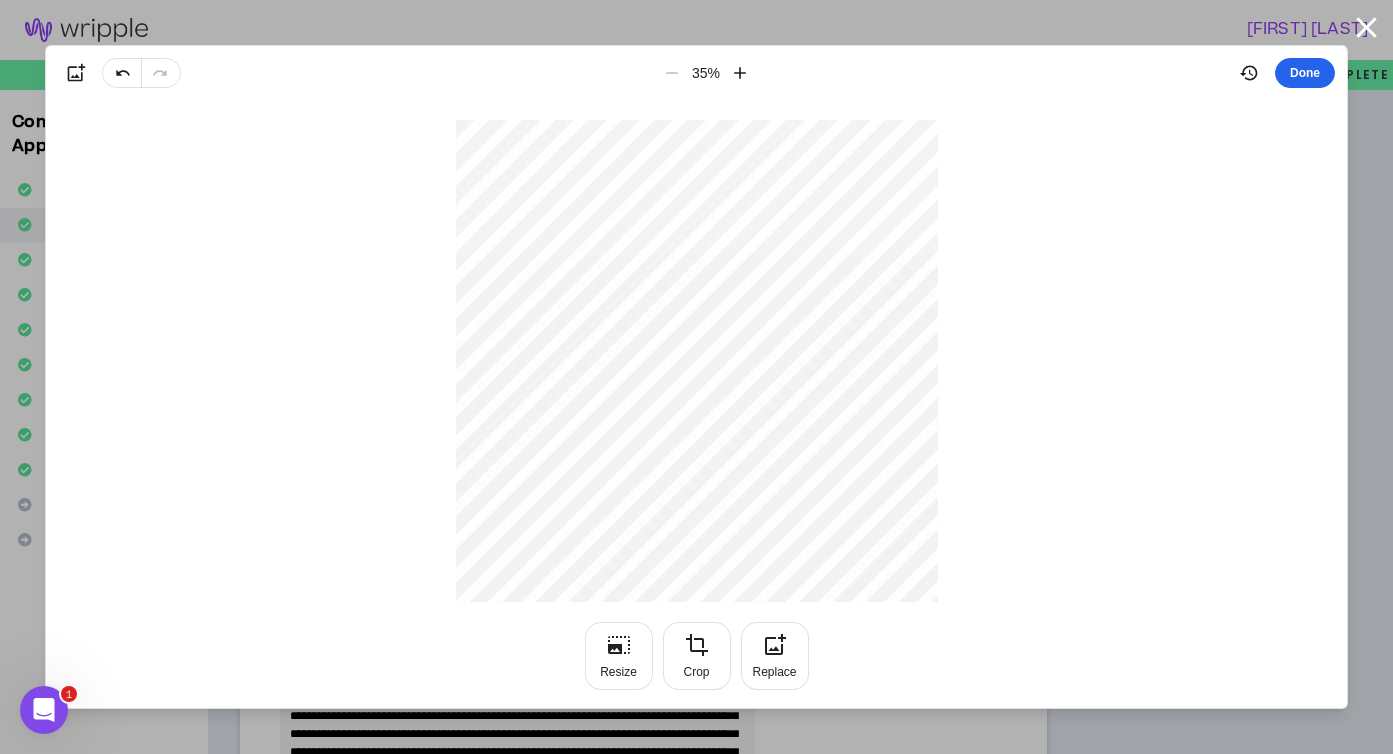 click on "Done" at bounding box center [1305, 73] 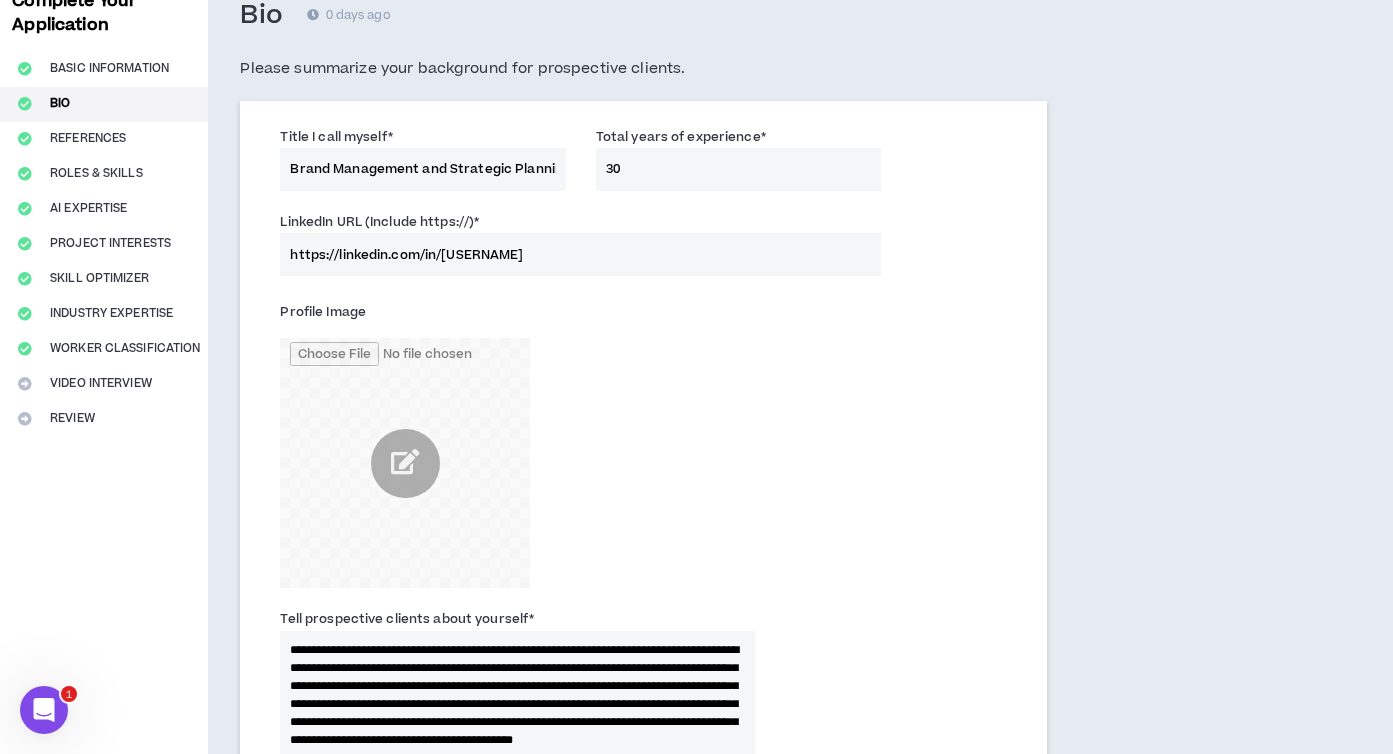 scroll, scrollTop: 207, scrollLeft: 0, axis: vertical 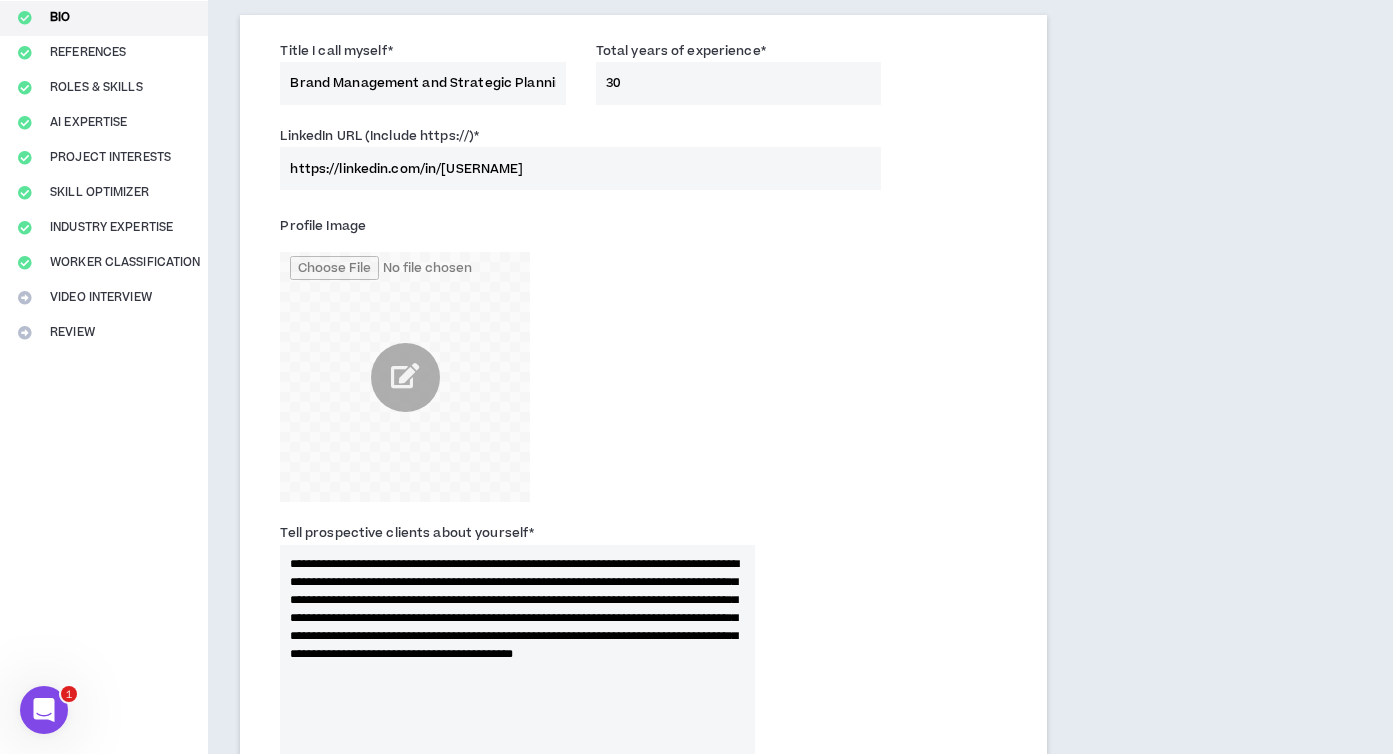 click on "Profile Image" at bounding box center [643, 361] 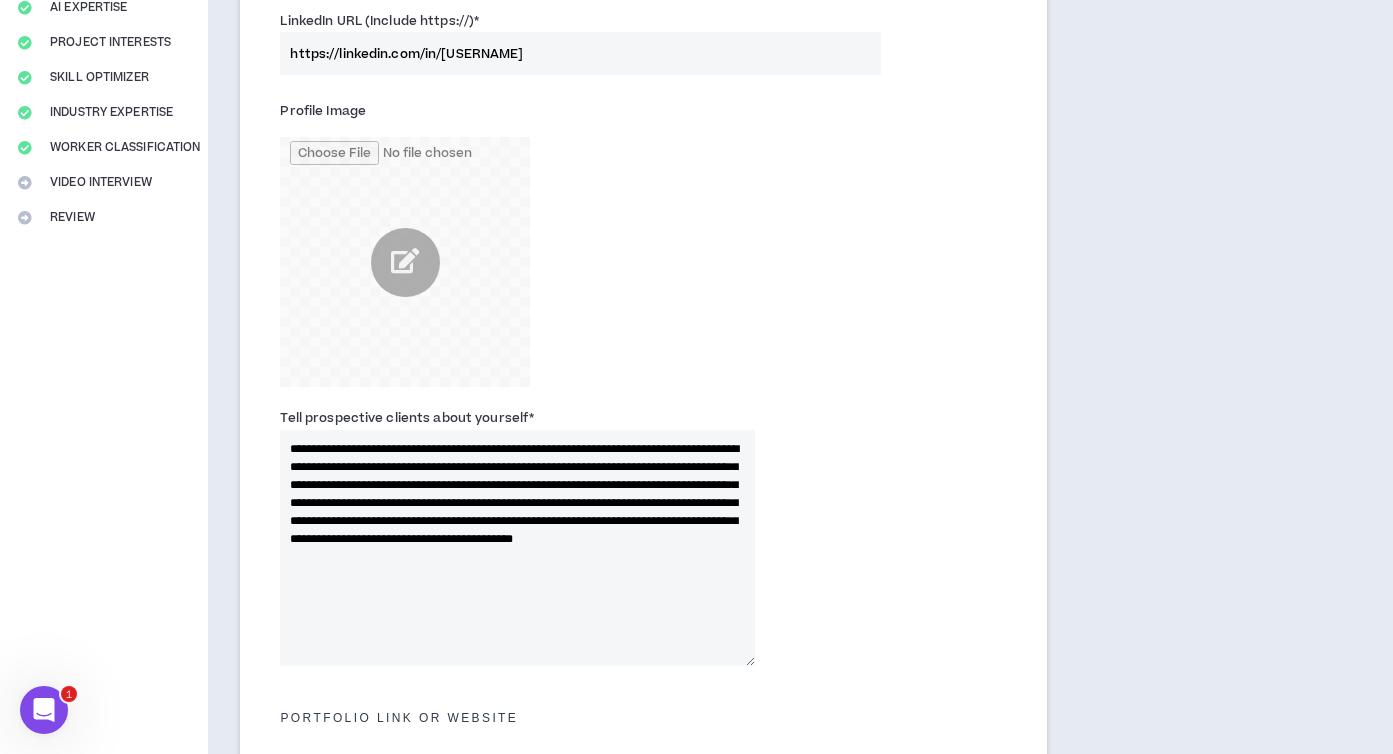 scroll, scrollTop: 323, scrollLeft: 0, axis: vertical 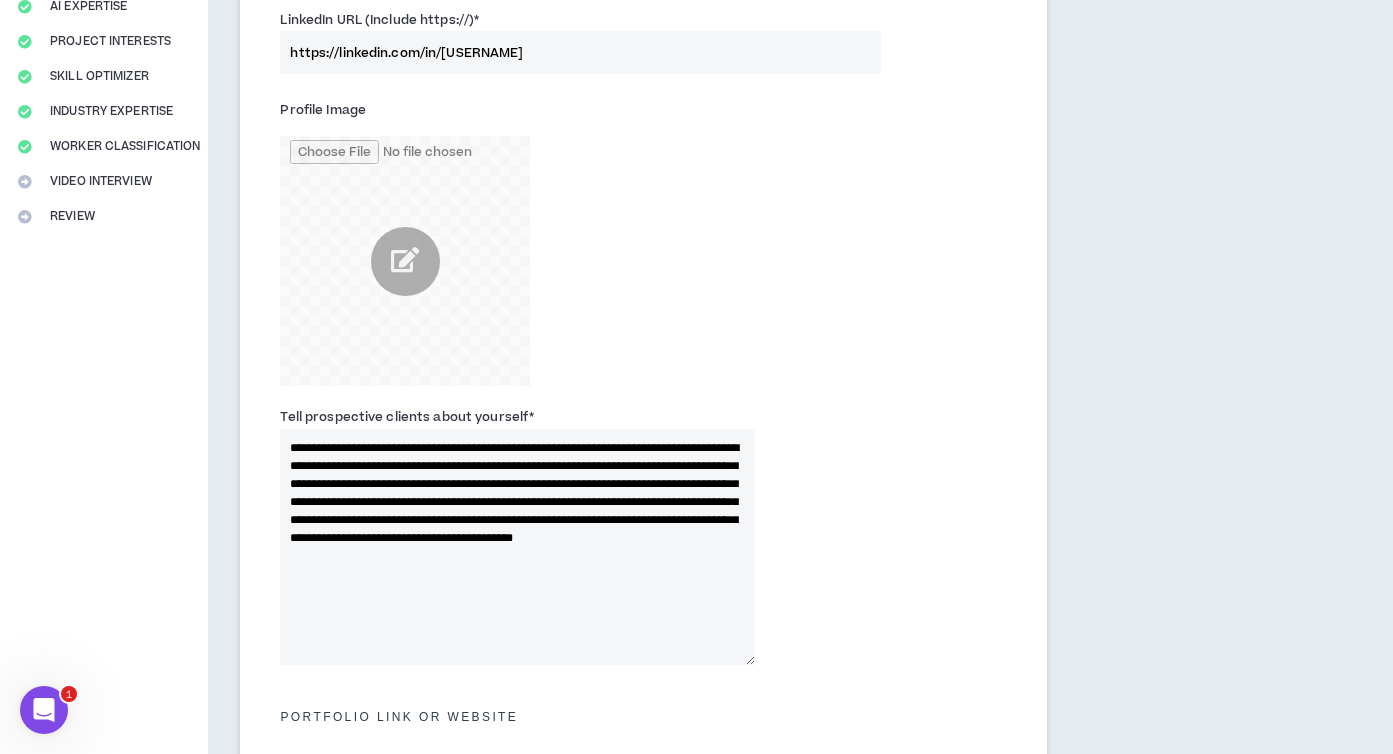 click on "**********" at bounding box center (517, 547) 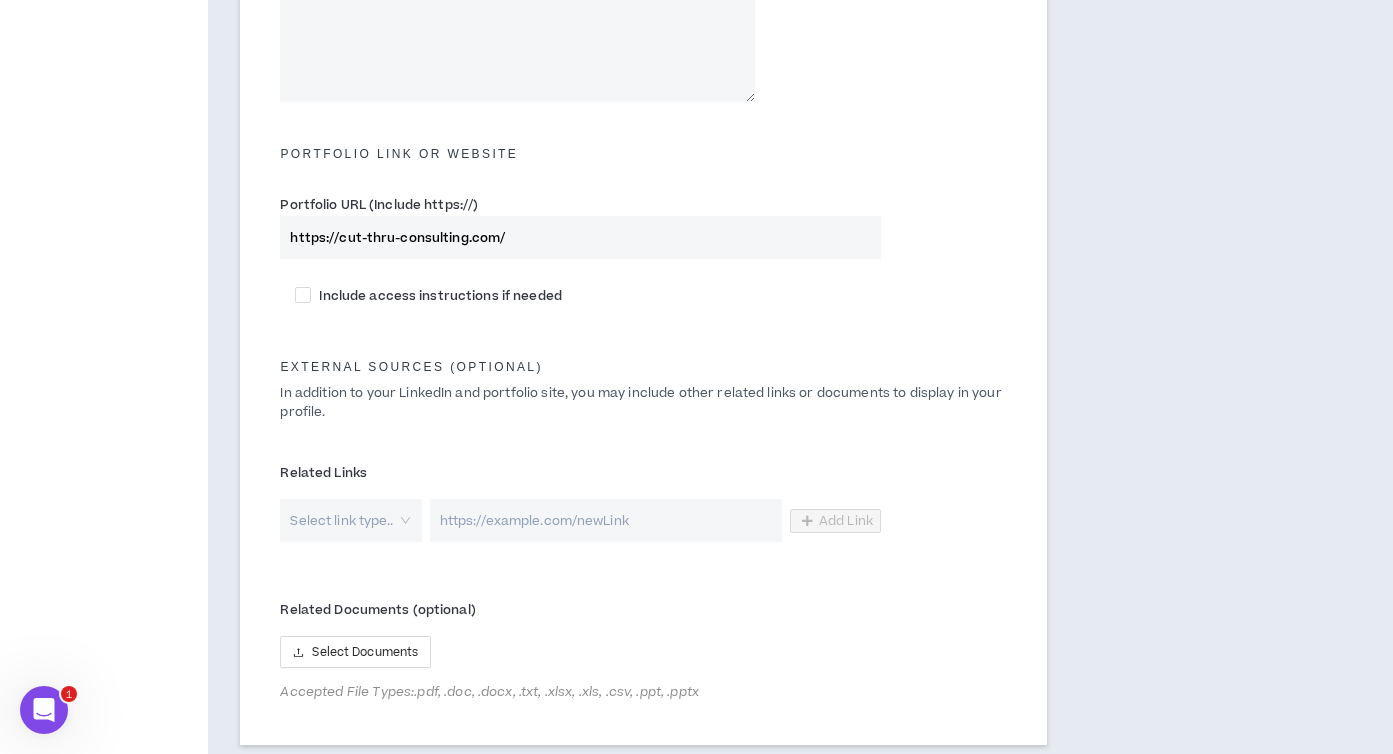 scroll, scrollTop: 1032, scrollLeft: 0, axis: vertical 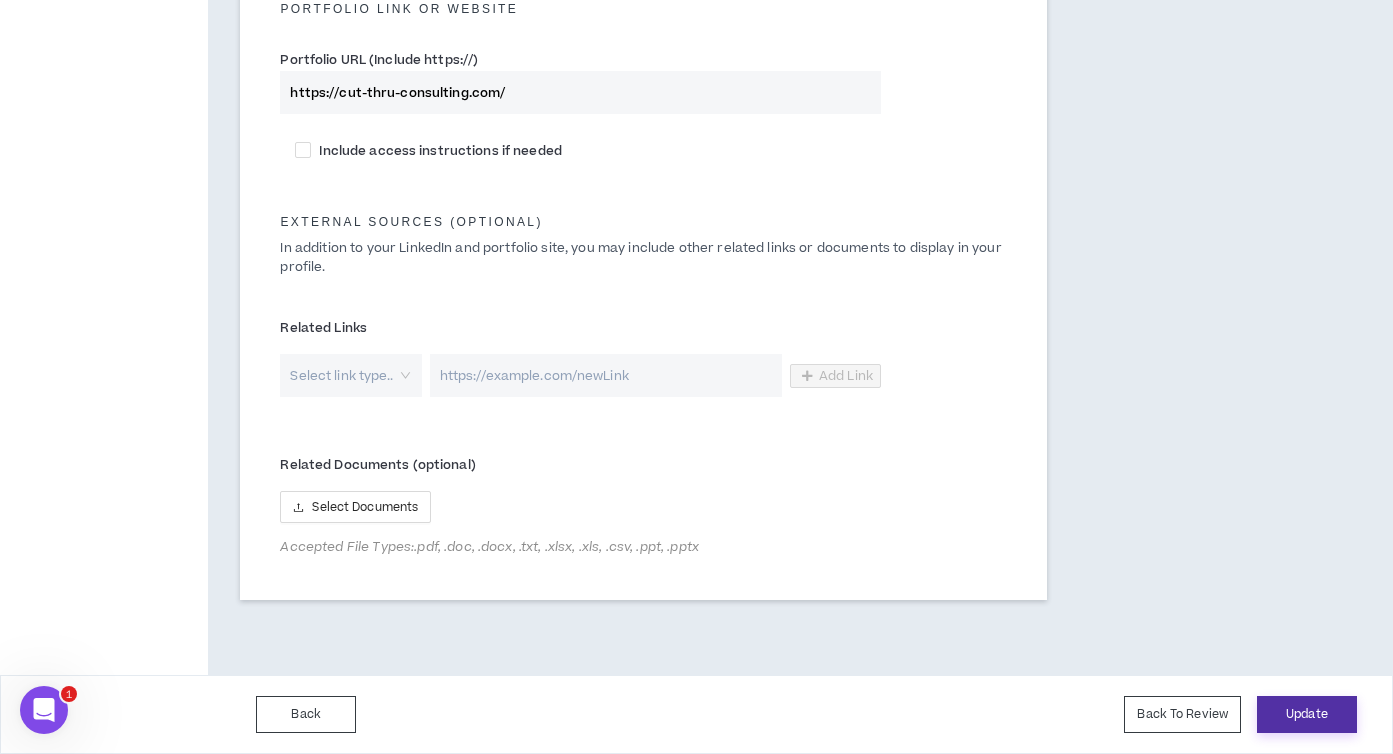 click on "Update" at bounding box center (1307, 714) 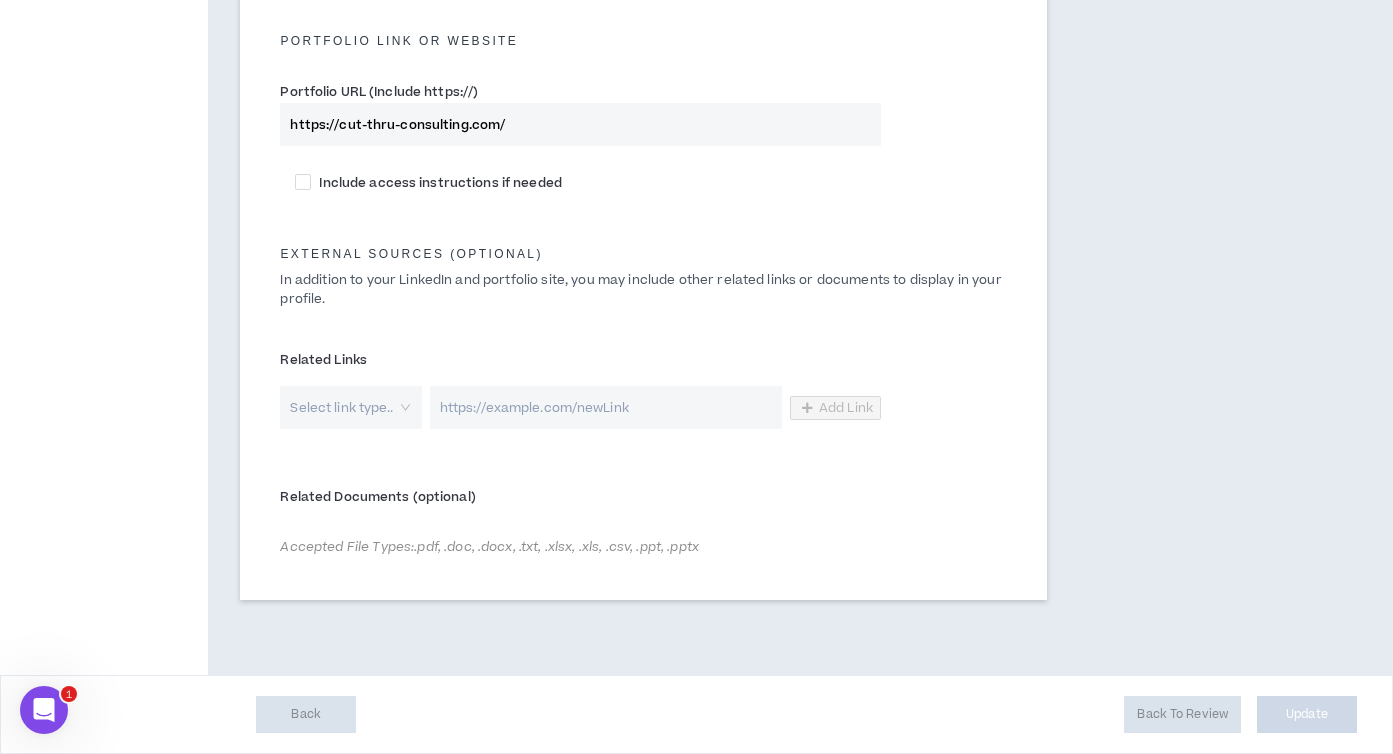 scroll, scrollTop: 1000, scrollLeft: 0, axis: vertical 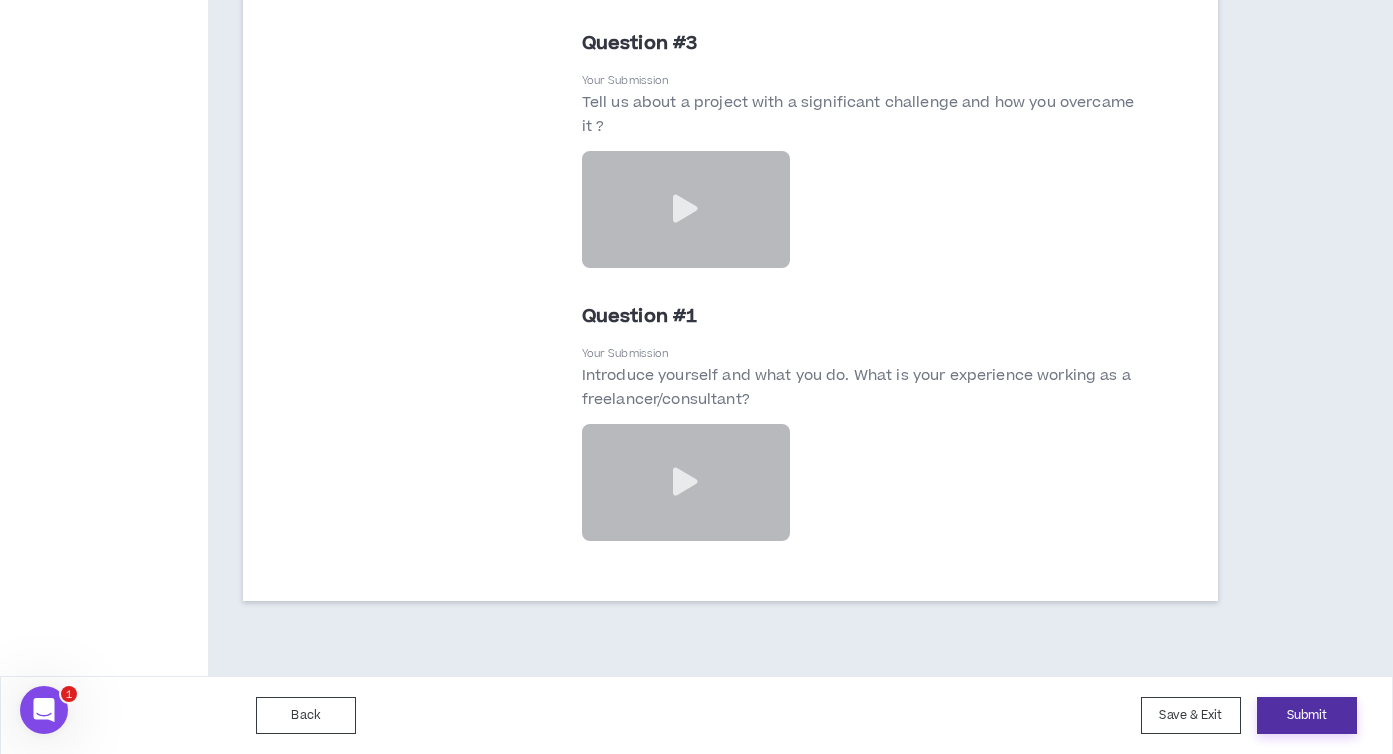 click on "Submit" at bounding box center [1307, 715] 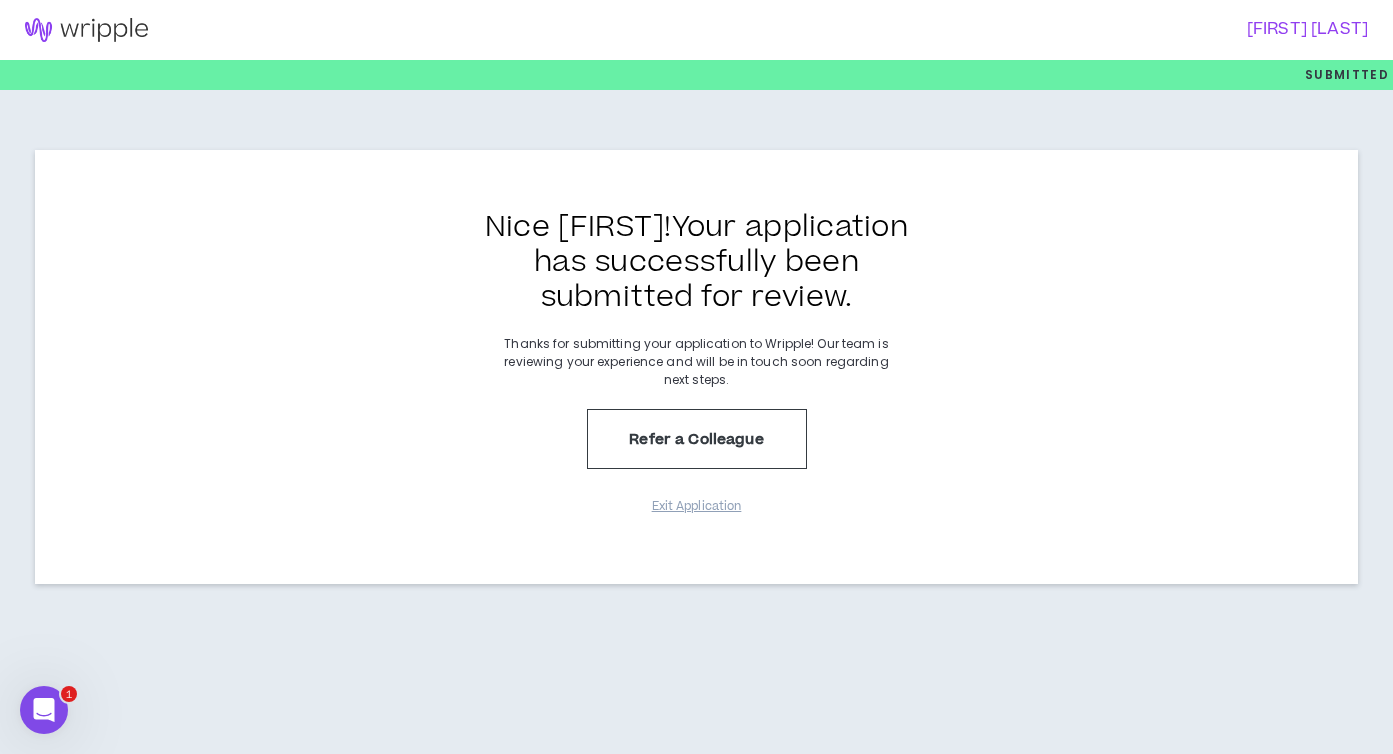 scroll, scrollTop: 0, scrollLeft: 0, axis: both 